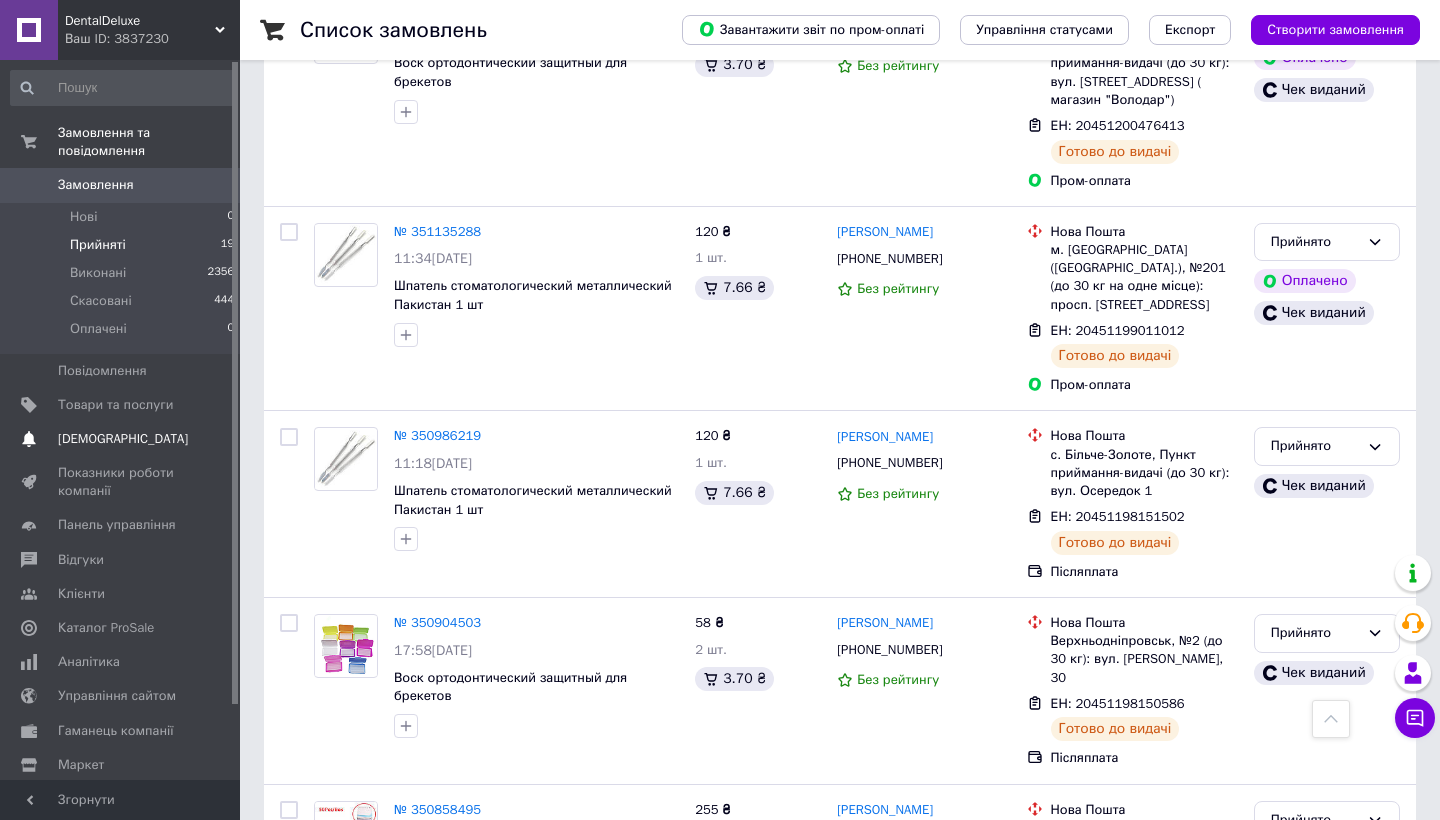 scroll, scrollTop: 3090, scrollLeft: 0, axis: vertical 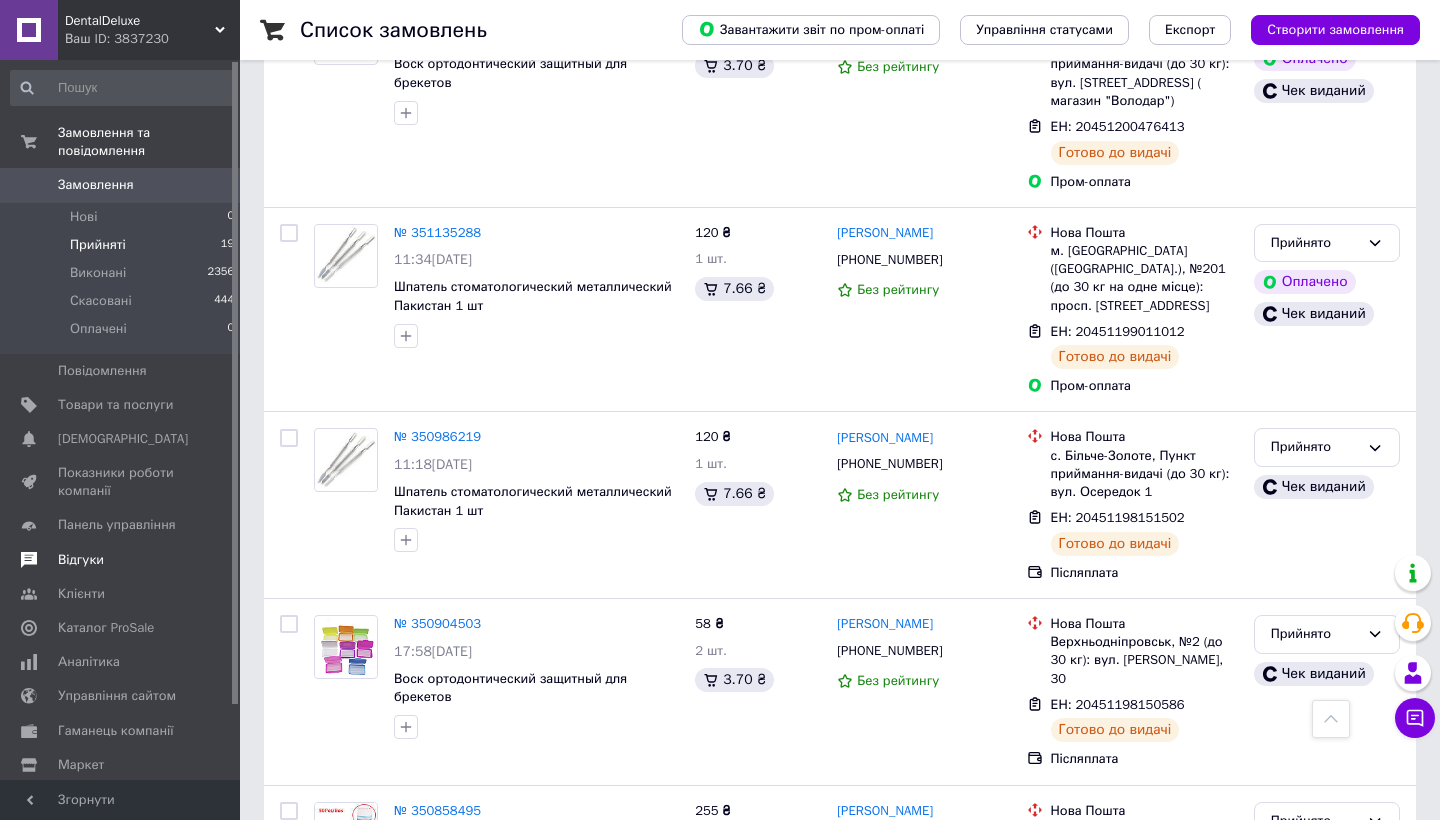 click on "Відгуки" at bounding box center [123, 560] 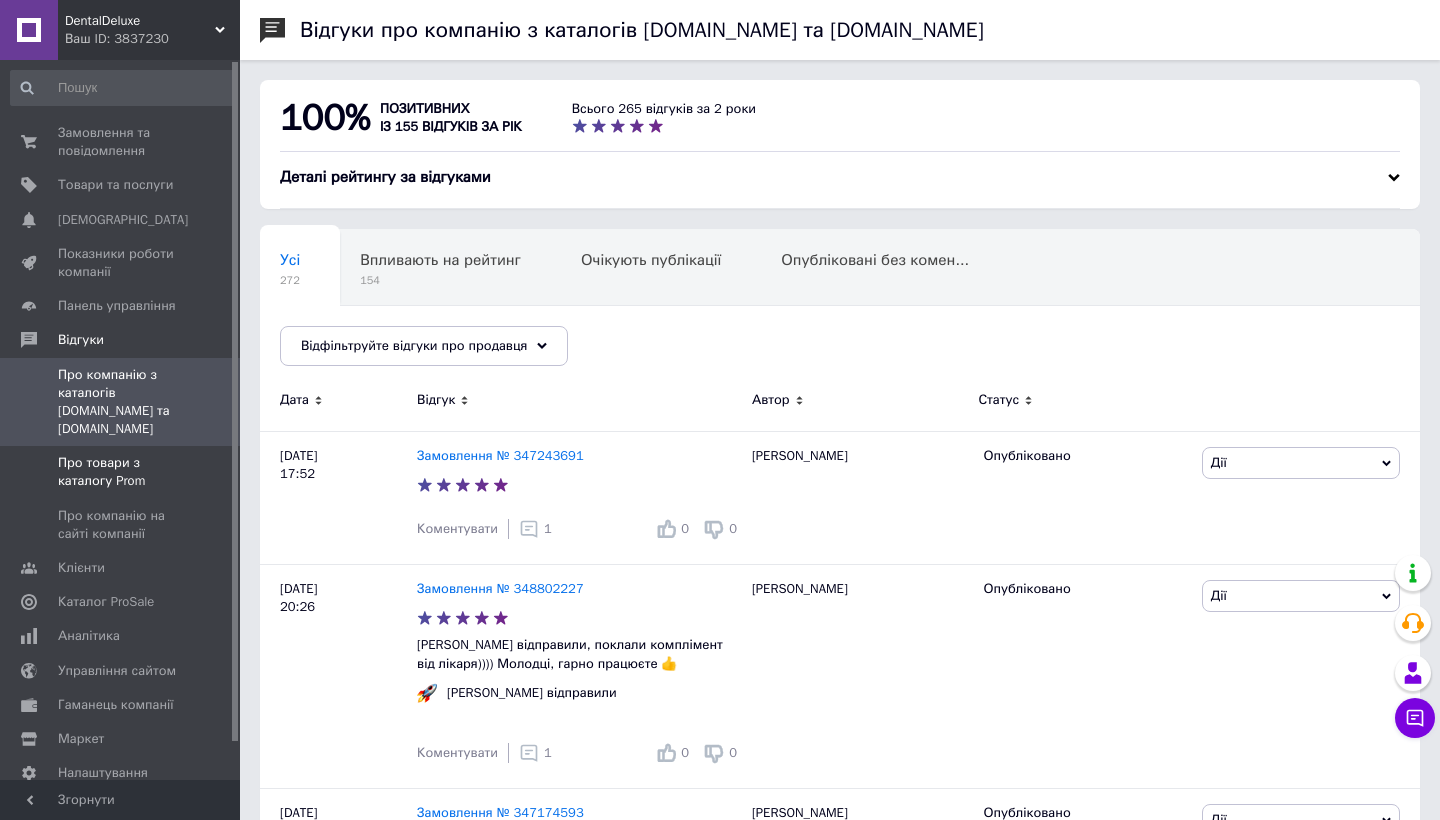 click on "Про товари з каталогу Prom" at bounding box center (121, 472) 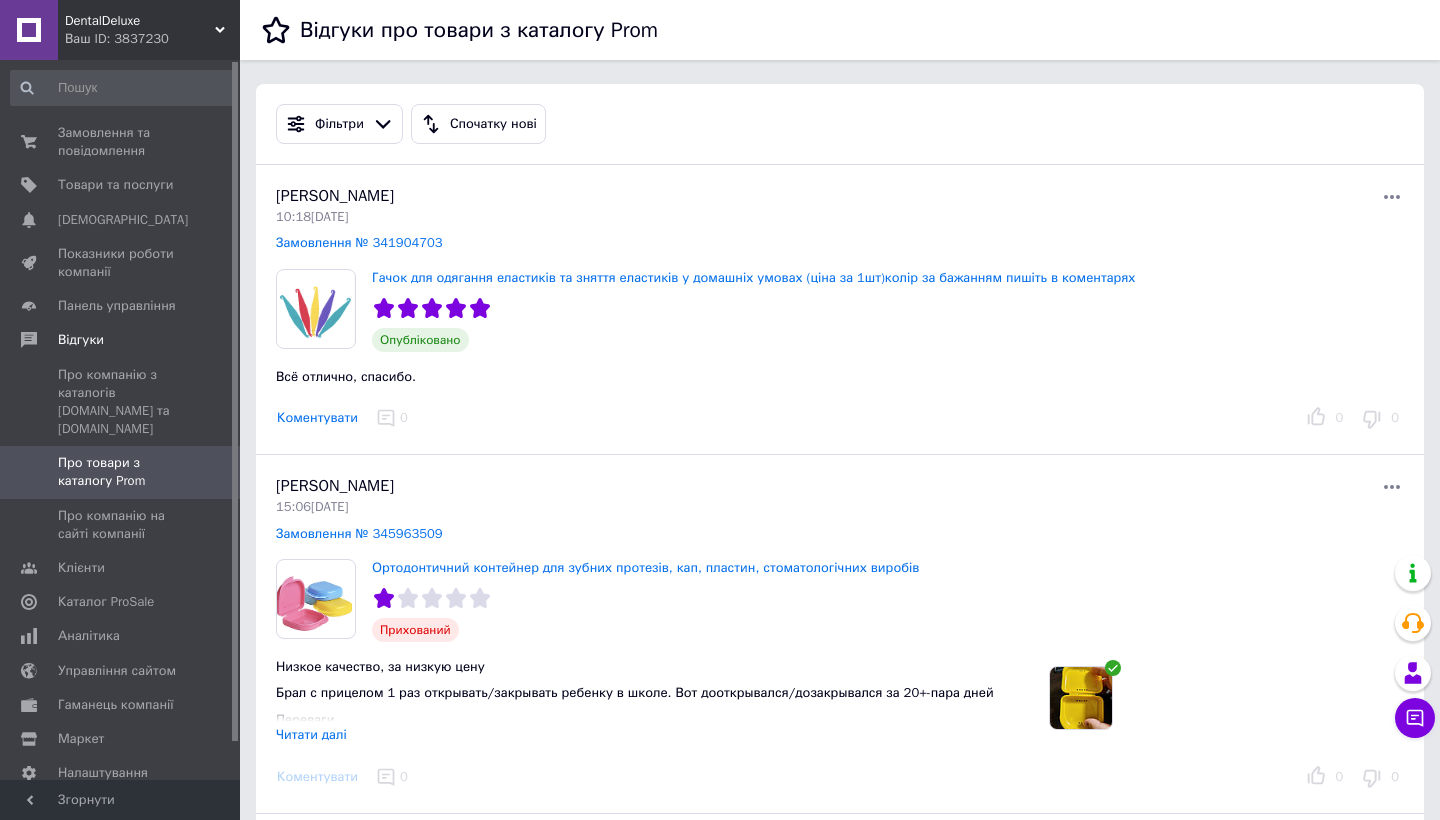 scroll, scrollTop: 0, scrollLeft: 0, axis: both 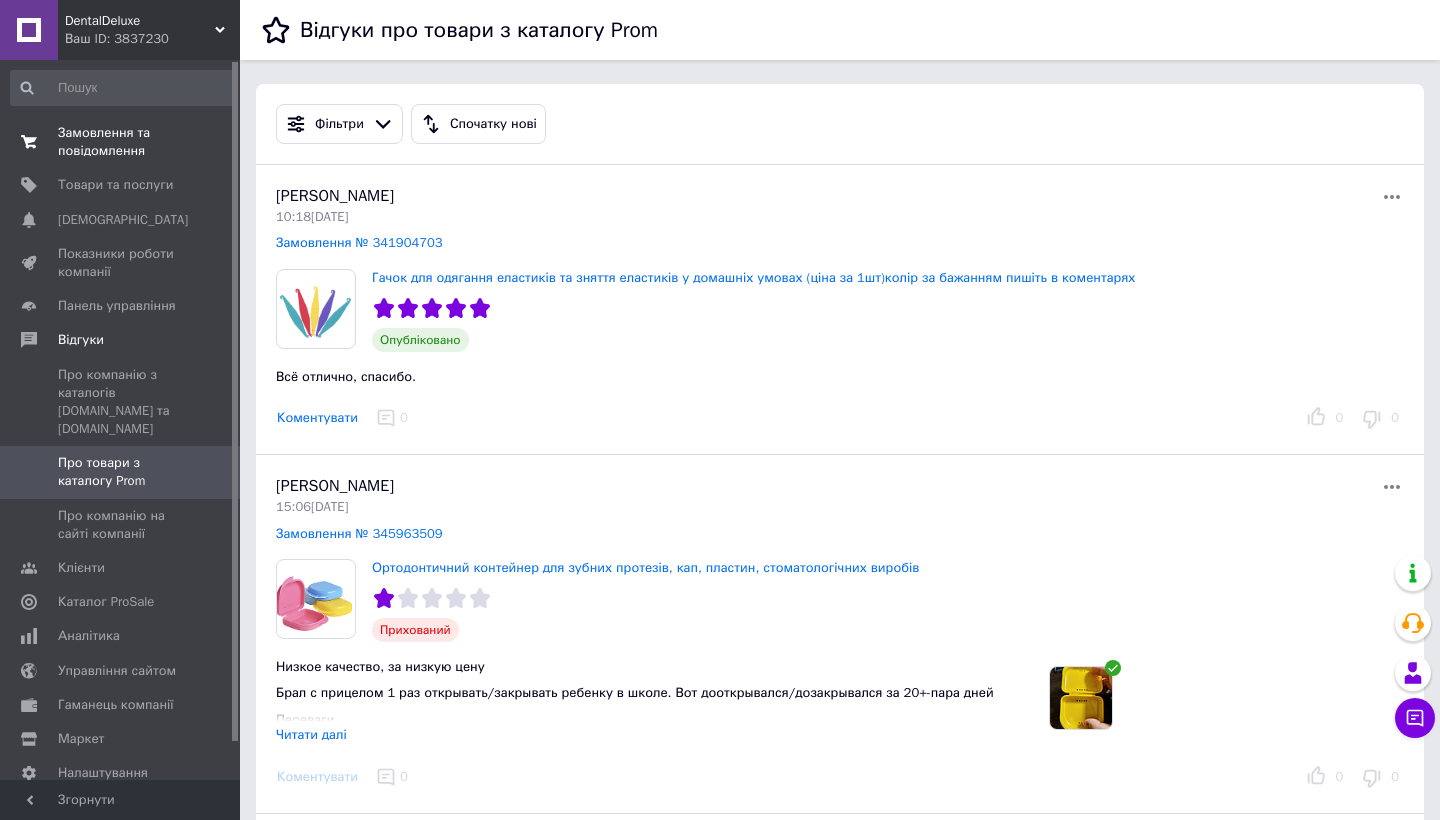 click on "Замовлення та повідомлення" at bounding box center (121, 142) 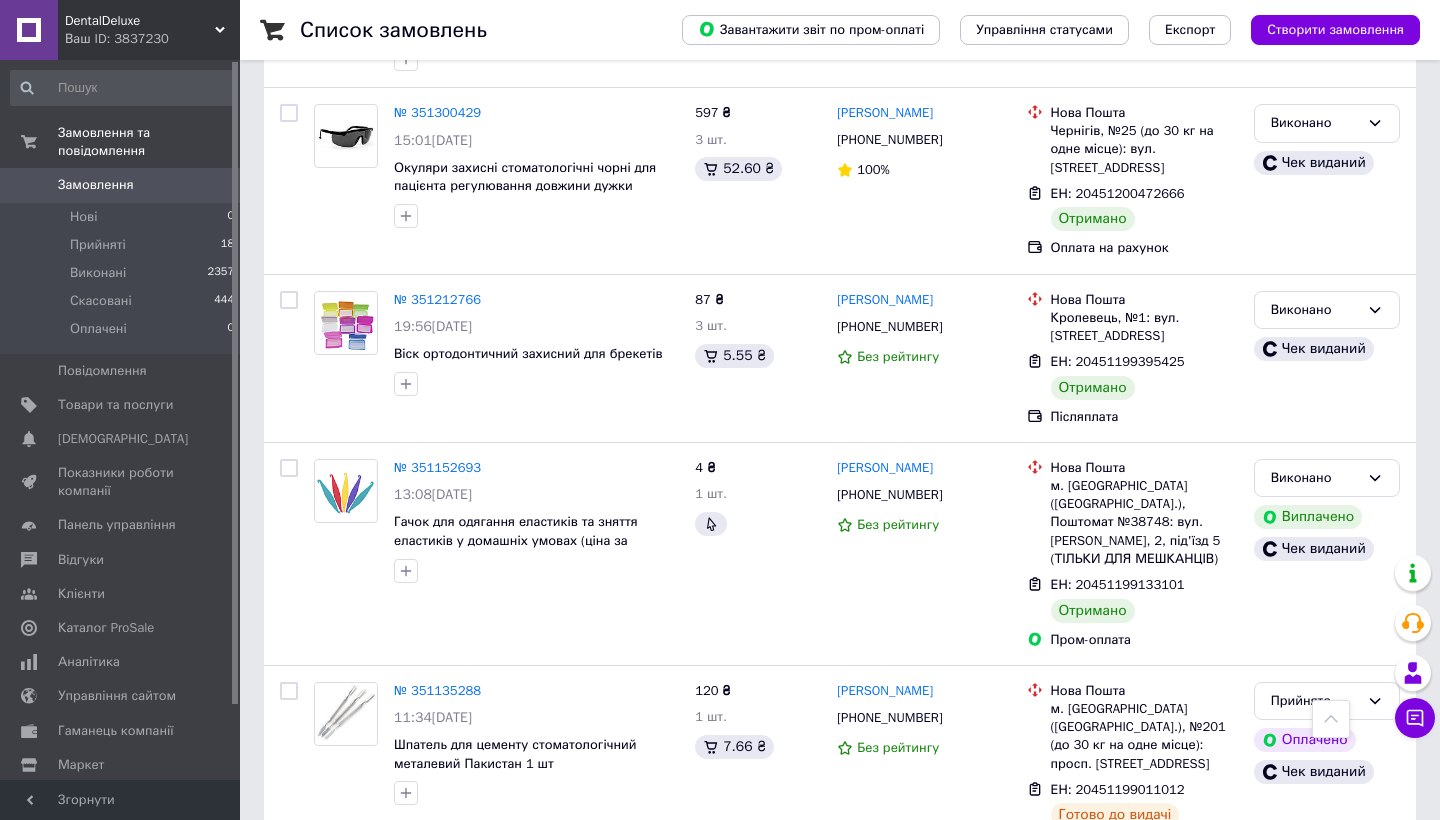 scroll, scrollTop: 4945, scrollLeft: 0, axis: vertical 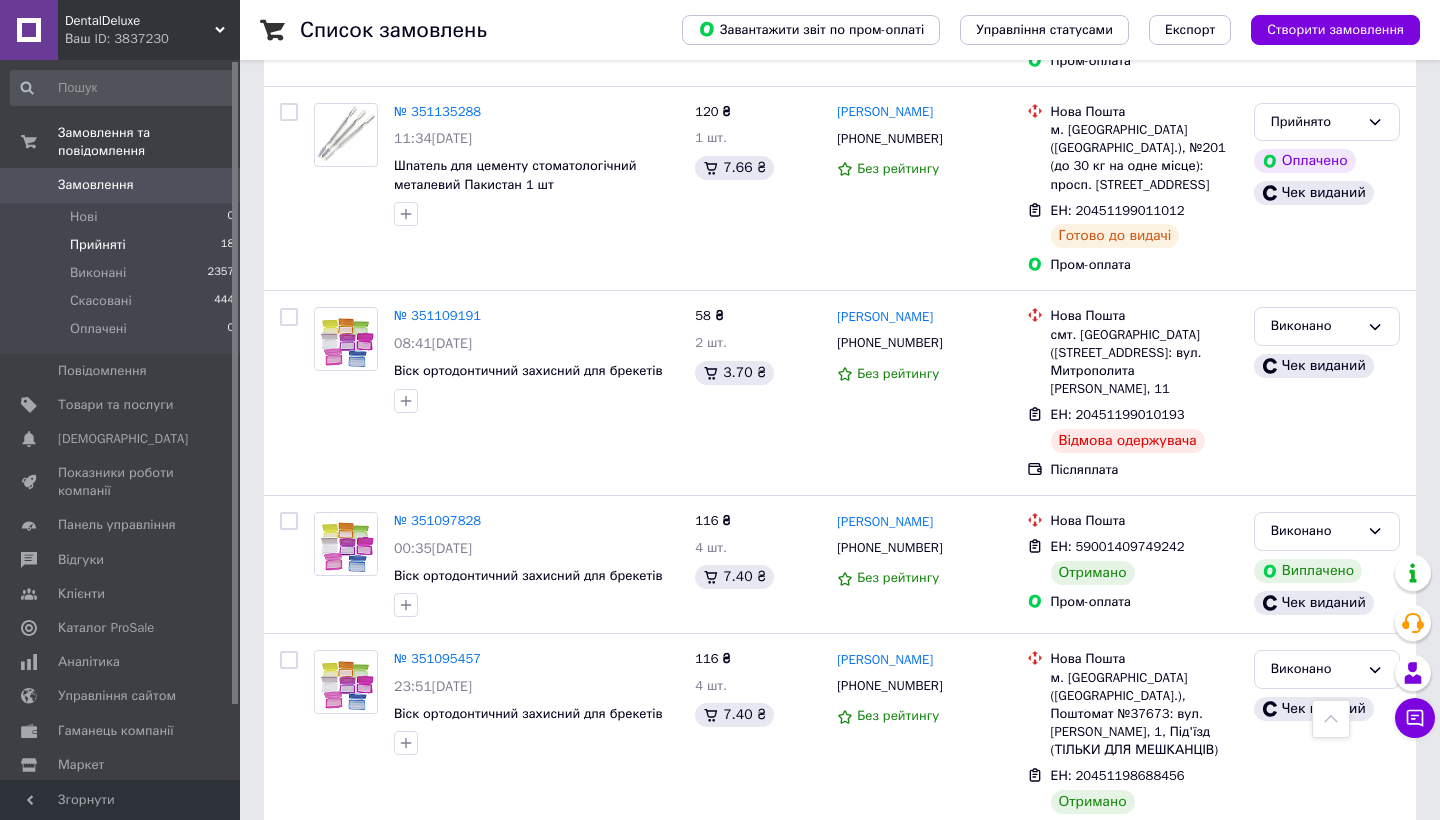 click on "Прийняті" at bounding box center [98, 245] 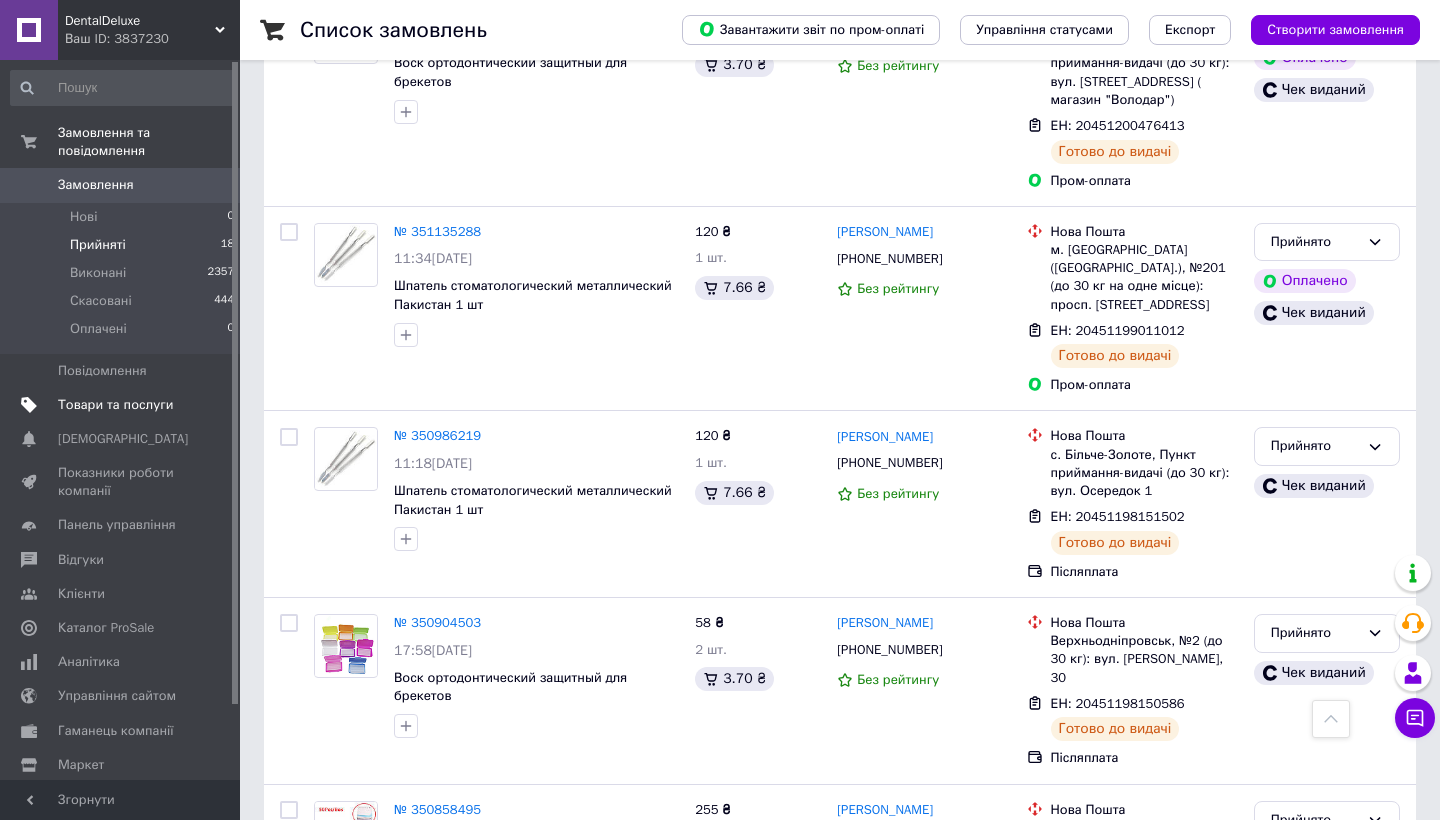 scroll, scrollTop: 3090, scrollLeft: 0, axis: vertical 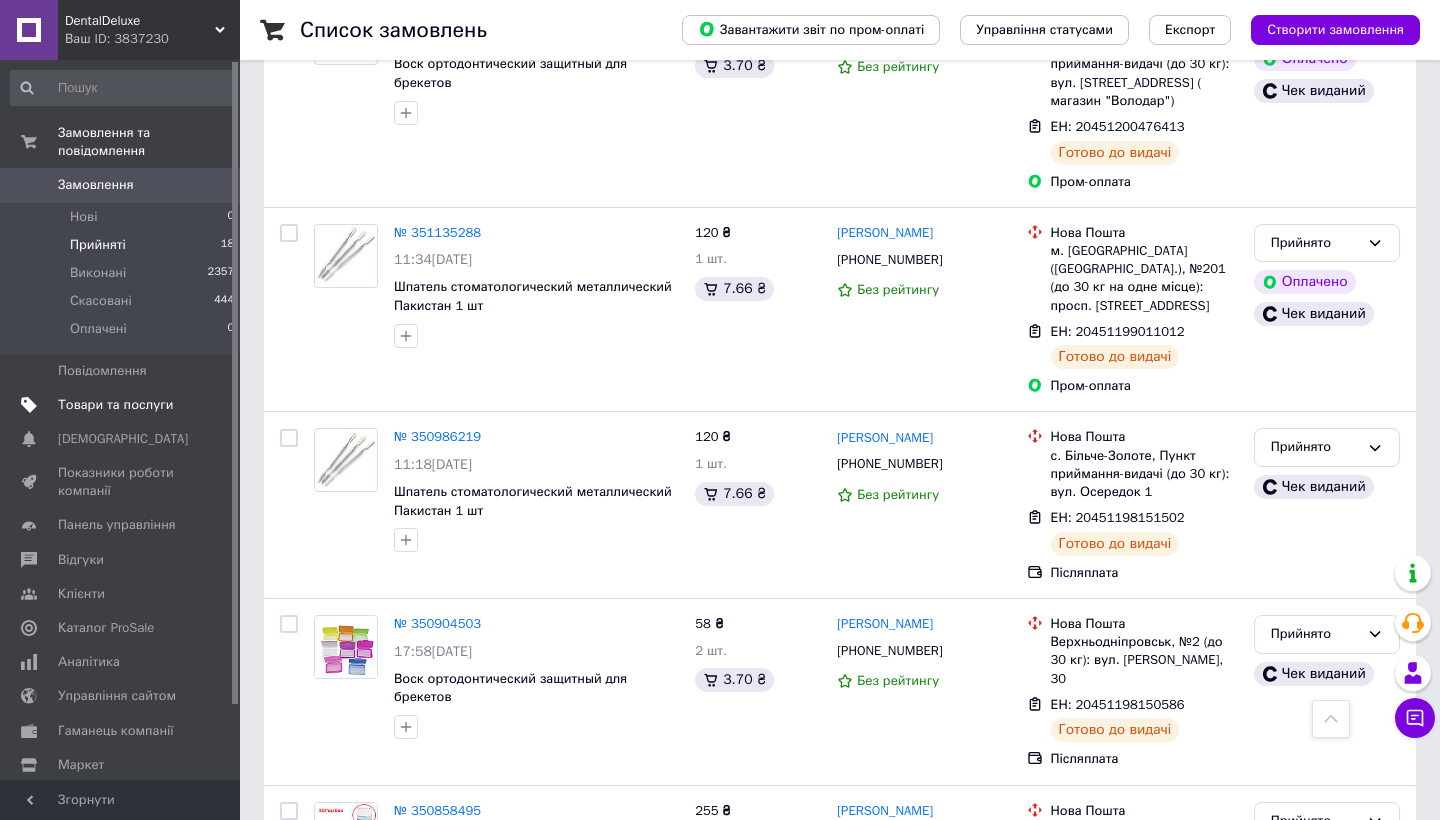 click on "Товари та послуги" at bounding box center (123, 405) 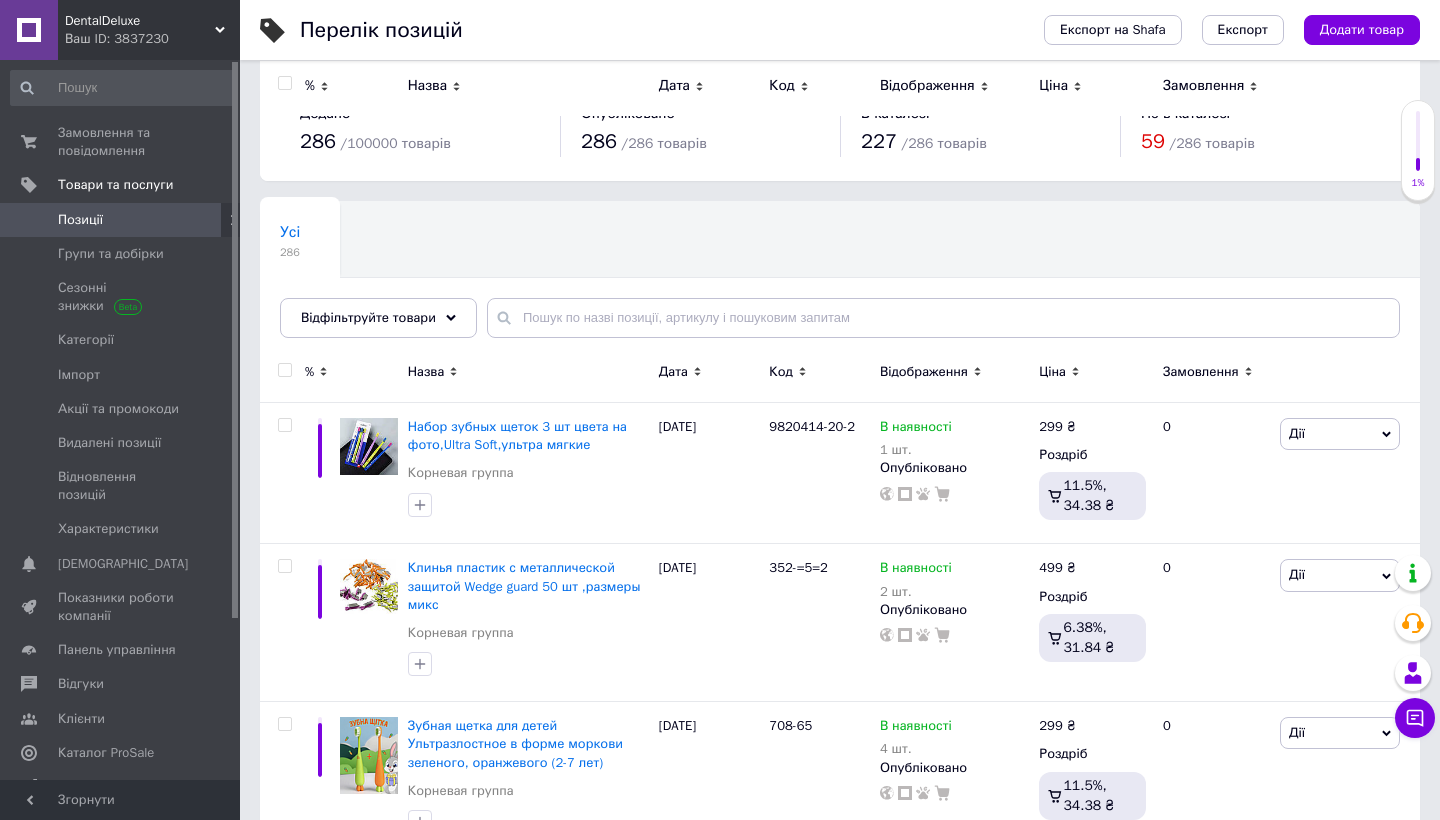 scroll, scrollTop: 0, scrollLeft: 0, axis: both 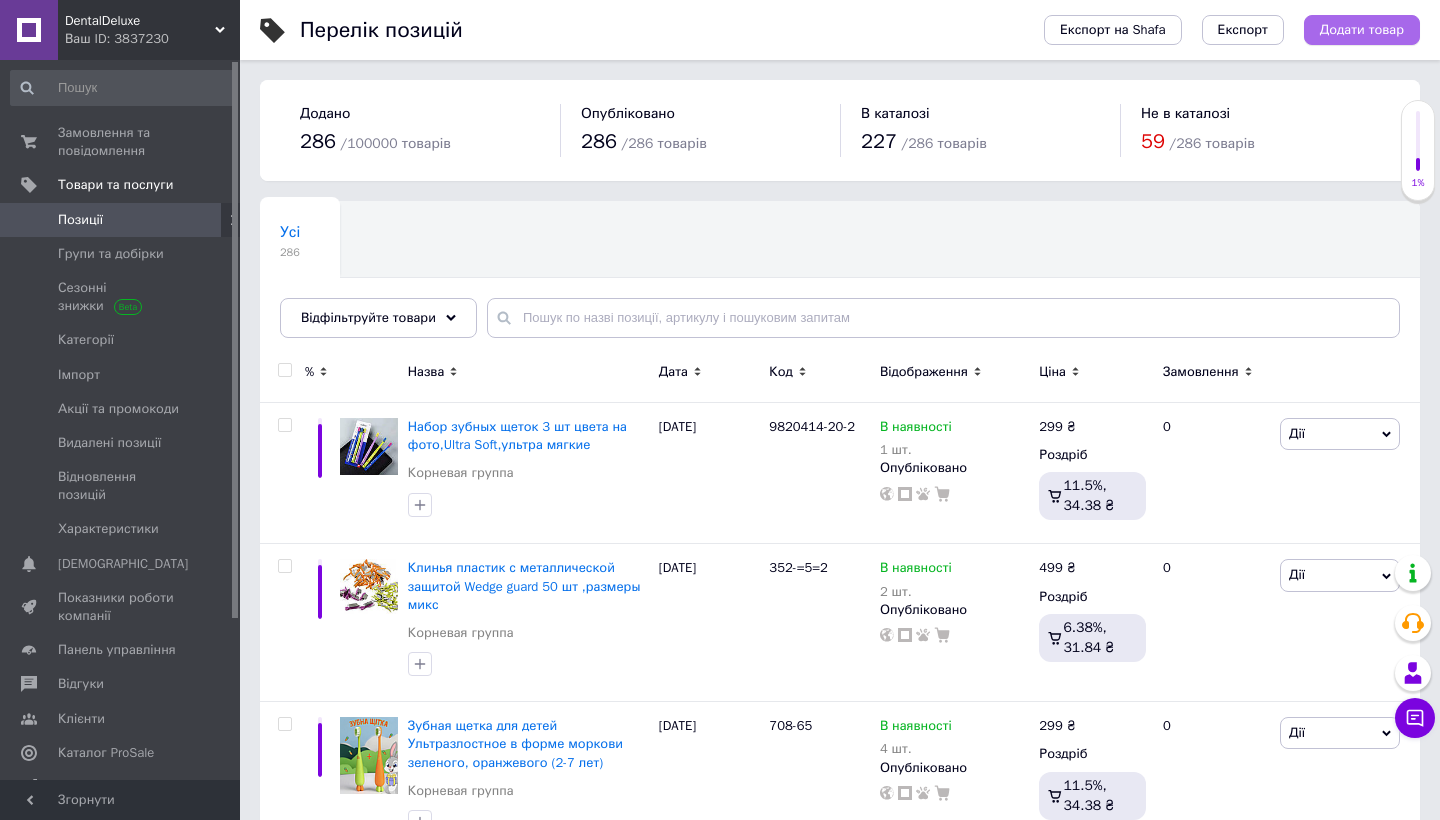 click on "Додати товар" at bounding box center [1362, 30] 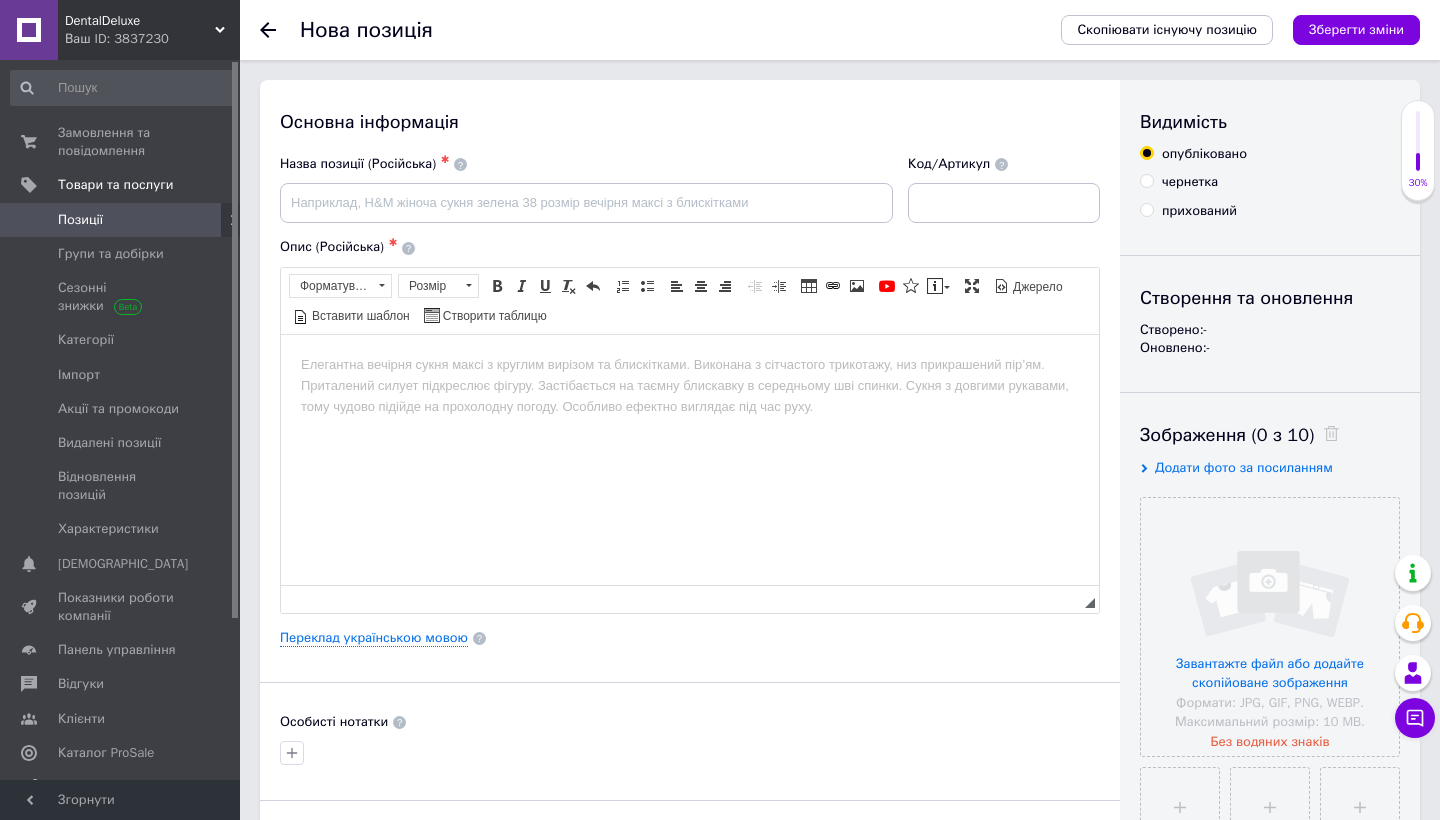 scroll, scrollTop: 0, scrollLeft: 0, axis: both 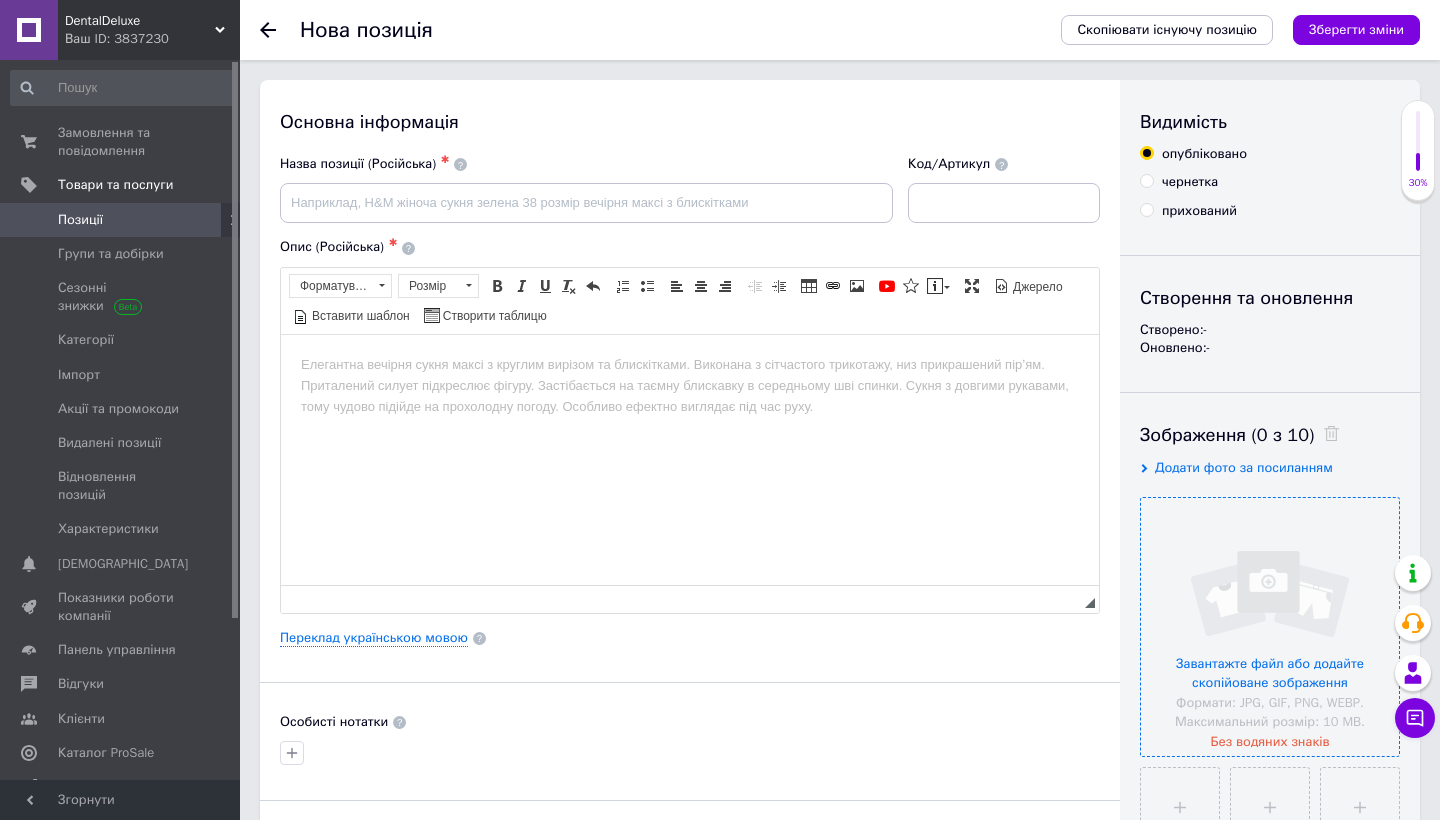 click at bounding box center [1270, 627] 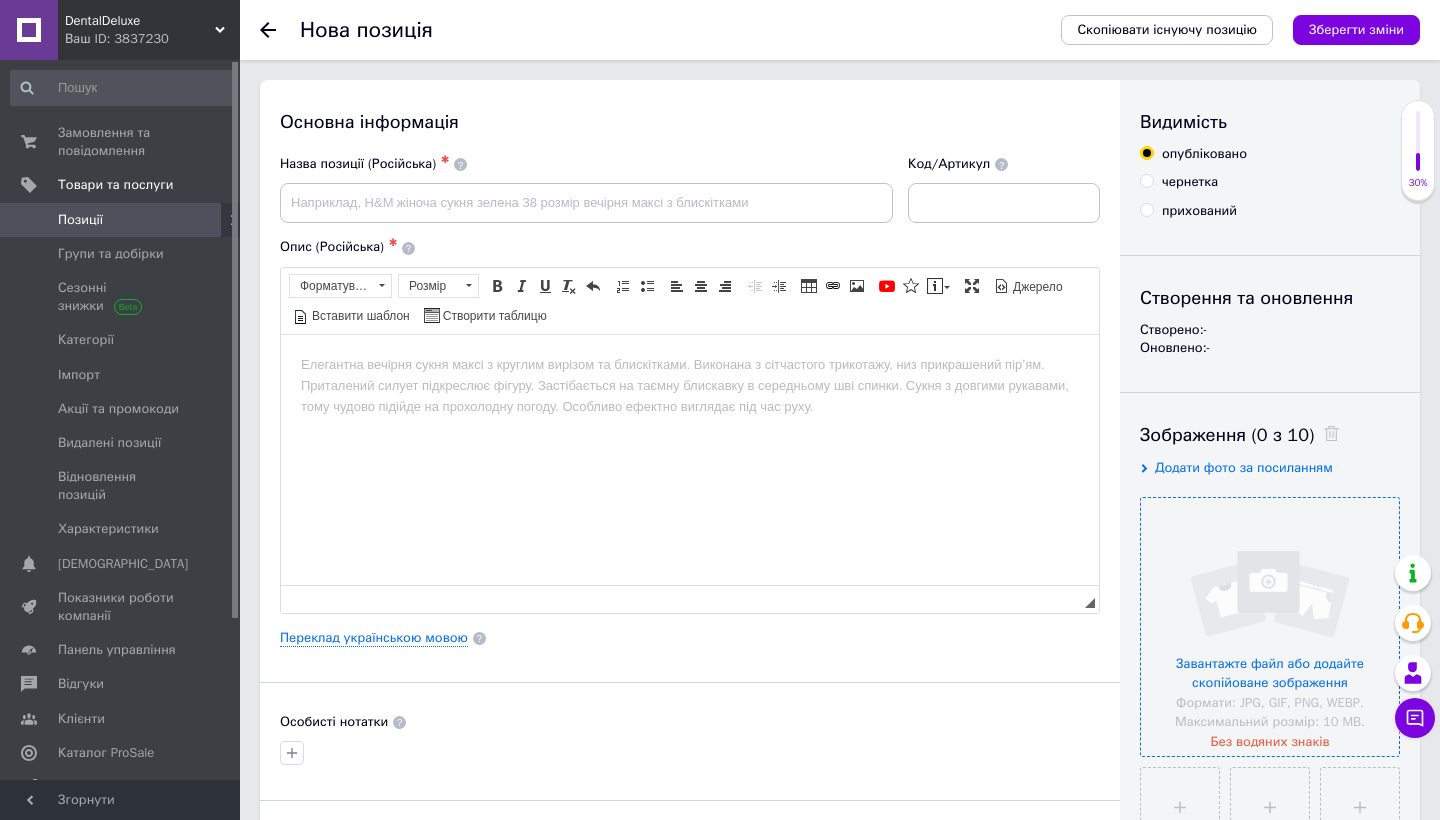 click at bounding box center [1270, 627] 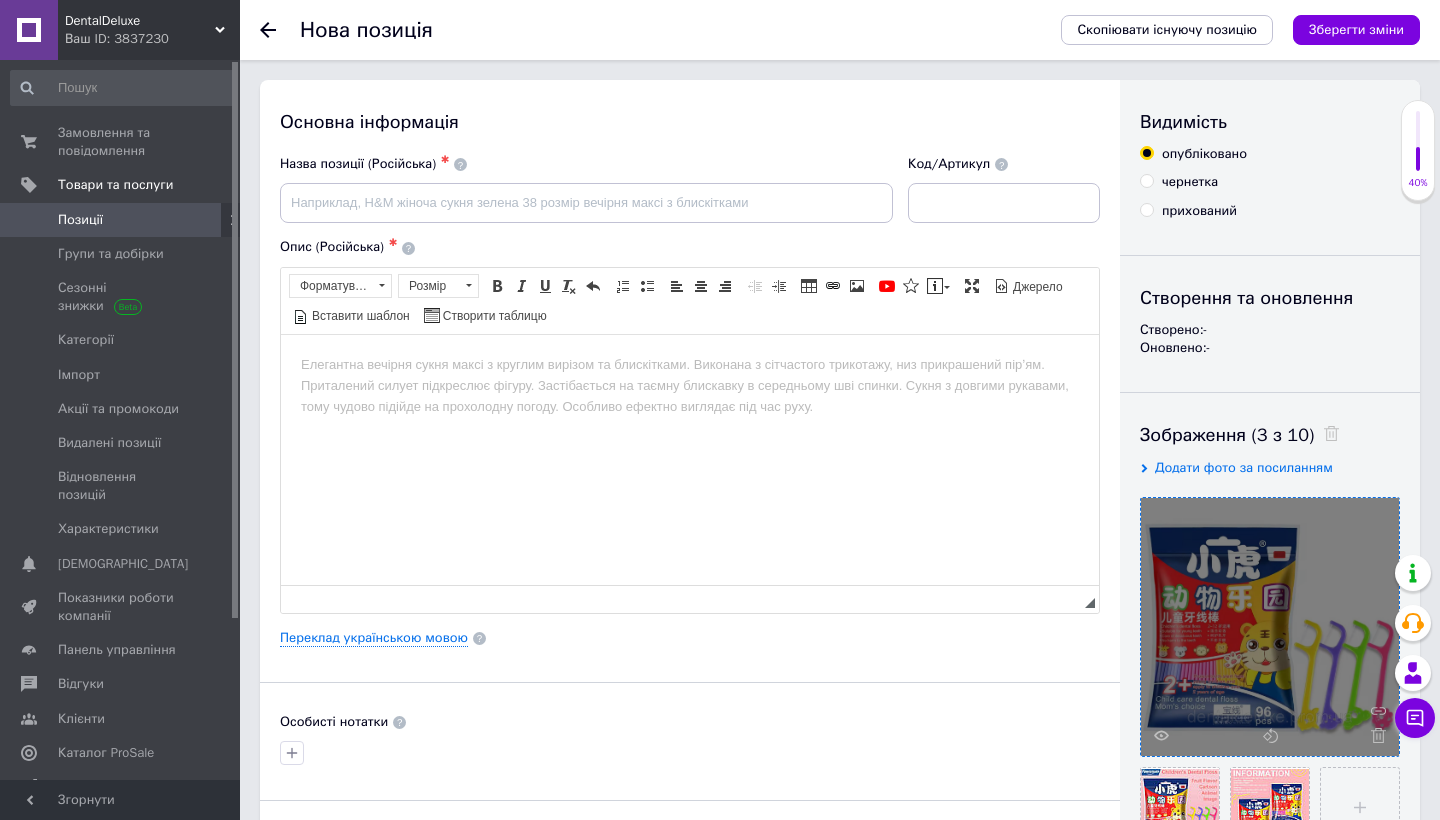 scroll, scrollTop: 0, scrollLeft: 0, axis: both 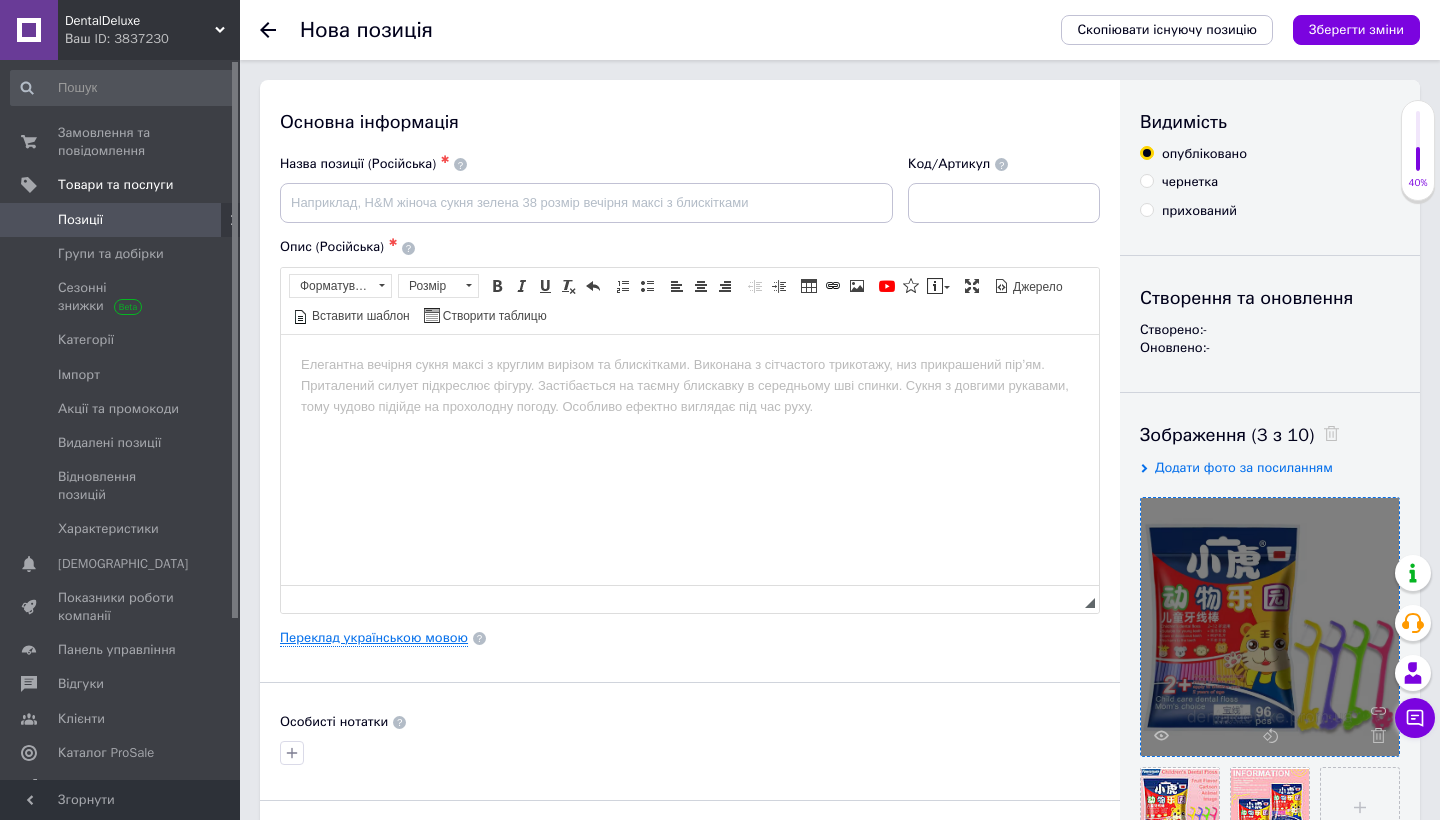 click on "Переклад українською мовою" at bounding box center (374, 638) 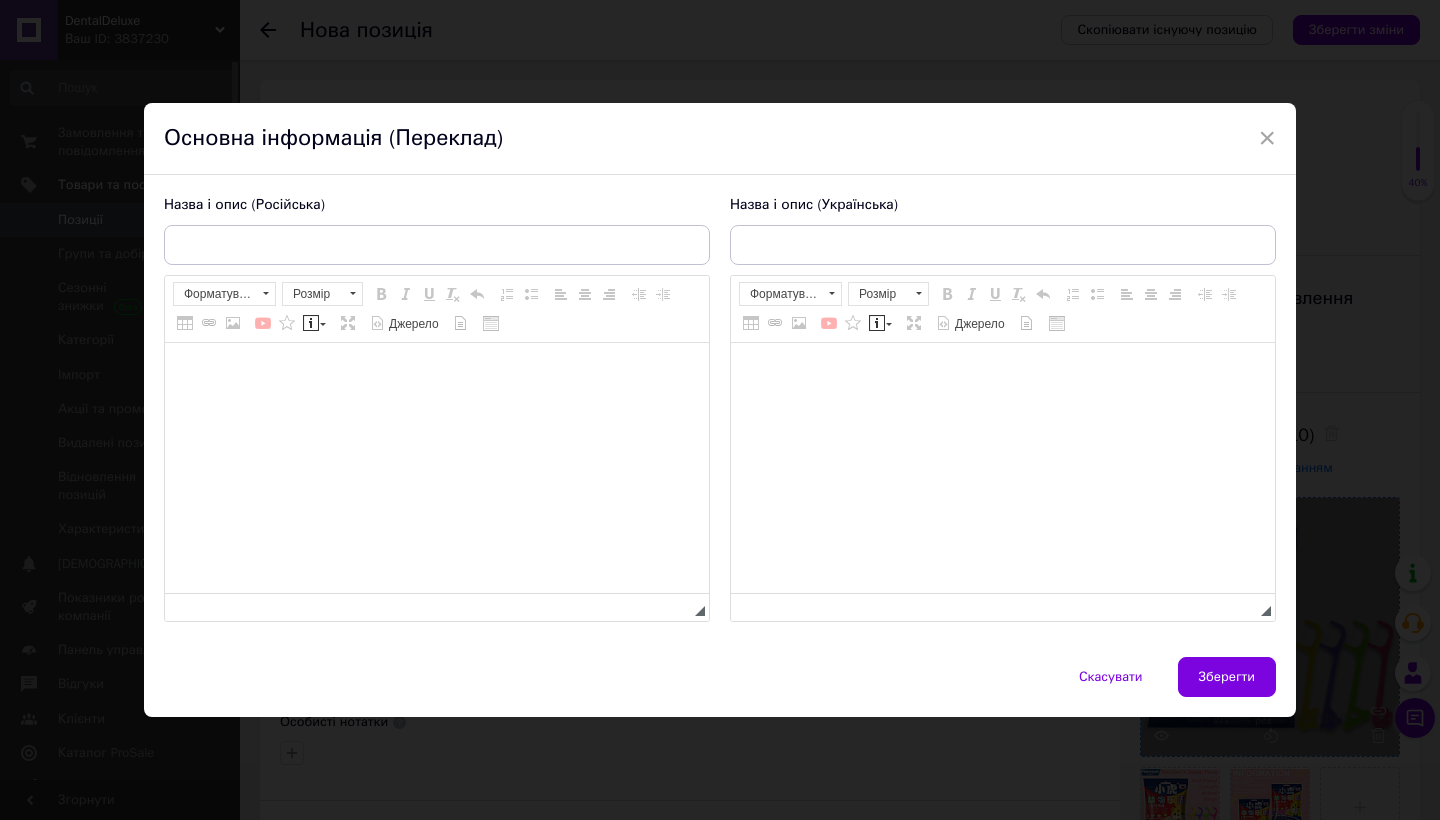 scroll, scrollTop: 0, scrollLeft: 0, axis: both 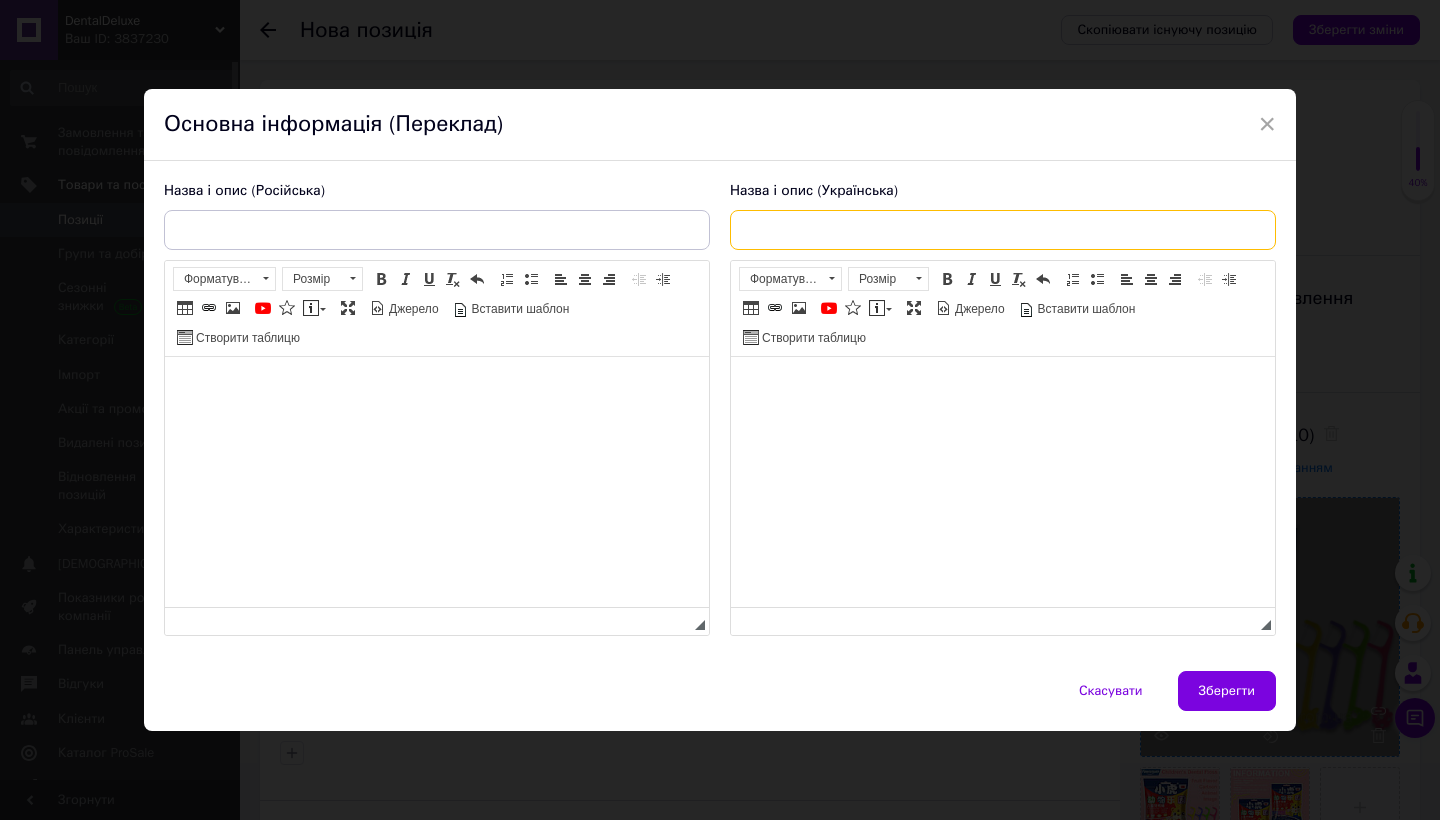 click at bounding box center (1003, 230) 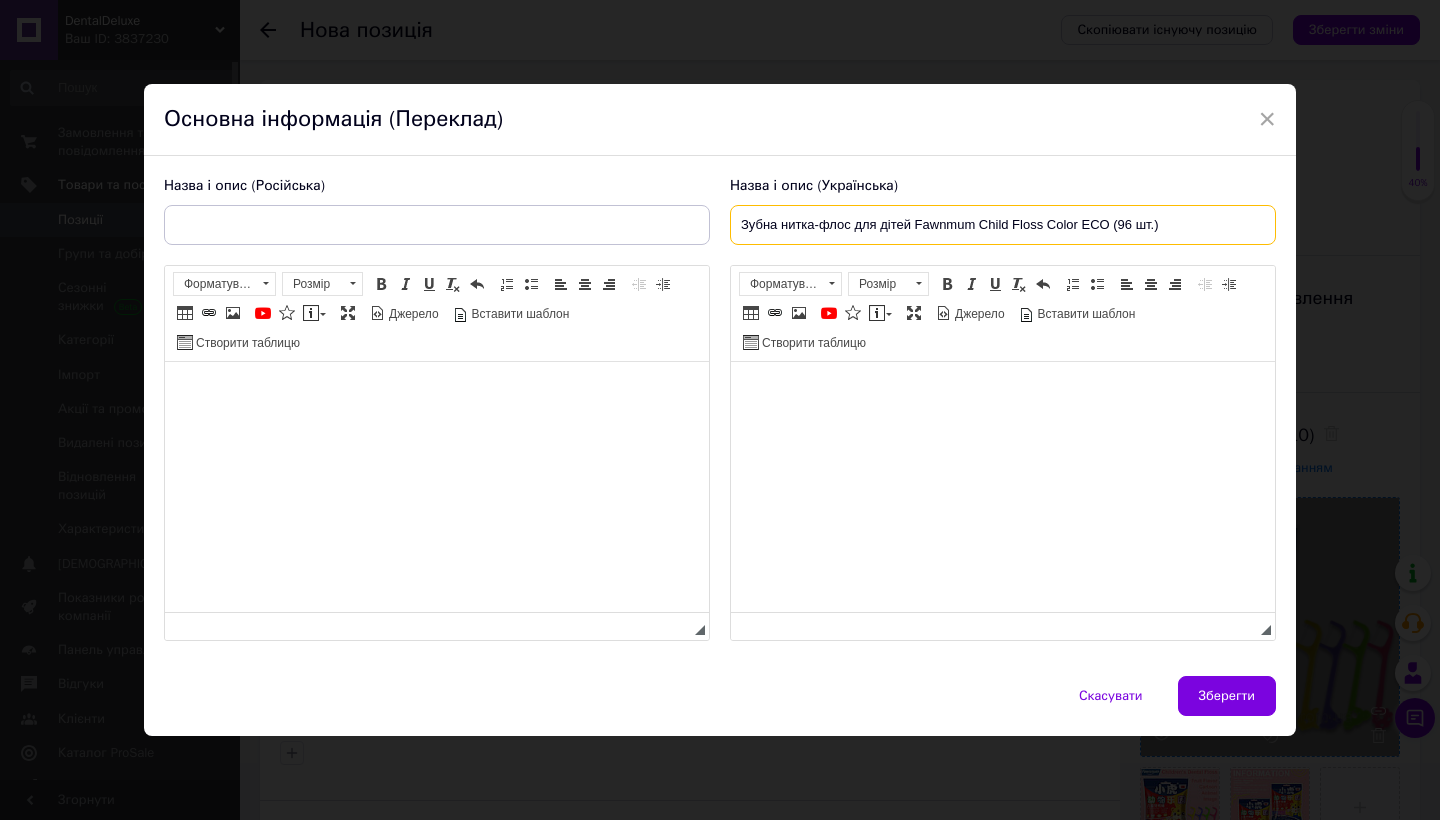 type on "Зубна нитка-флос для дітей Fawnmum Child Floss Color ECO (96 шт.)" 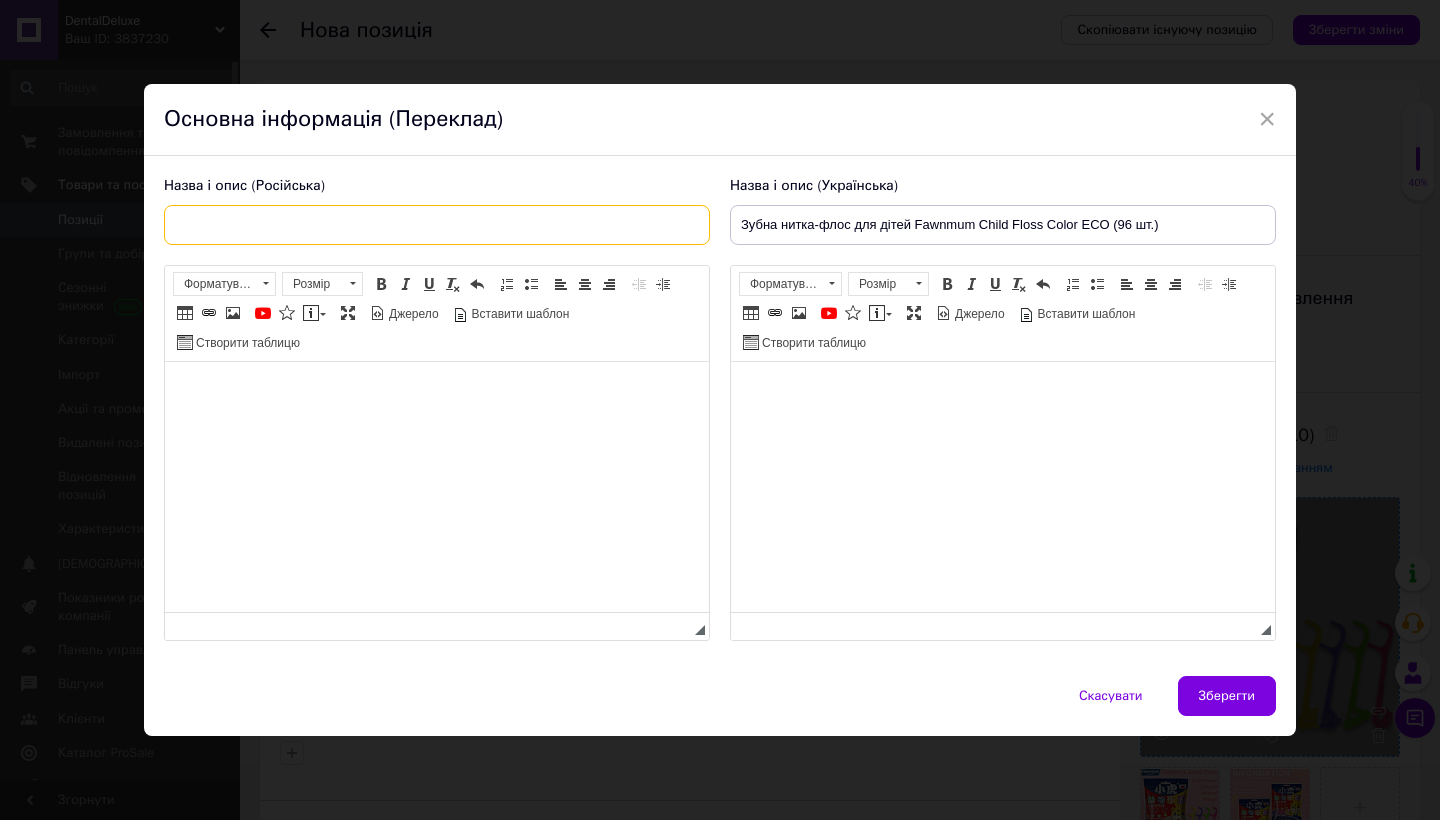 click at bounding box center (437, 225) 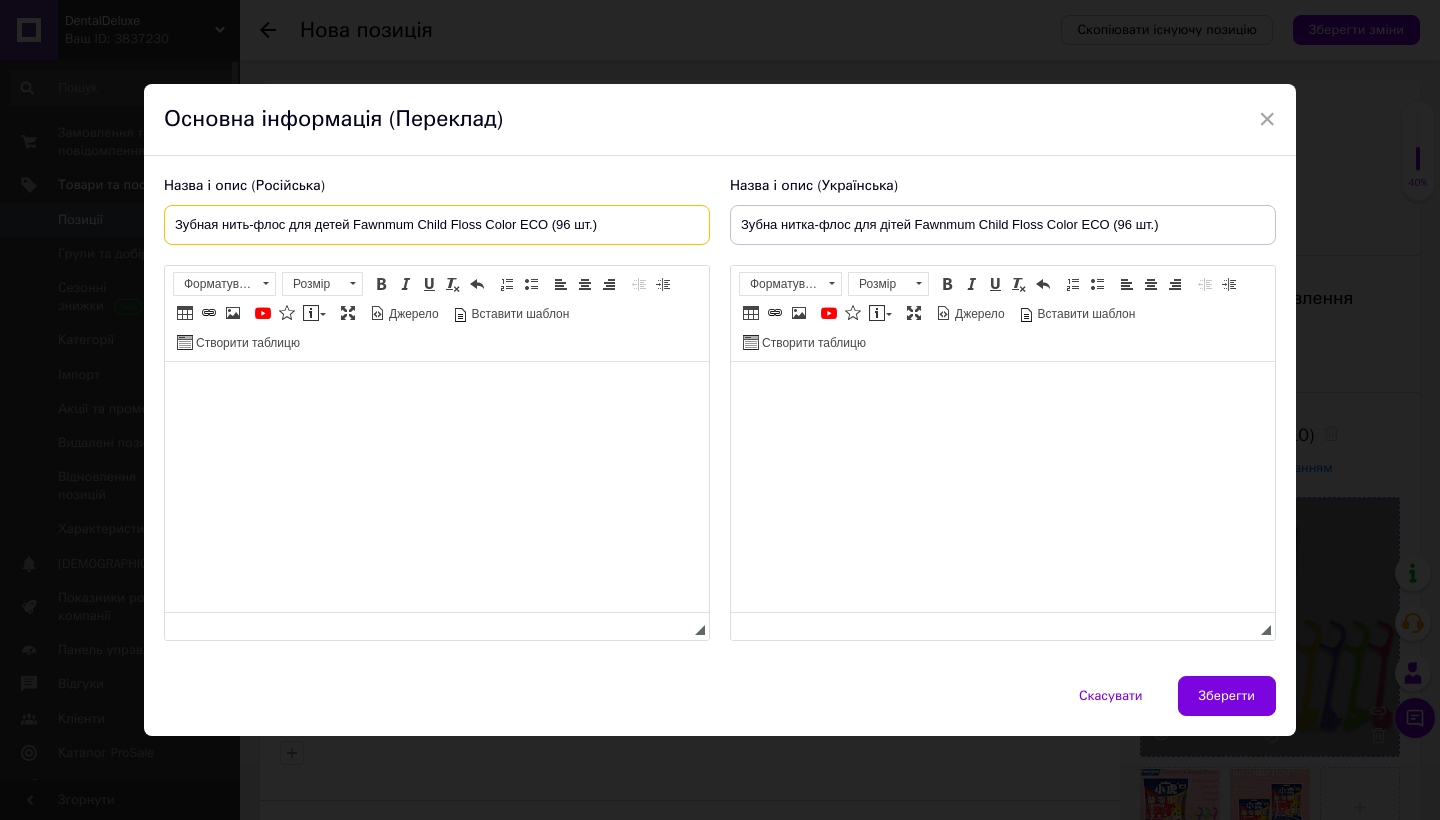 type on "Зубная нить-флос для детей Fawnmum Child Floss Color ECO (96 шт.)" 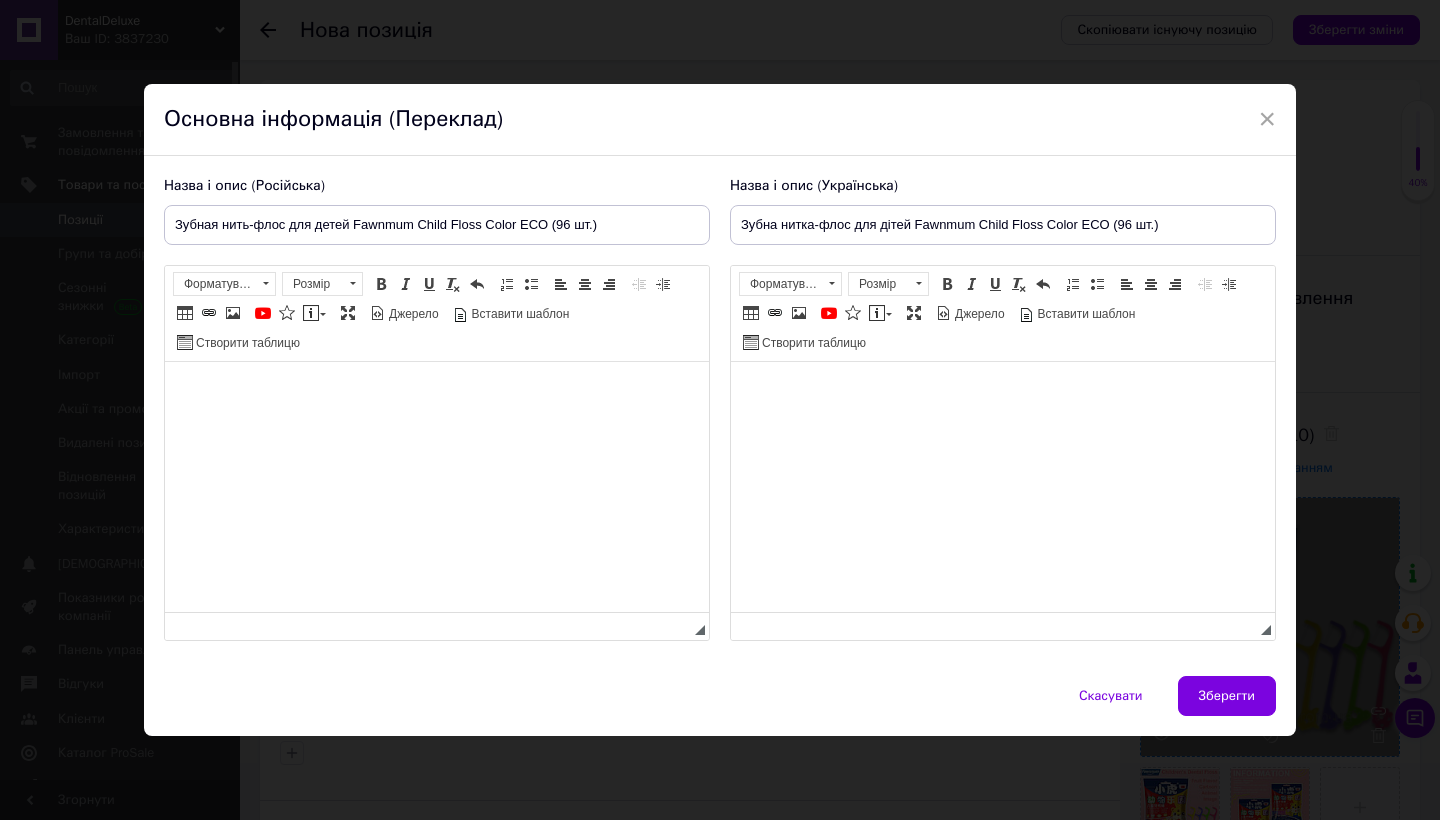 drag, startPoint x: 894, startPoint y: 534, endPoint x: 890, endPoint y: 522, distance: 12.649111 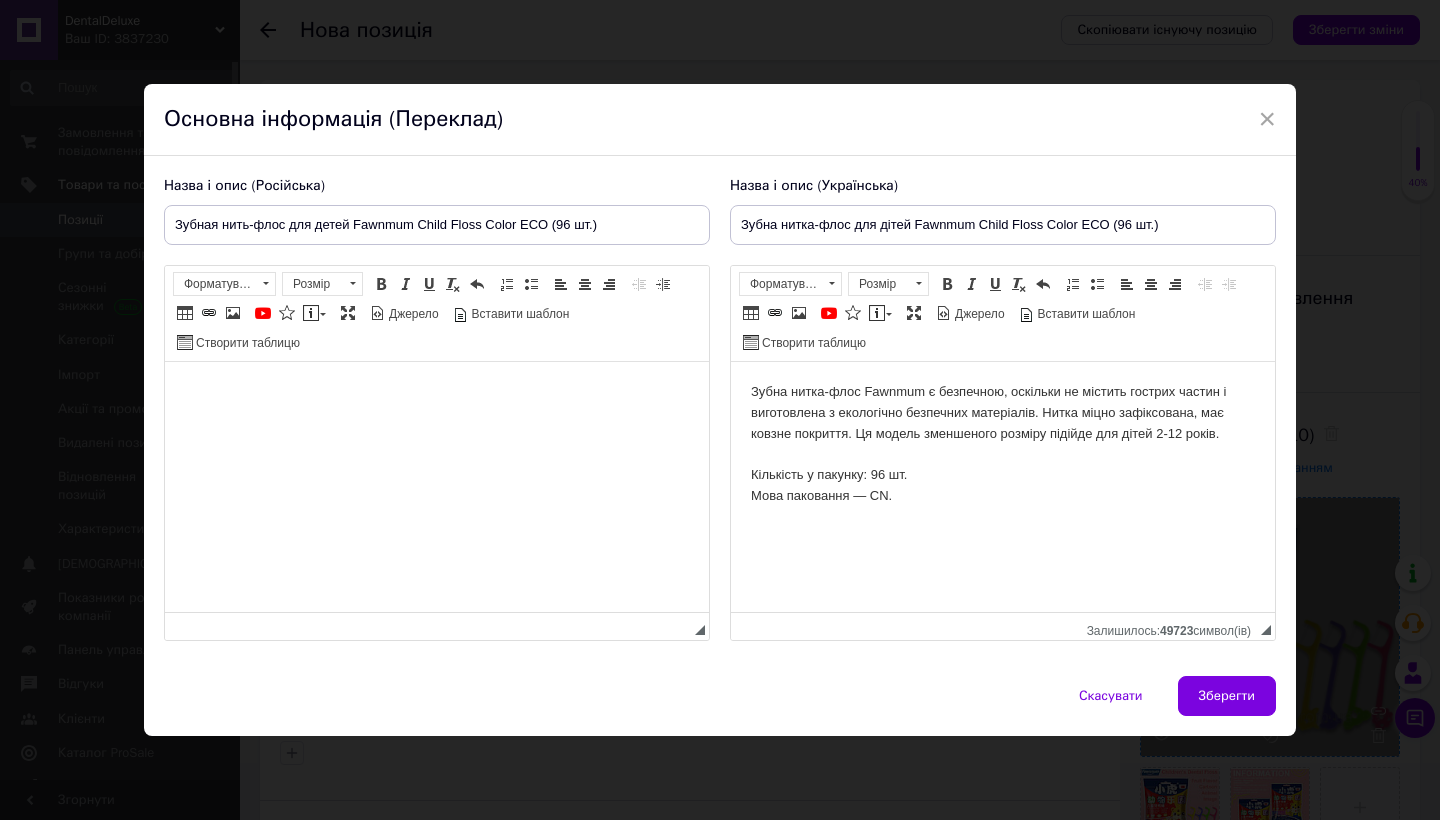 click at bounding box center [437, 392] 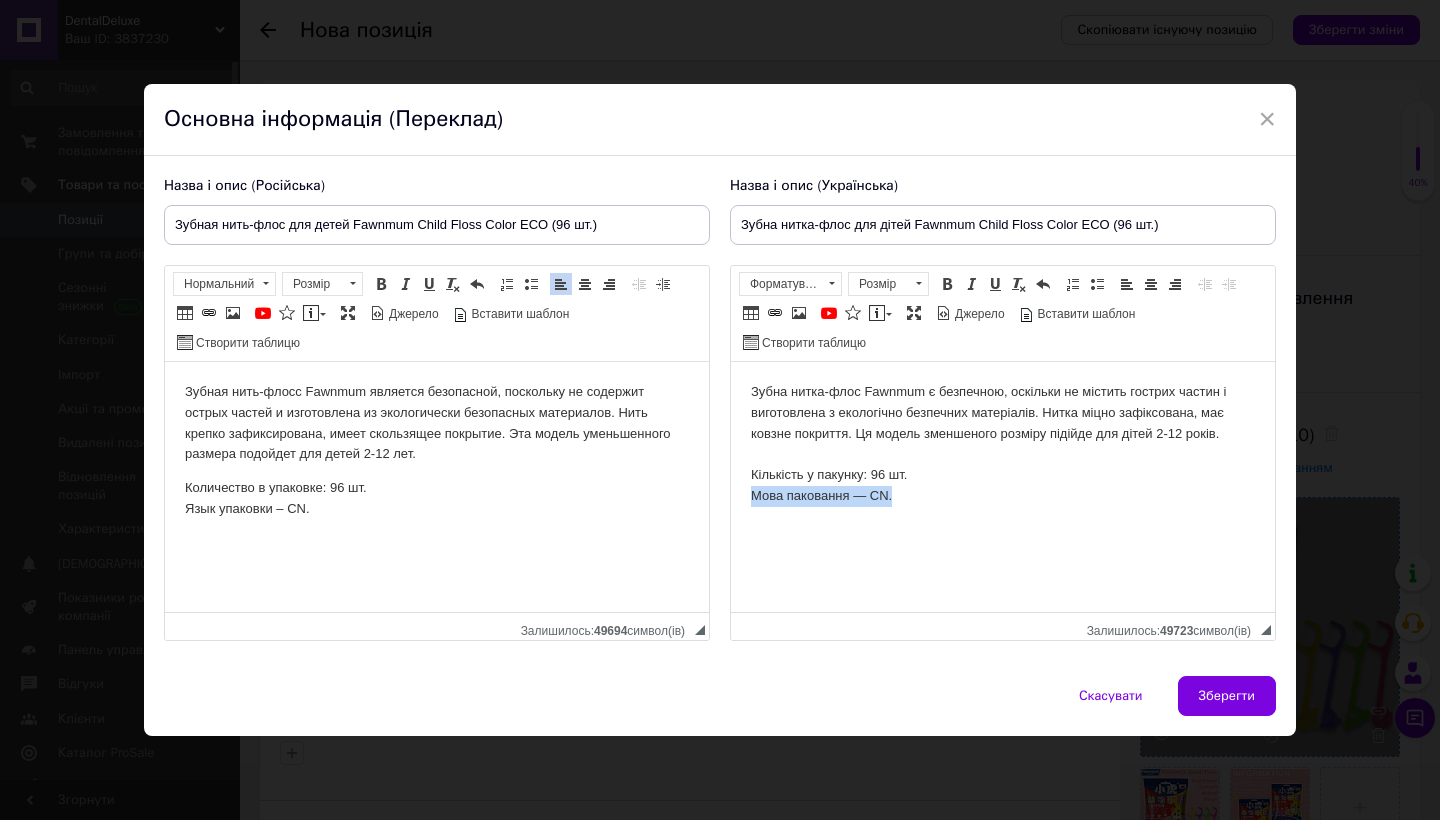 click on "Зубна нитка-флос Fawnmum є безпечною, оскільки не містить гострих частин і виготовлена з екологічно безпечних матеріалів. Нитка міцно зафіксована, має ковзне покриття. Ця модель зменшеного розміру підійде для дітей 2-12 років. Кількість у пакунку: 96 шт. Мова паковання — CN." at bounding box center [1003, 444] 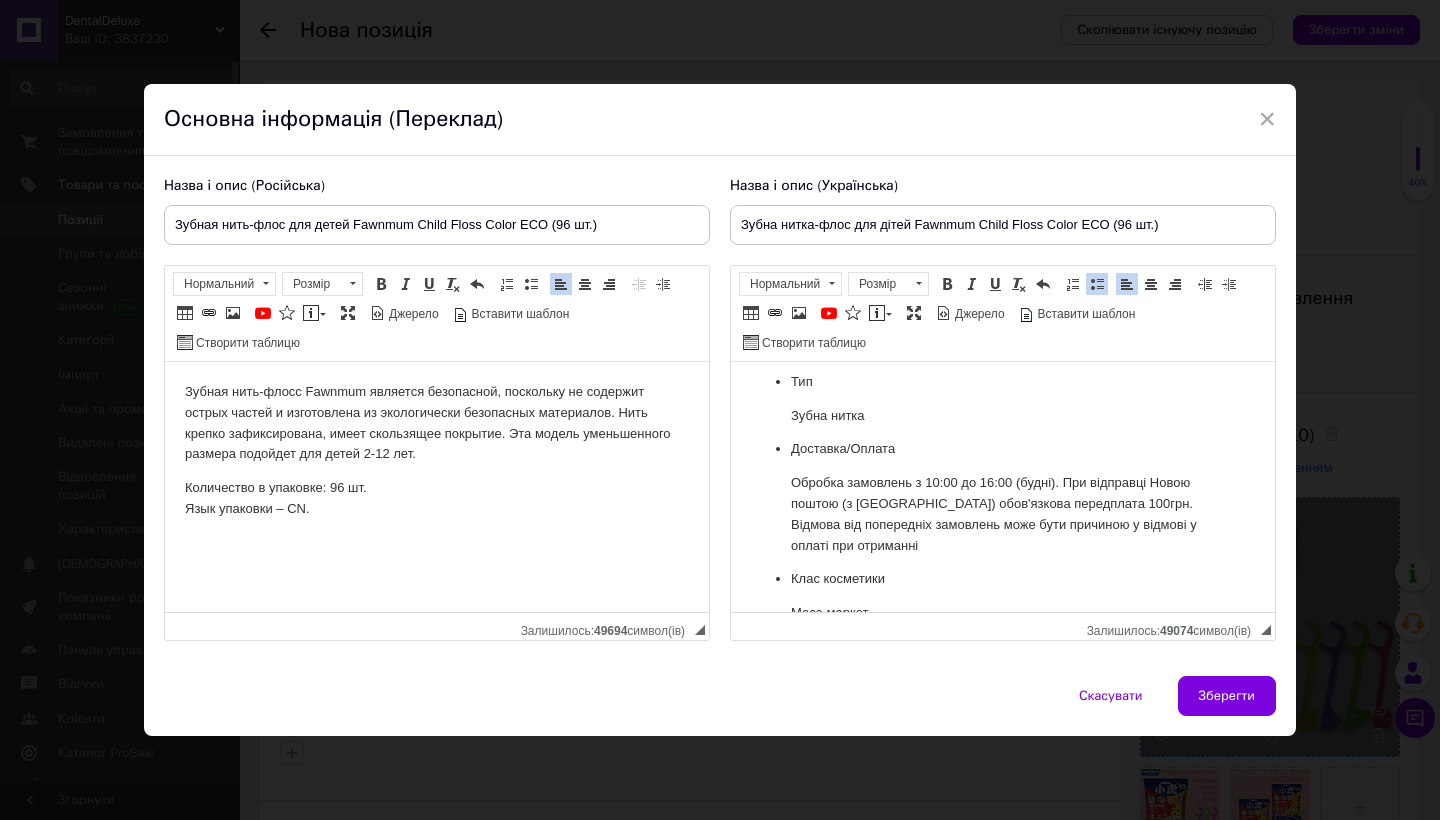 scroll, scrollTop: 178, scrollLeft: 0, axis: vertical 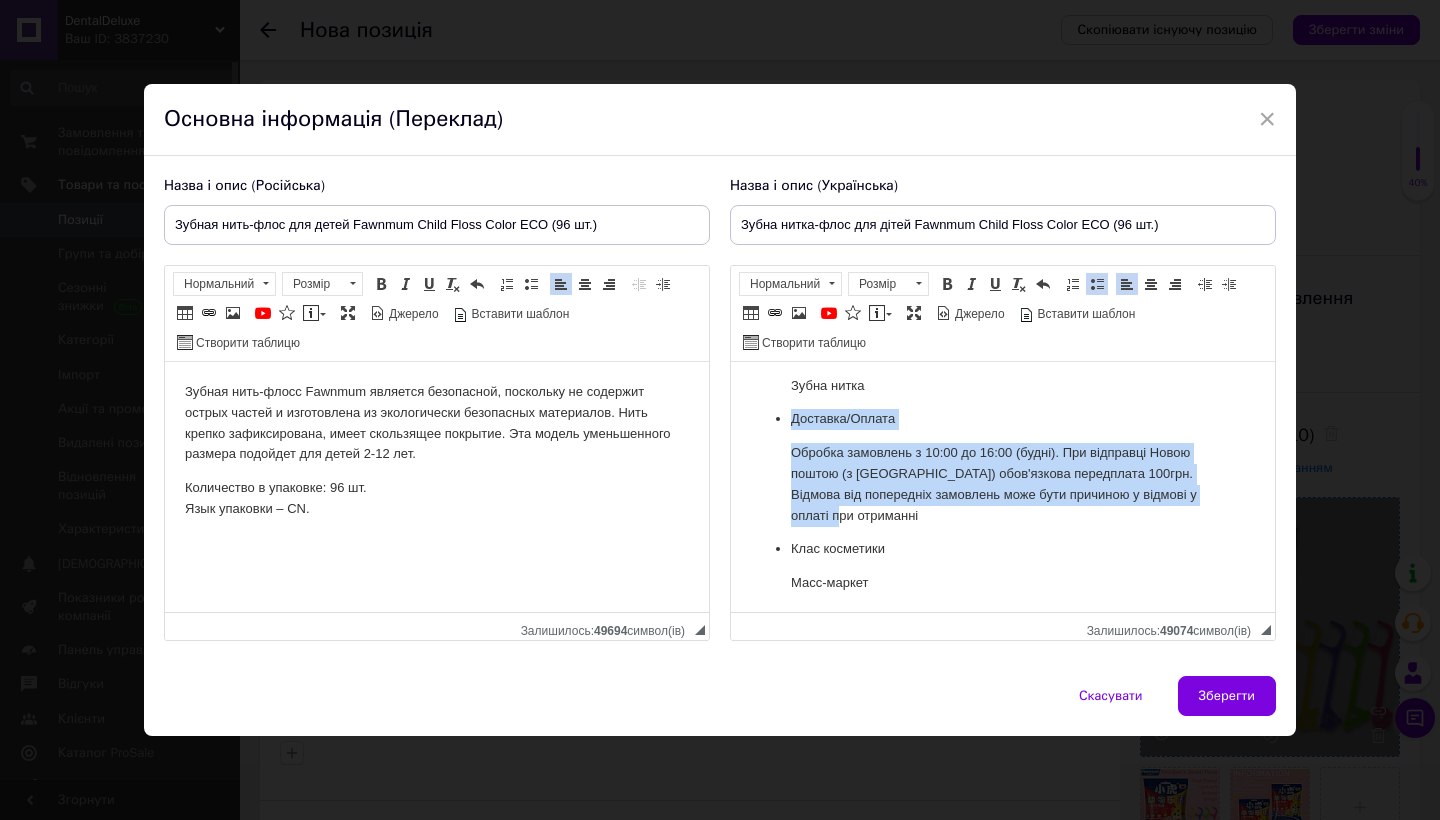 drag, startPoint x: 763, startPoint y: 411, endPoint x: 903, endPoint y: 514, distance: 173.80736 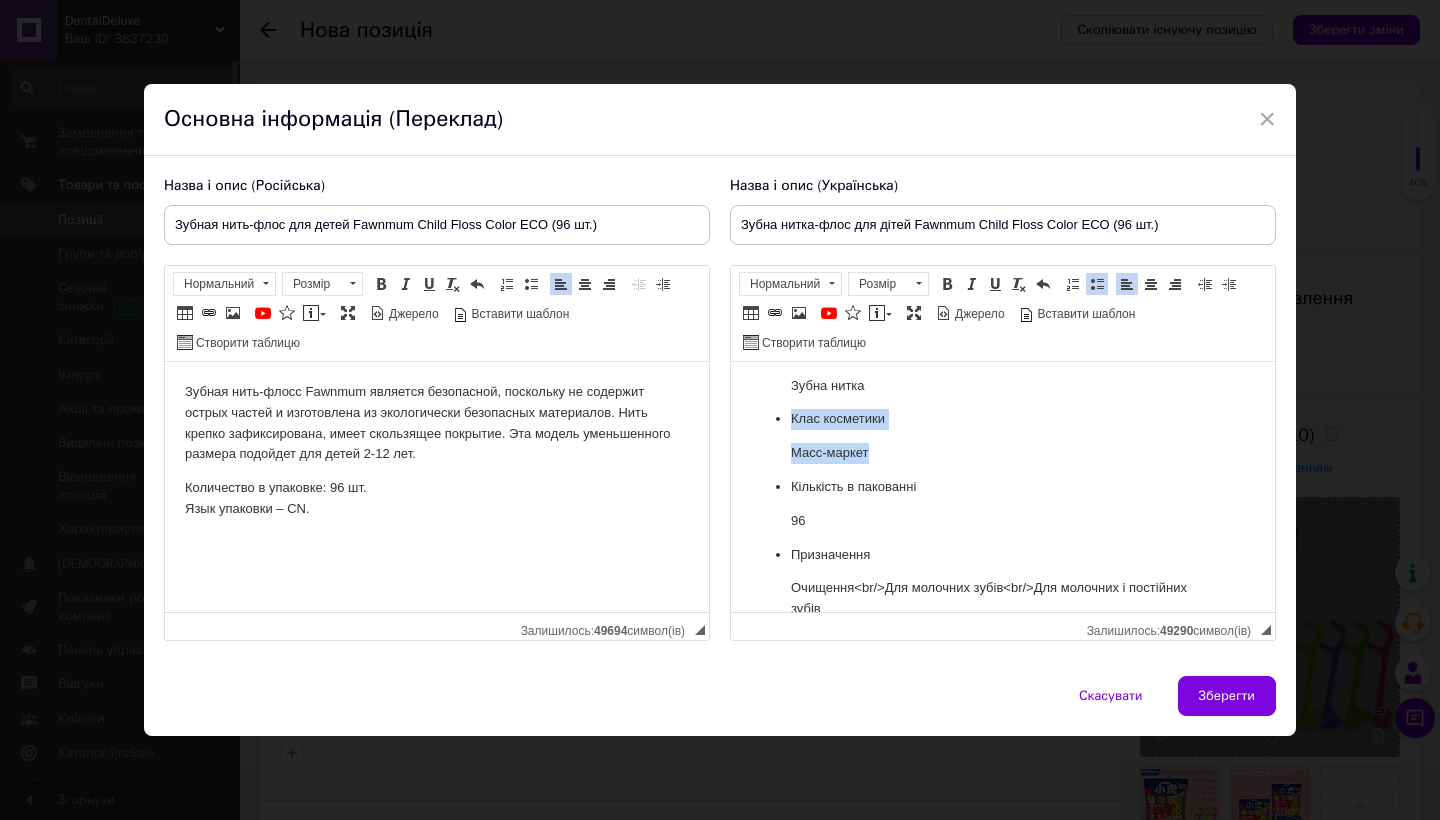 drag, startPoint x: 908, startPoint y: 448, endPoint x: 759, endPoint y: 396, distance: 157.81319 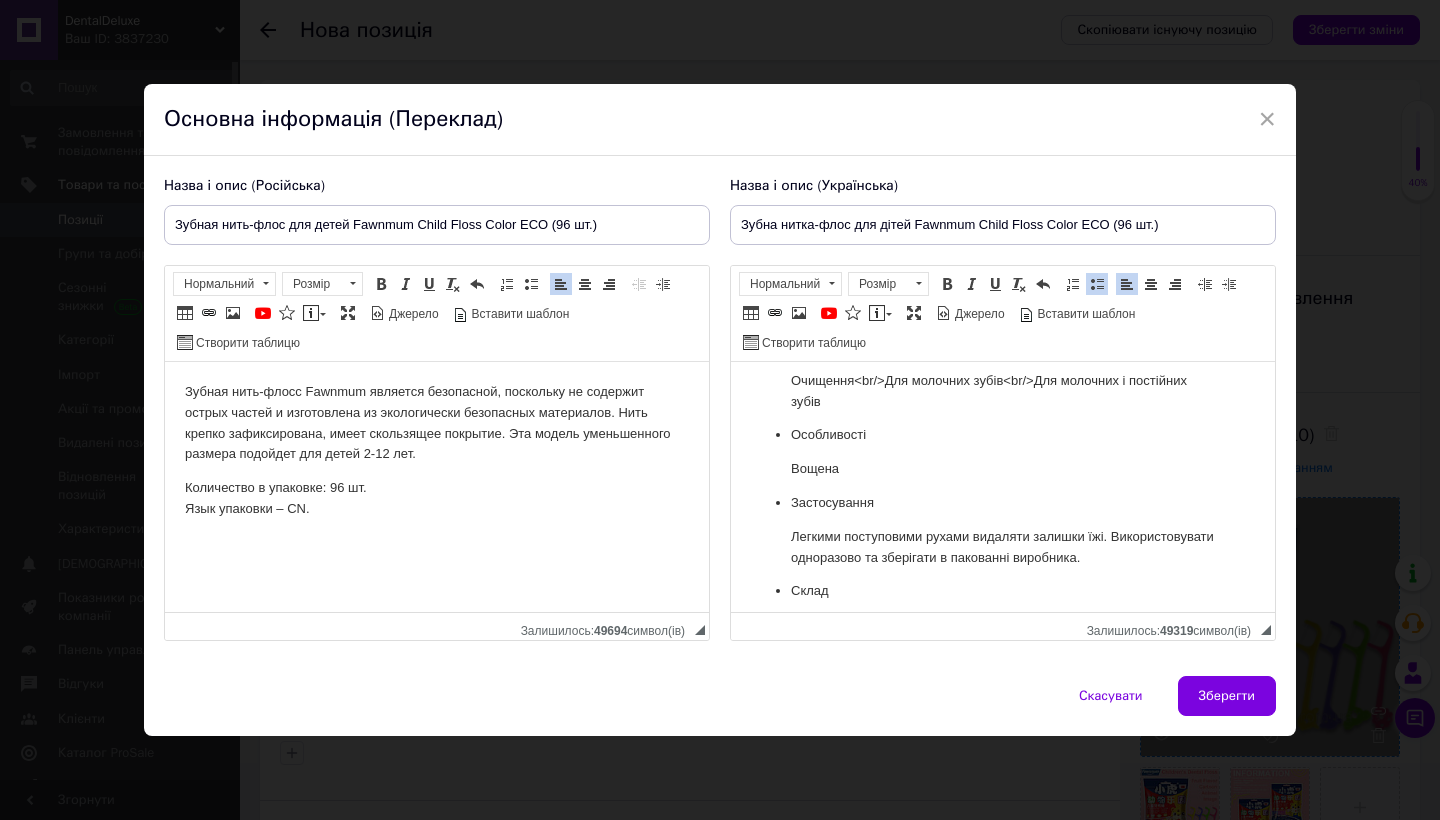 scroll, scrollTop: 325, scrollLeft: 0, axis: vertical 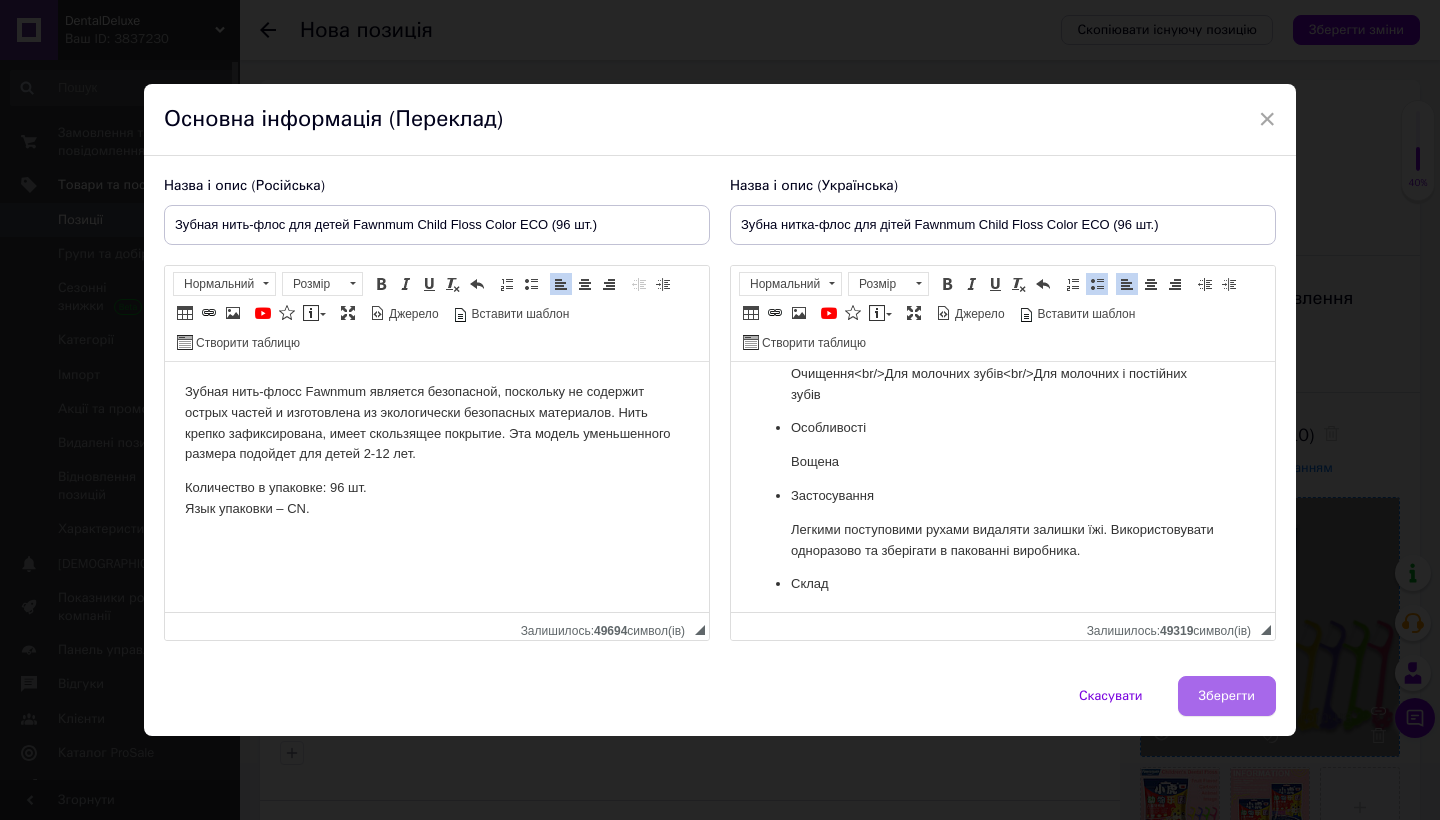 click on "Зберегти" at bounding box center (1227, 696) 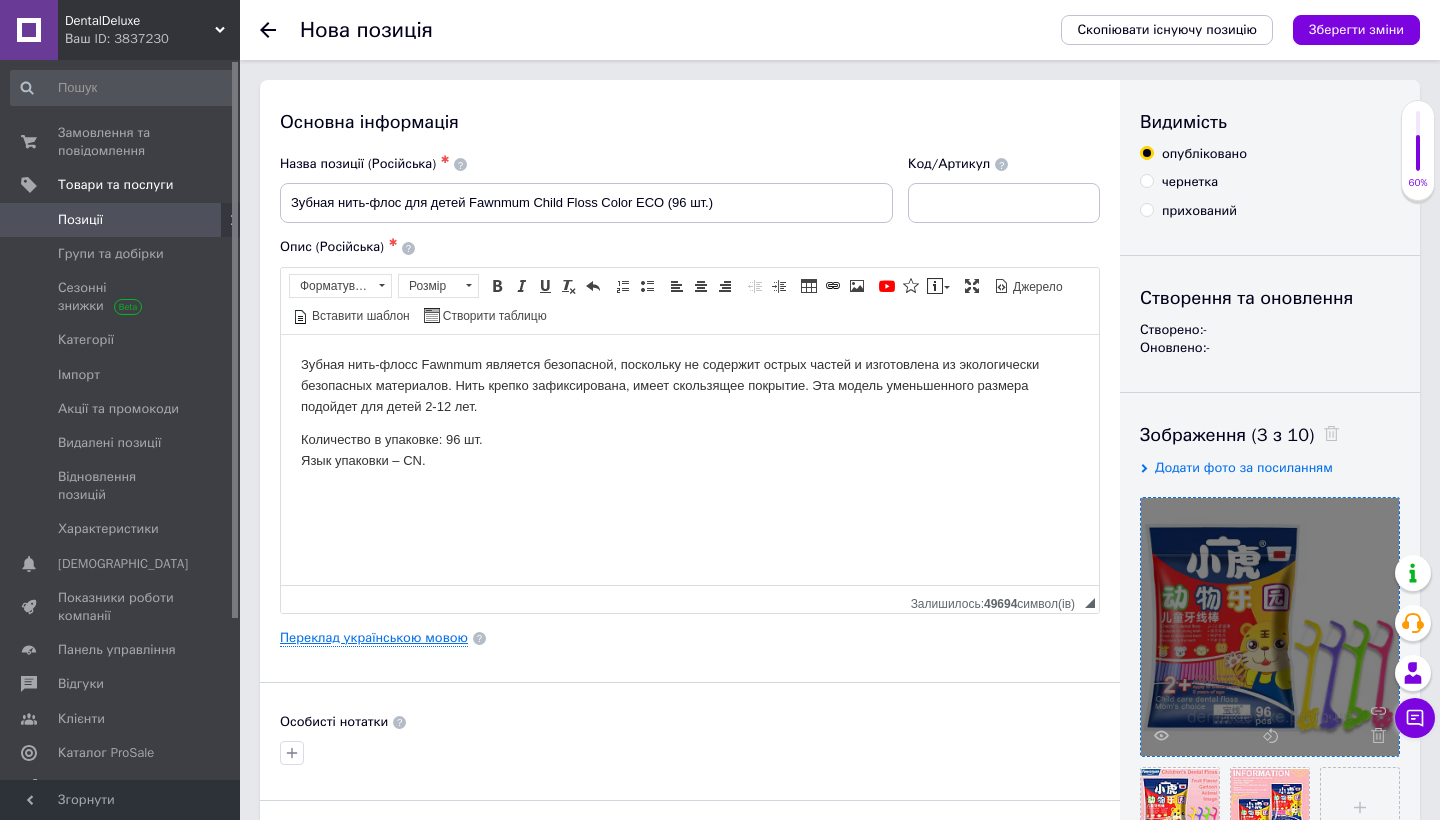 click on "Переклад українською мовою" at bounding box center [374, 638] 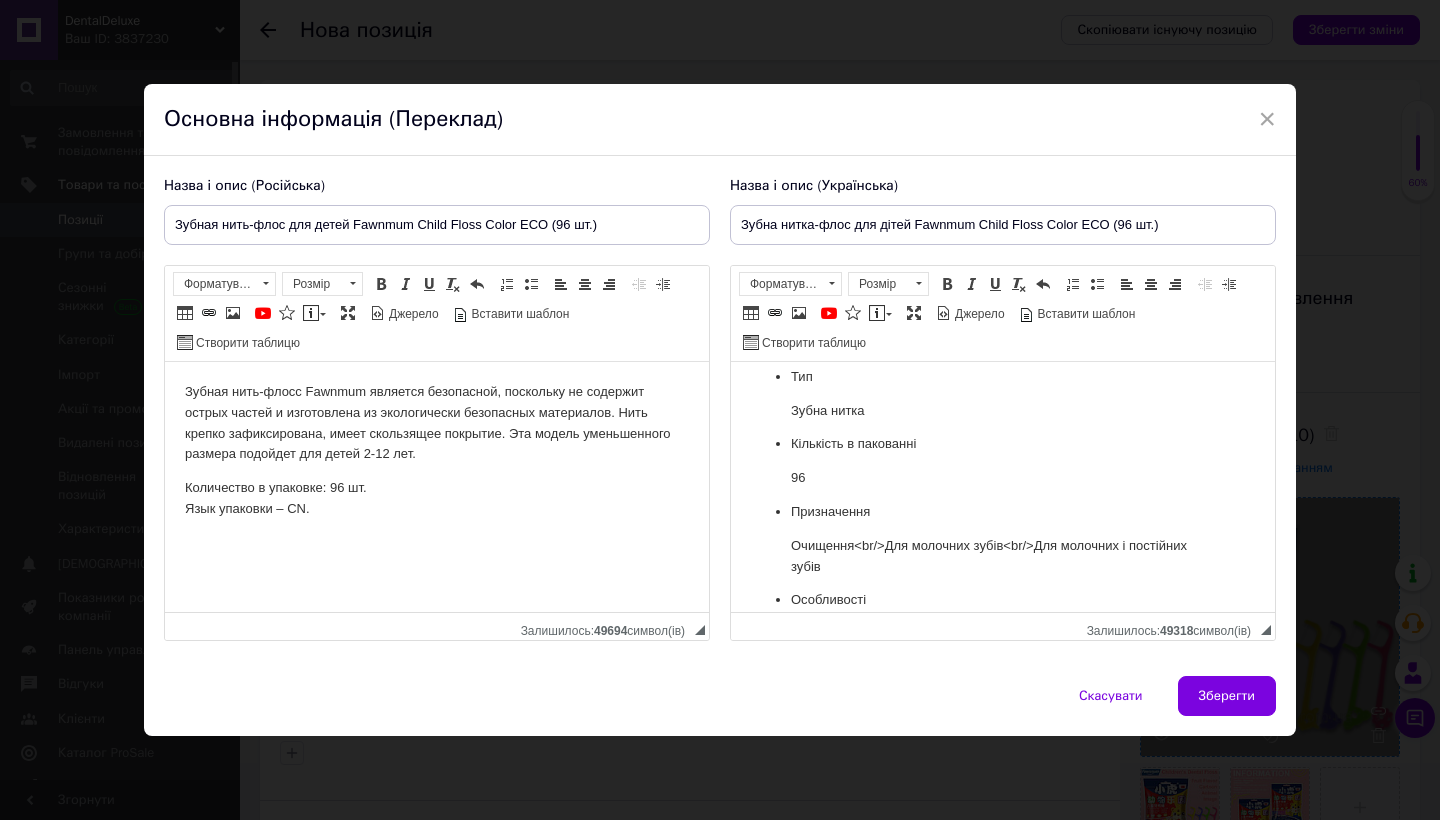 scroll, scrollTop: 5, scrollLeft: 0, axis: vertical 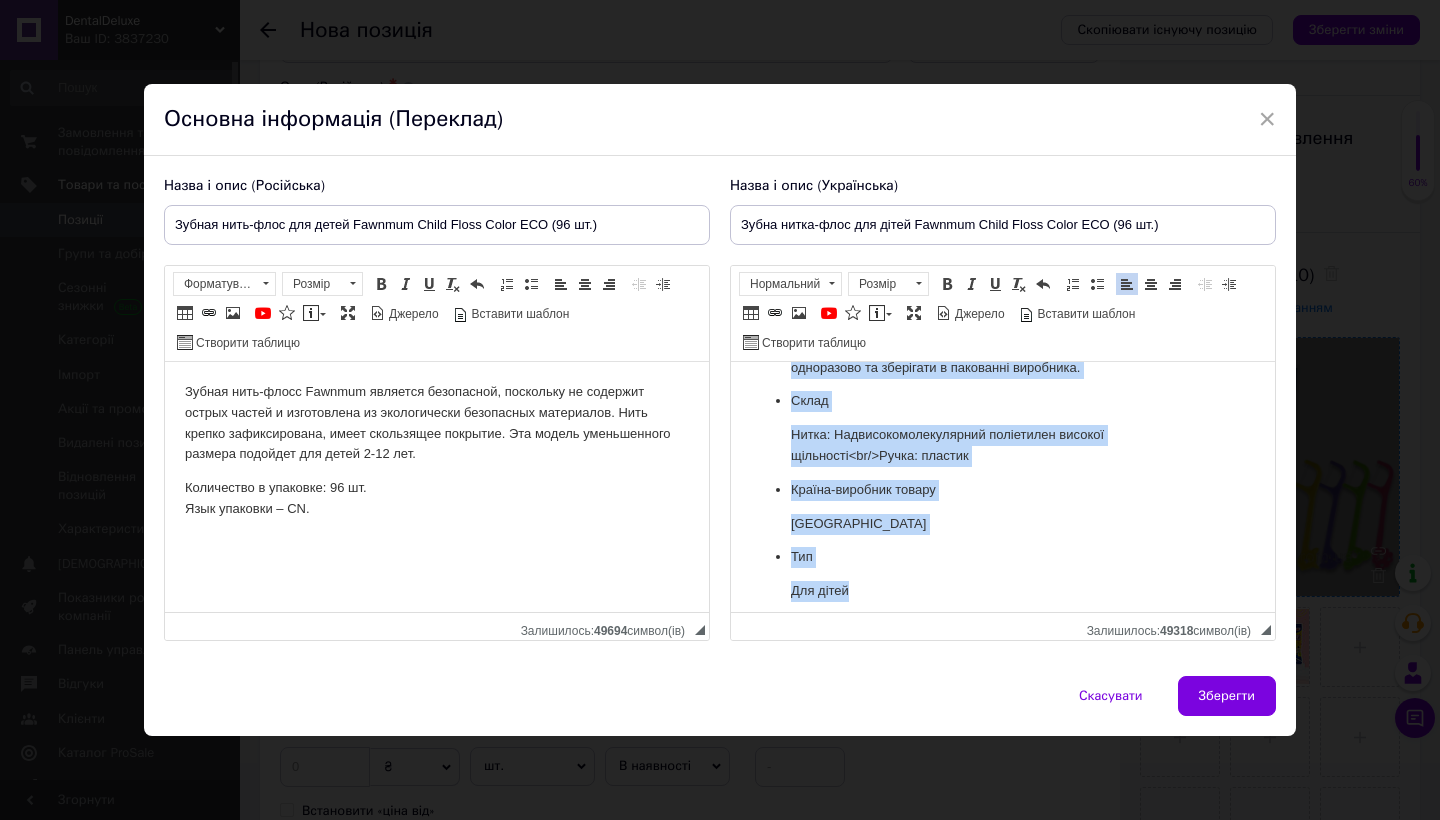 drag, startPoint x: 779, startPoint y: 532, endPoint x: 845, endPoint y: 819, distance: 294.4911 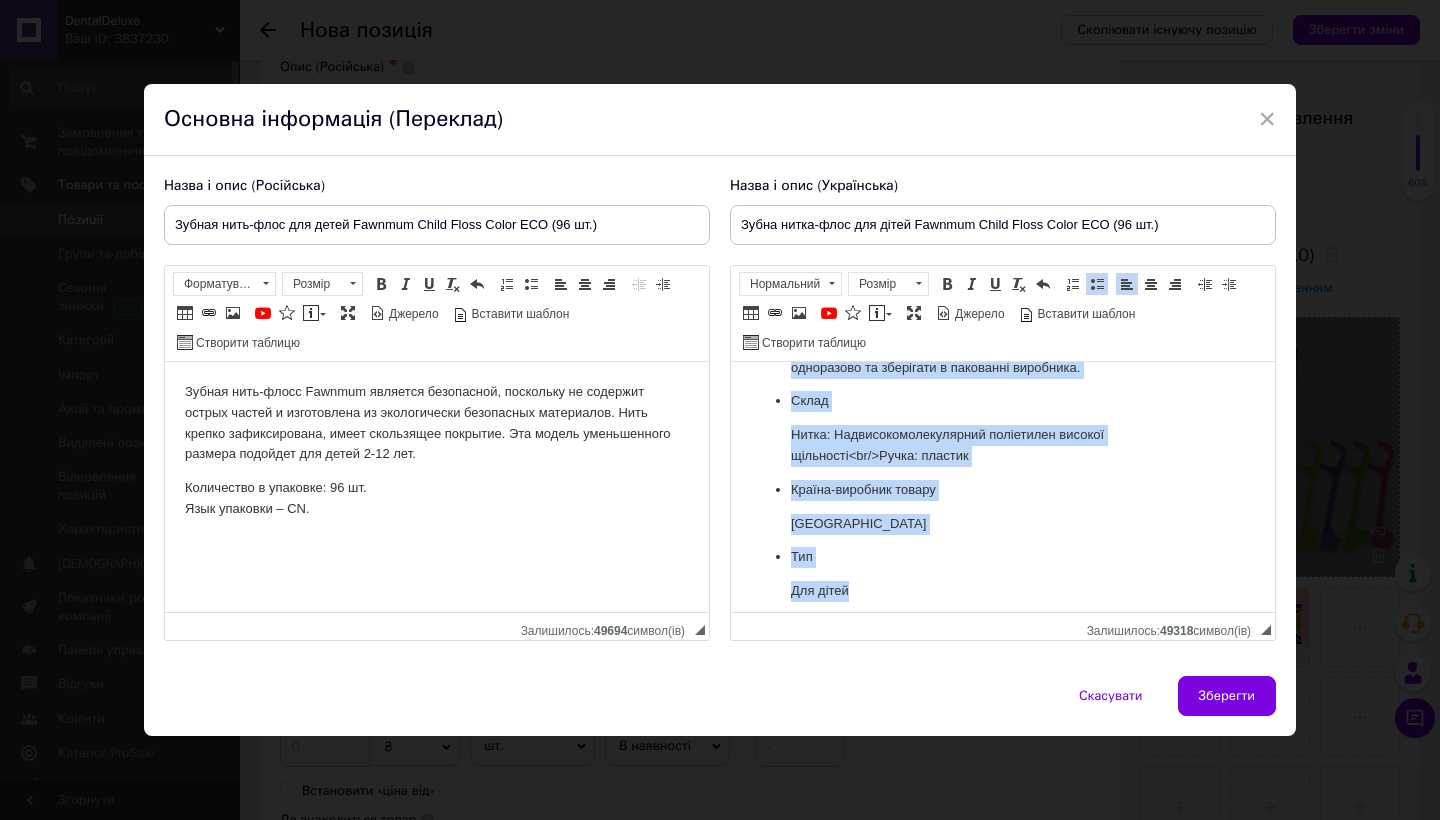 copy on "Тип Зубна нитка Кількість в пакованні 96 Призначення Очищення<br/>Для молочних зубів<br/>Для молочних і постійних зубів Особливості Вощена Застосування Легкими поступовими рухами видаляти залишки їжі. Використовувати одноразово та зберігати в пакованні виробника. Склад Нитка: Надвисокомолекулярний поліетилен високої щільності<br/>Ручка: пластик Країна-виробник товару Китай Тип Для дітей" 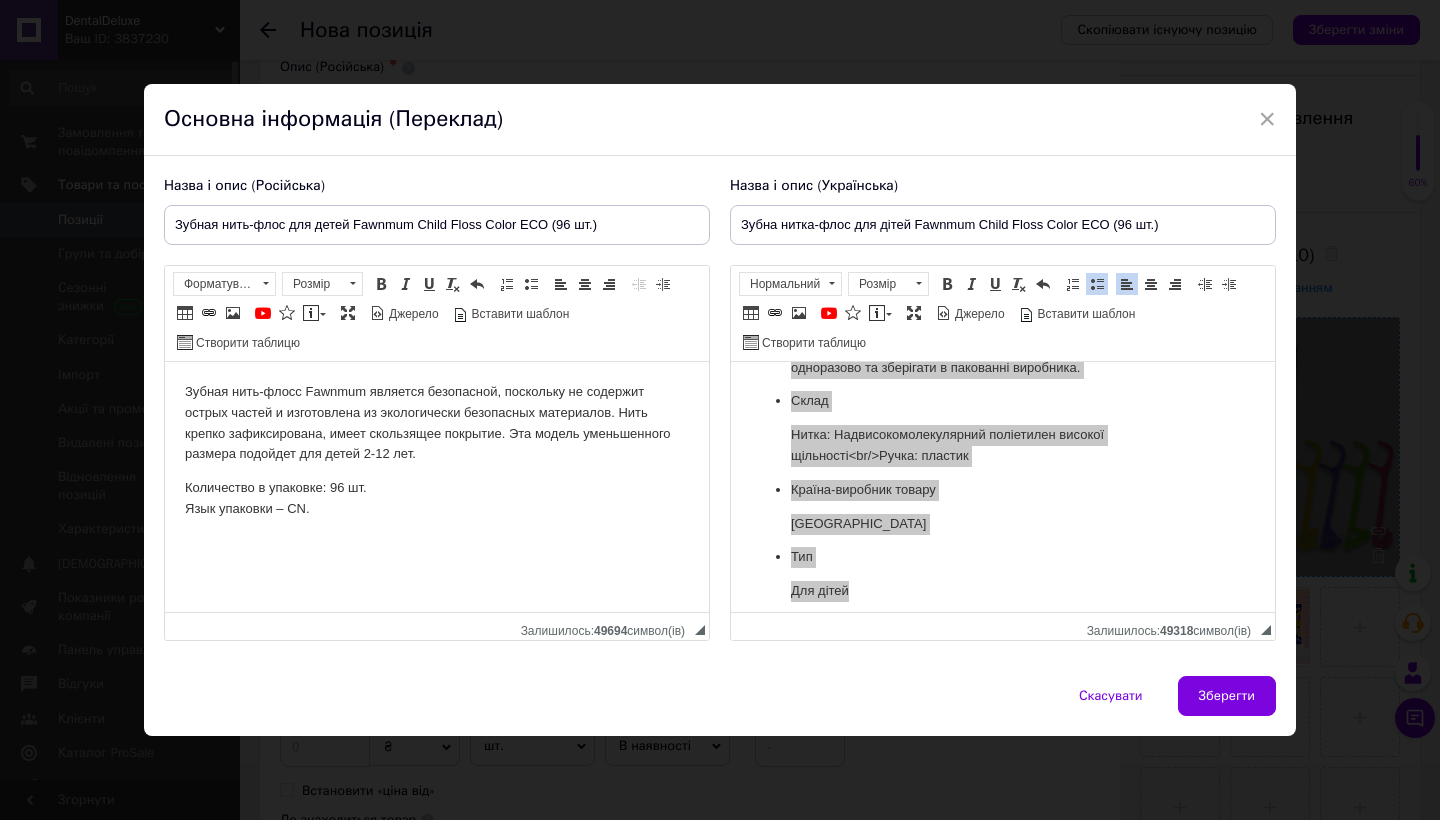 click at bounding box center (437, 543) 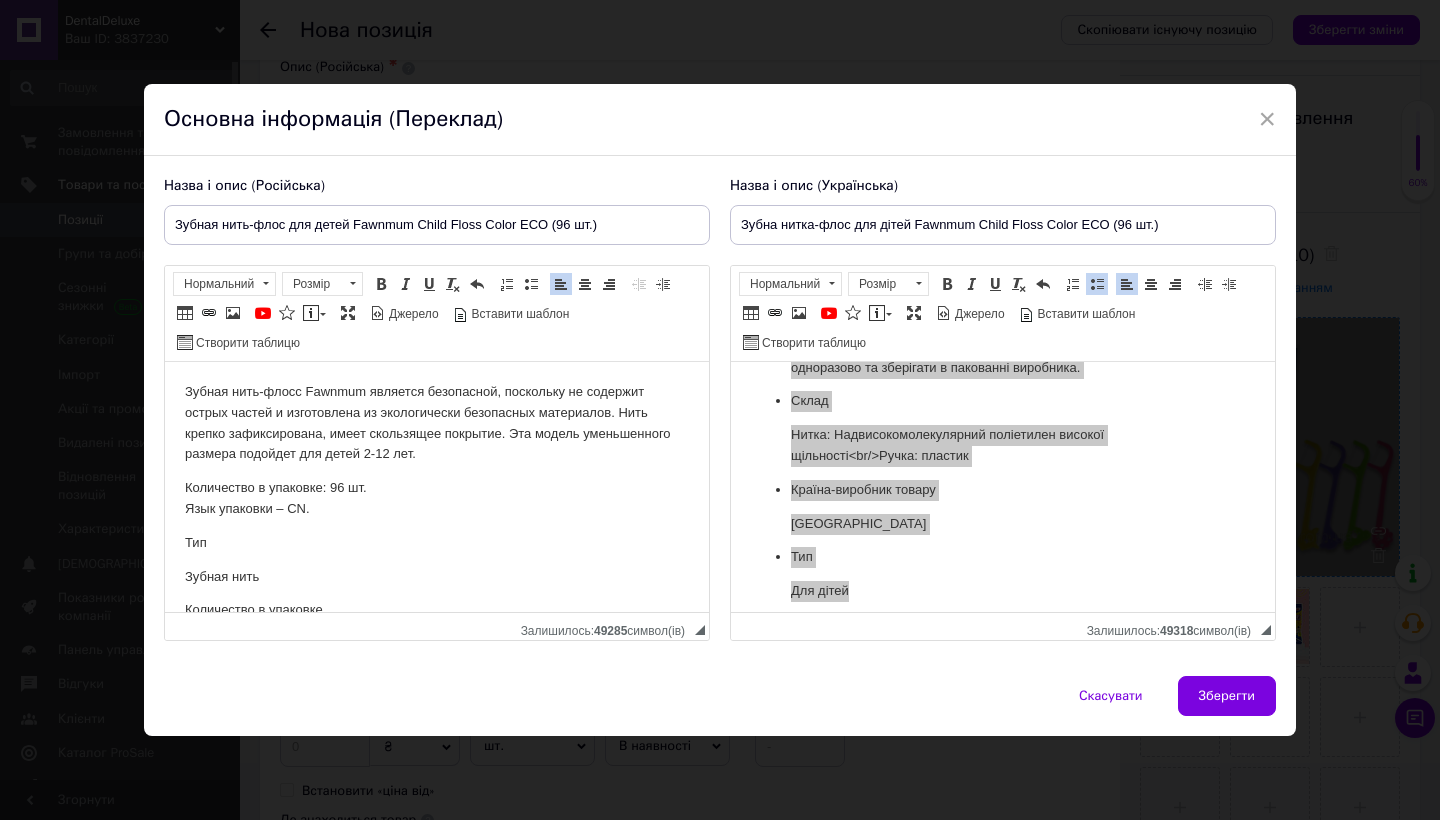 scroll, scrollTop: 468, scrollLeft: 0, axis: vertical 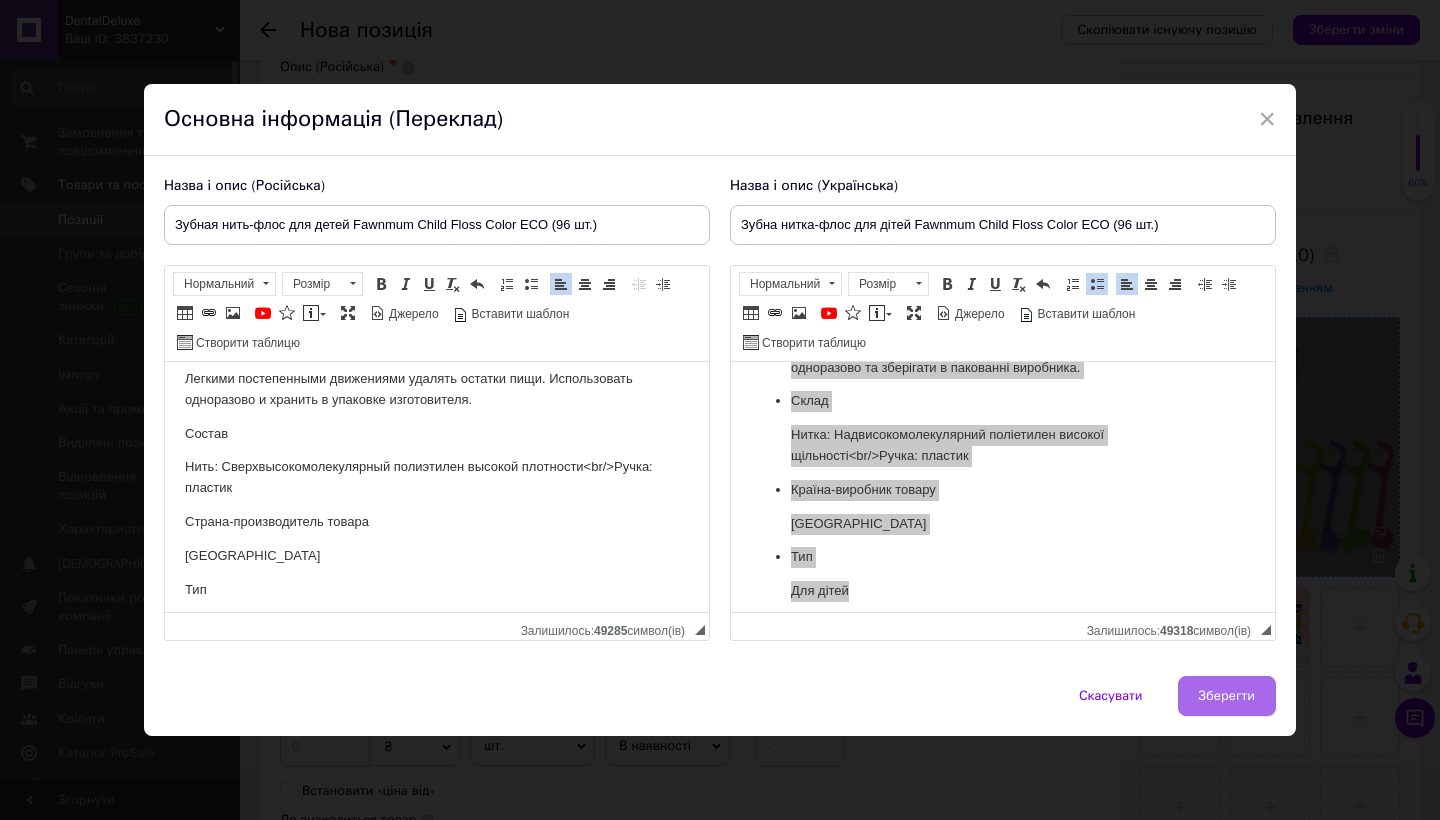 click on "Зберегти" at bounding box center [1227, 696] 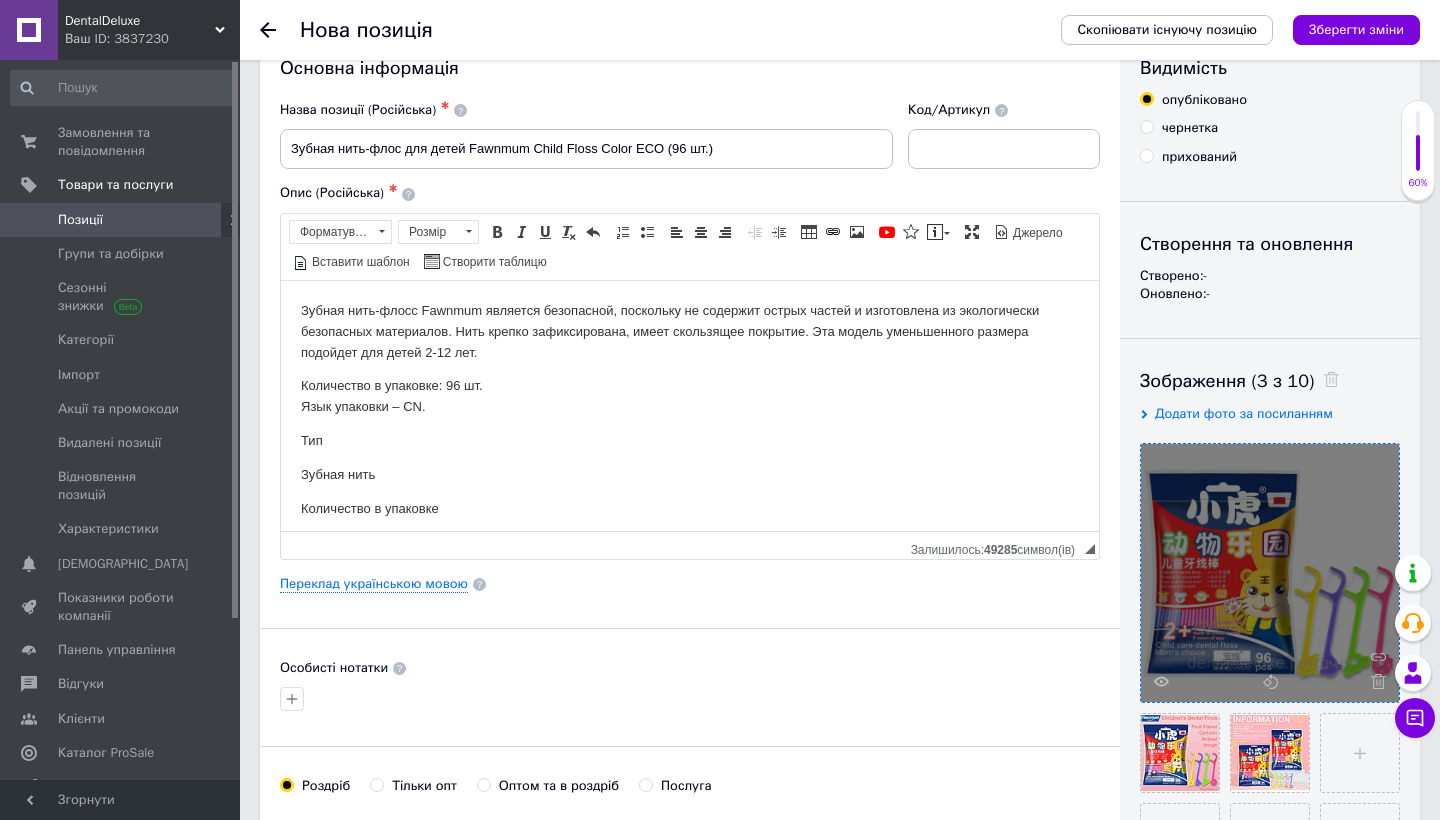 scroll, scrollTop: 0, scrollLeft: 0, axis: both 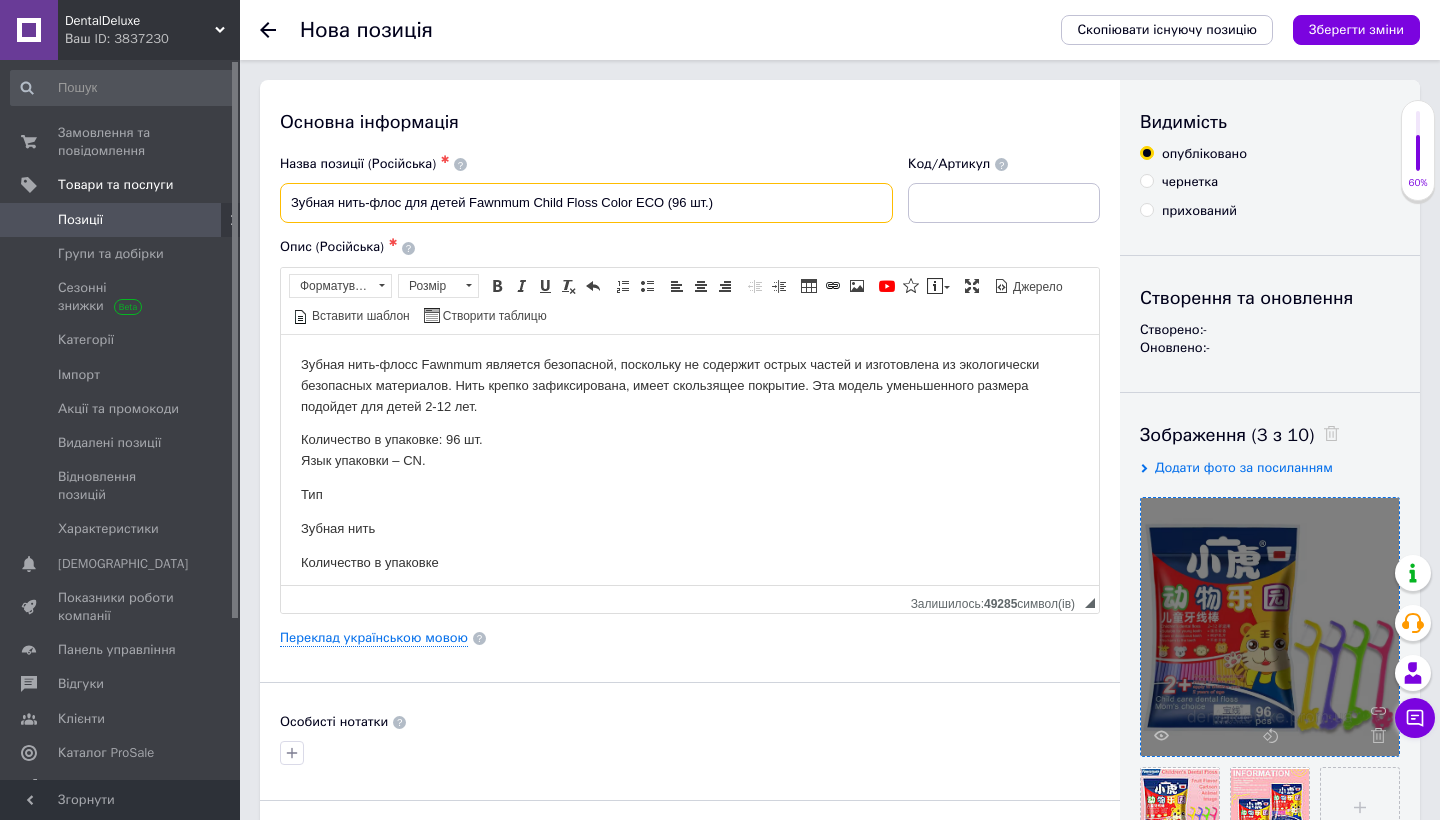 click on "Зубная нить-флос для детей Fawnmum Child Floss Color ECO (96 шт.)" at bounding box center (586, 203) 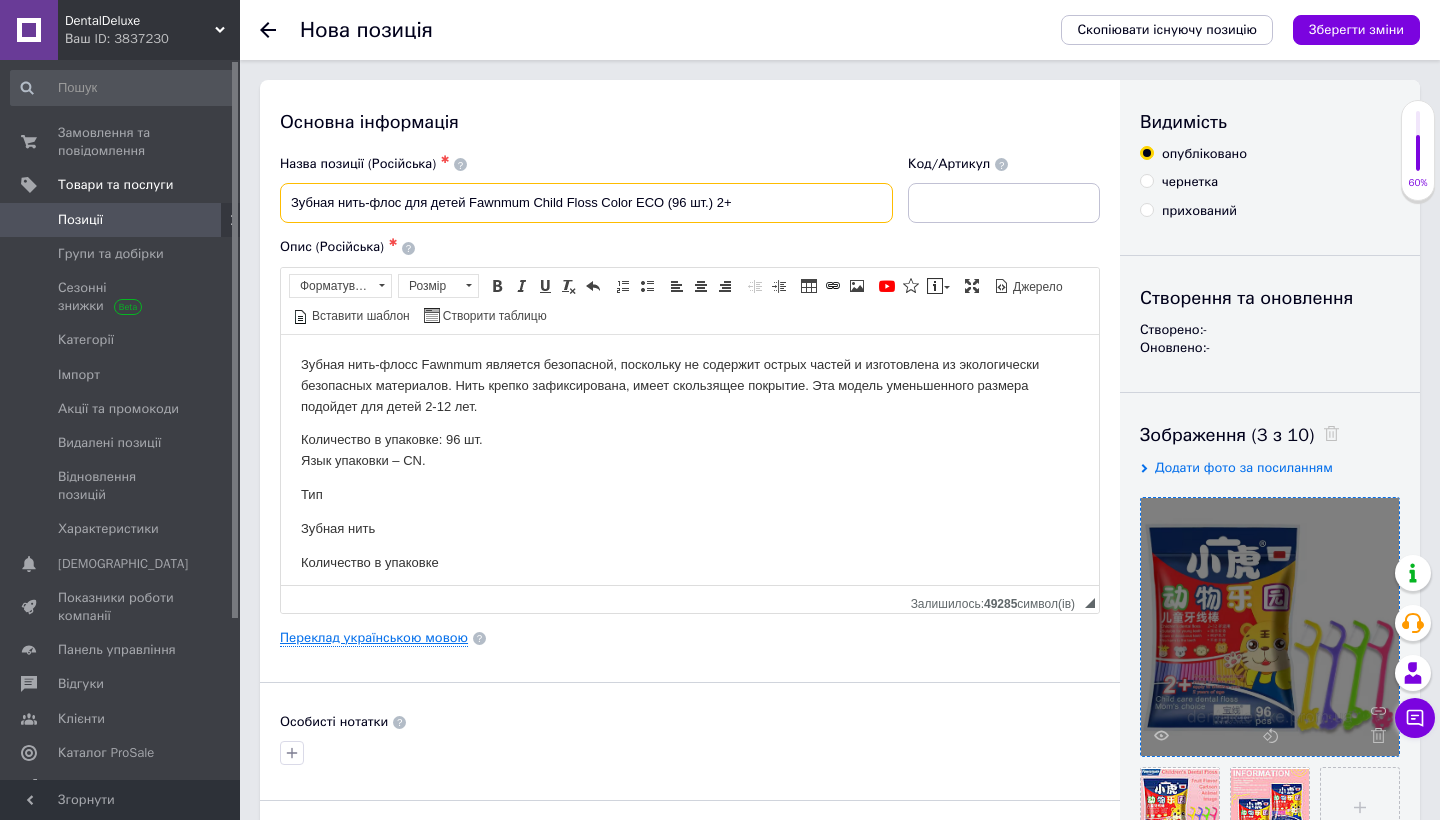 type on "Зубная нить-флос для детей Fawnmum Child Floss Color ECO (96 шт.) 2+" 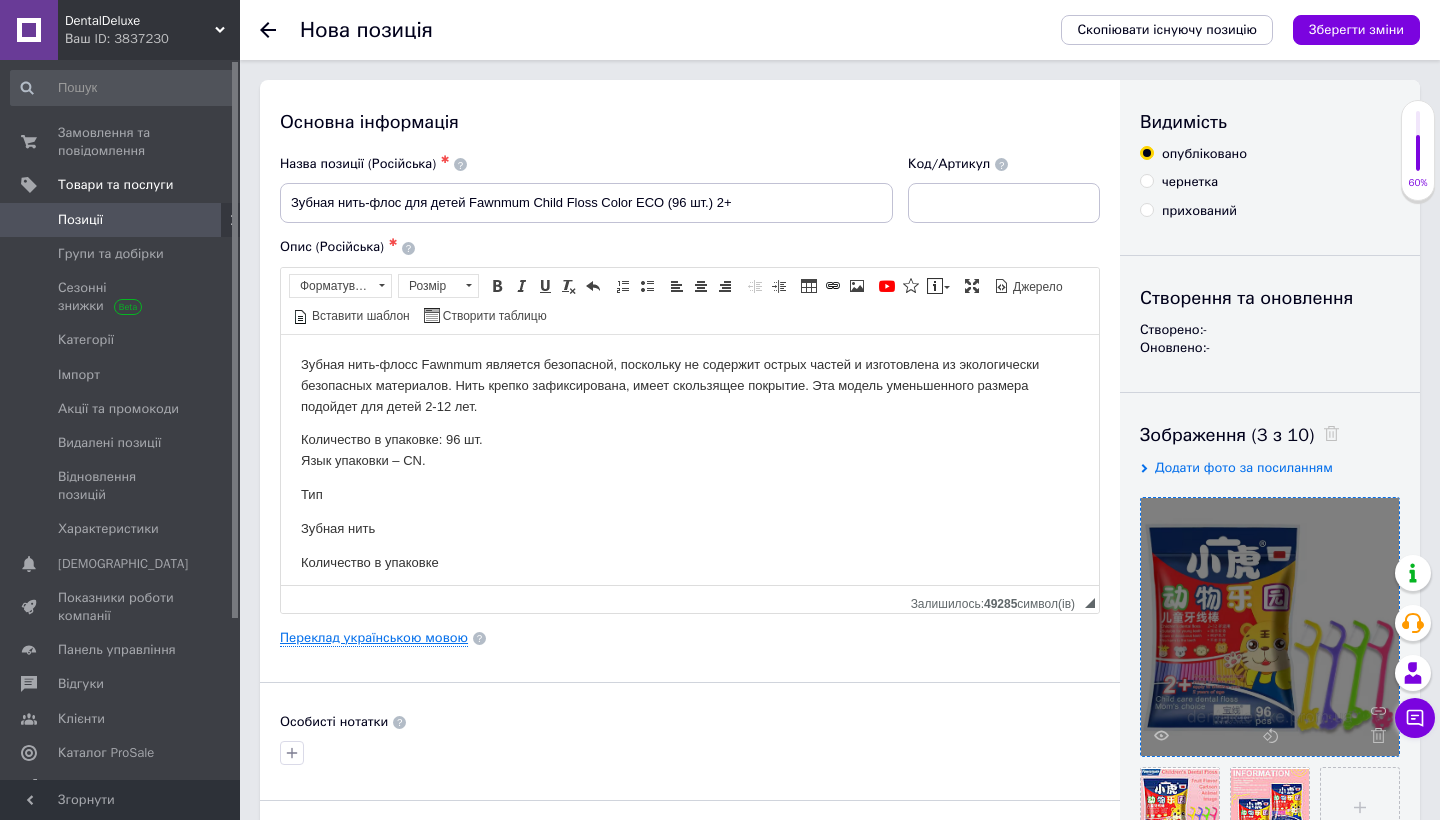 click on "Переклад українською мовою" at bounding box center [374, 638] 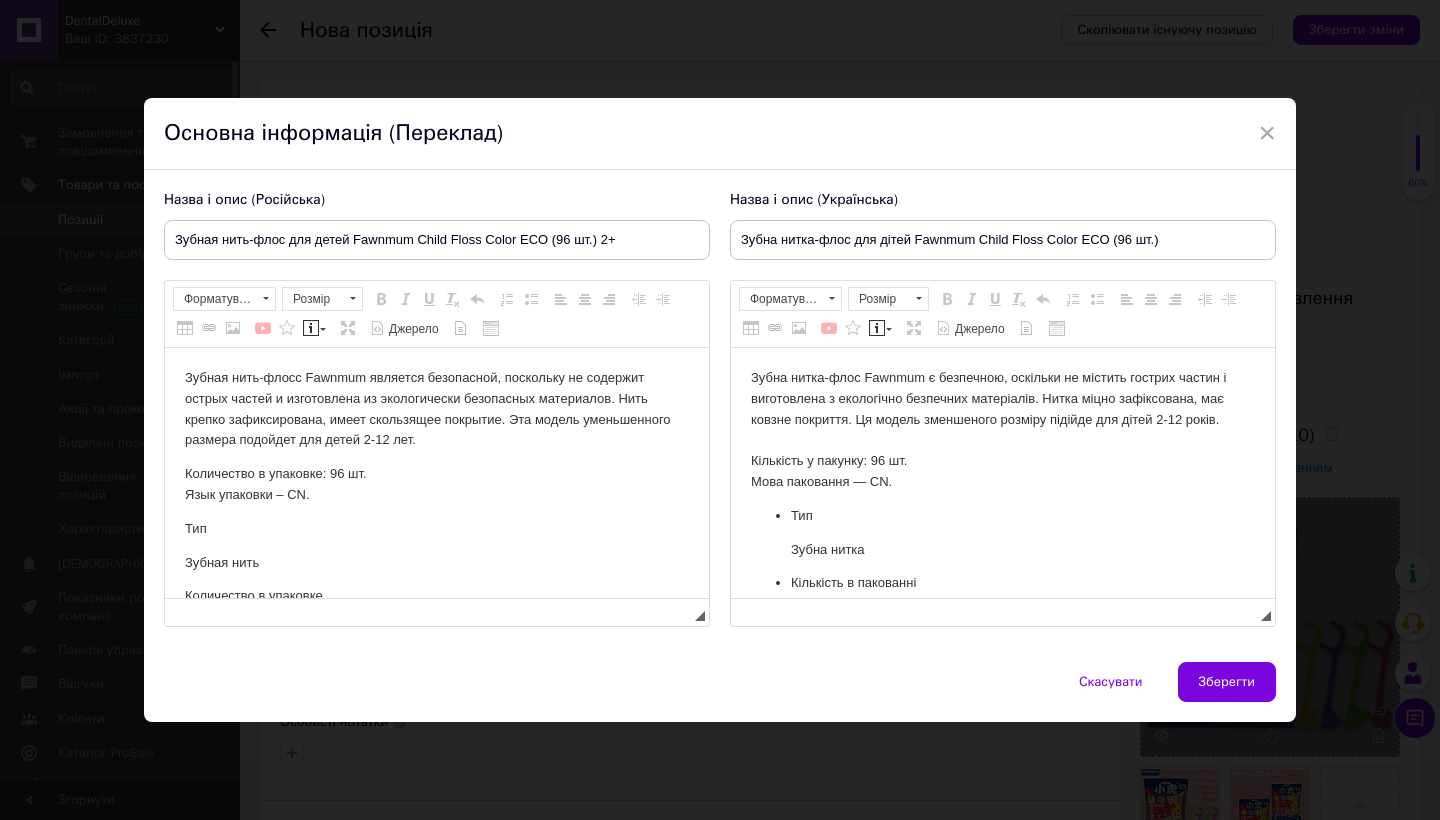 scroll, scrollTop: 0, scrollLeft: 0, axis: both 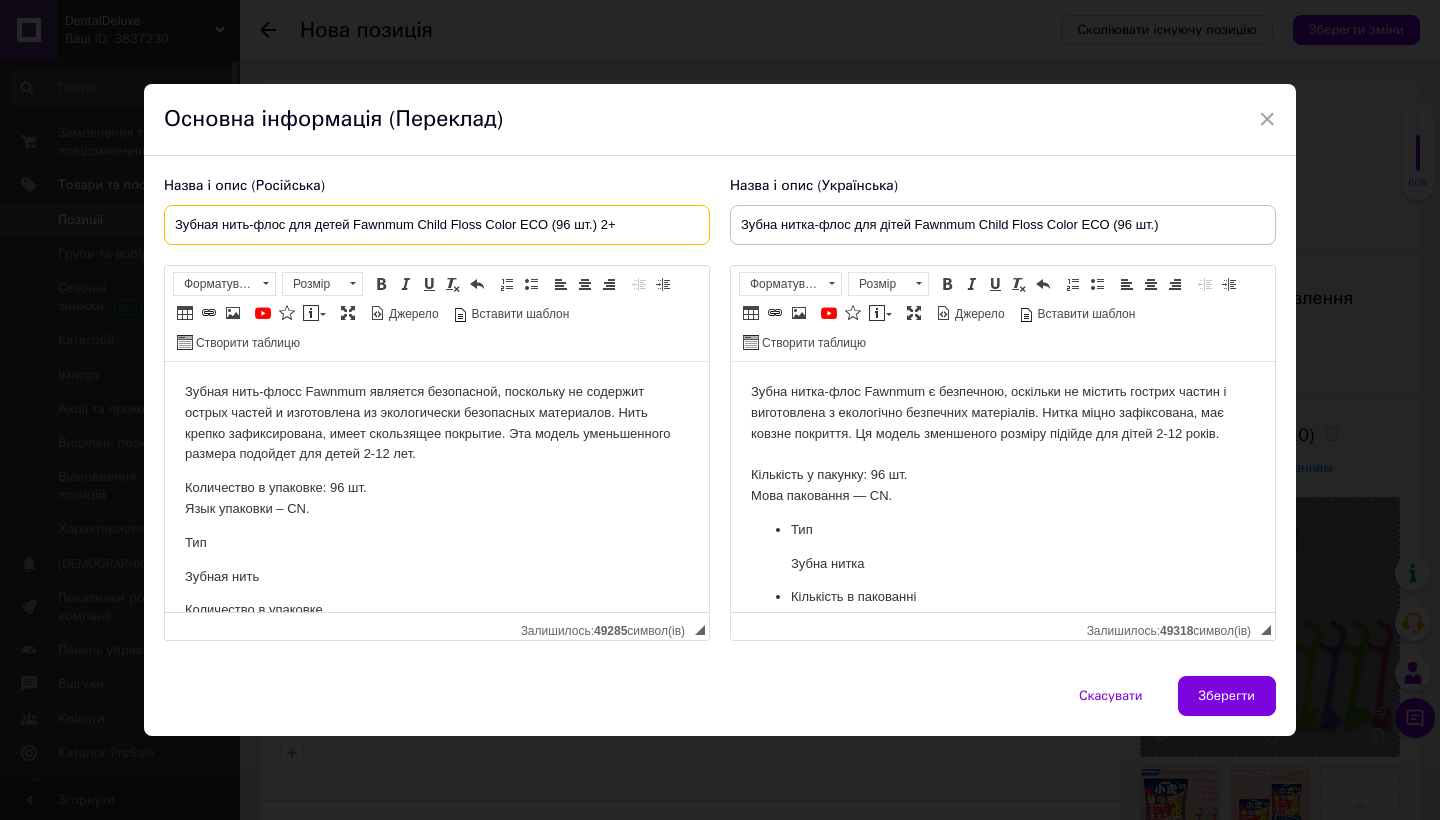 drag, startPoint x: 637, startPoint y: 225, endPoint x: 599, endPoint y: 224, distance: 38.013157 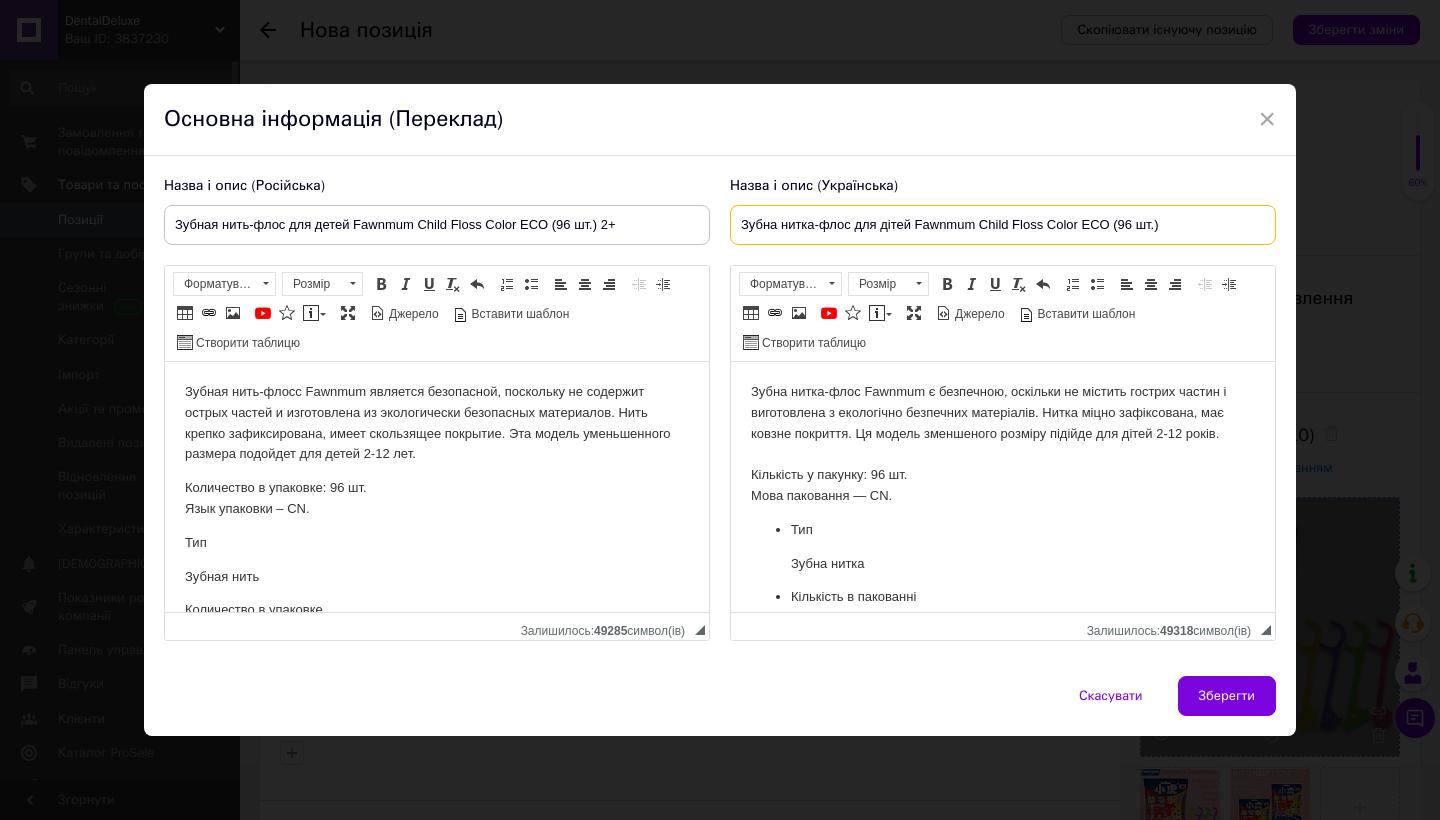 click on "Зубна нитка-флос для дітей Fawnmum Child Floss Color ECO (96 шт.)" at bounding box center (1003, 225) 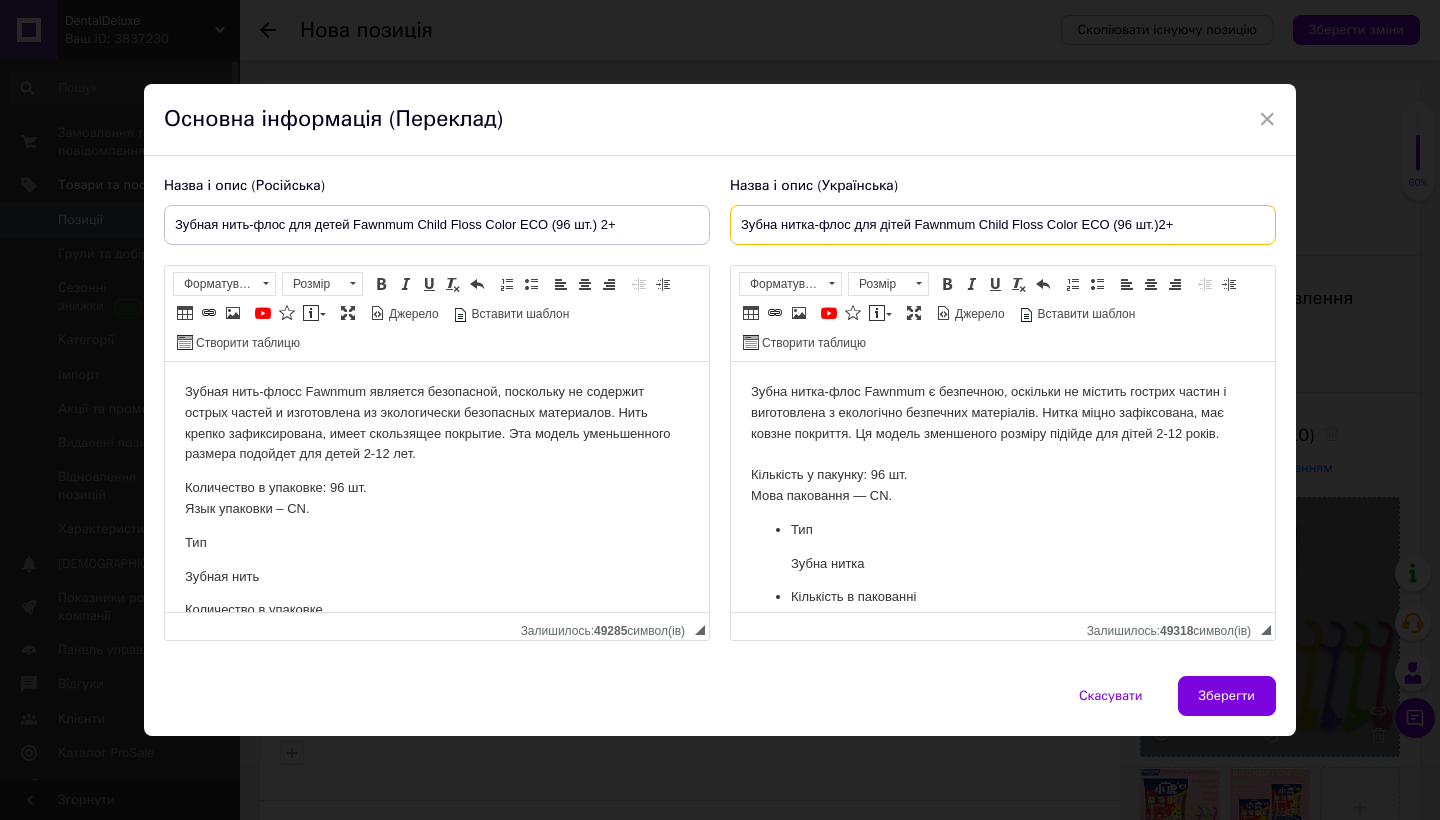 click on "Зубна нитка-флос для дітей Fawnmum Child Floss Color ECO (96 шт.)2+" at bounding box center (1003, 225) 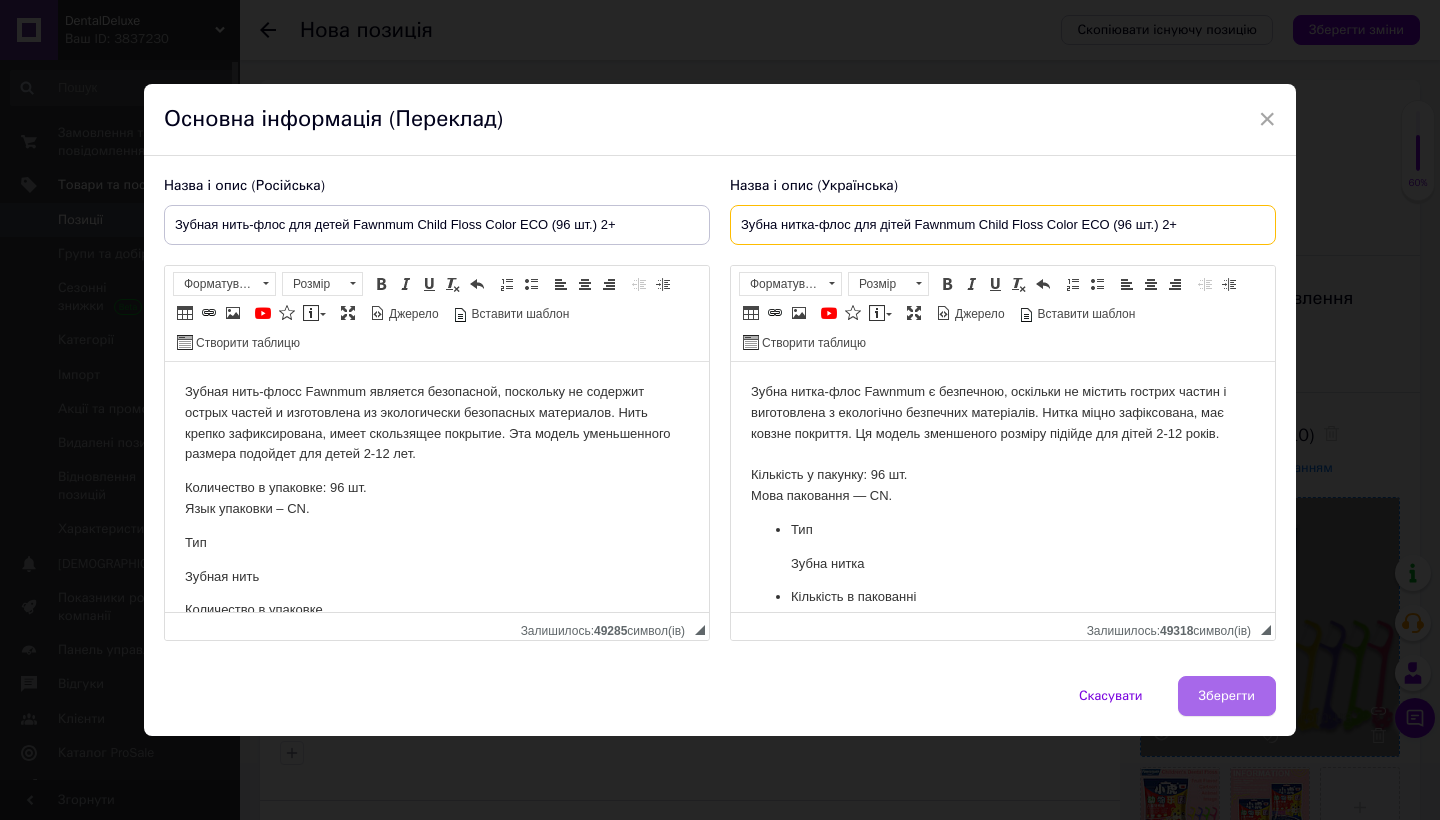 type on "Зубна нитка-флос для дітей Fawnmum Child Floss Color ECO (96 шт.) 2+" 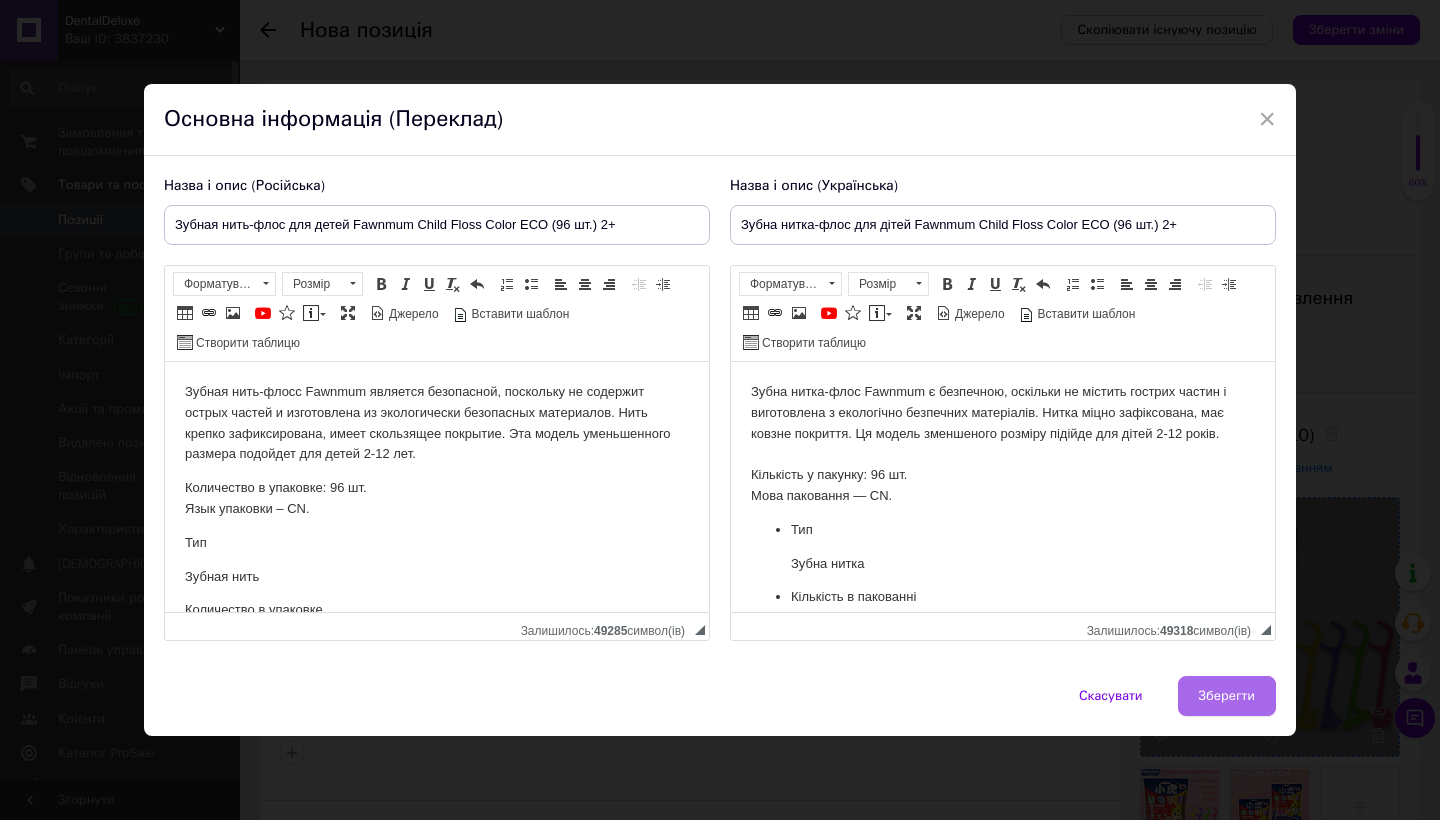 click on "Зберегти" at bounding box center (1227, 696) 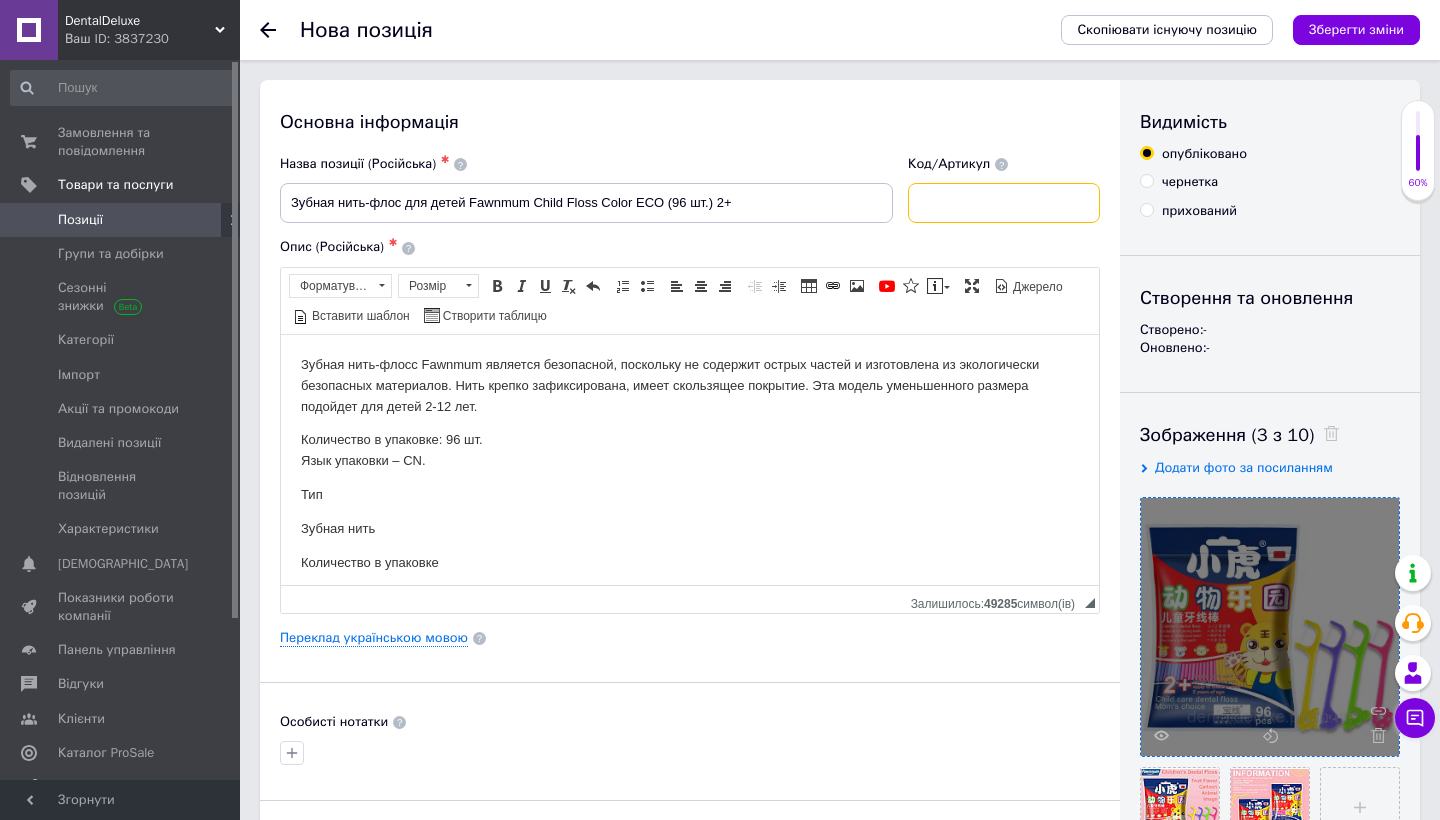 click at bounding box center (1004, 203) 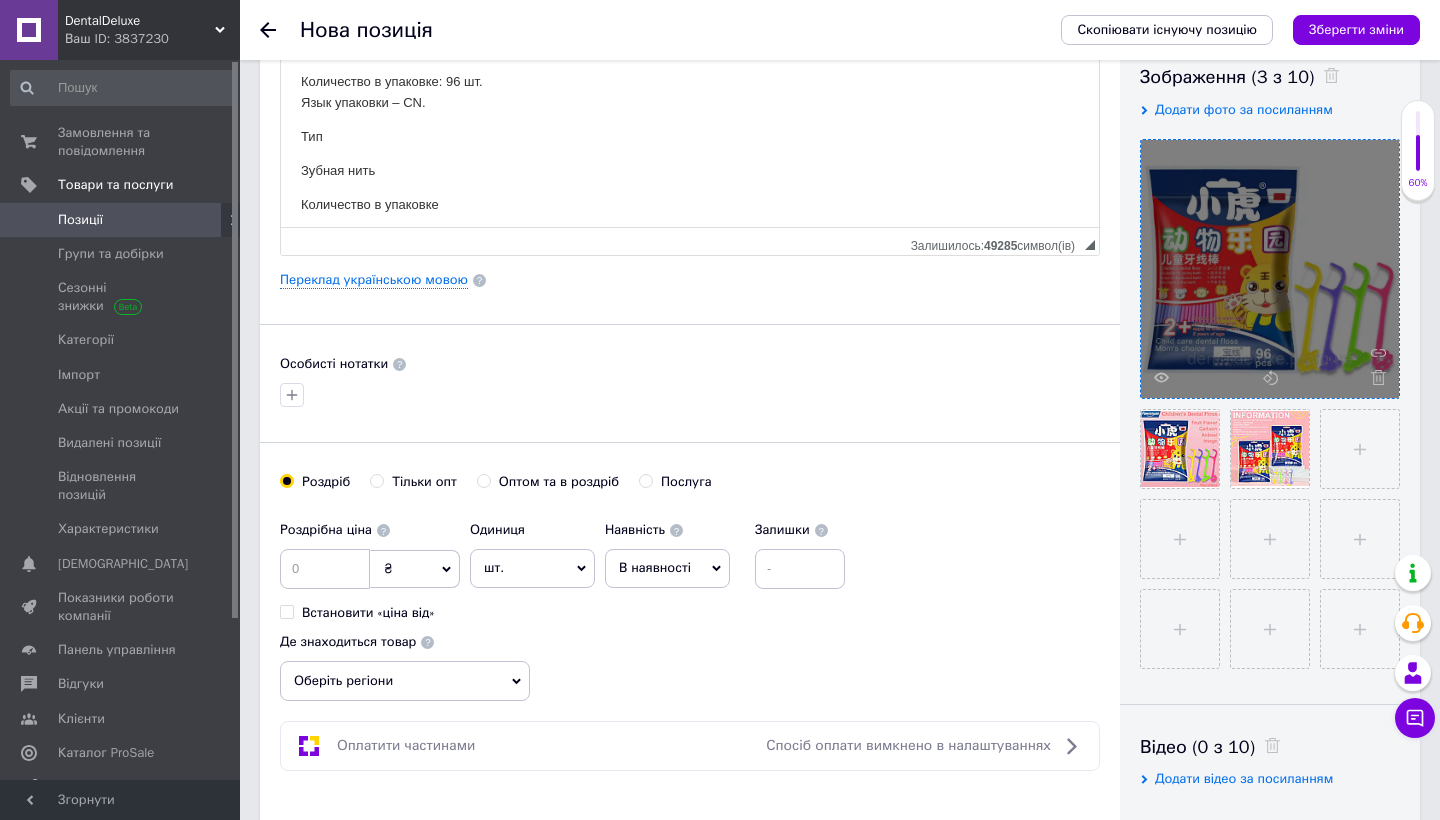 scroll, scrollTop: 455, scrollLeft: 0, axis: vertical 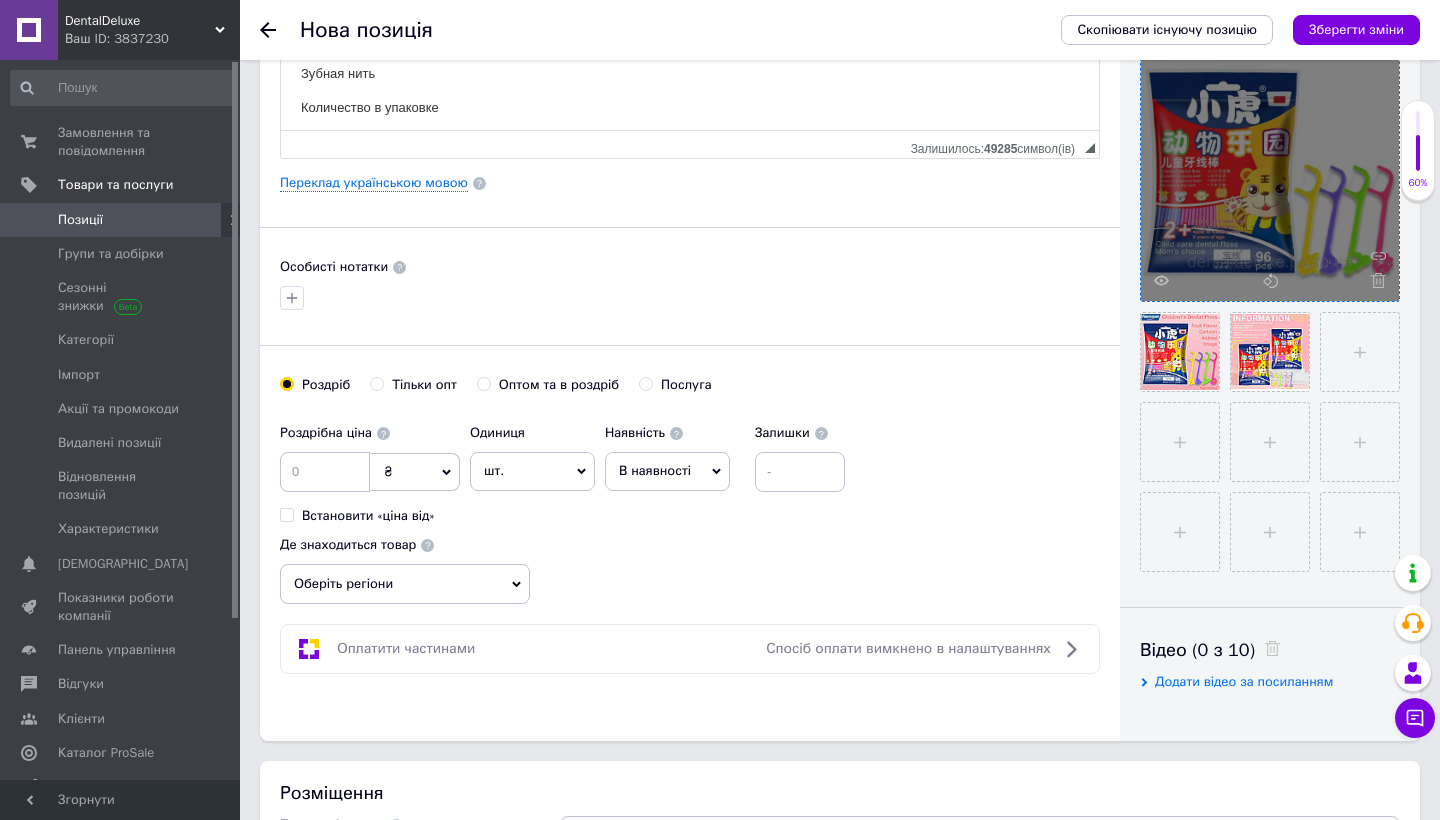 type on "5480595-" 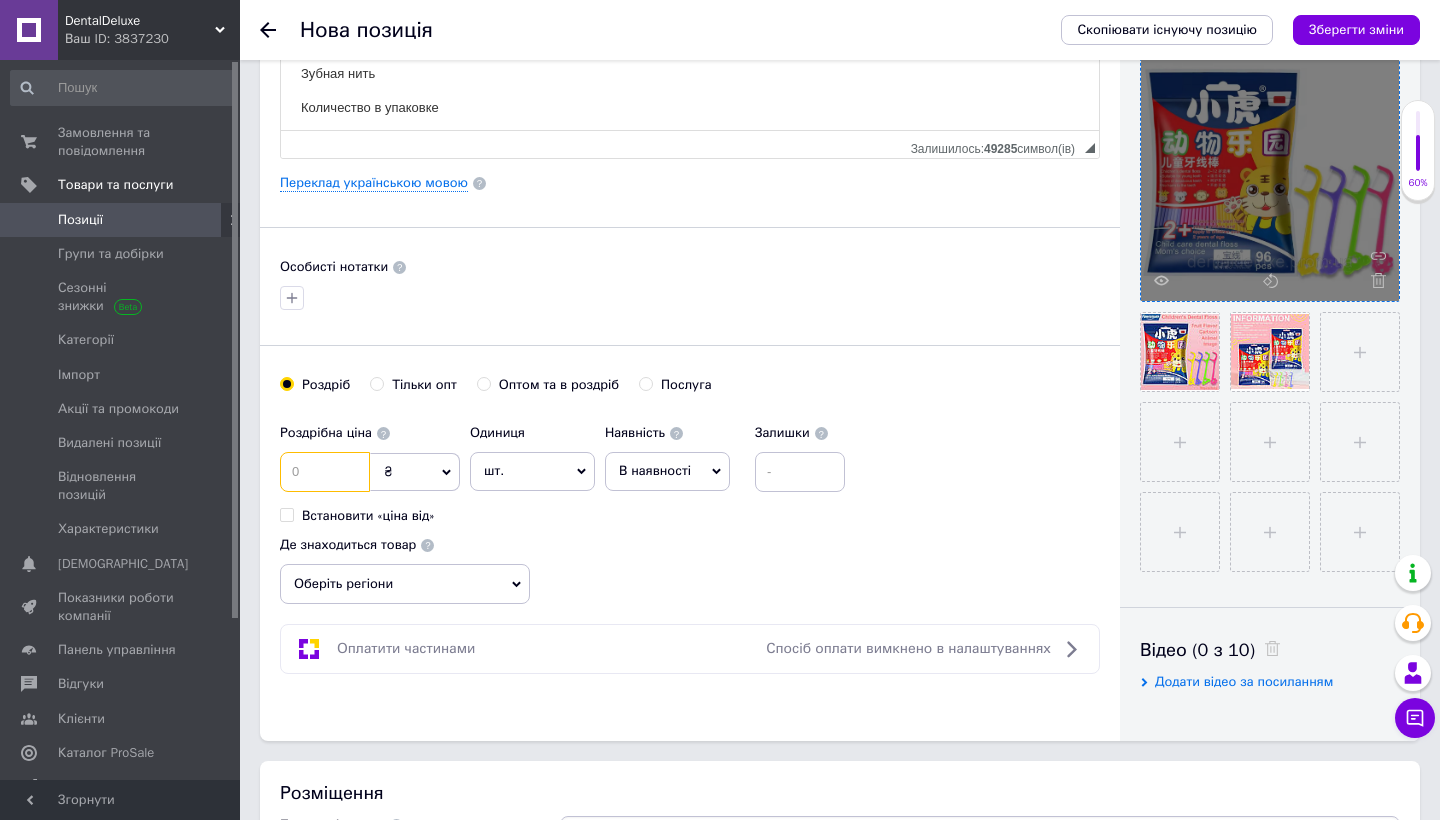 click at bounding box center [325, 472] 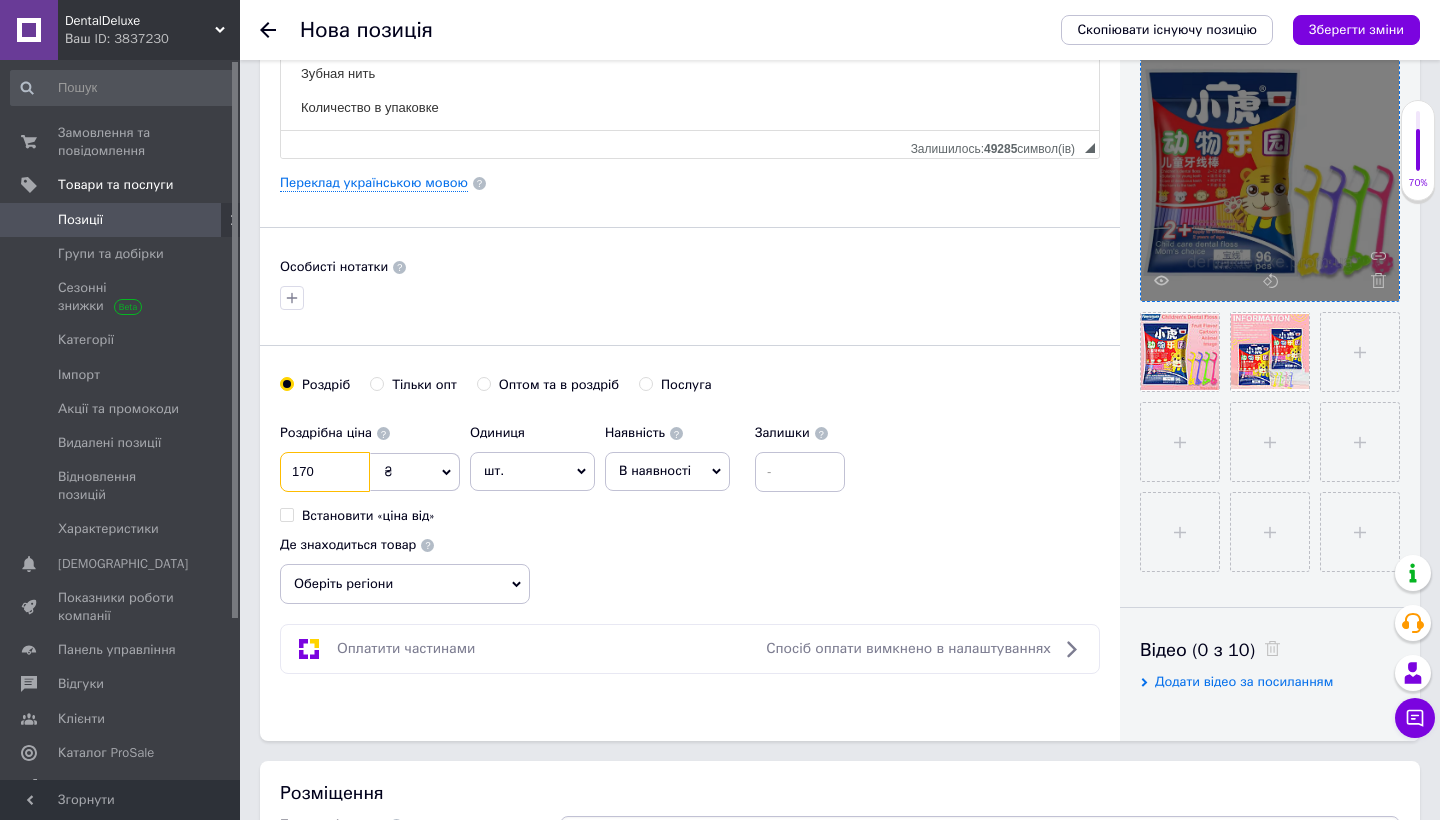 type on "170" 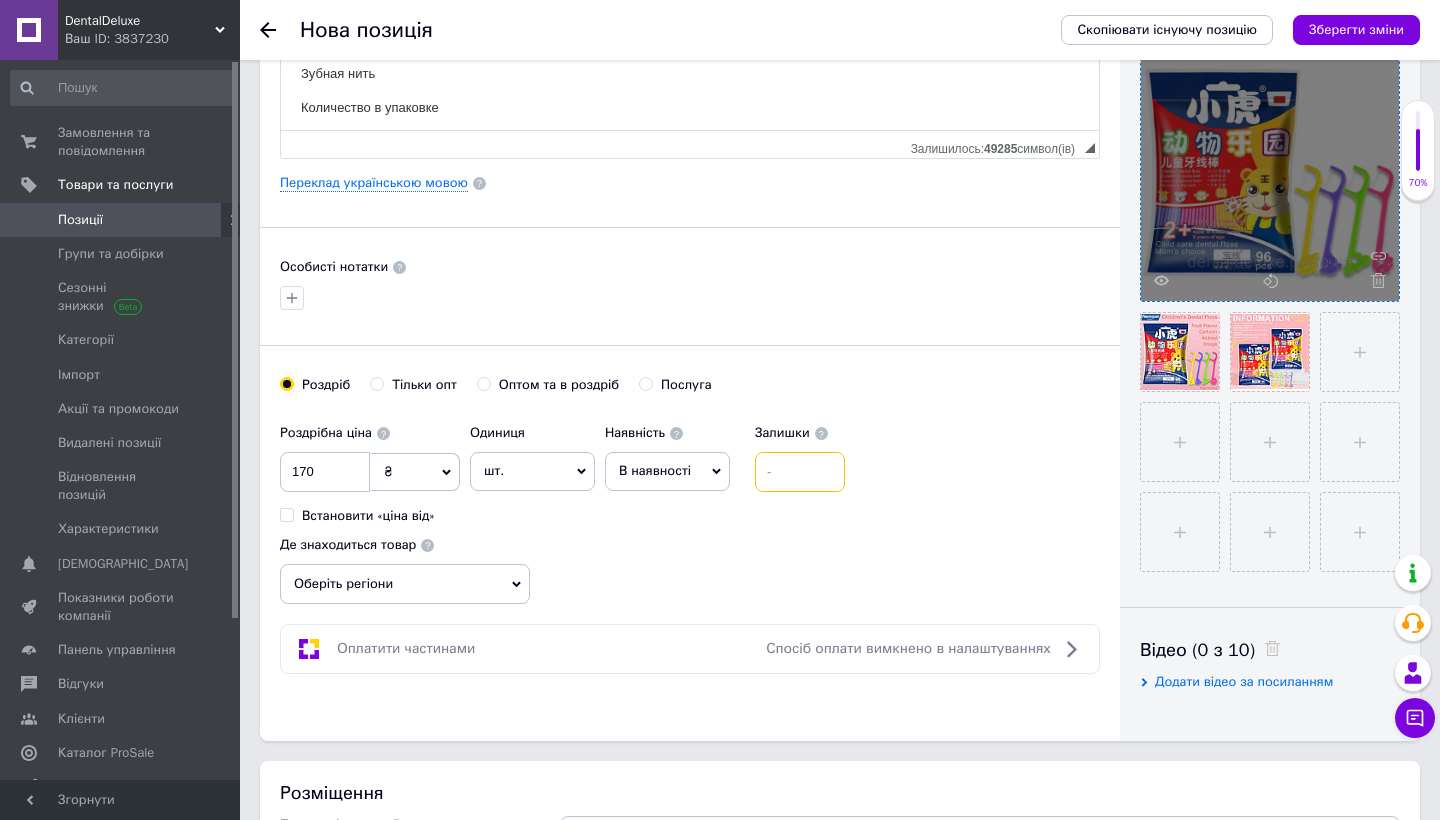 click at bounding box center [800, 472] 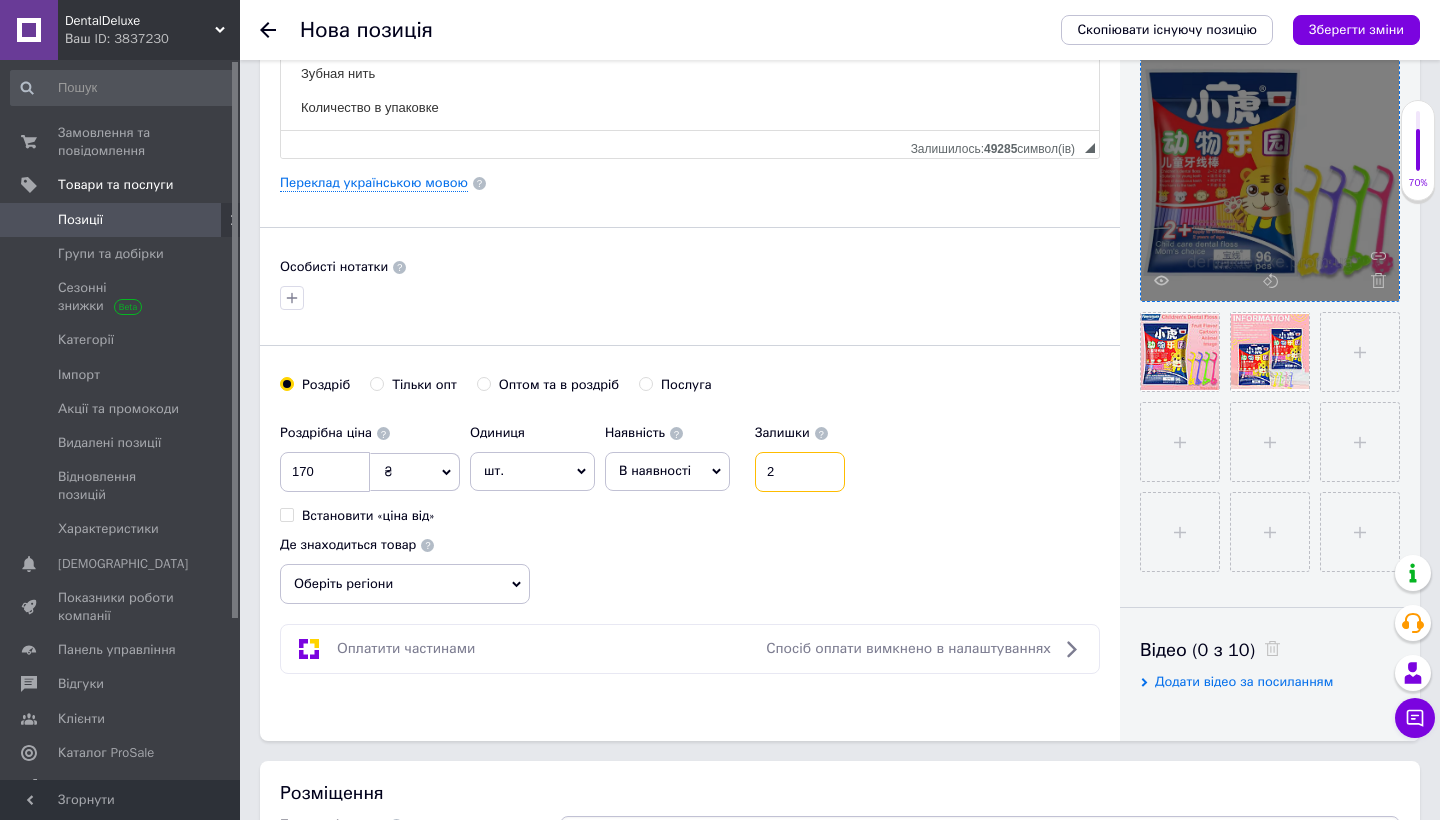 type on "2" 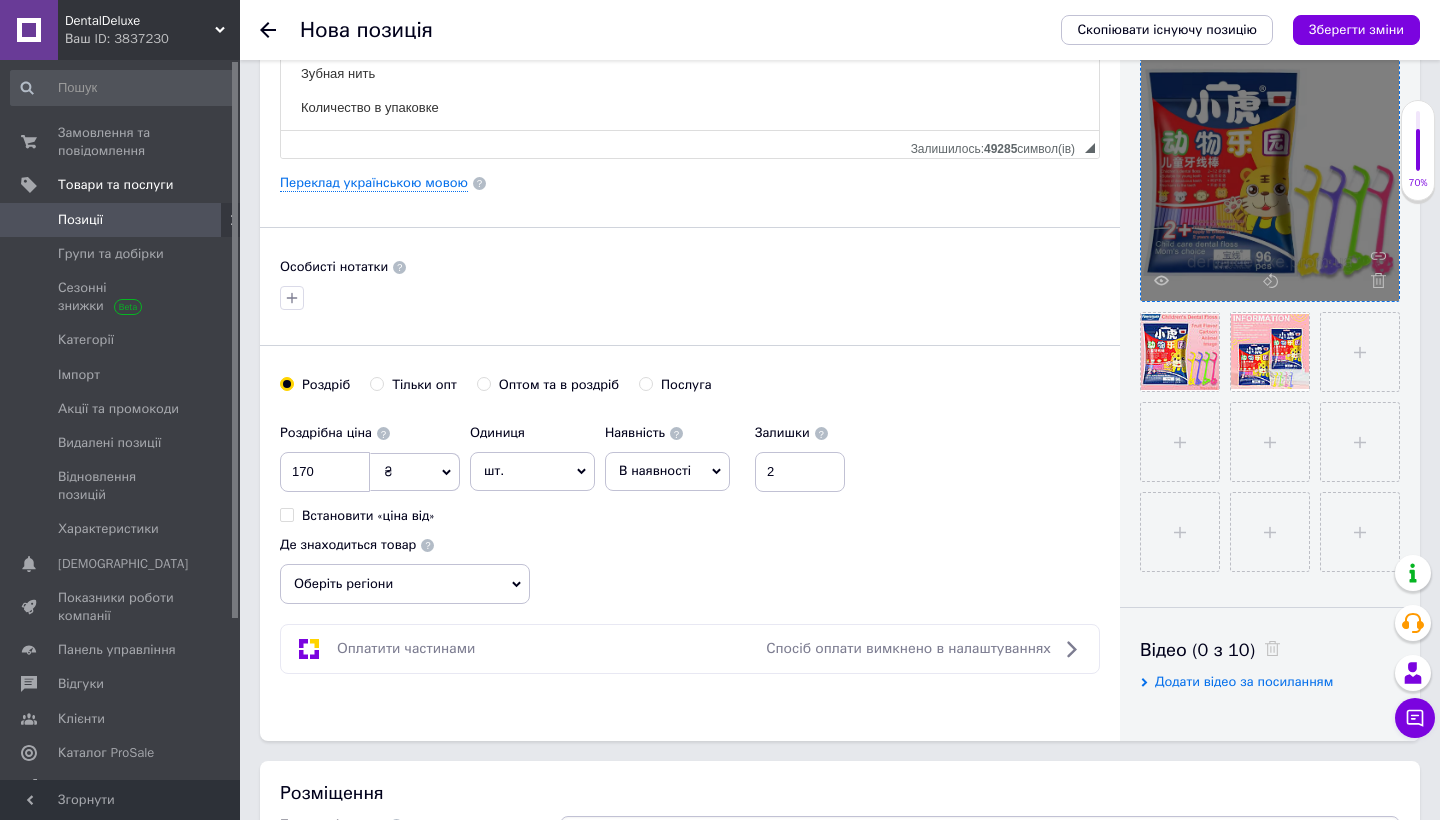 click on "Оберіть регіони" at bounding box center [405, 584] 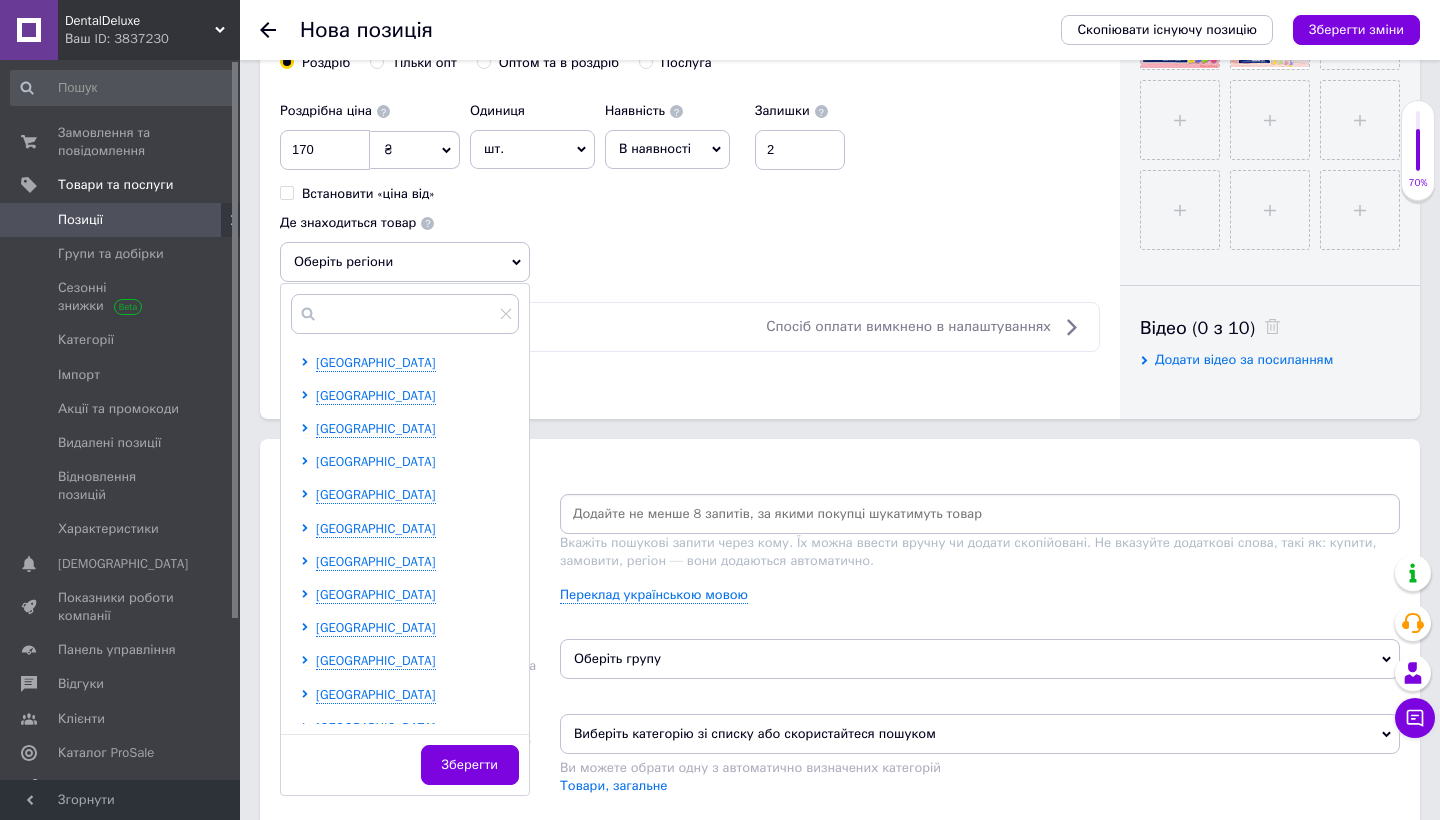 click on "[GEOGRAPHIC_DATA]" at bounding box center [376, 461] 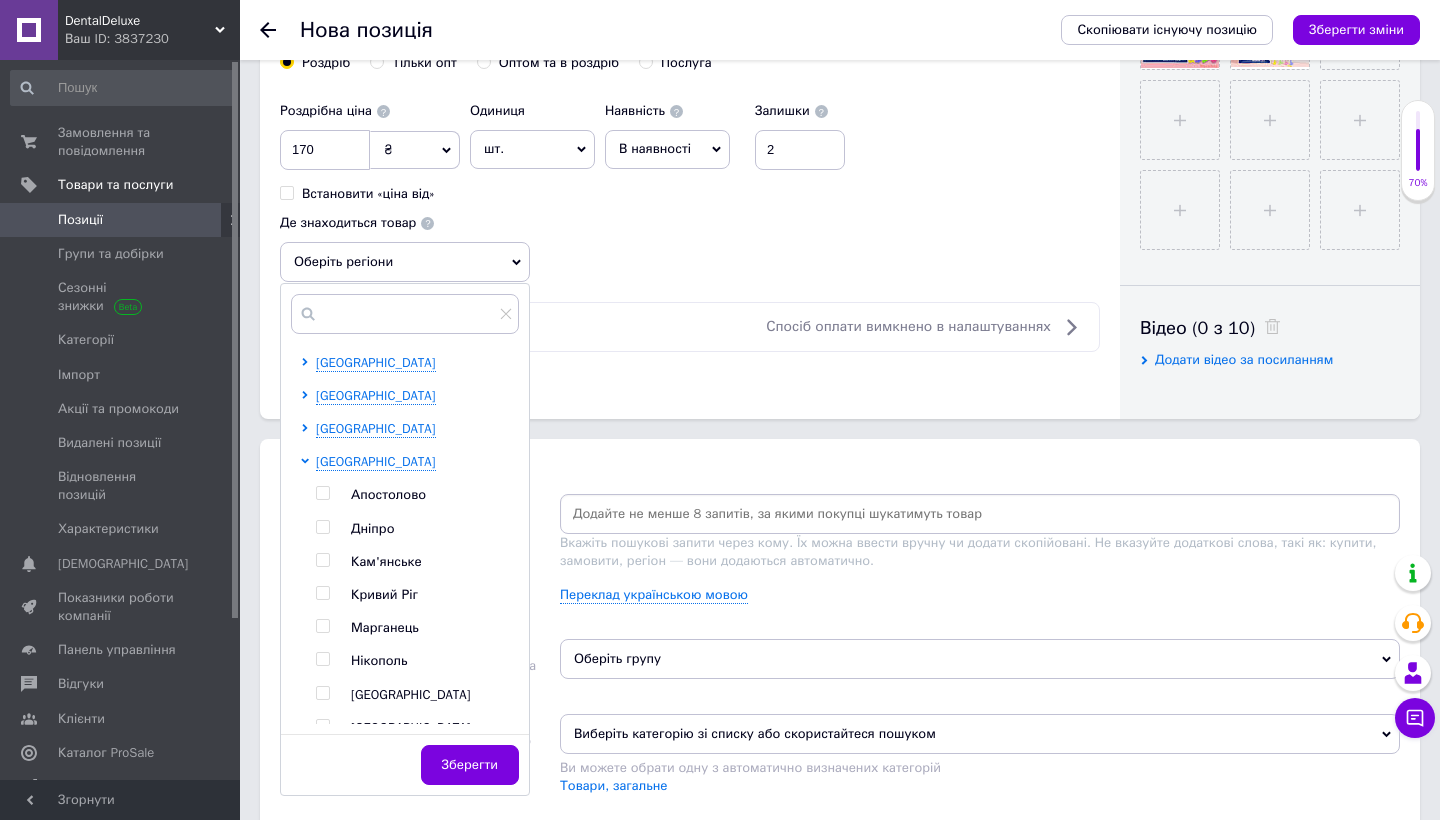 click on "Дніпро" at bounding box center [372, 528] 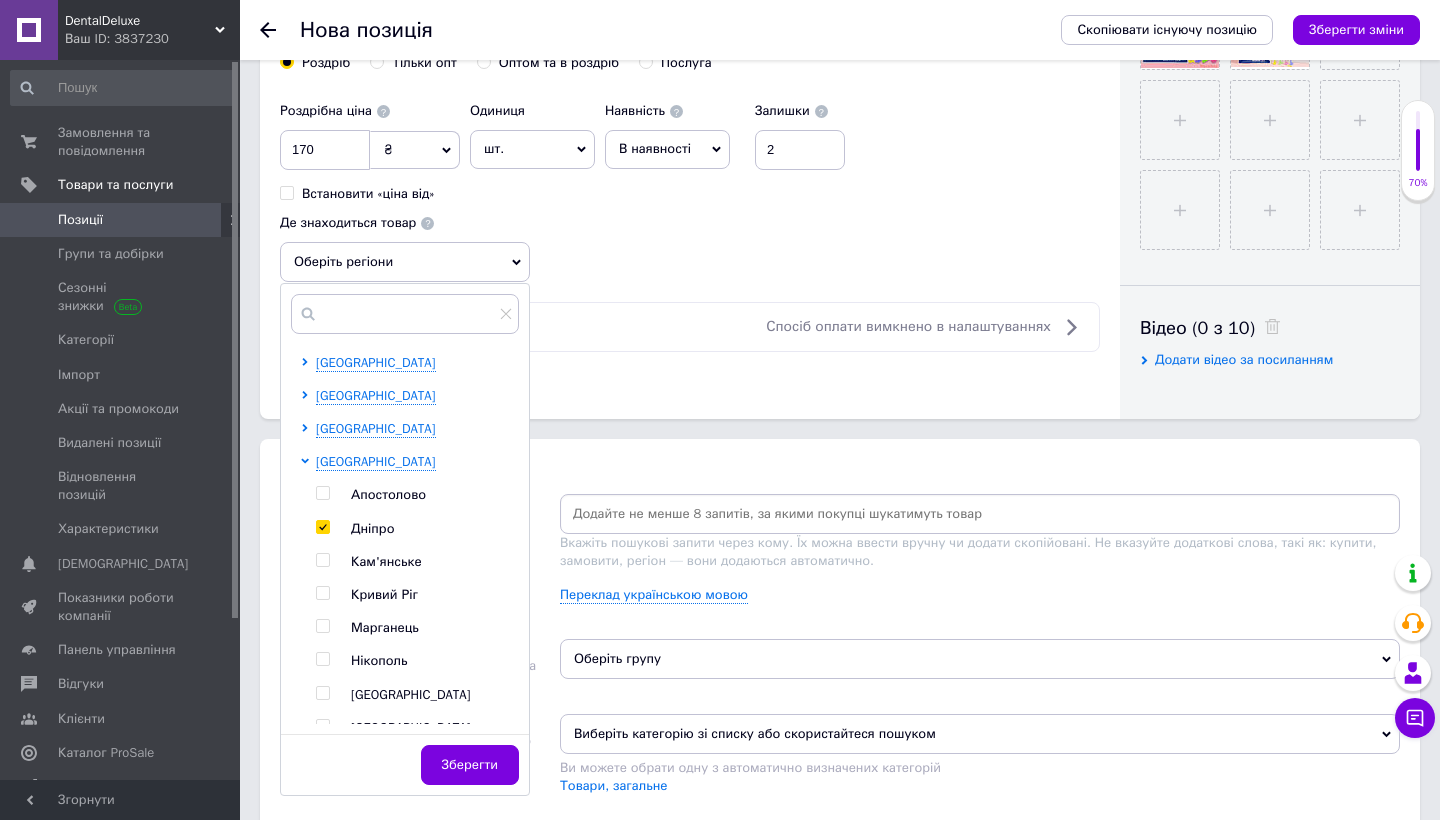 checkbox on "true" 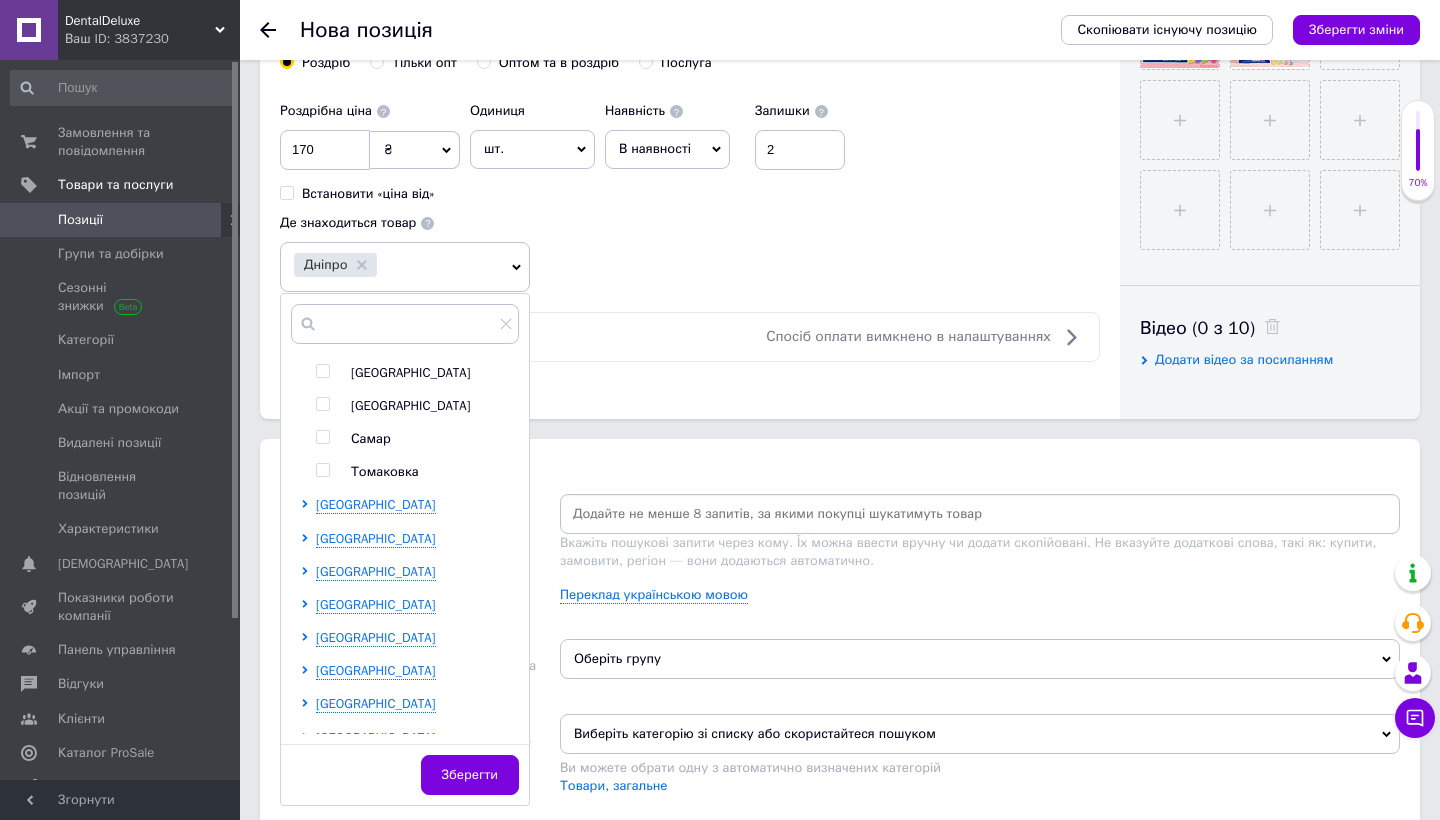 scroll, scrollTop: 480, scrollLeft: 0, axis: vertical 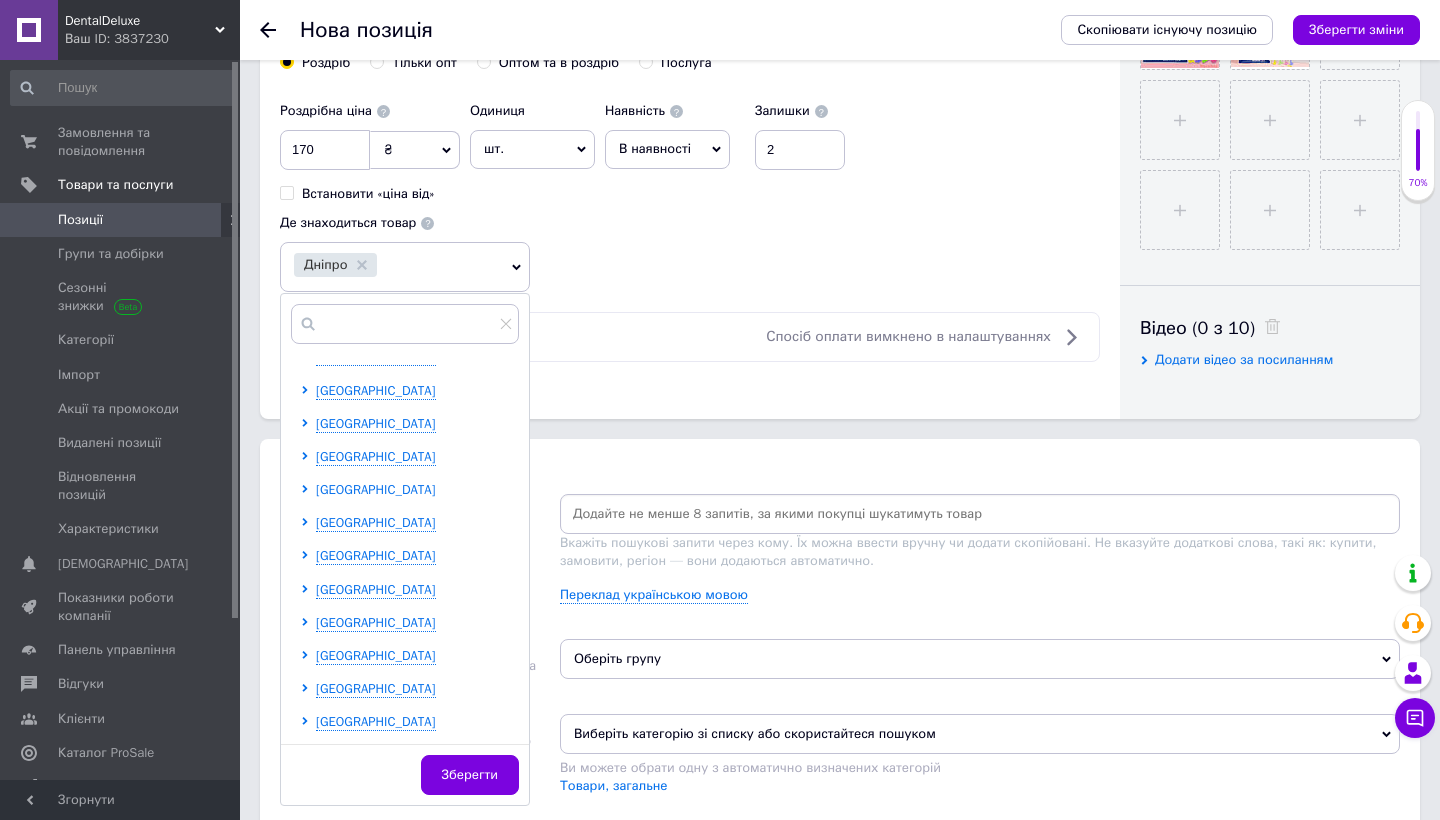 click on "[GEOGRAPHIC_DATA]" at bounding box center [376, 489] 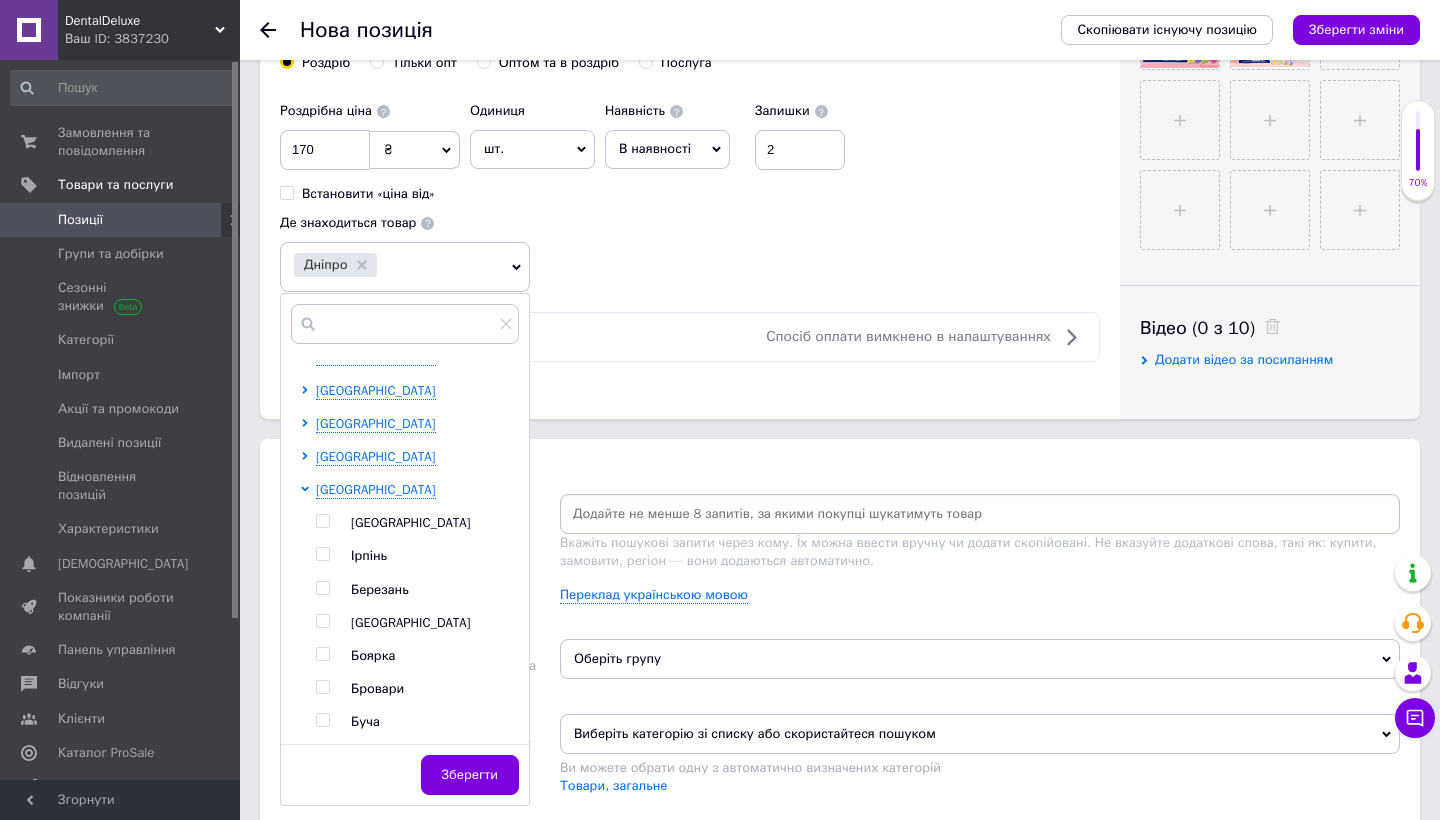 click on "[GEOGRAPHIC_DATA] [GEOGRAPHIC_DATA] Ірпінь Березань [GEOGRAPHIC_DATA] Боярка Бровари Буча Біла Церква [GEOGRAPHIC_DATA] [GEOGRAPHIC_DATA] [GEOGRAPHIC_DATA] [GEOGRAPHIC_DATA] [GEOGRAPHIC_DATA][PERSON_NAME][GEOGRAPHIC_DATA] [GEOGRAPHIC_DATA] [GEOGRAPHIC_DATA] [GEOGRAPHIC_DATA] Українка Фастів [GEOGRAPHIC_DATA]" at bounding box center [417, 838] 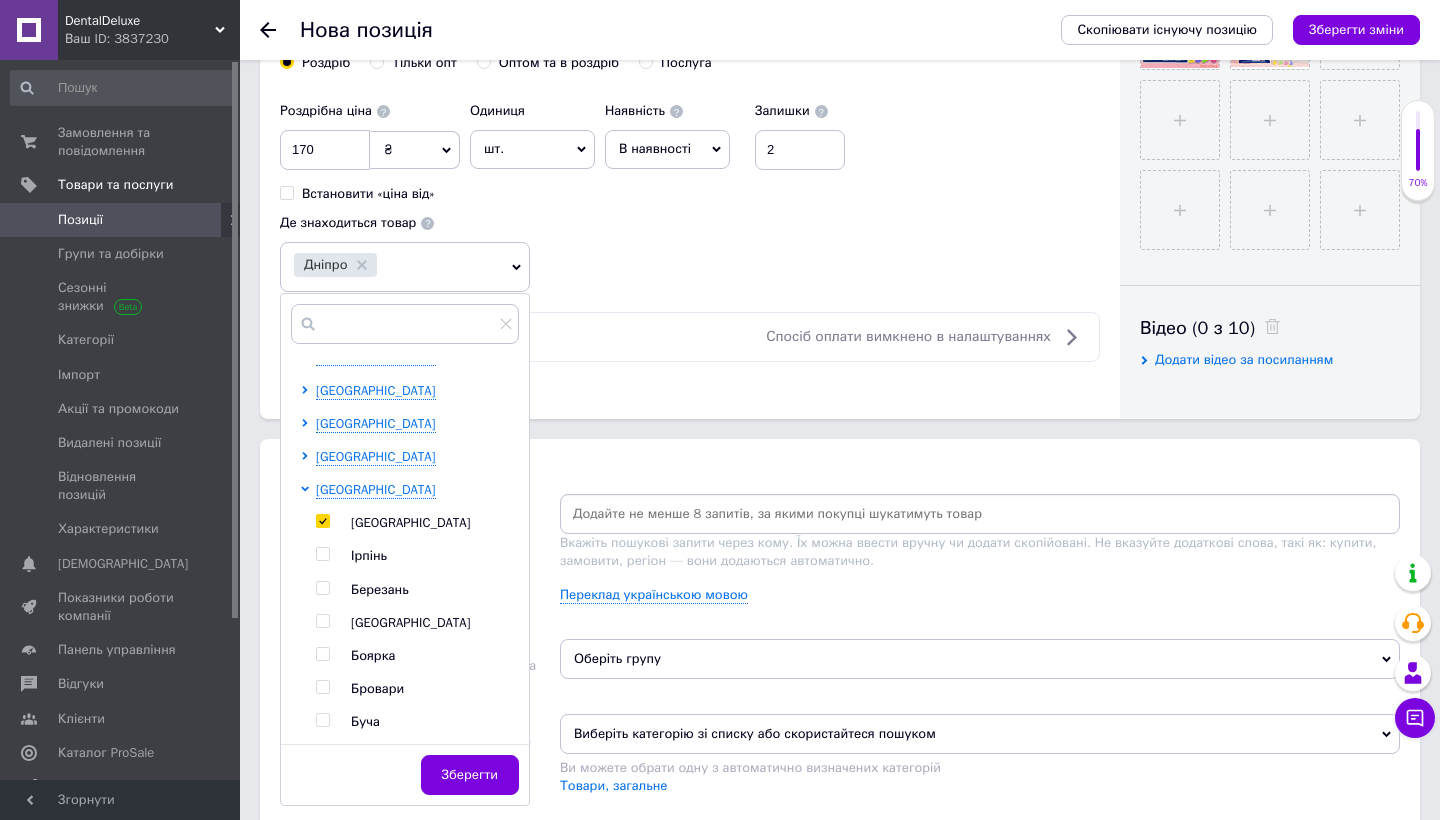 checkbox on "true" 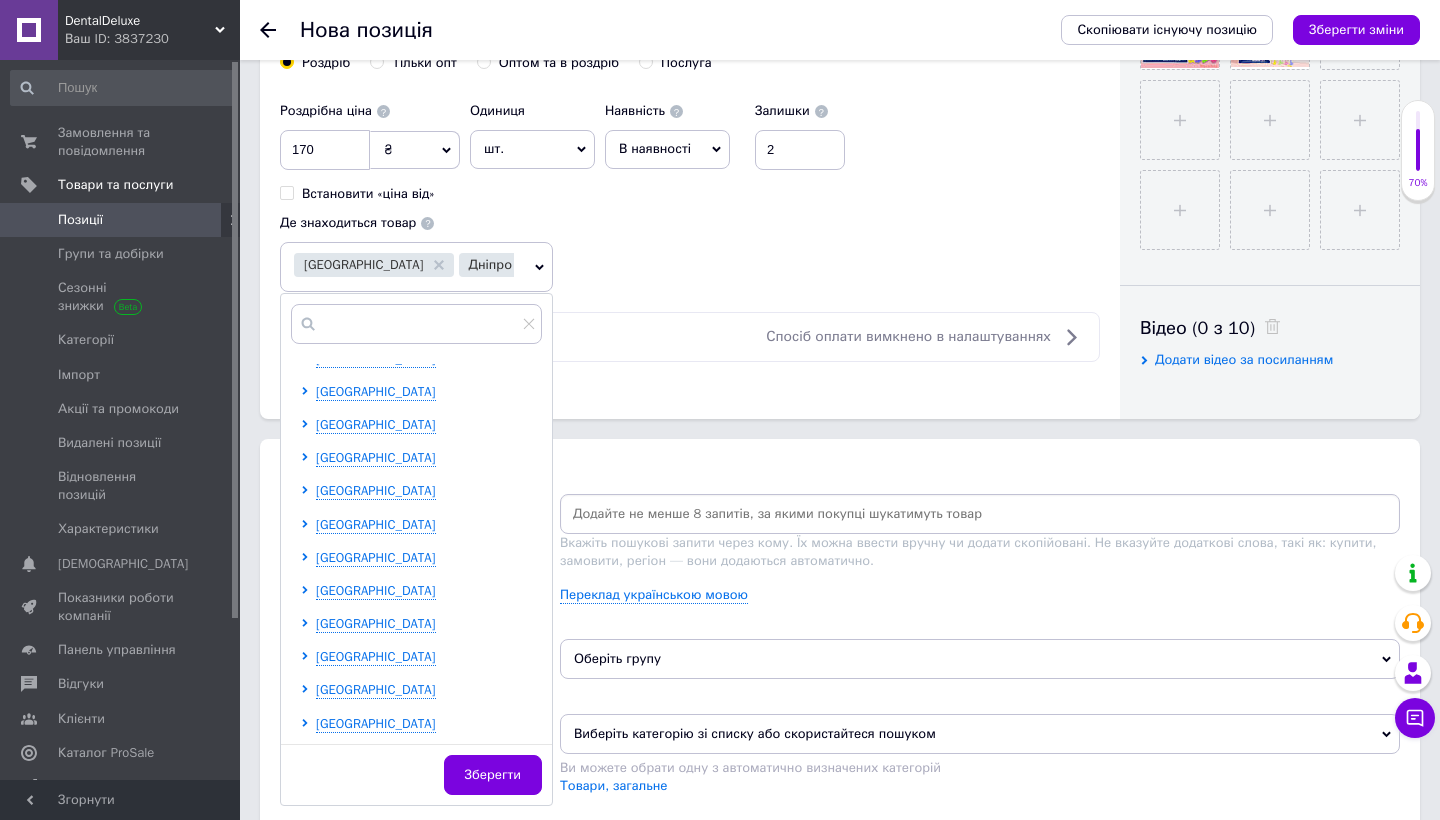 scroll, scrollTop: 1415, scrollLeft: 0, axis: vertical 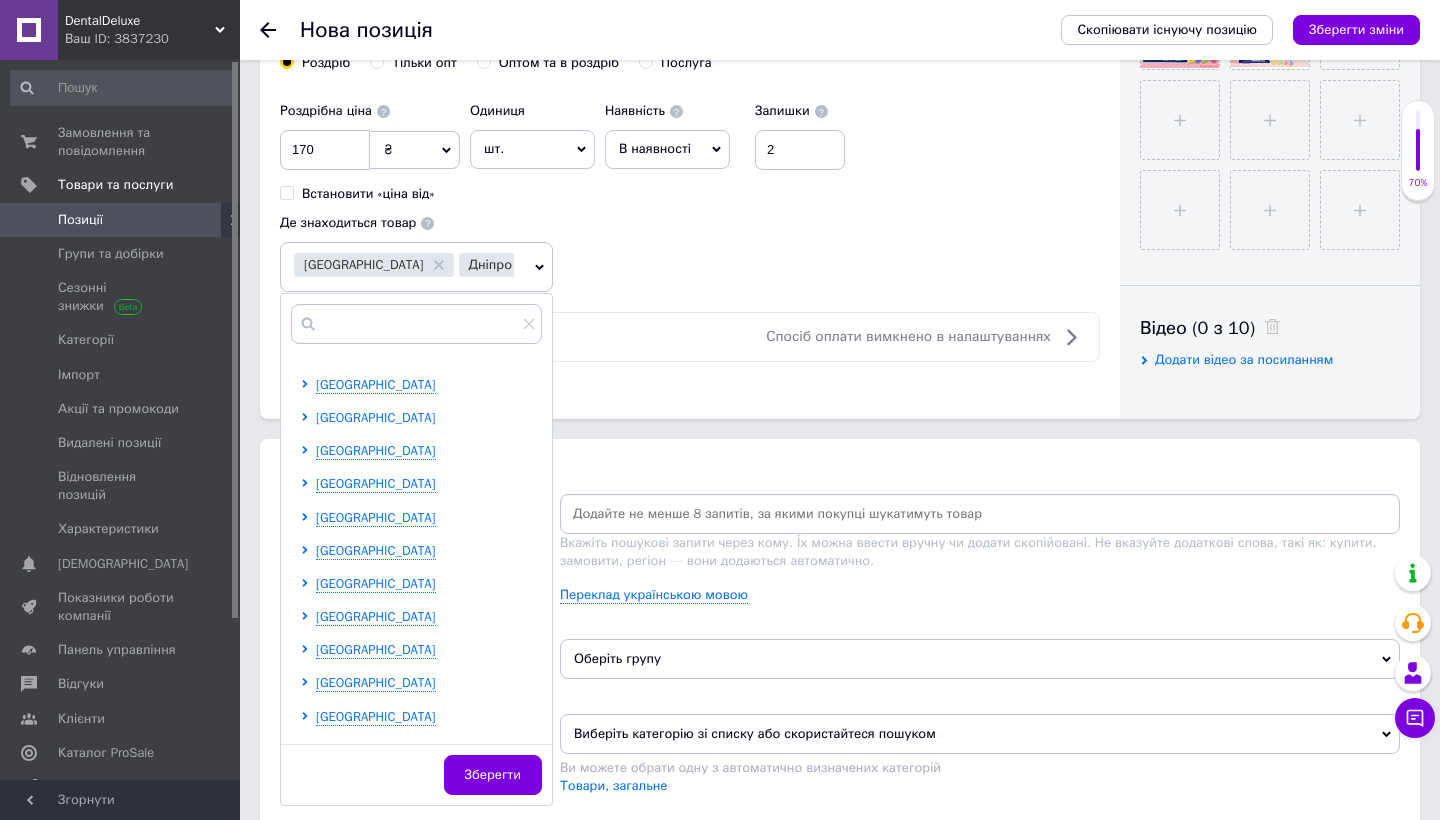 click on "[GEOGRAPHIC_DATA]" at bounding box center [376, 417] 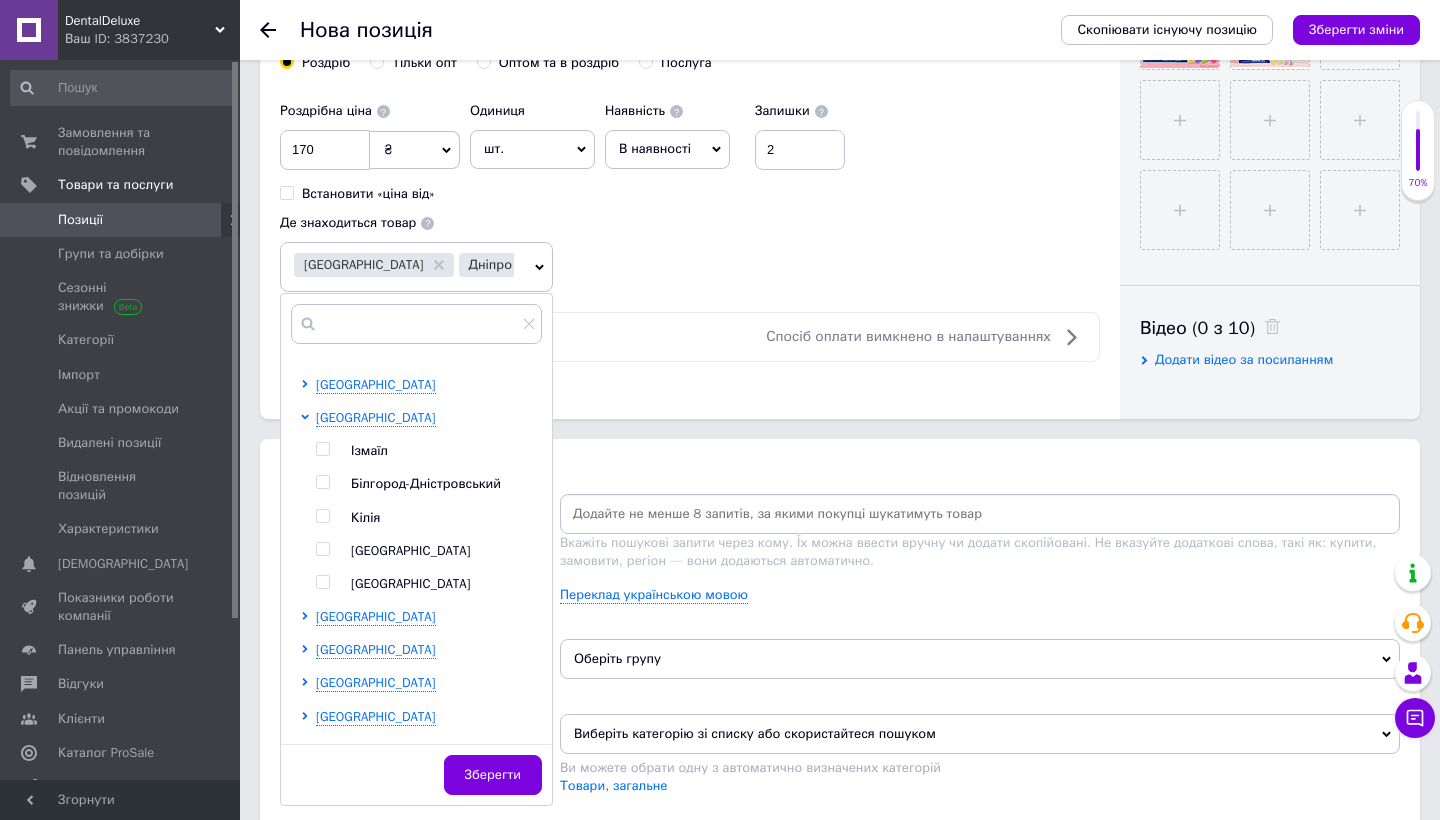 click on "[GEOGRAPHIC_DATA]" at bounding box center (411, 550) 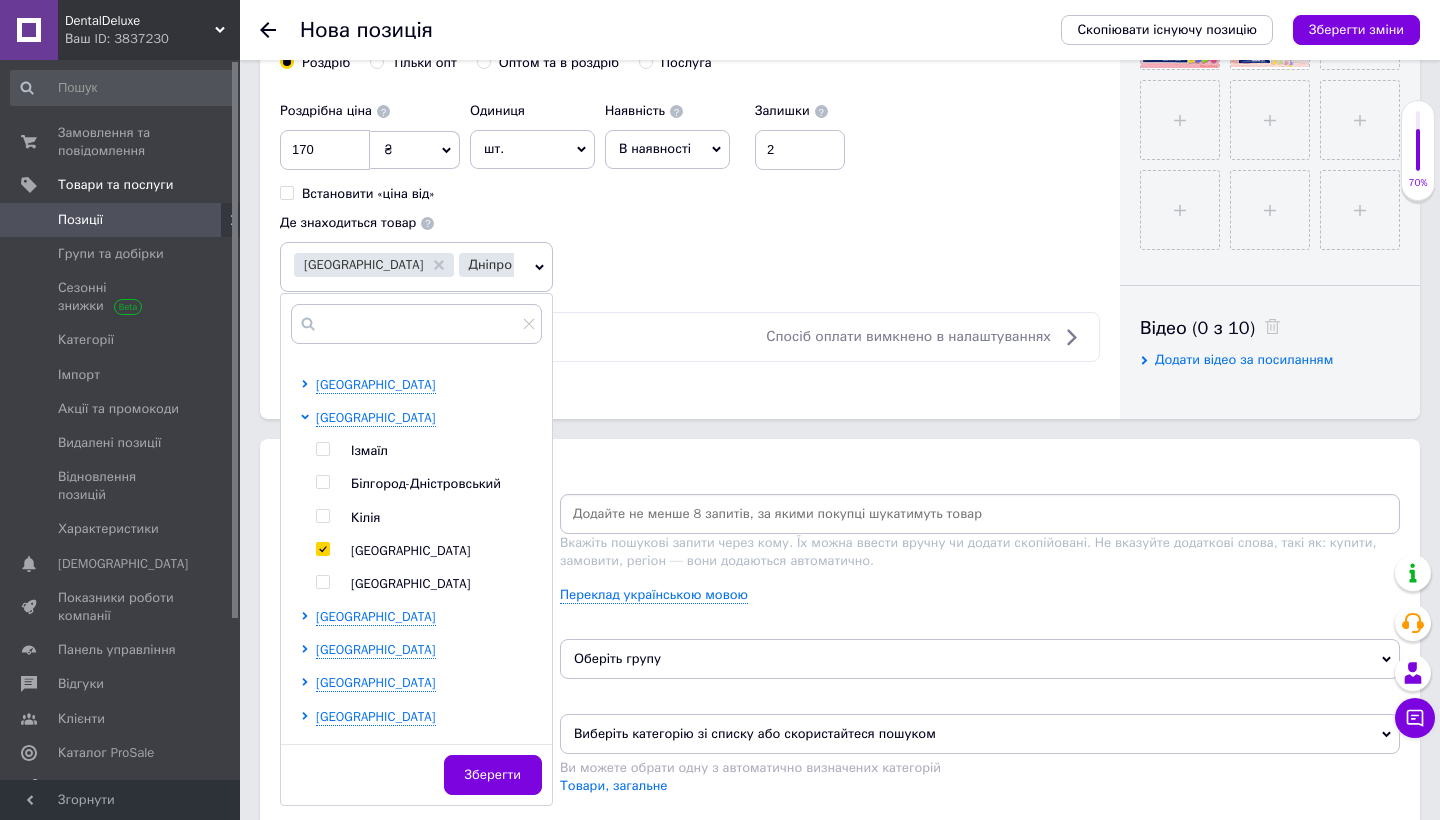 checkbox on "true" 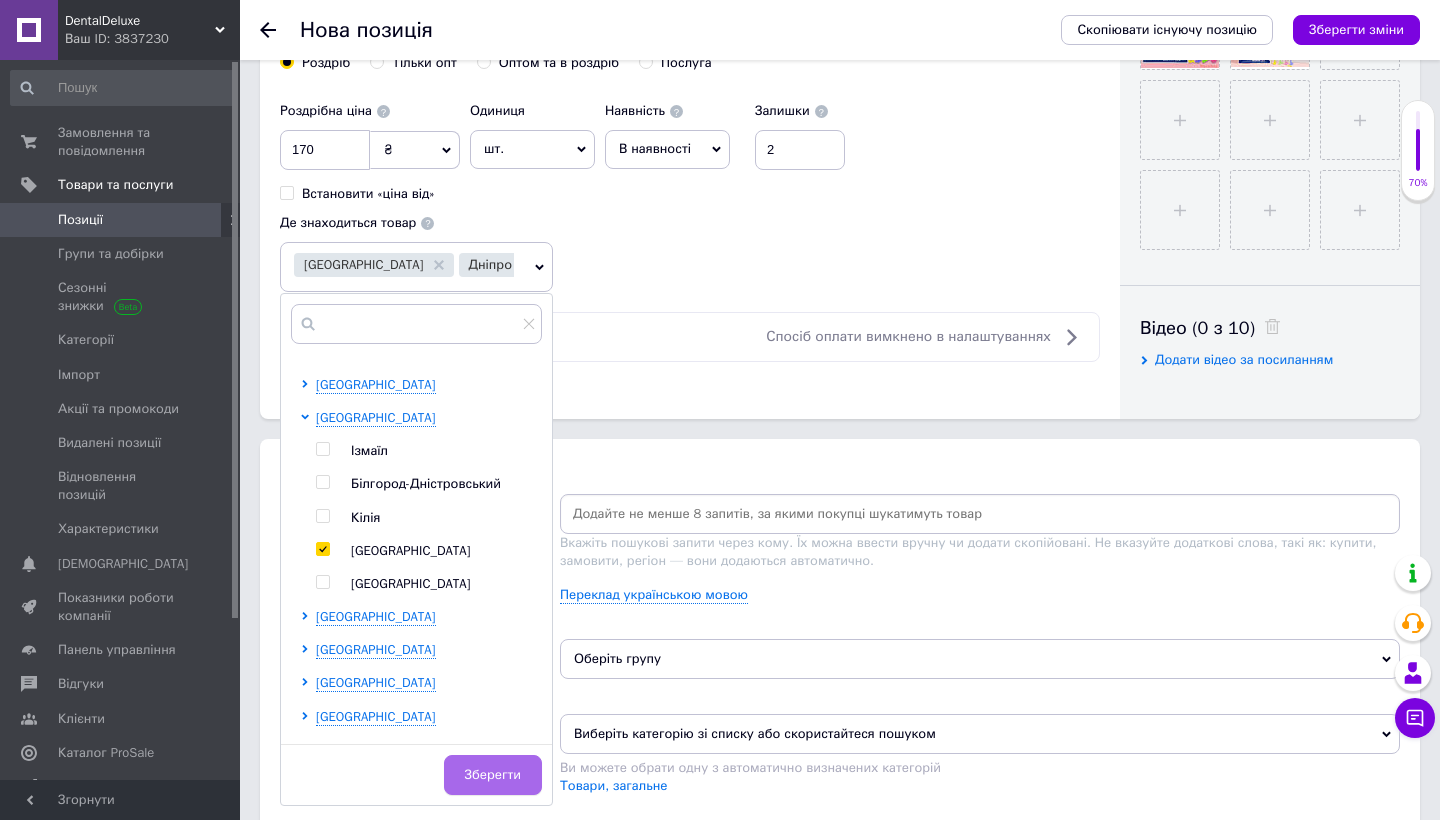 click on "Зберегти" at bounding box center (493, 775) 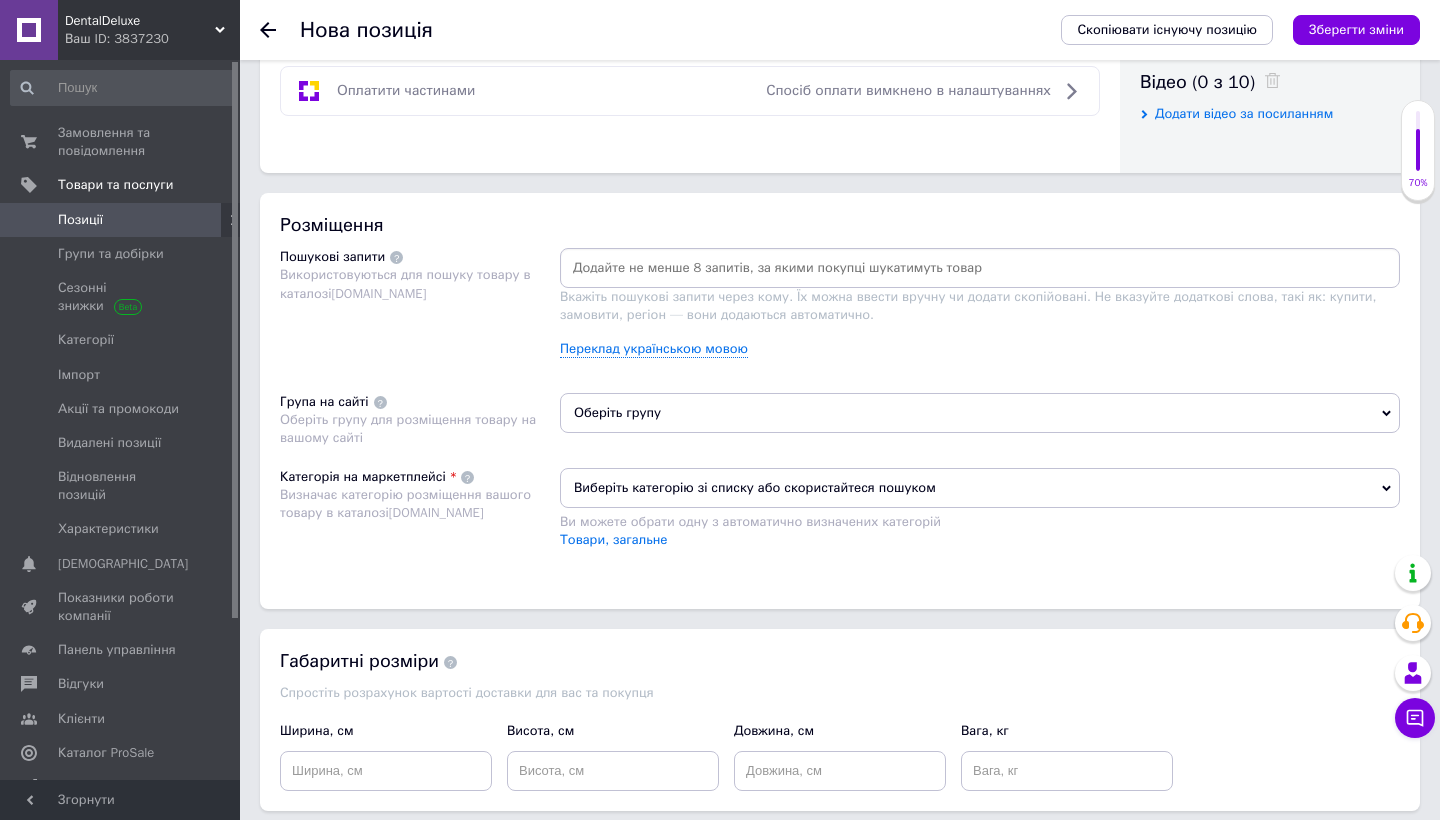 scroll, scrollTop: 1028, scrollLeft: 0, axis: vertical 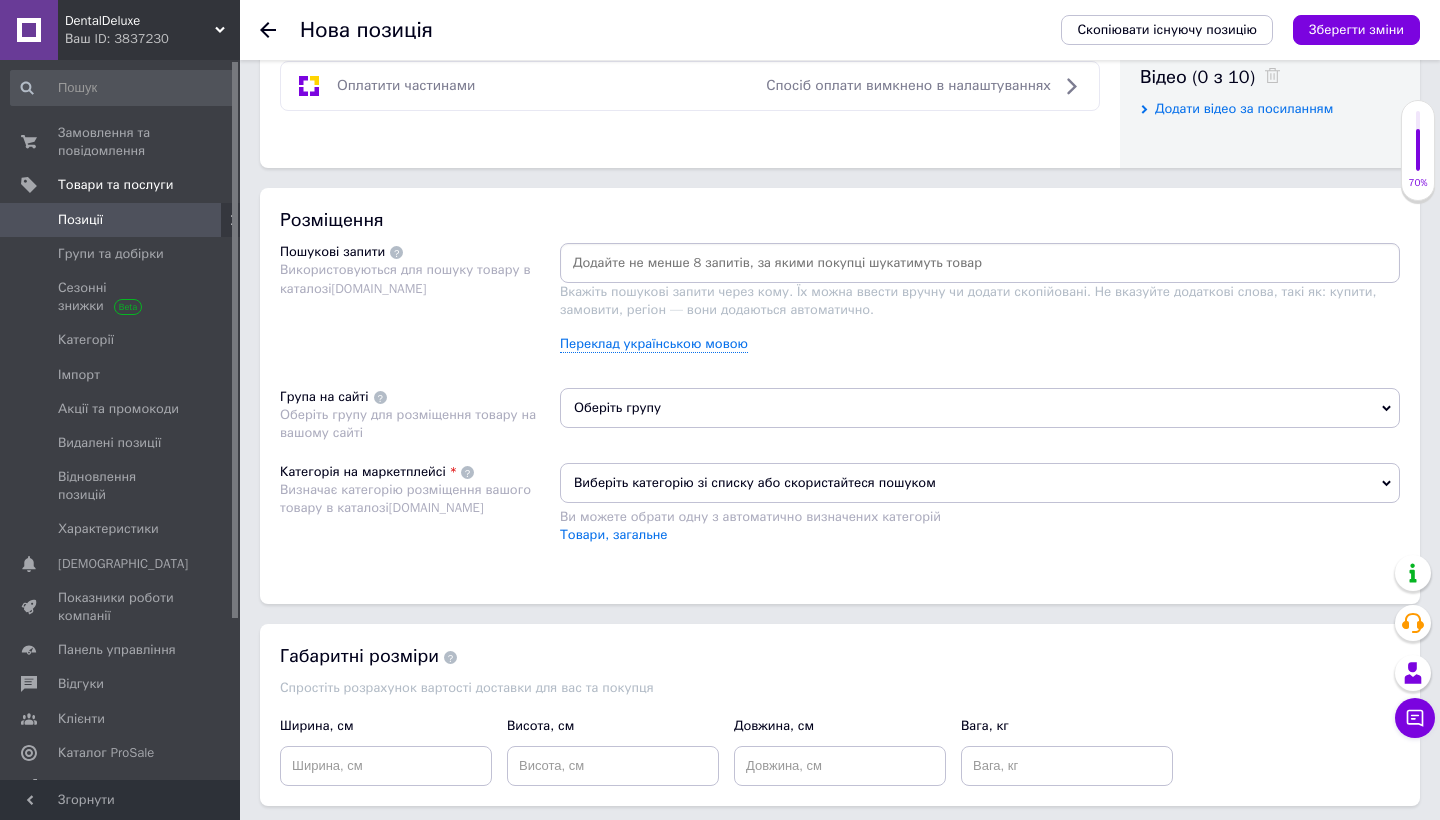 click on "Виберіть категорію зі списку або скористайтеся пошуком" at bounding box center [980, 483] 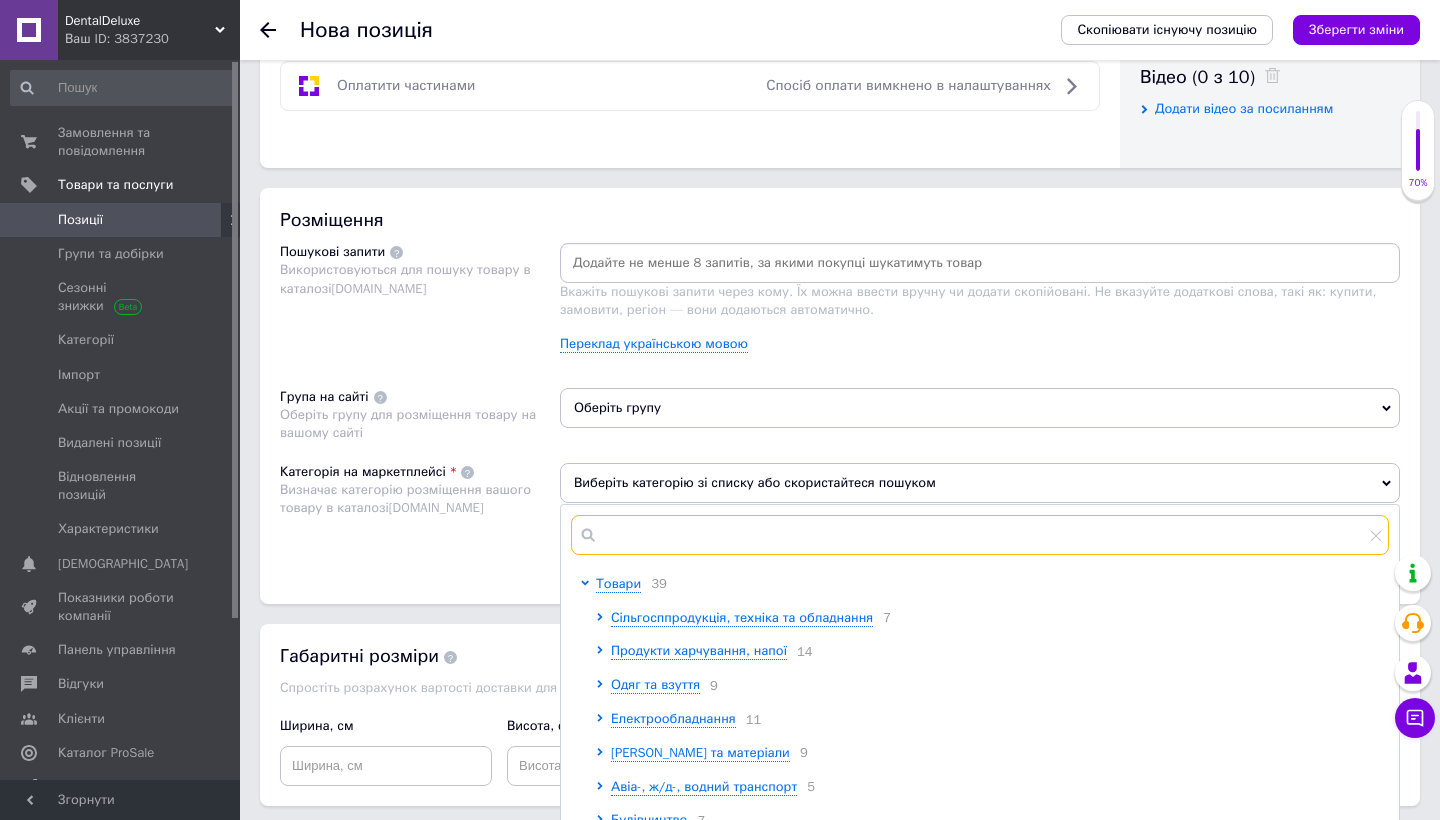 click at bounding box center (980, 535) 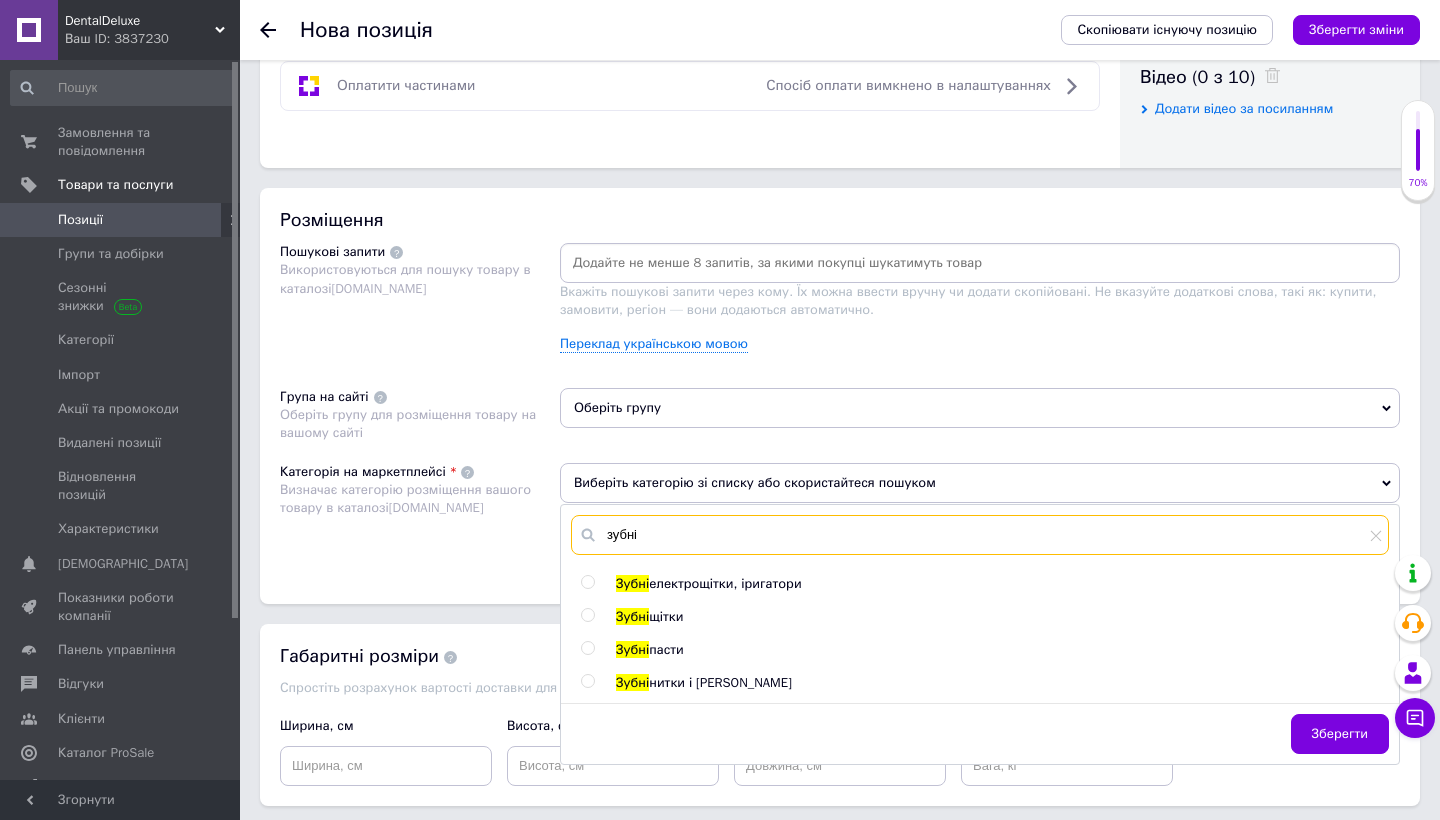type on "зубні" 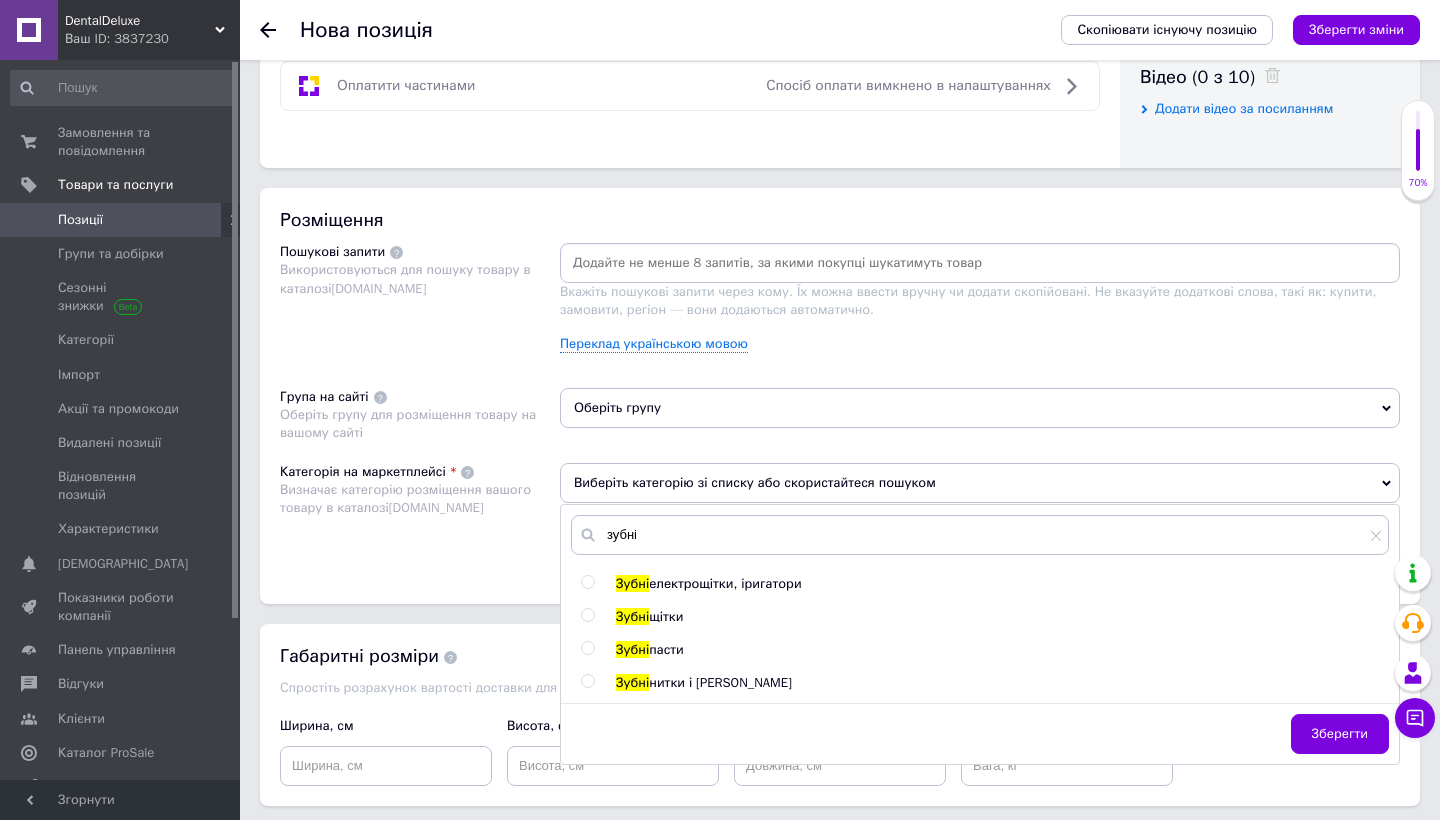 click on "нитки і [PERSON_NAME]" at bounding box center [720, 682] 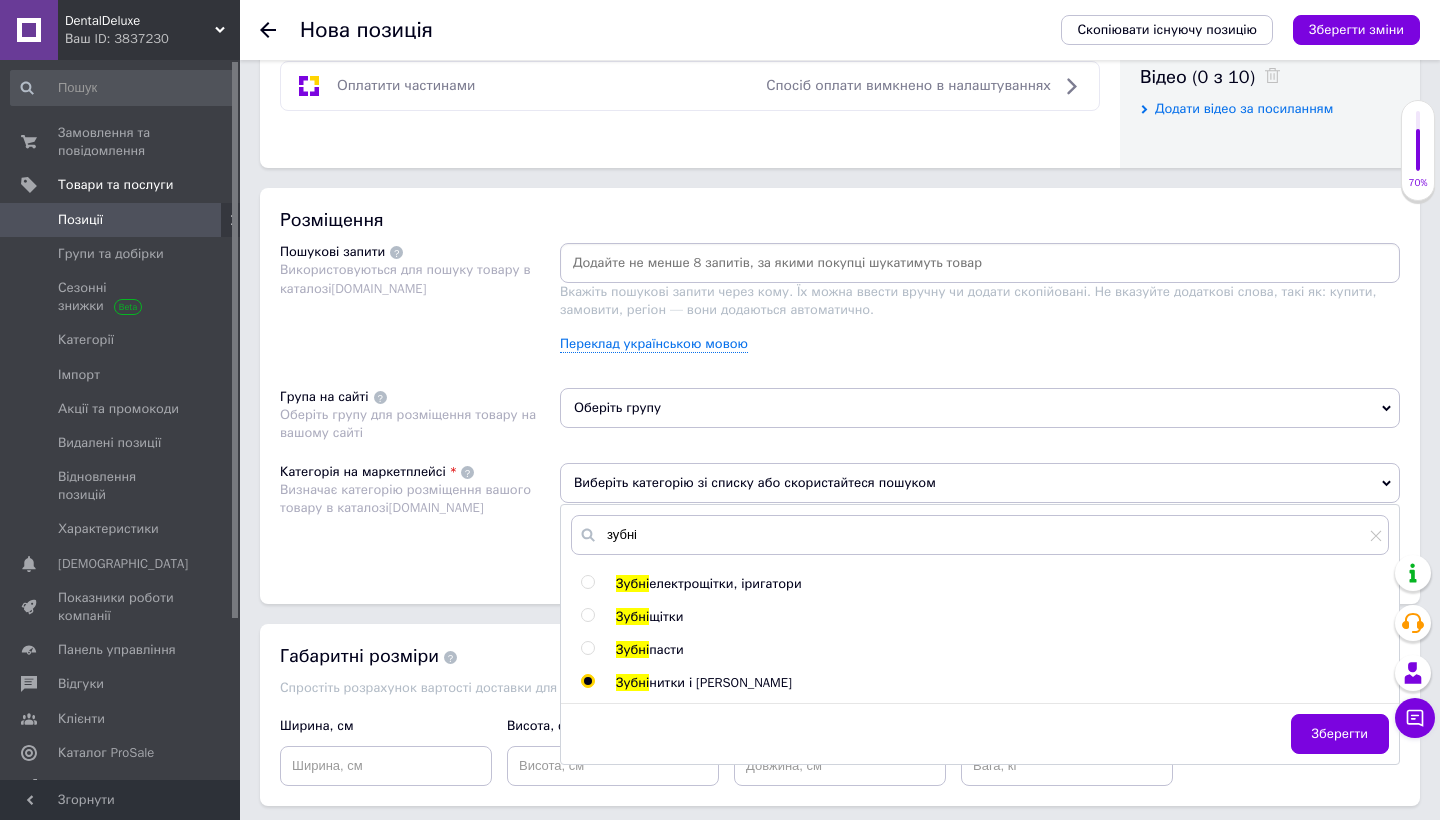 radio on "true" 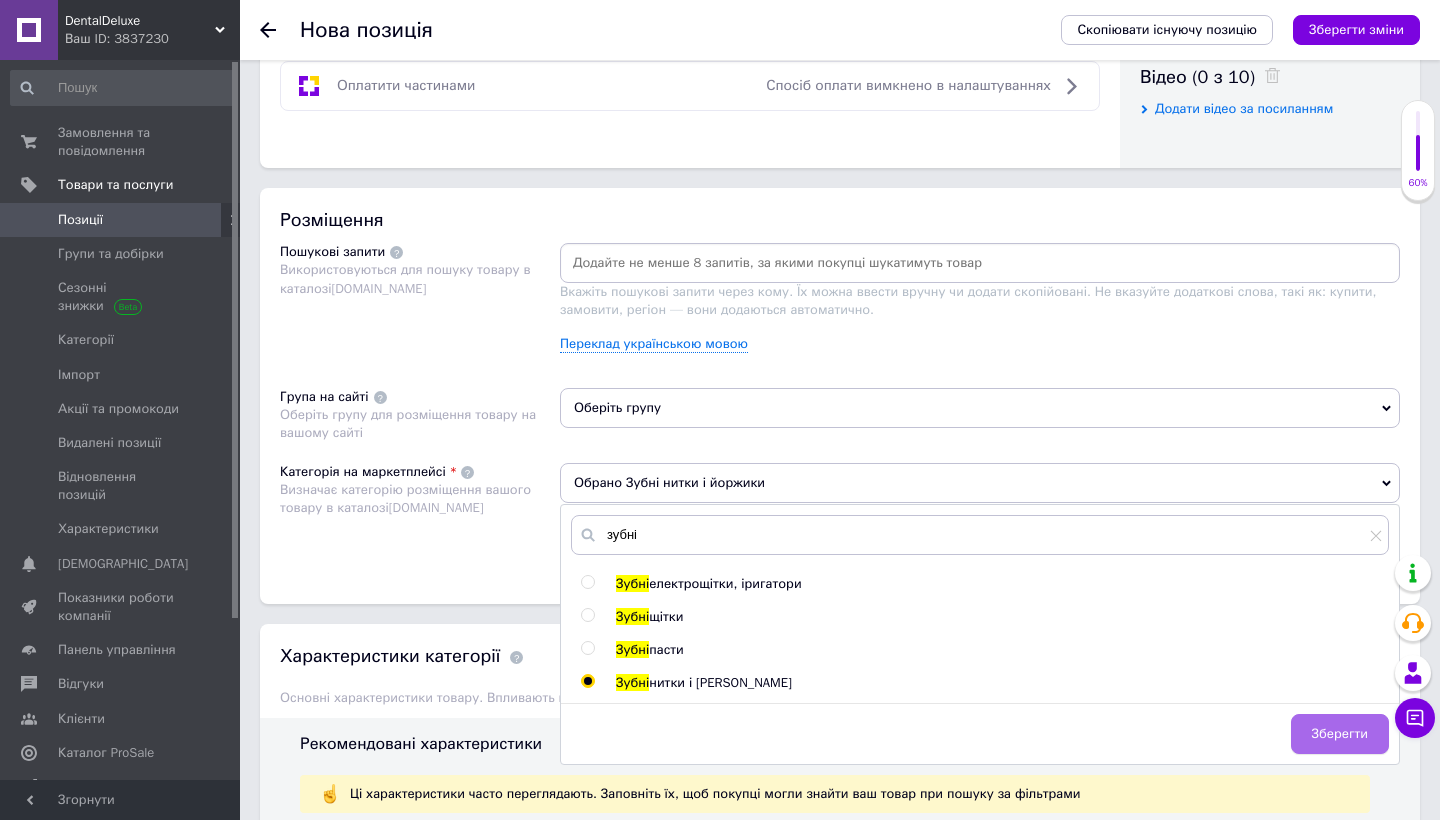 click on "Зберегти" at bounding box center [1340, 734] 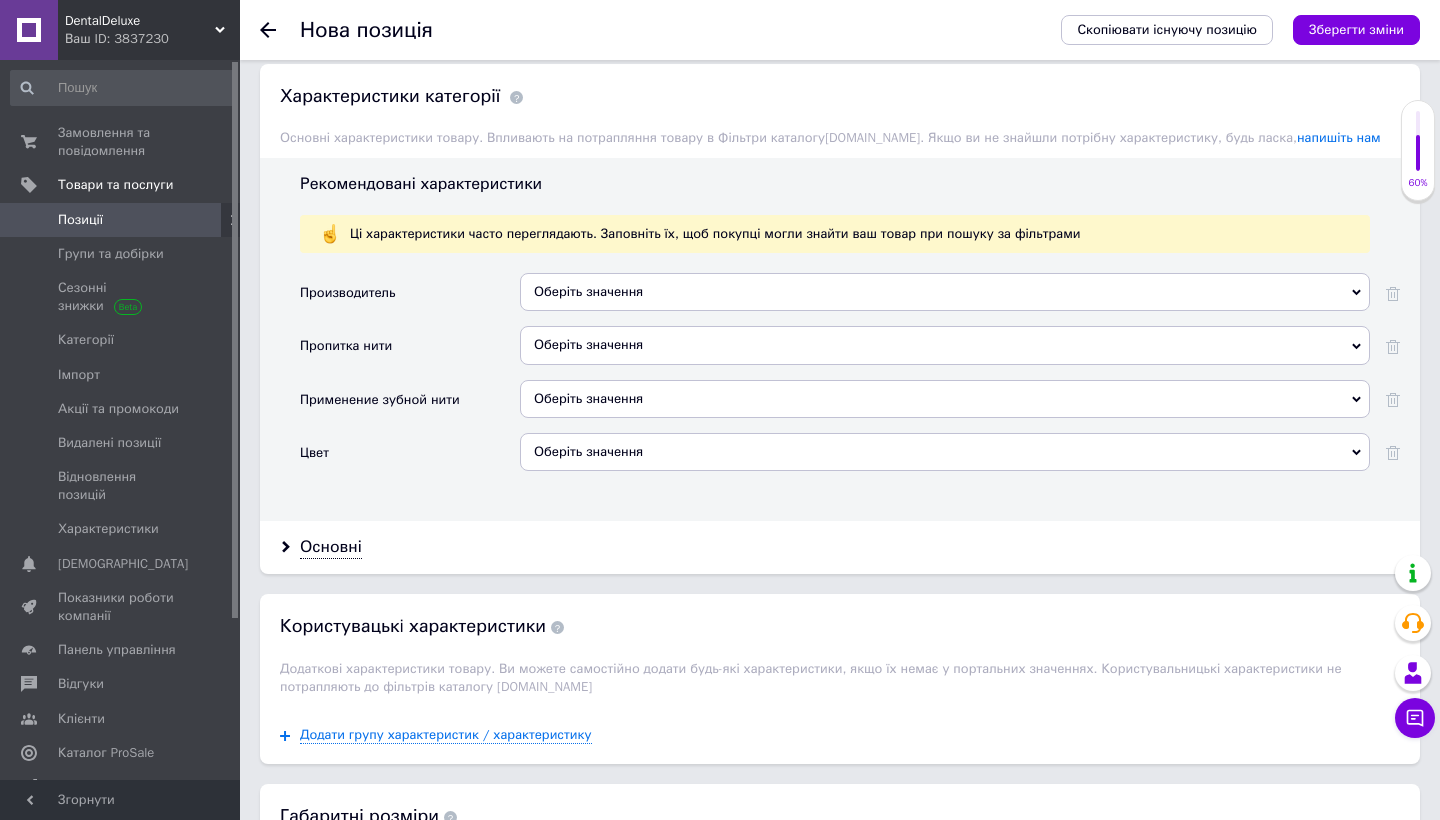 scroll, scrollTop: 1622, scrollLeft: 0, axis: vertical 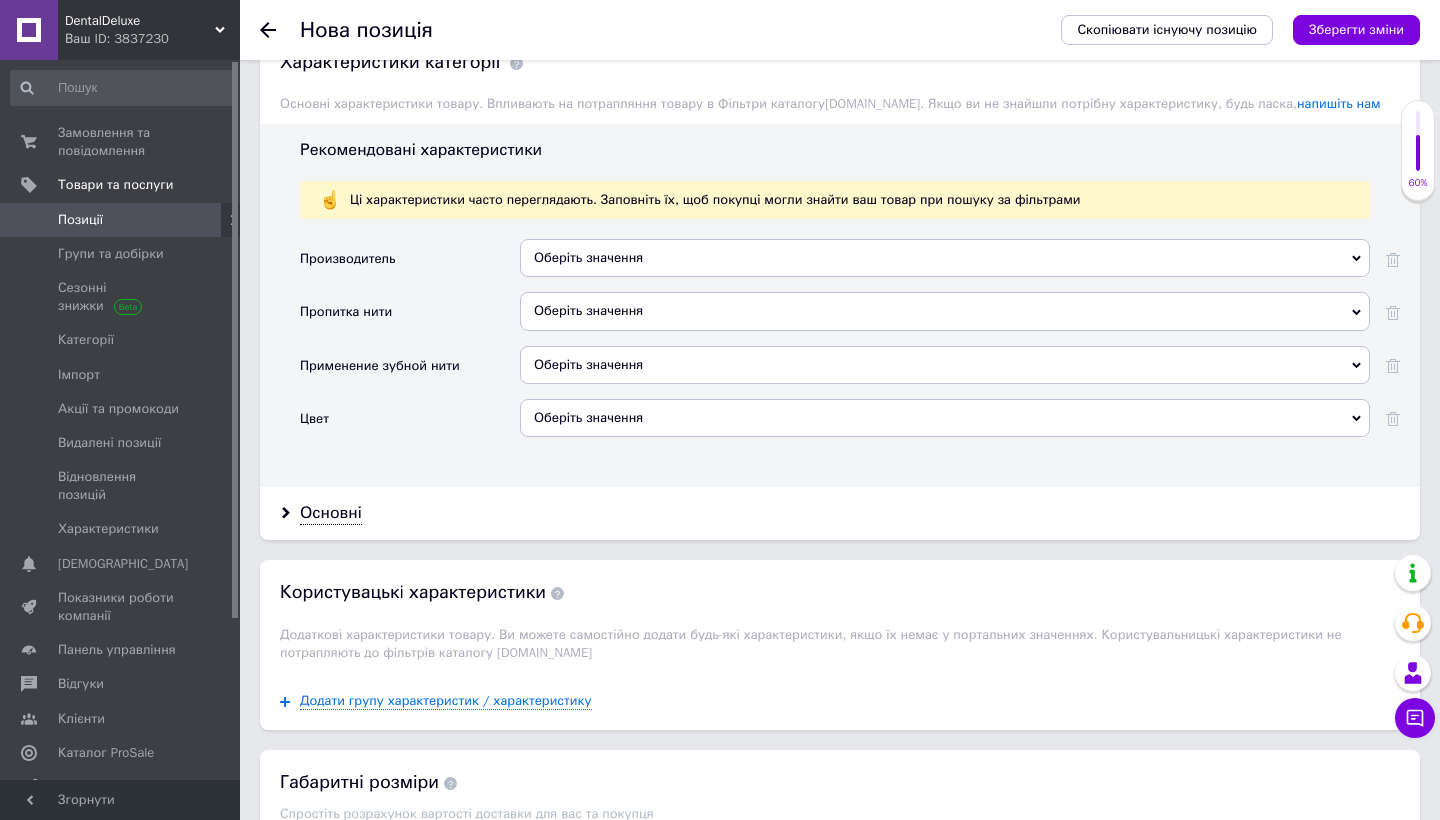 click on "Оберіть значення" at bounding box center (945, 258) 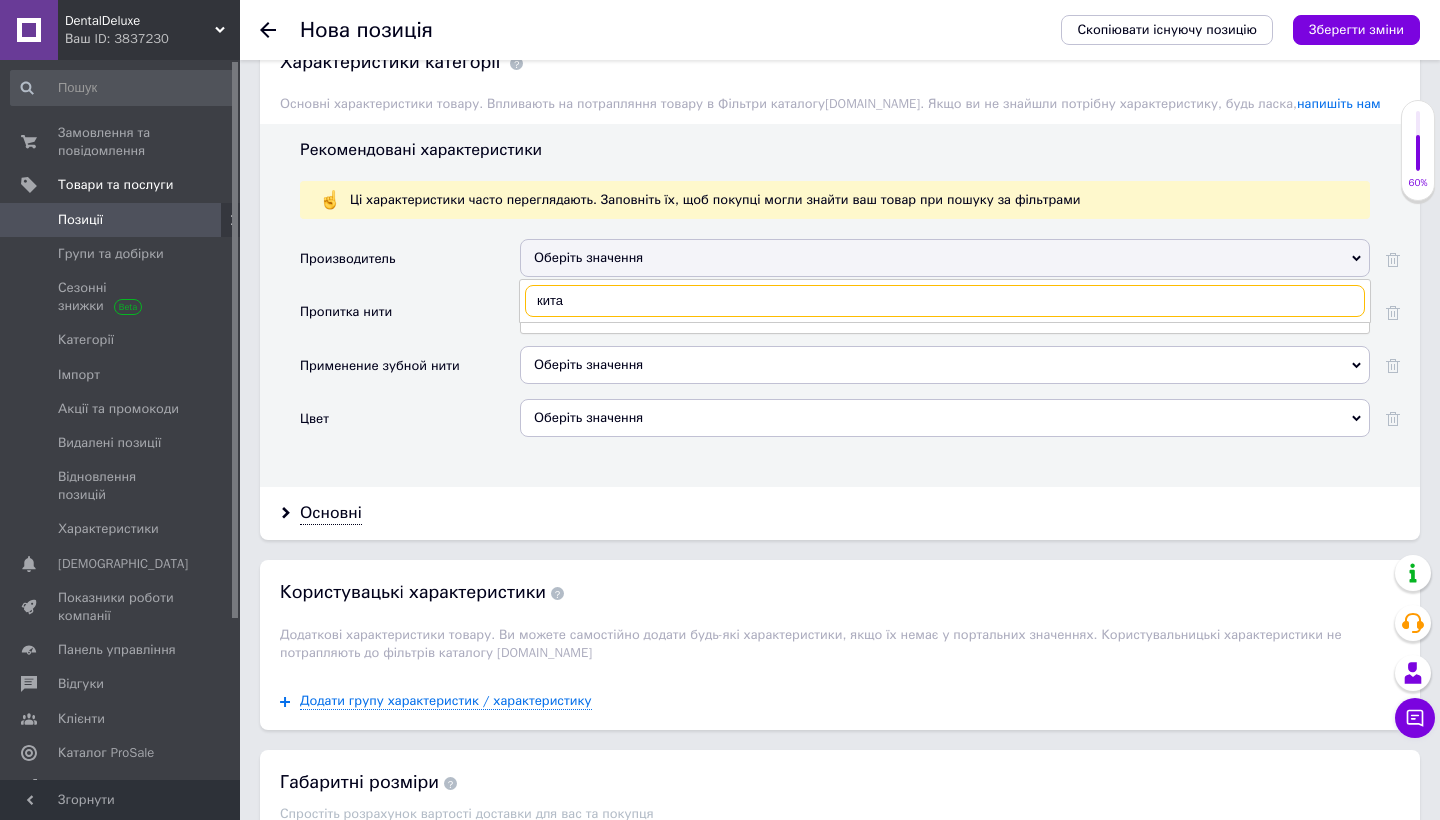 type on "[GEOGRAPHIC_DATA]" 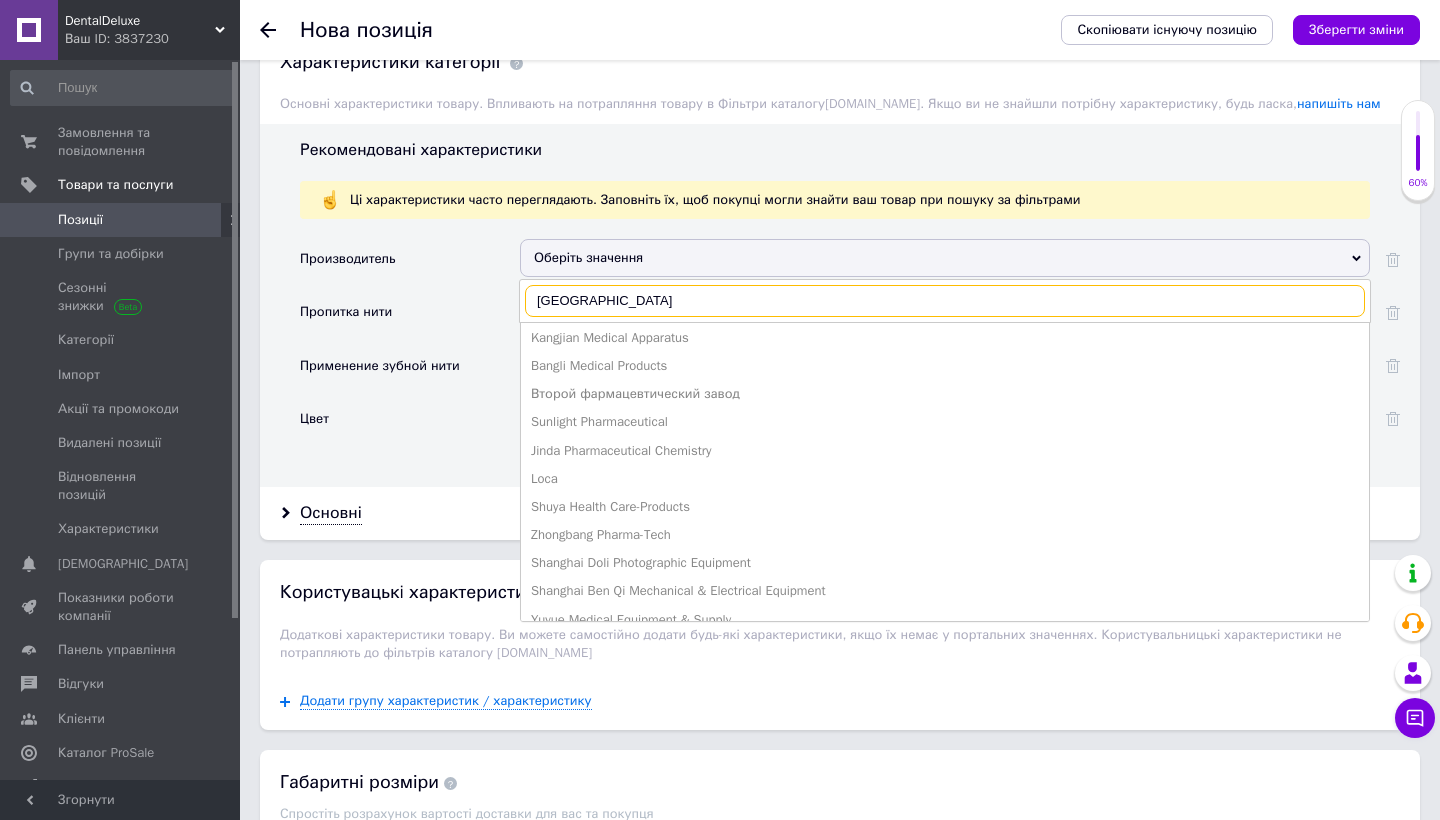 scroll, scrollTop: 663, scrollLeft: 0, axis: vertical 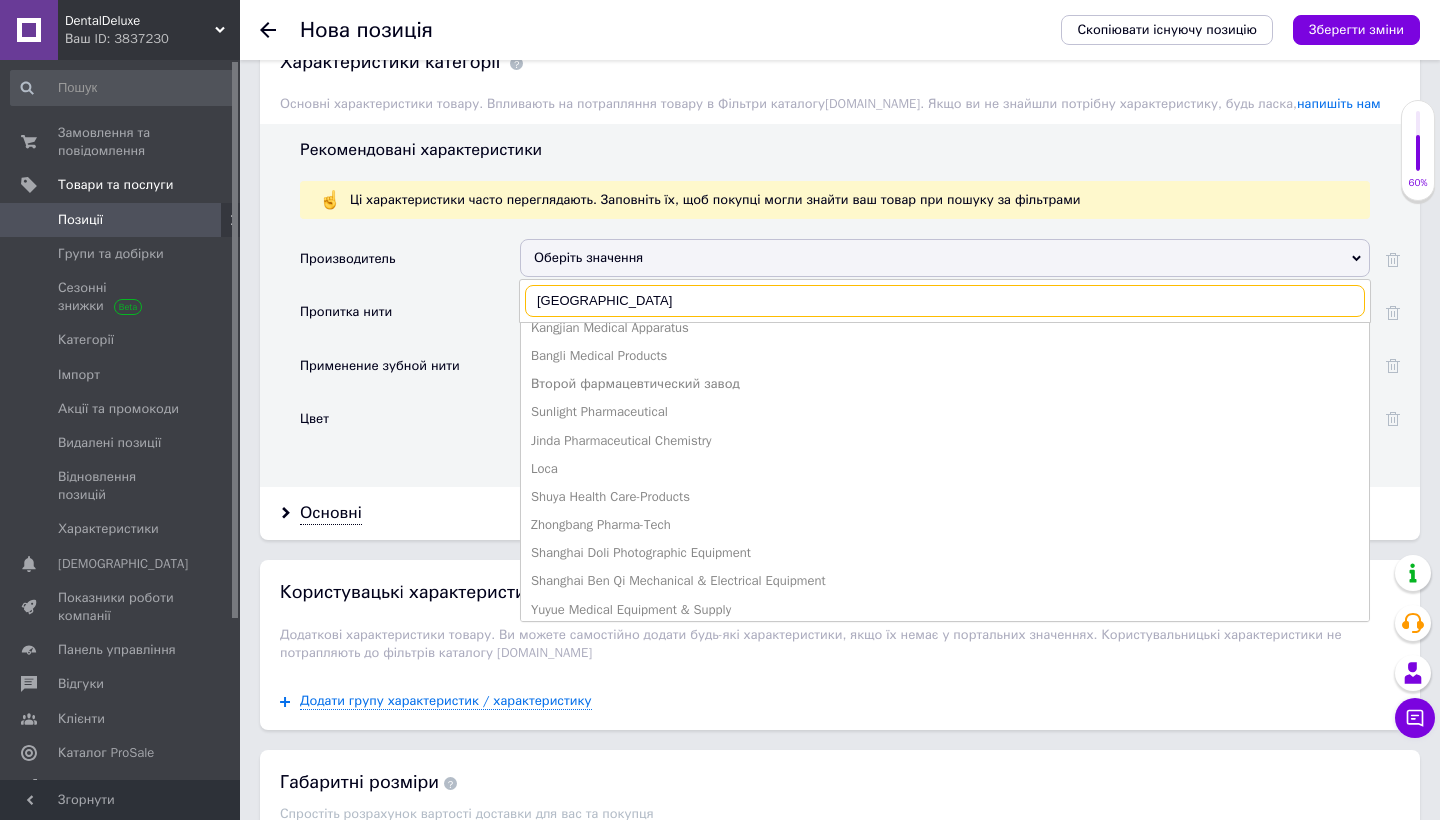 drag, startPoint x: 591, startPoint y: 286, endPoint x: 590, endPoint y: 297, distance: 11.045361 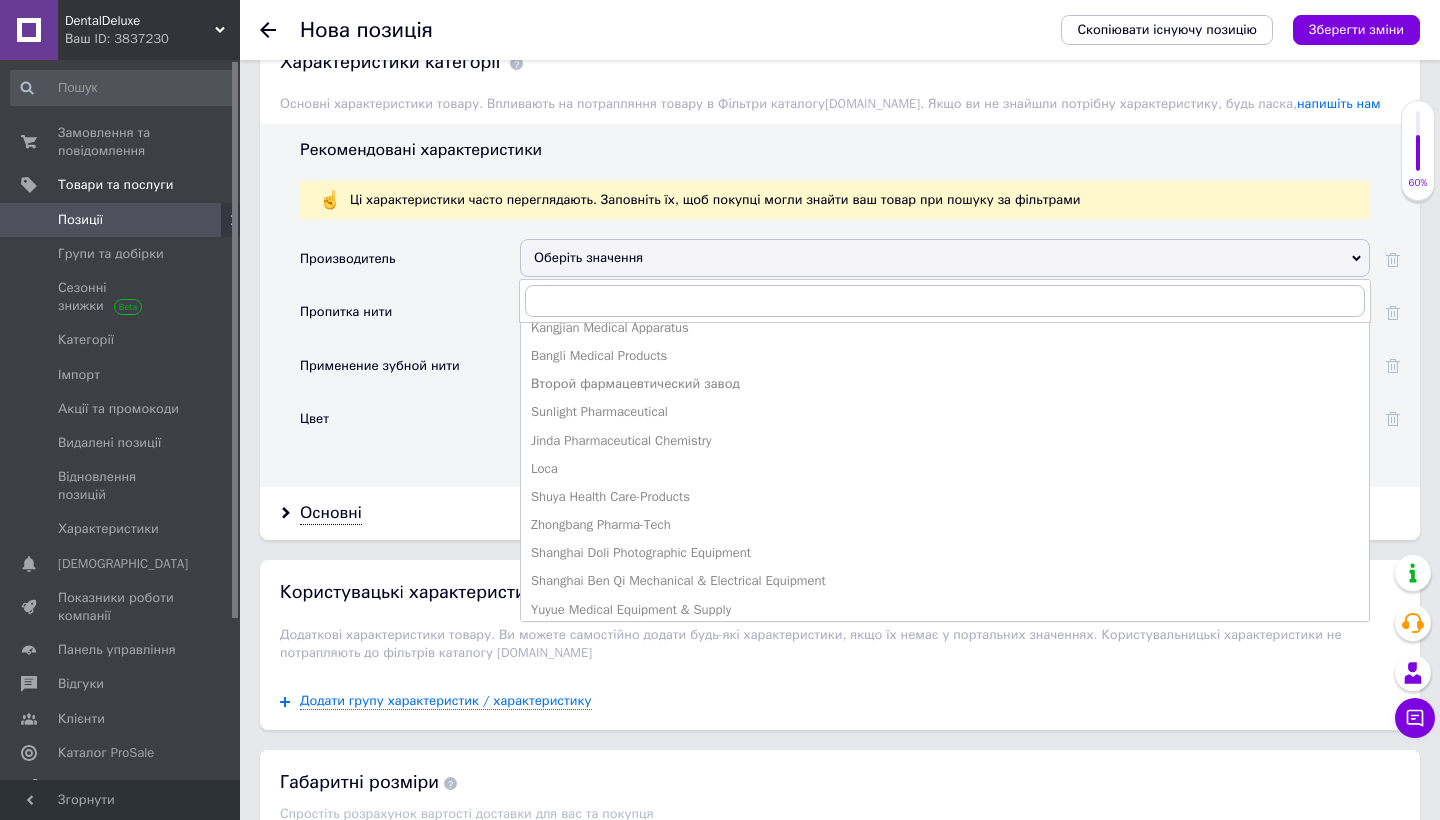 click on "Производитель" at bounding box center (410, 265) 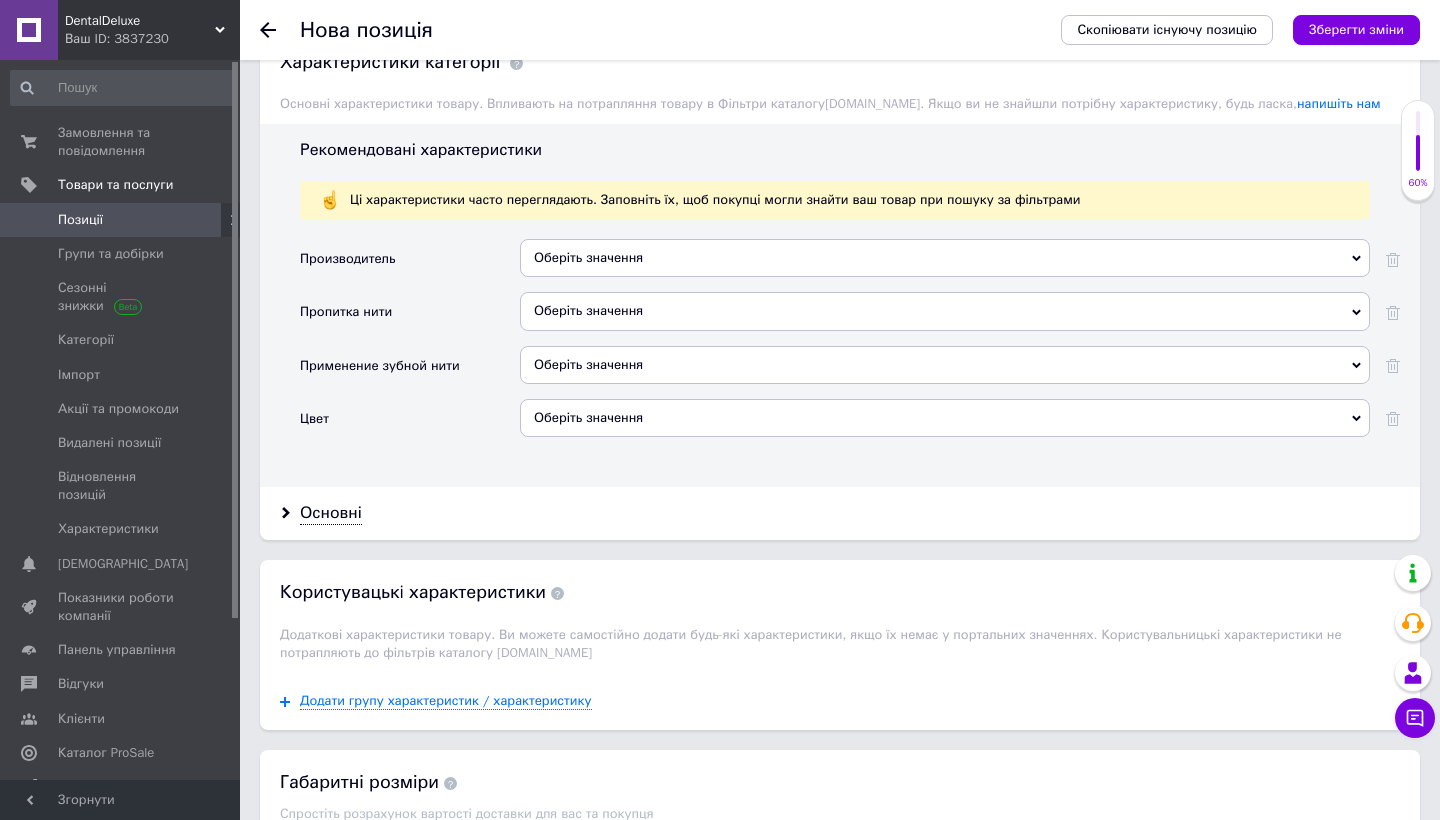 click on "Оберіть значення" at bounding box center [945, 311] 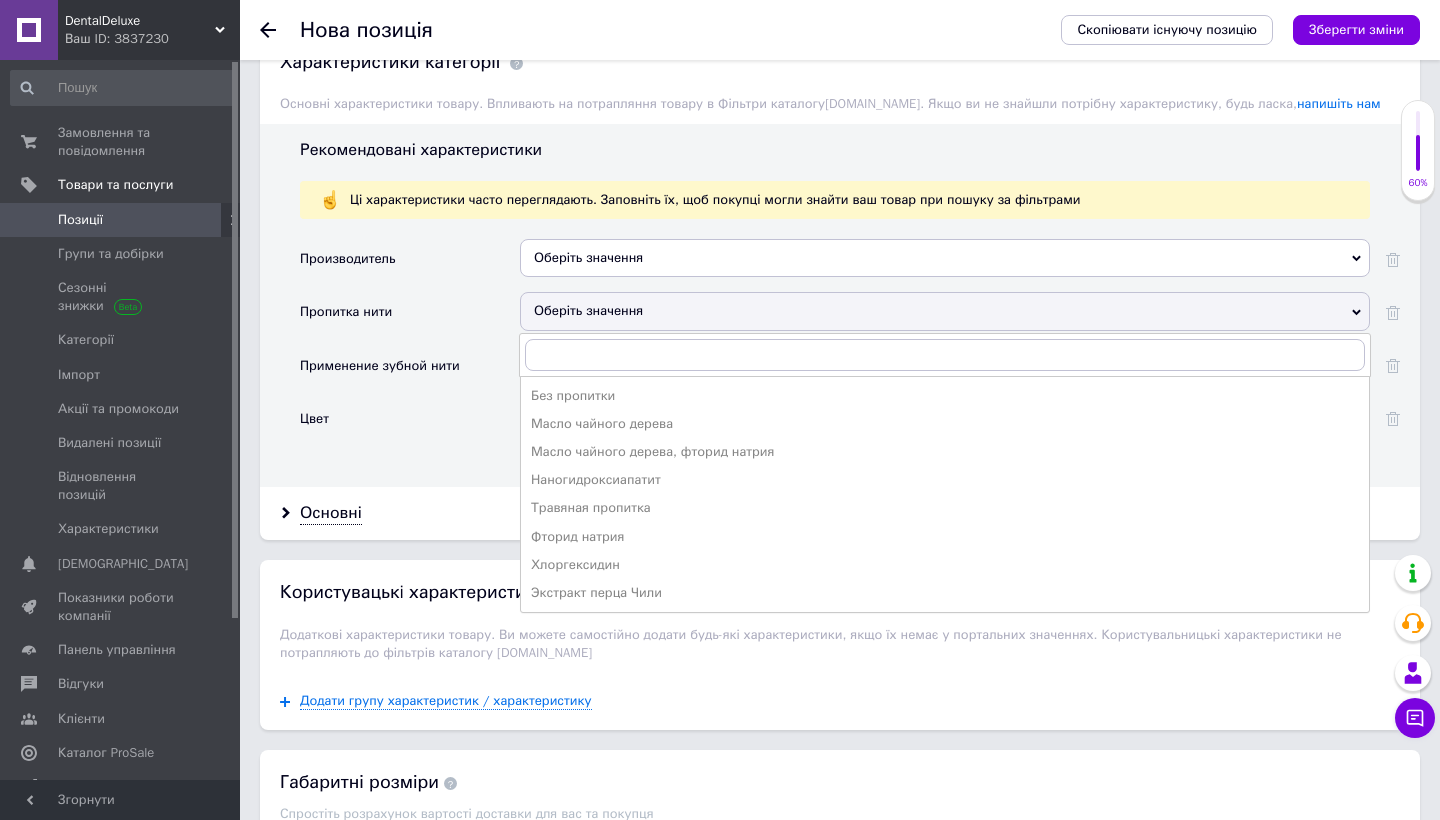 click on "Оберіть значення" at bounding box center [945, 311] 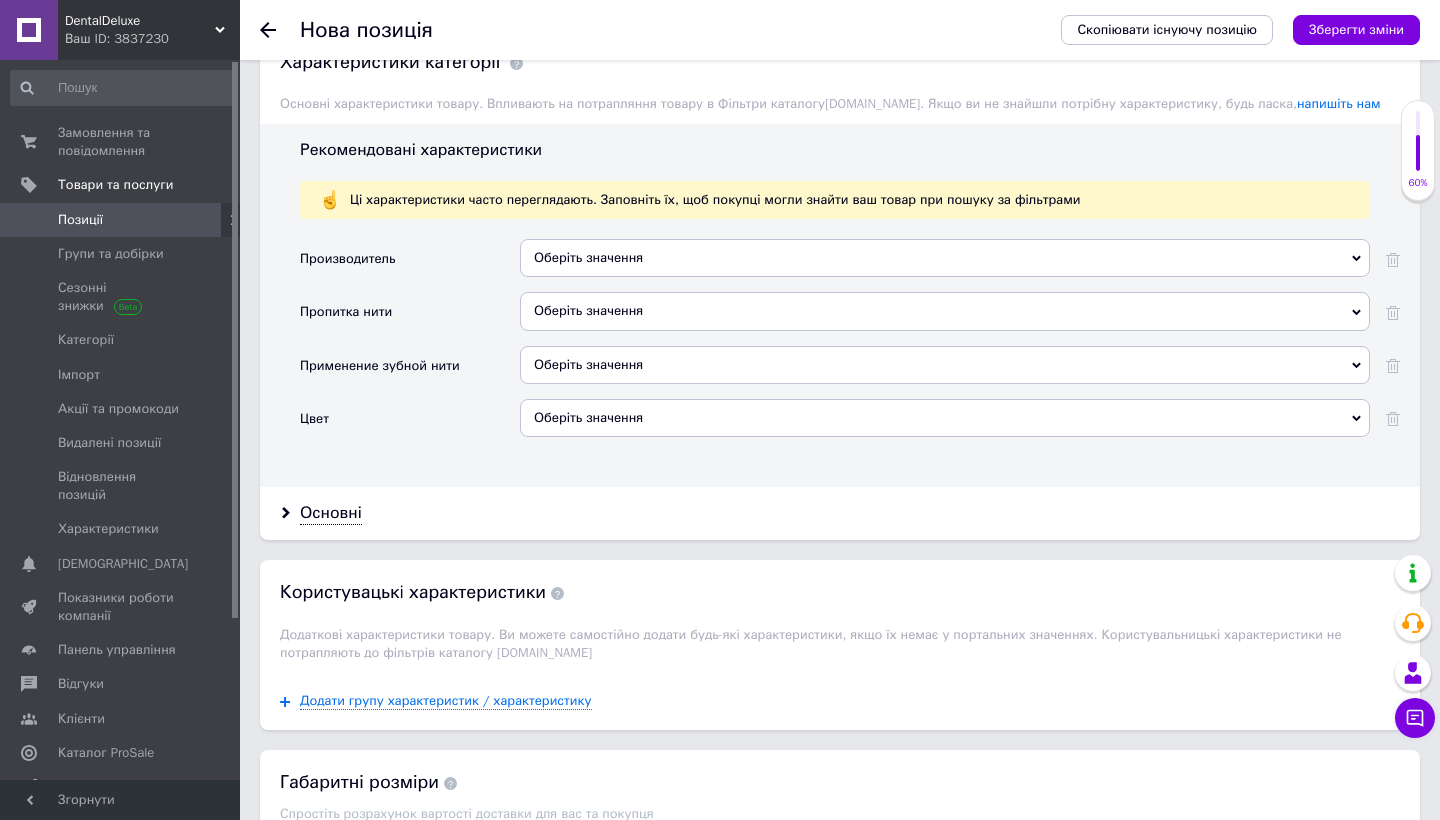 click on "Оберіть значення" at bounding box center [945, 365] 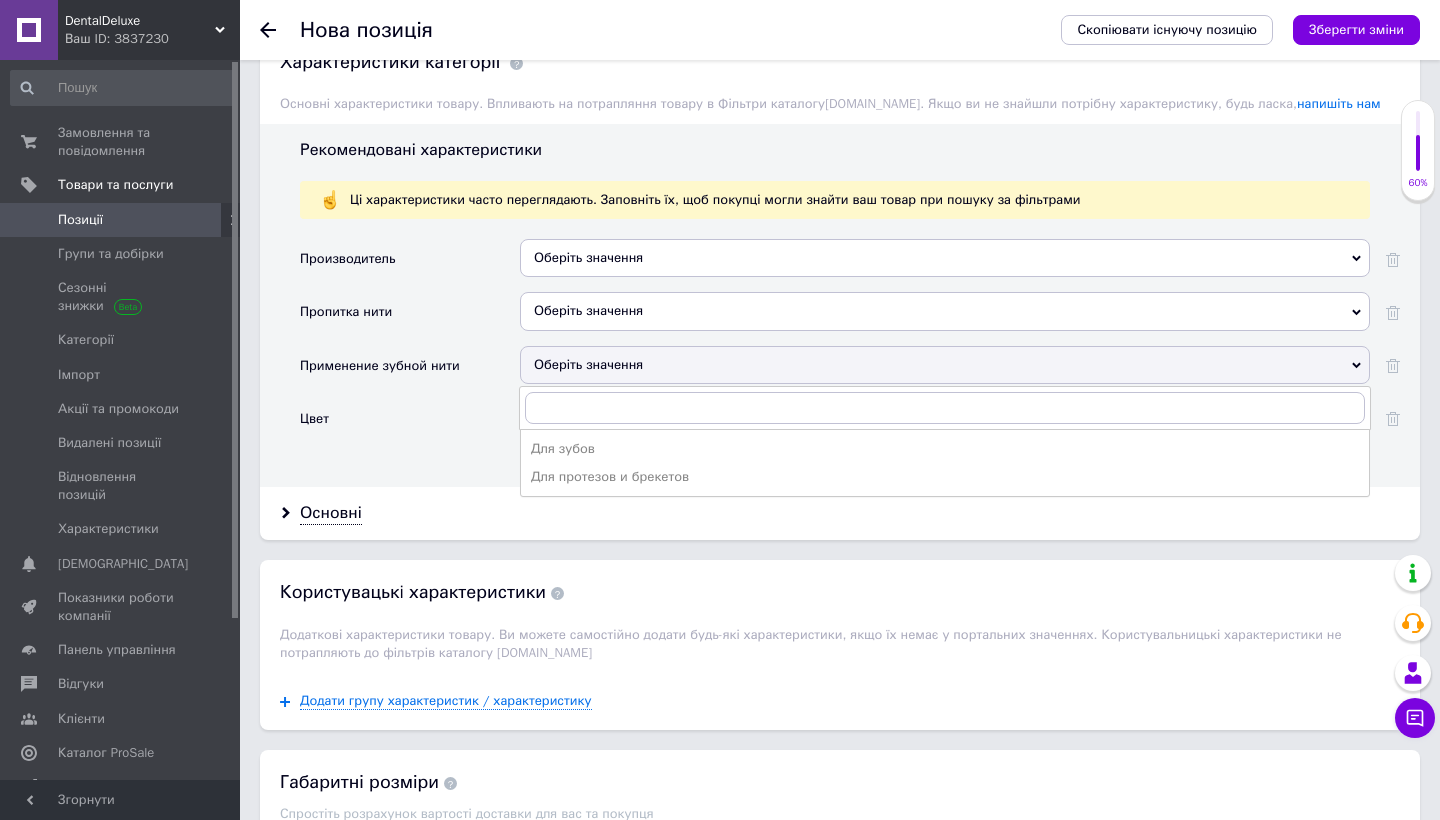 click on "Цвет" at bounding box center [410, 425] 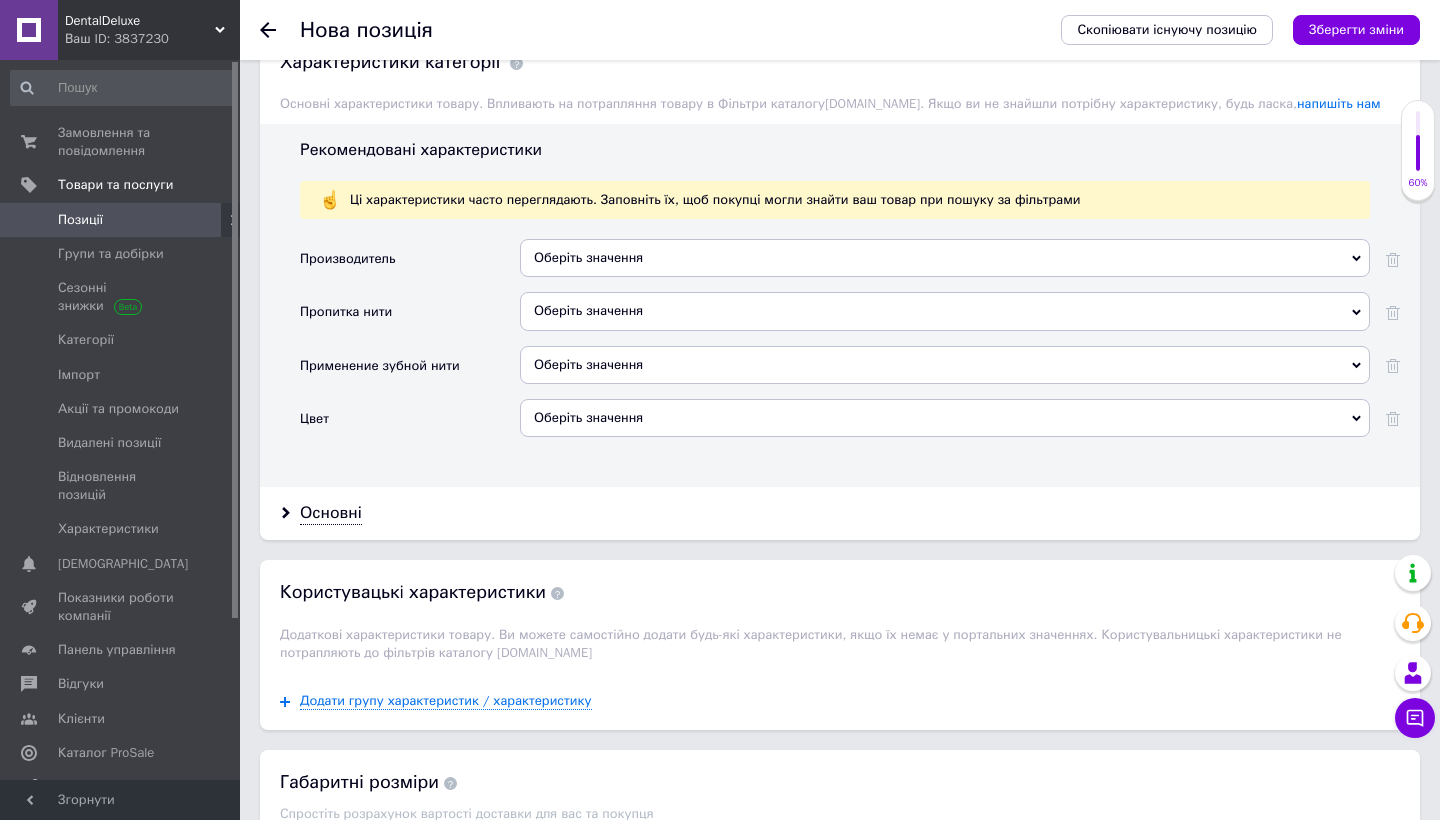 click on "Оберіть значення" at bounding box center [945, 418] 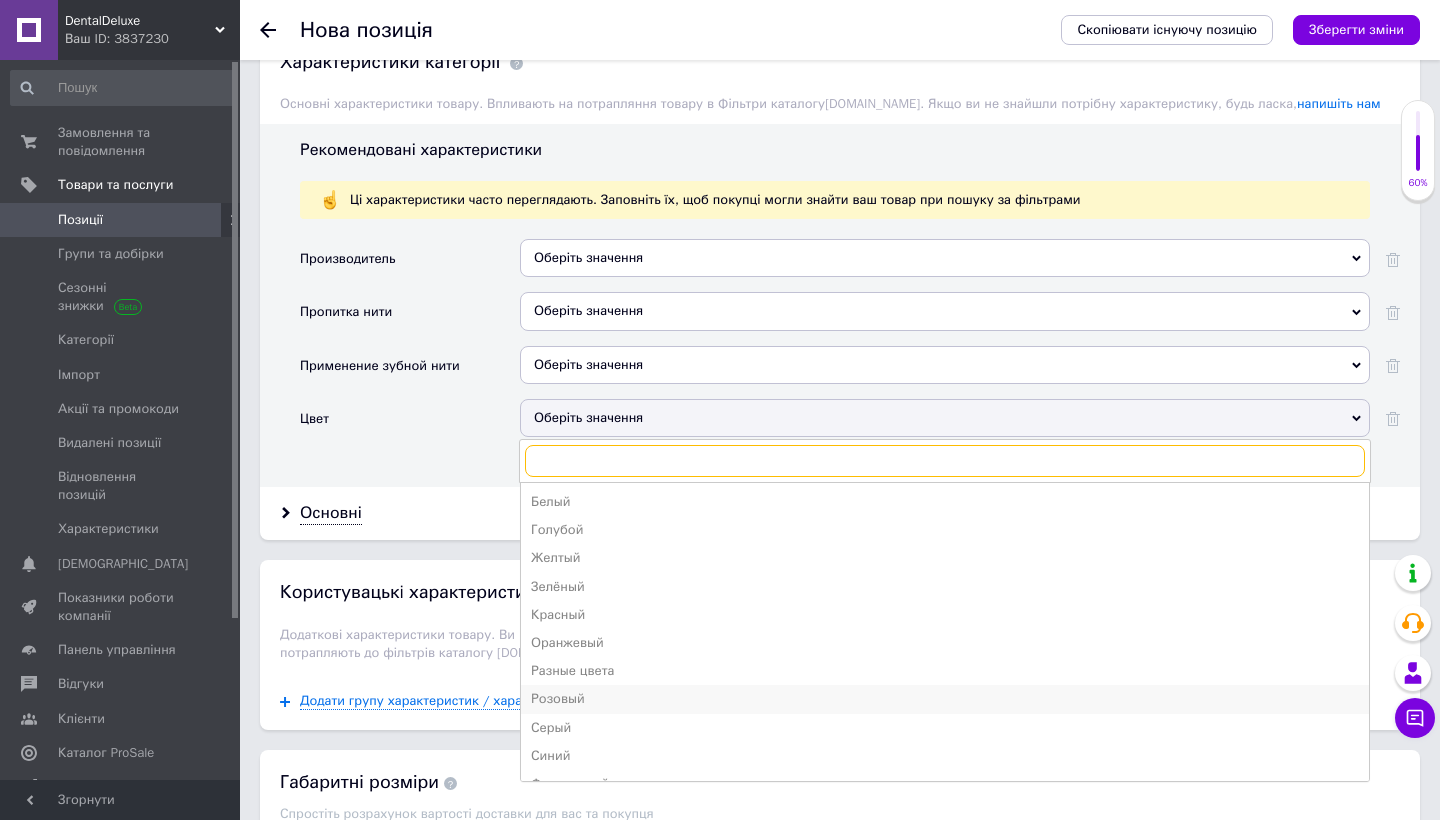 scroll, scrollTop: 0, scrollLeft: 0, axis: both 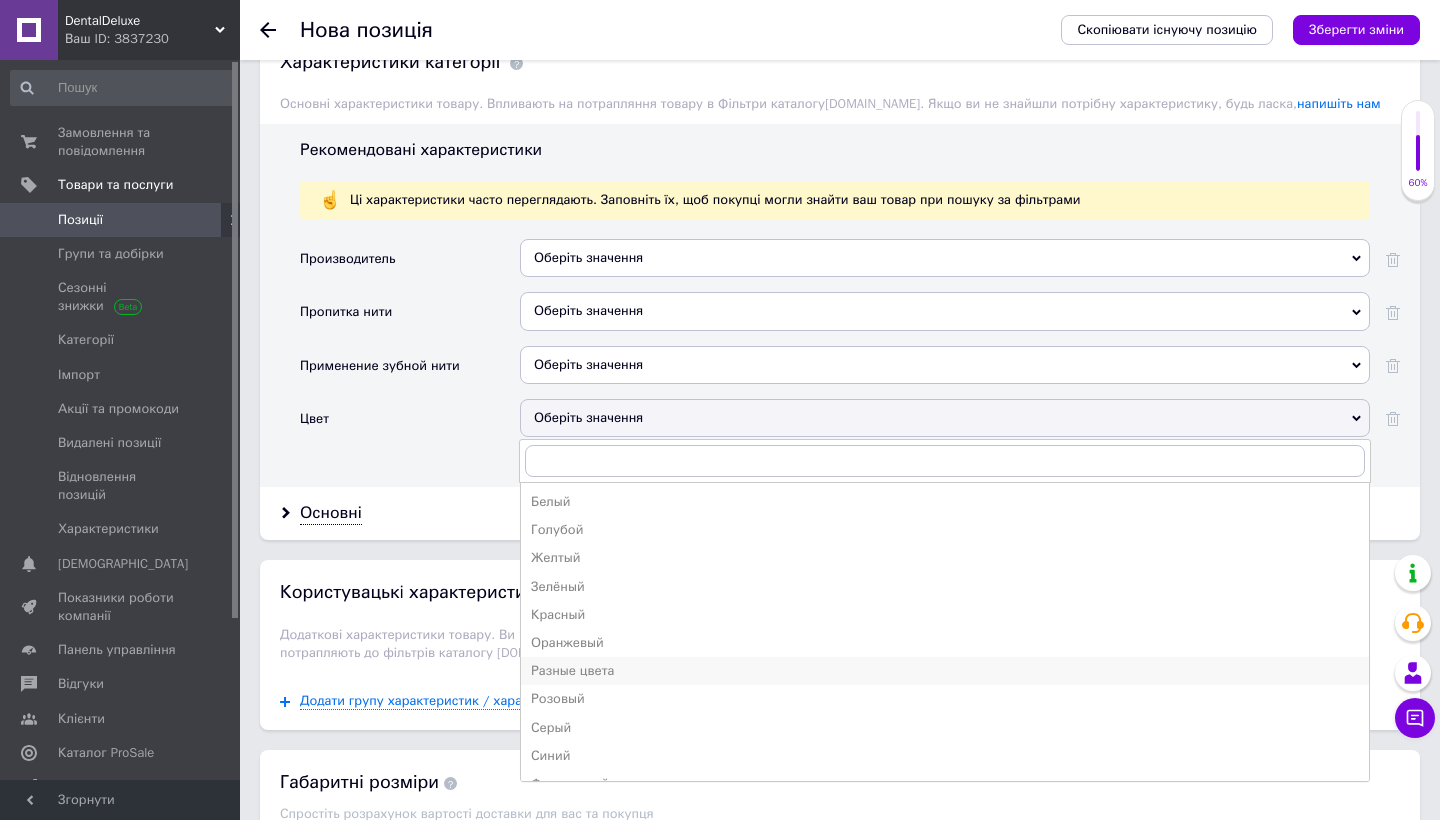 click on "Разные цвета" at bounding box center (945, 671) 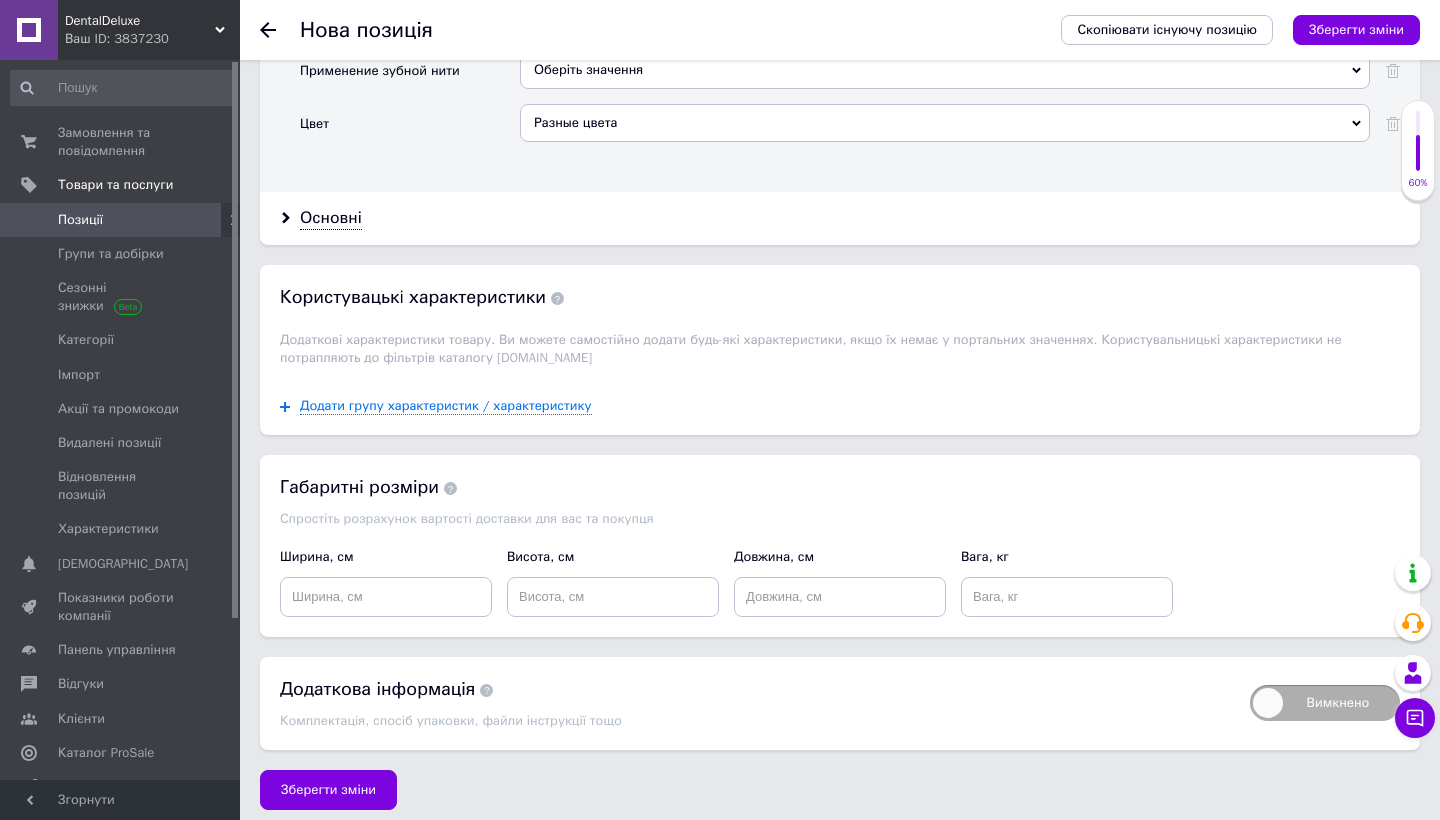 scroll, scrollTop: 1916, scrollLeft: 0, axis: vertical 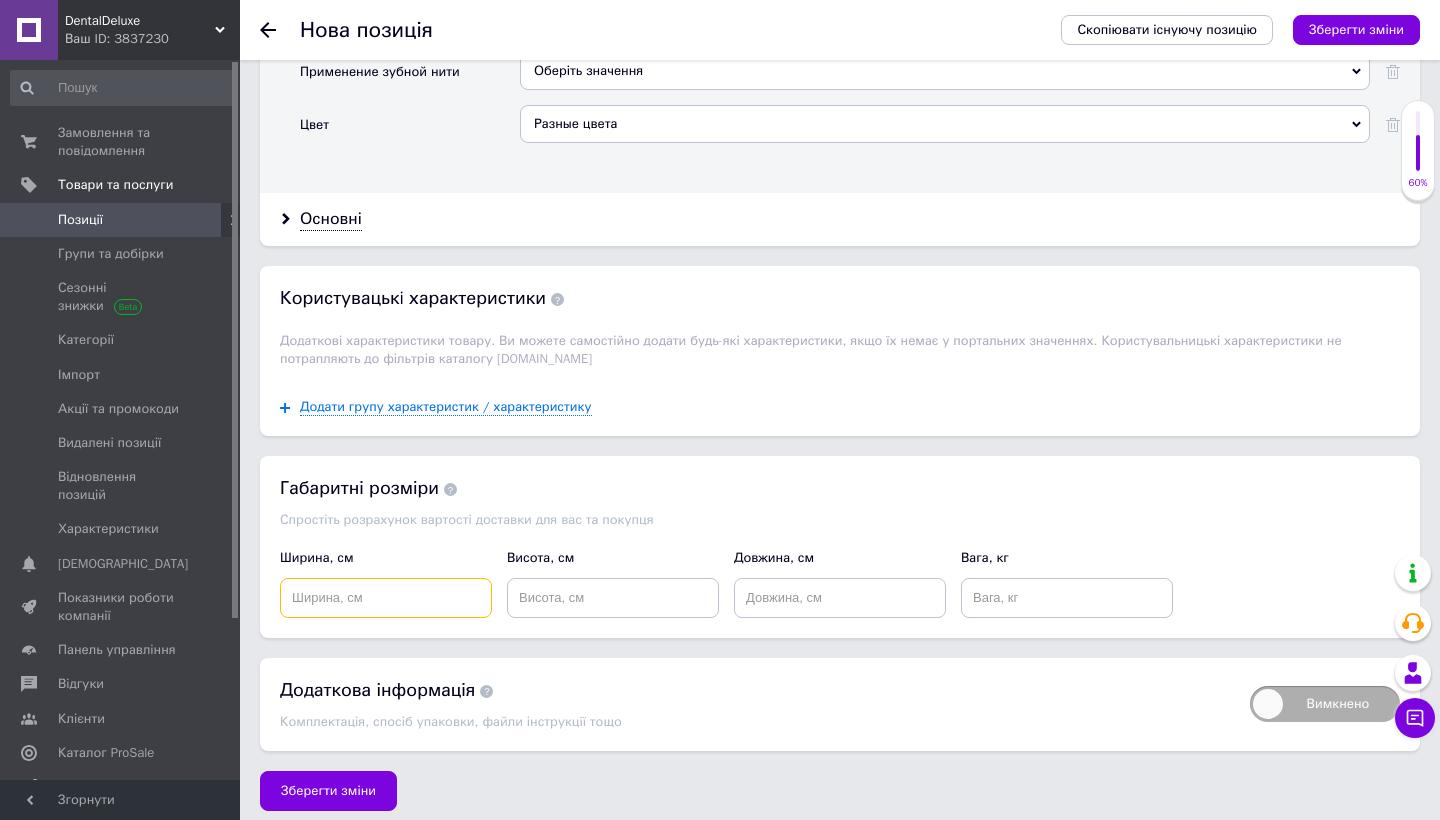 click at bounding box center [386, 598] 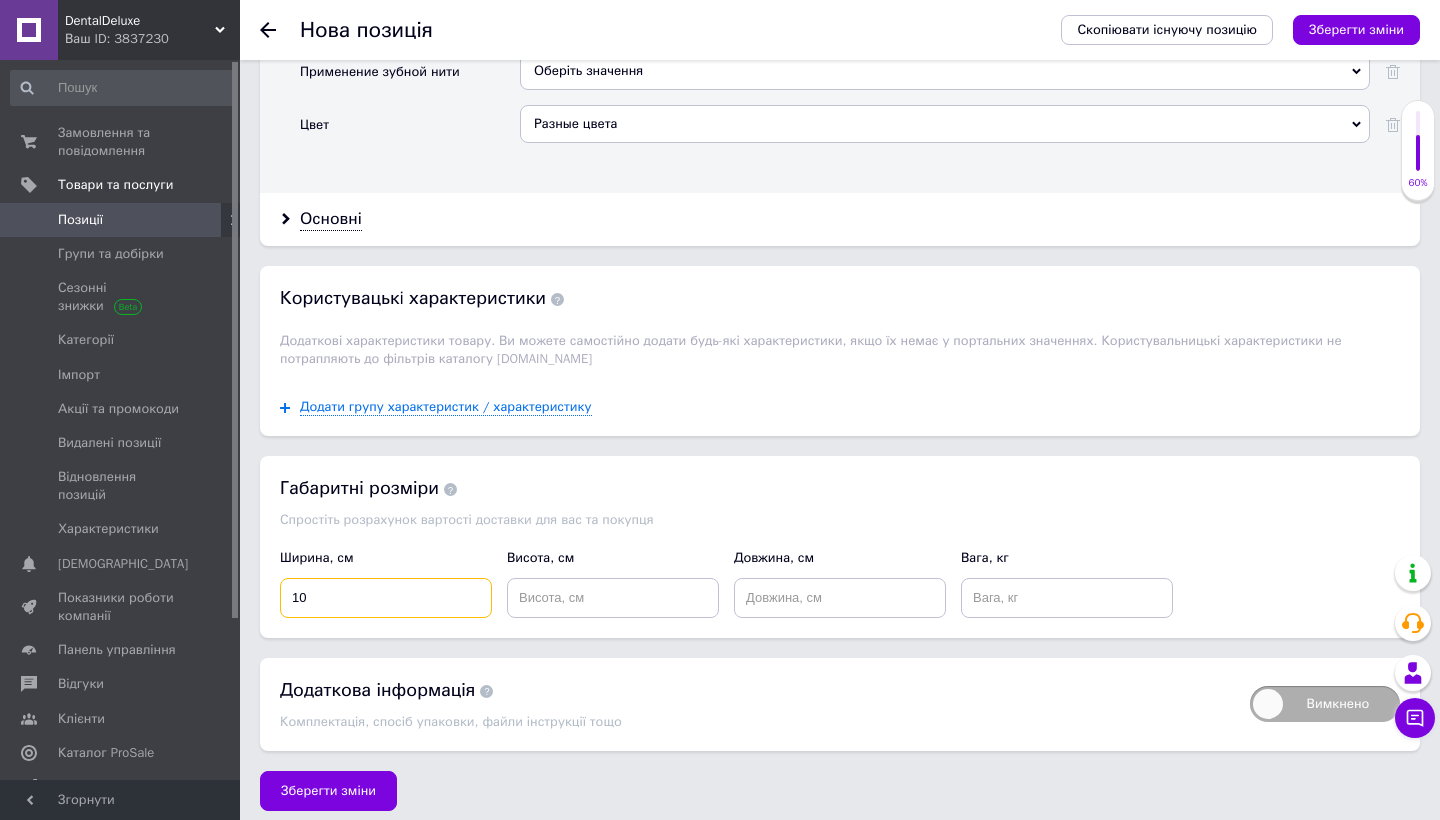 type on "10" 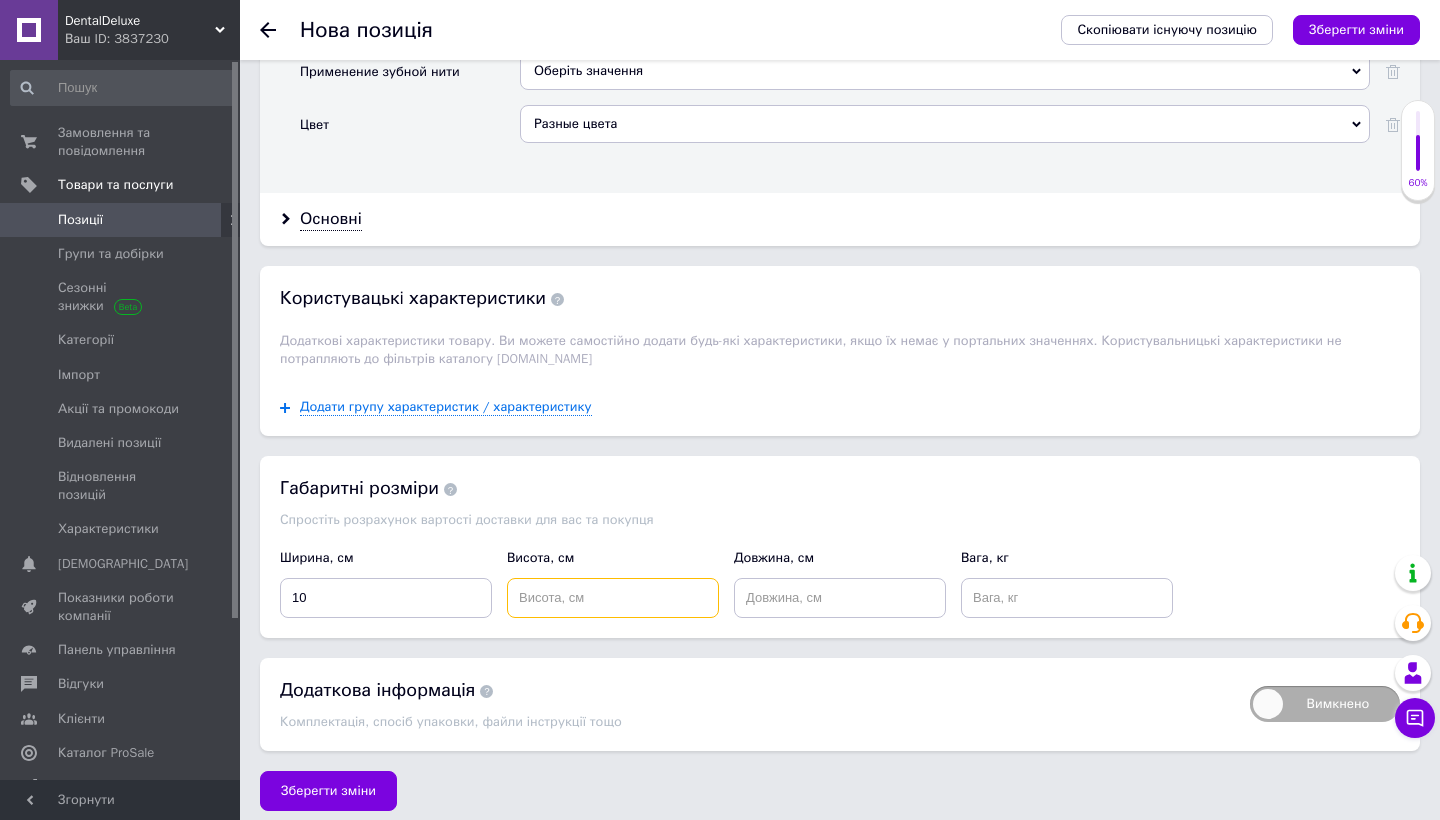 click at bounding box center [613, 598] 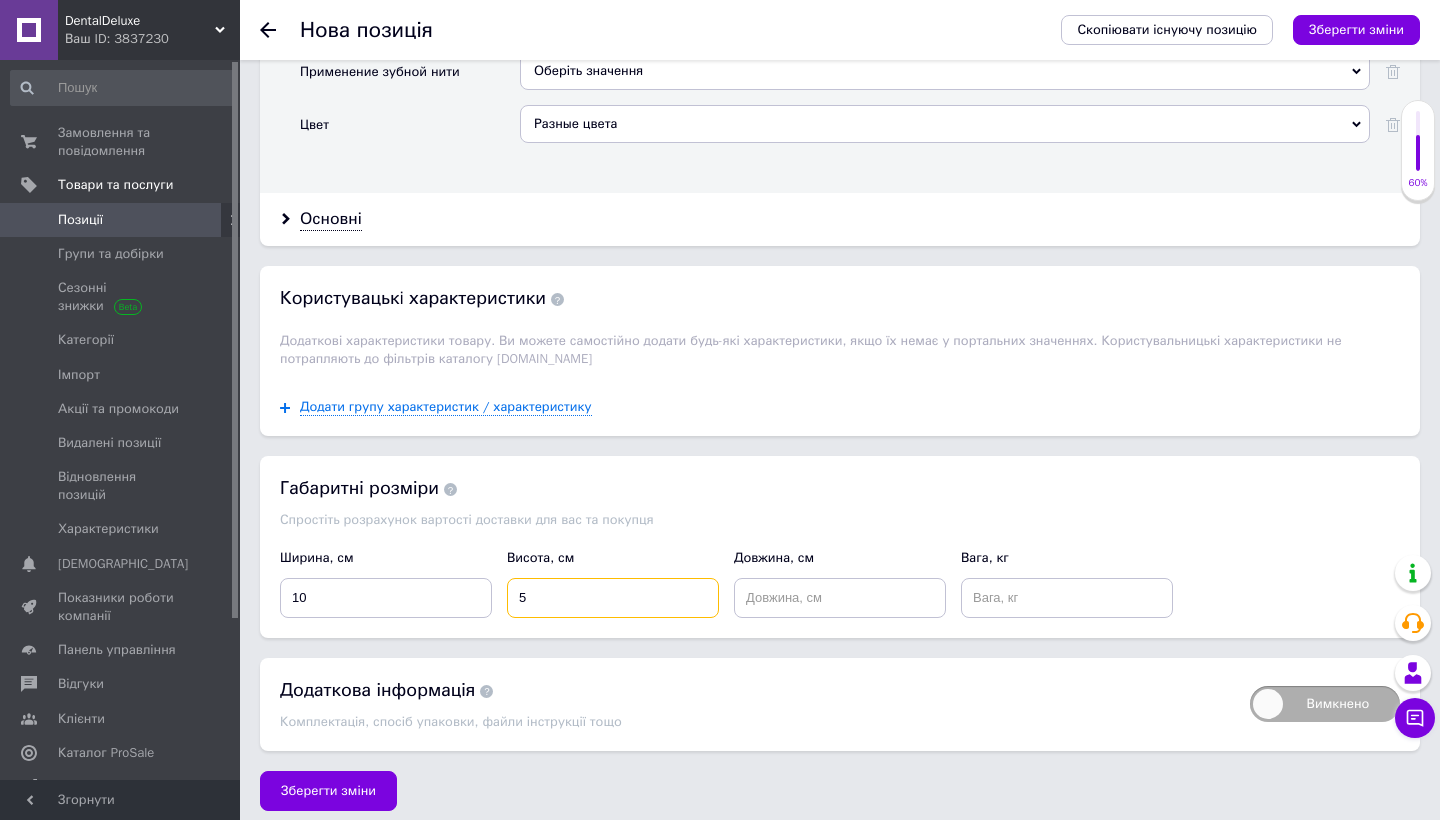 type on "5" 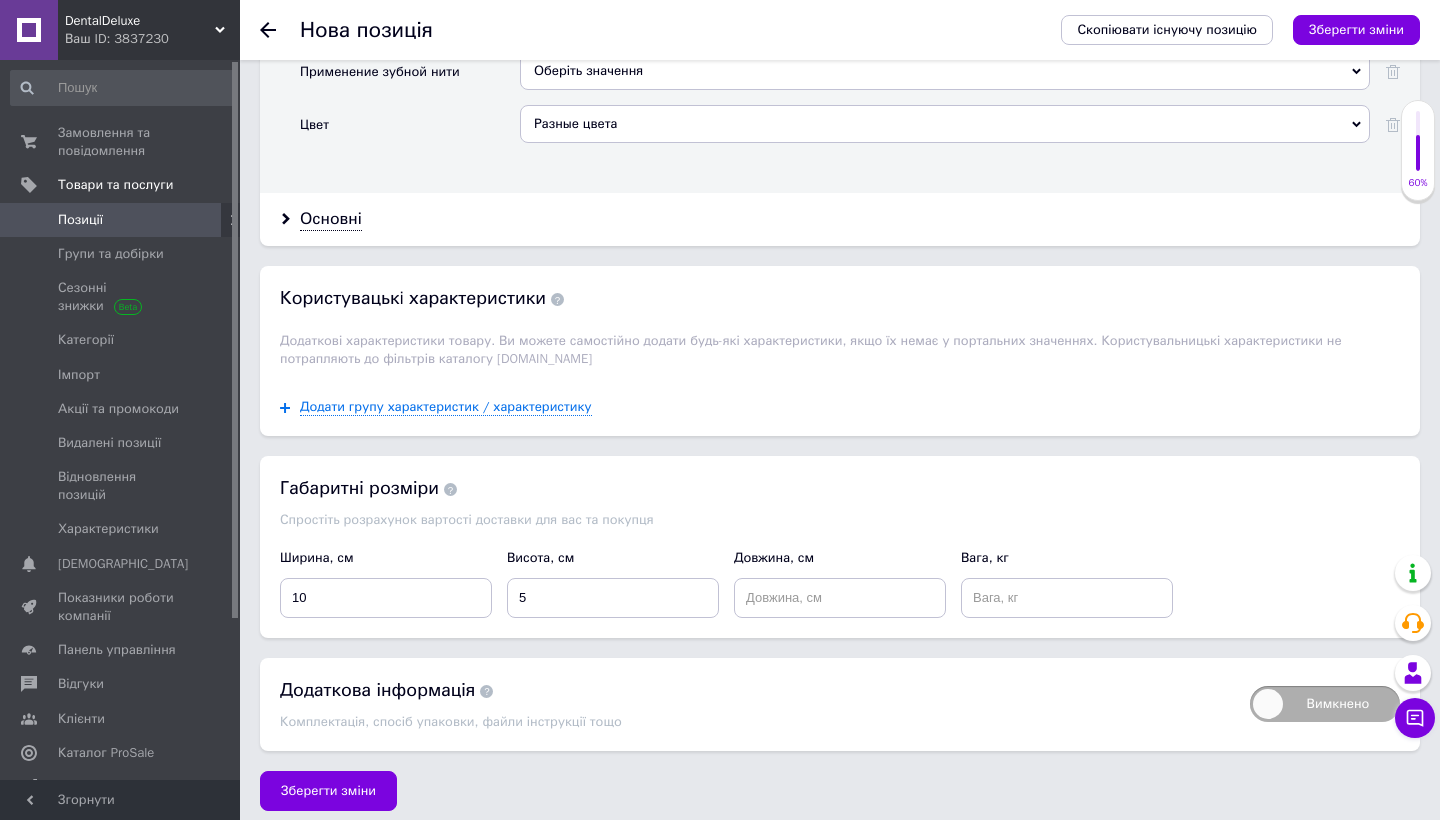 click on "Довжина, см" at bounding box center [840, 583] 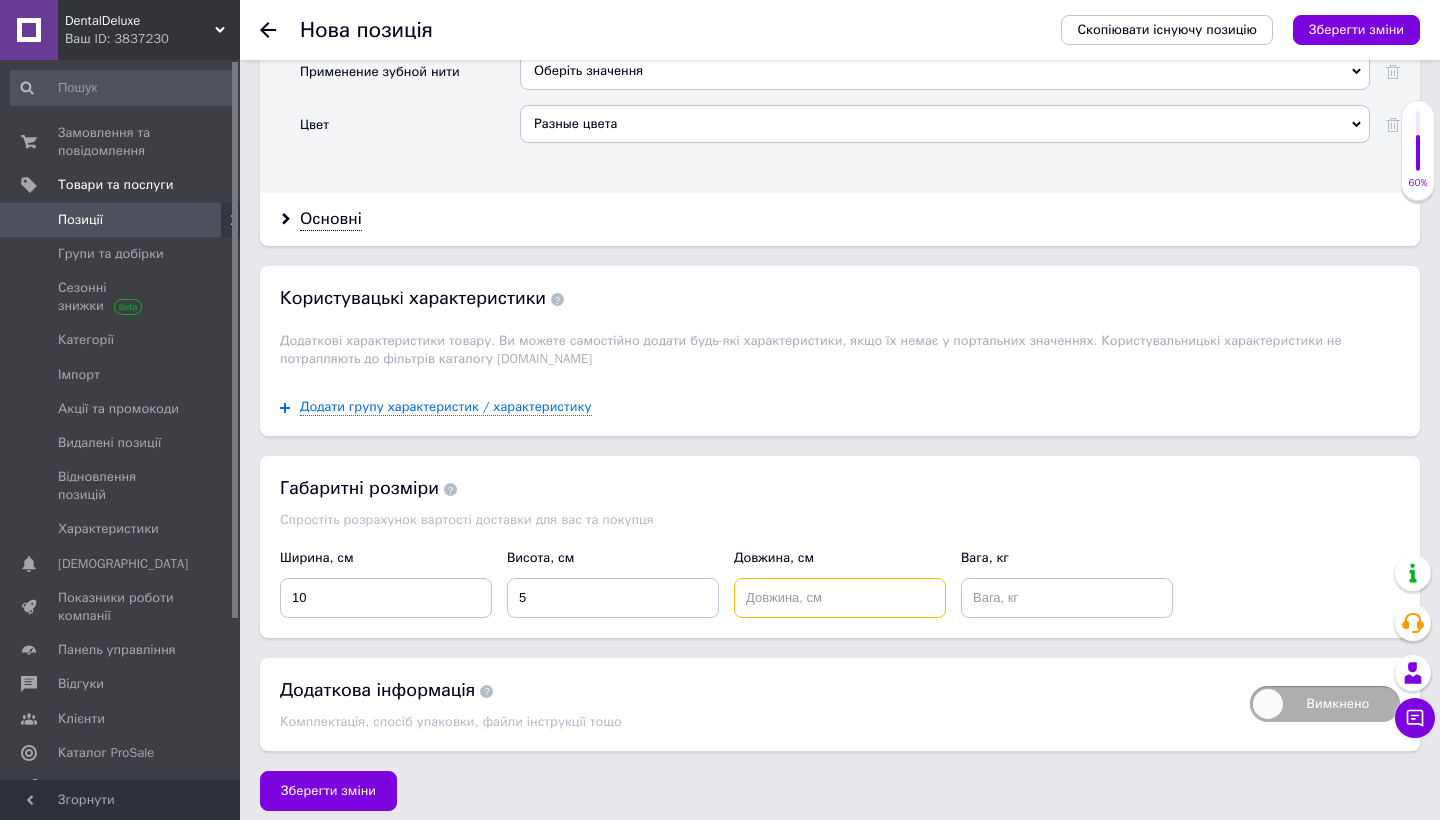 click at bounding box center [840, 598] 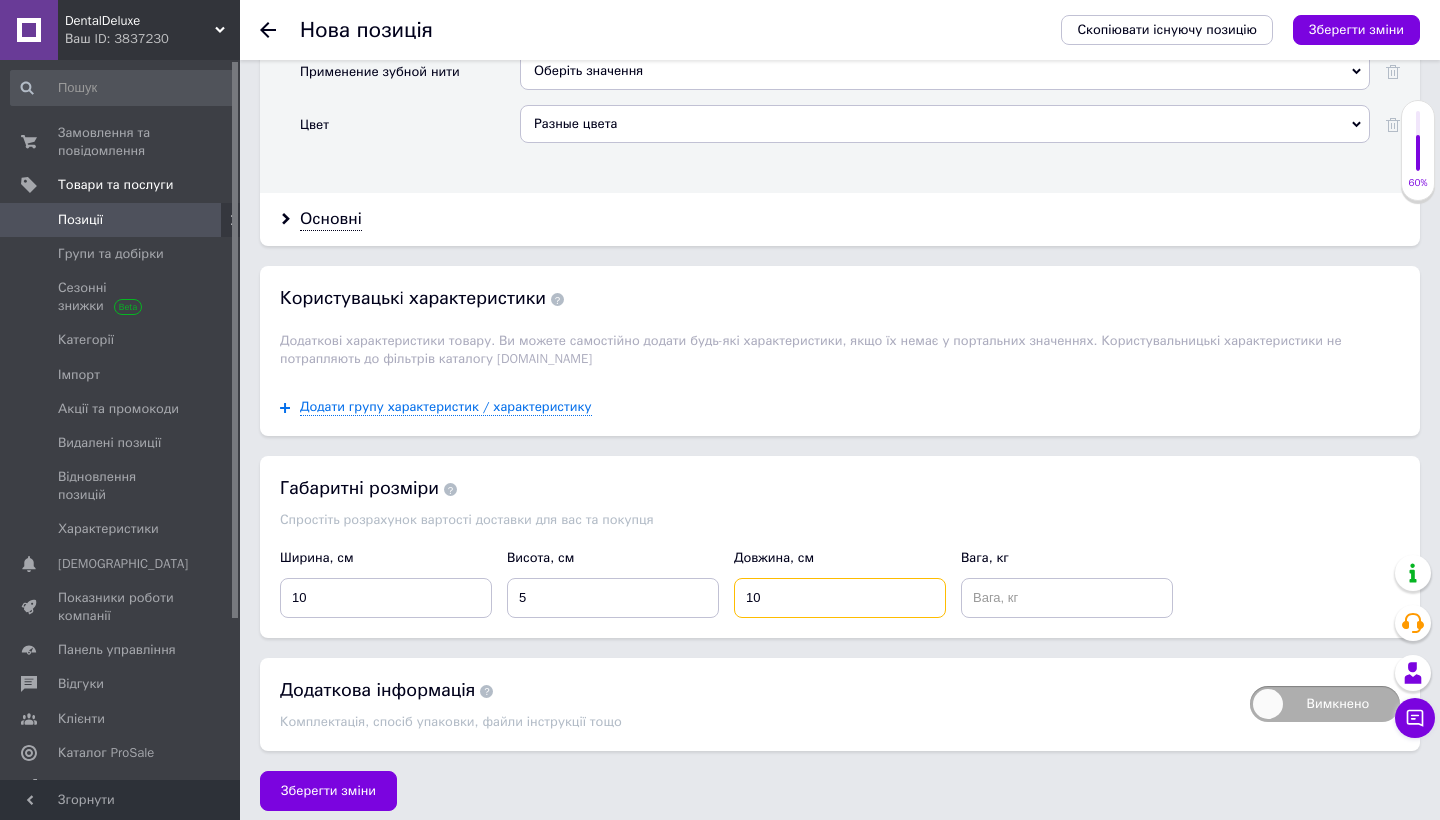 type on "10" 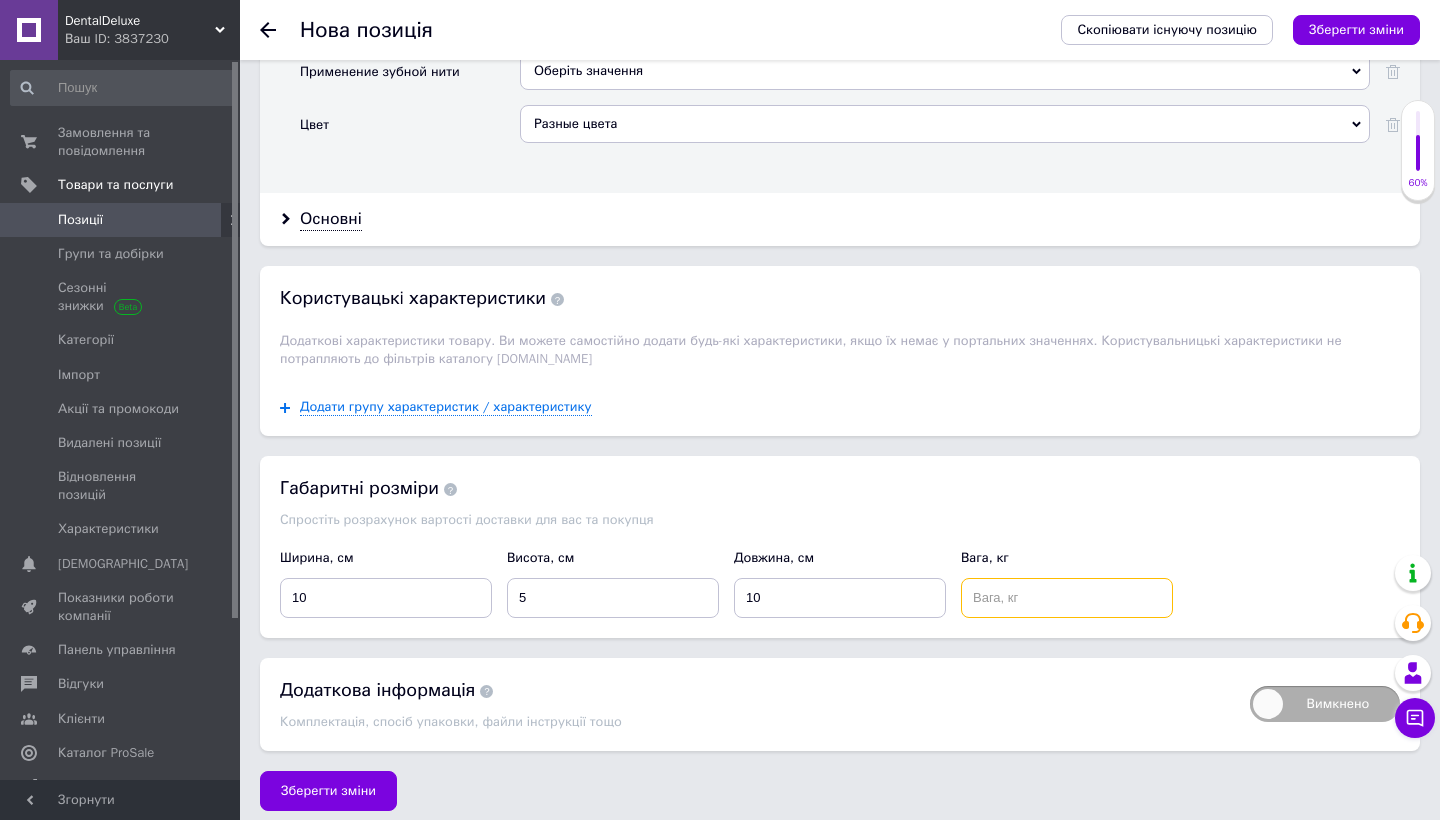 click at bounding box center [1067, 598] 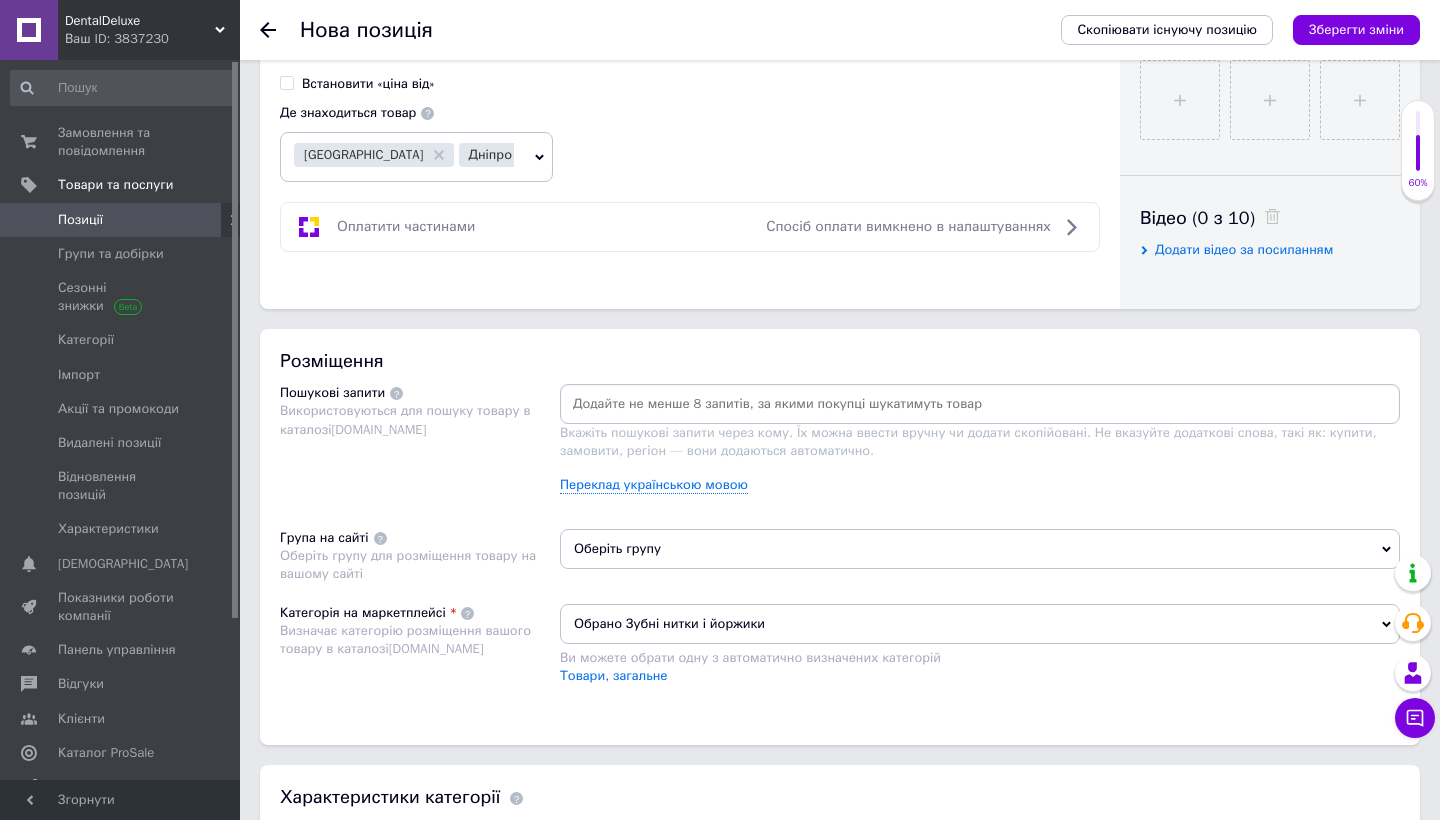 scroll, scrollTop: 882, scrollLeft: 0, axis: vertical 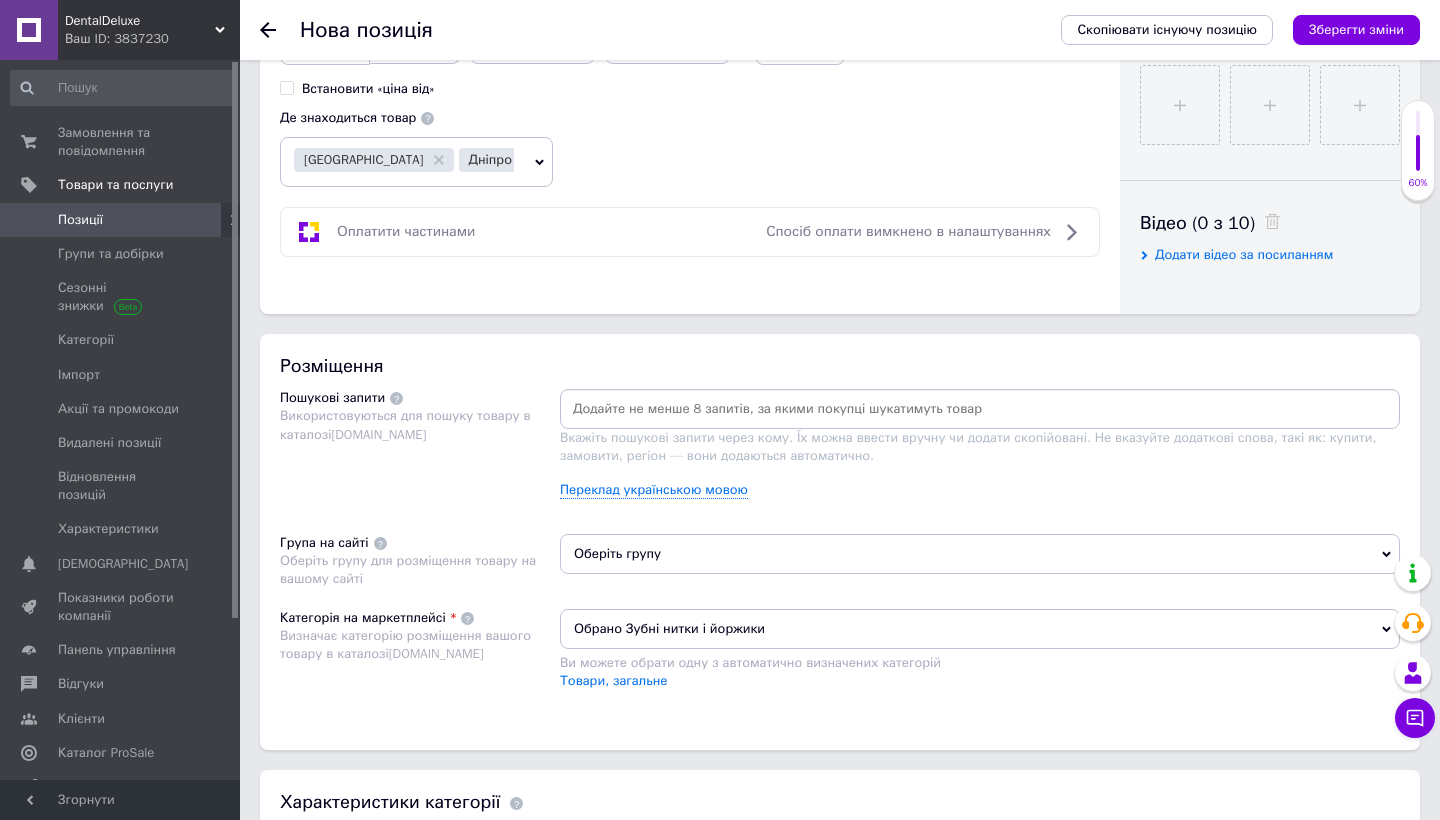 type on "0.1" 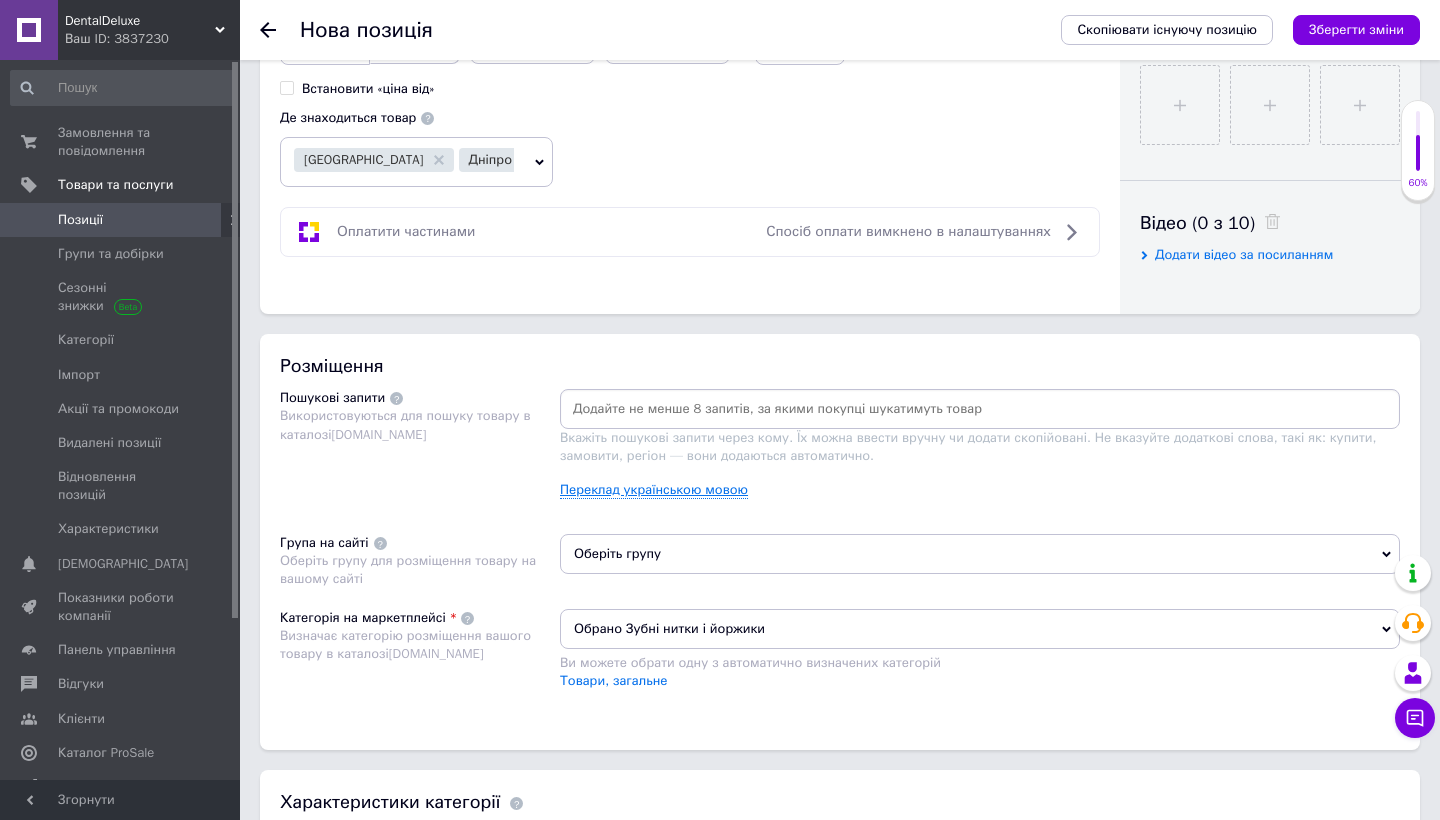 click on "Переклад українською мовою" at bounding box center [654, 490] 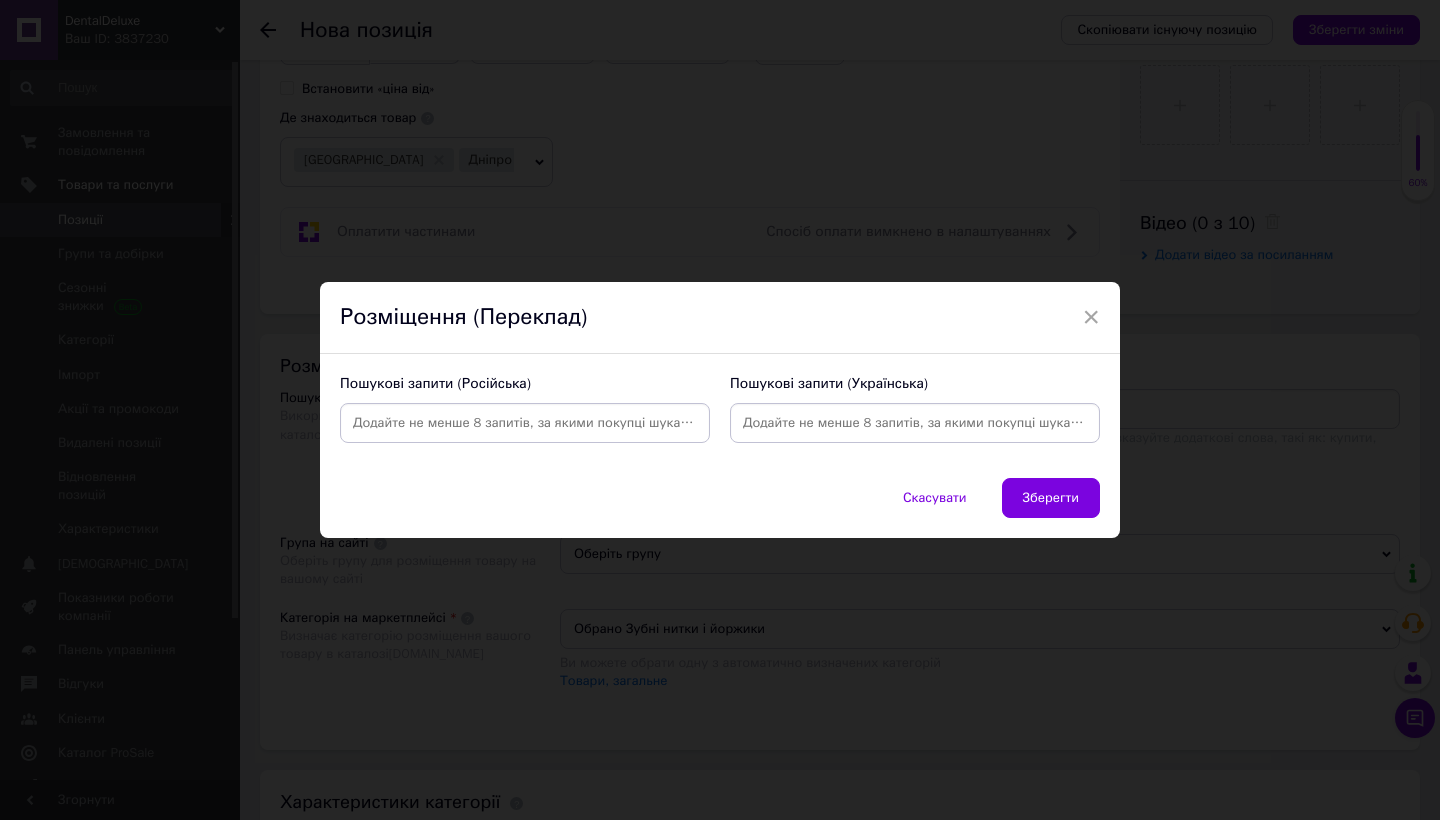 click at bounding box center [915, 423] 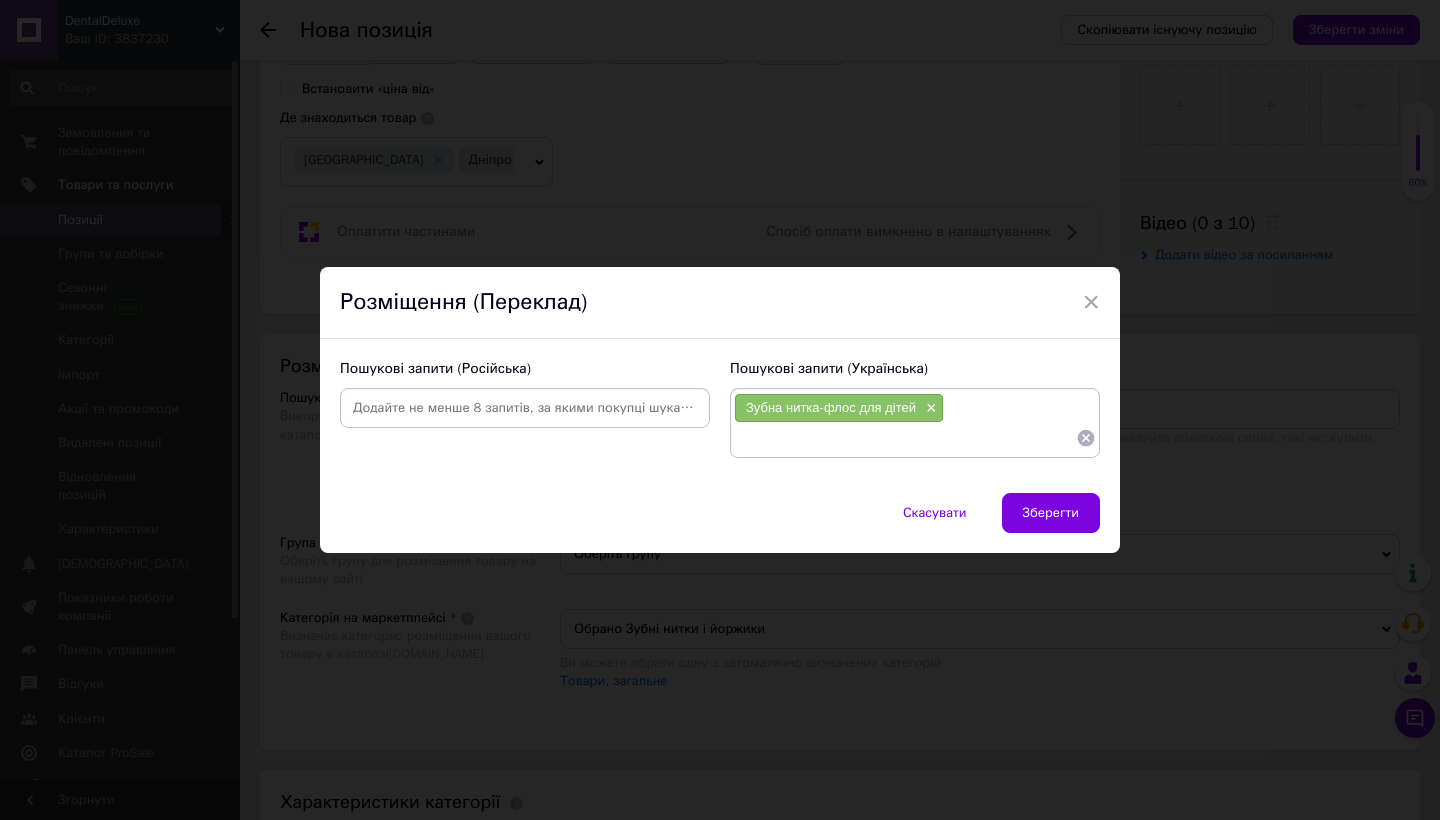 paste on "Зубна нитка-флос для дітей" 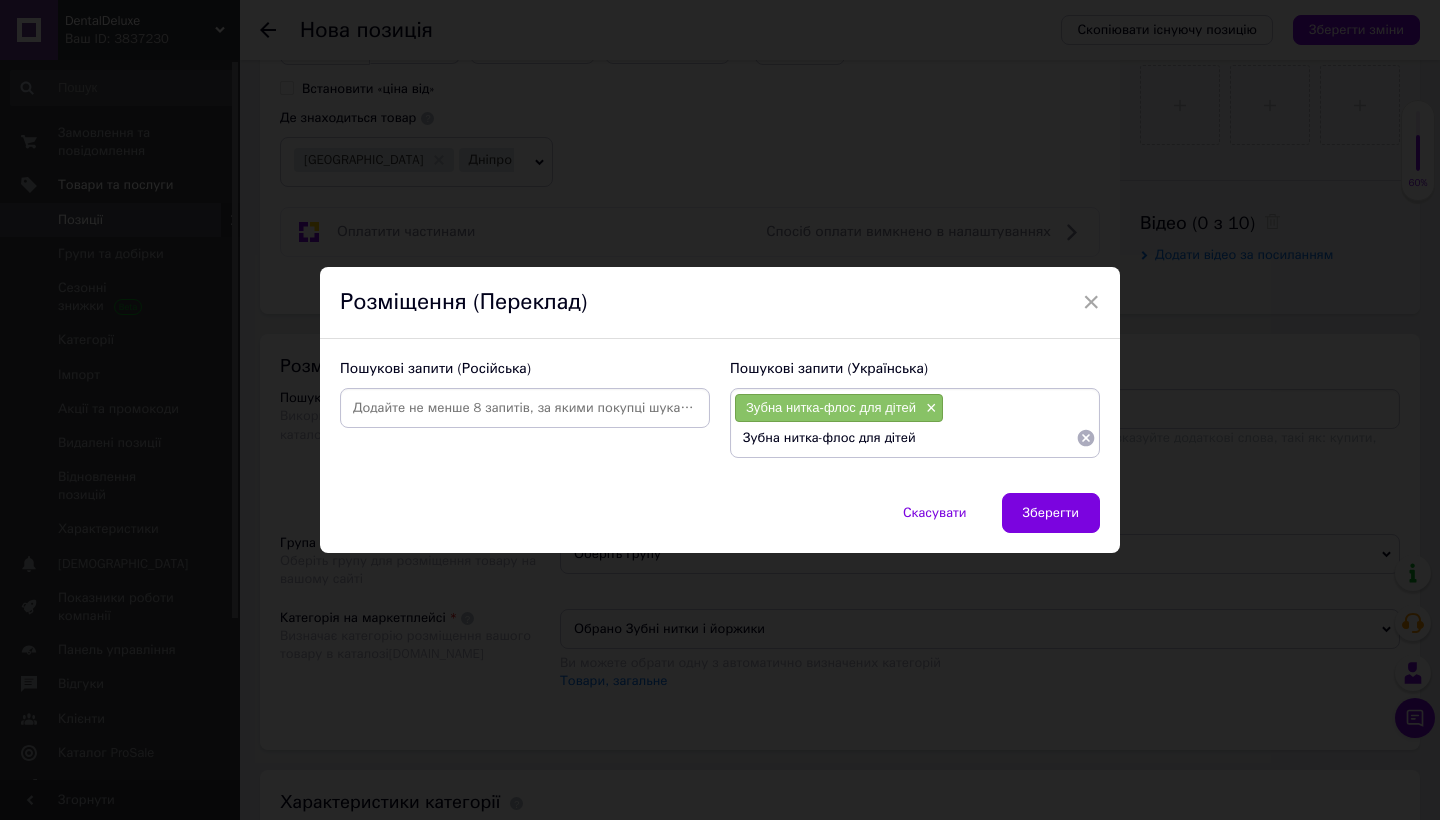 drag, startPoint x: 980, startPoint y: 434, endPoint x: 858, endPoint y: 436, distance: 122.016396 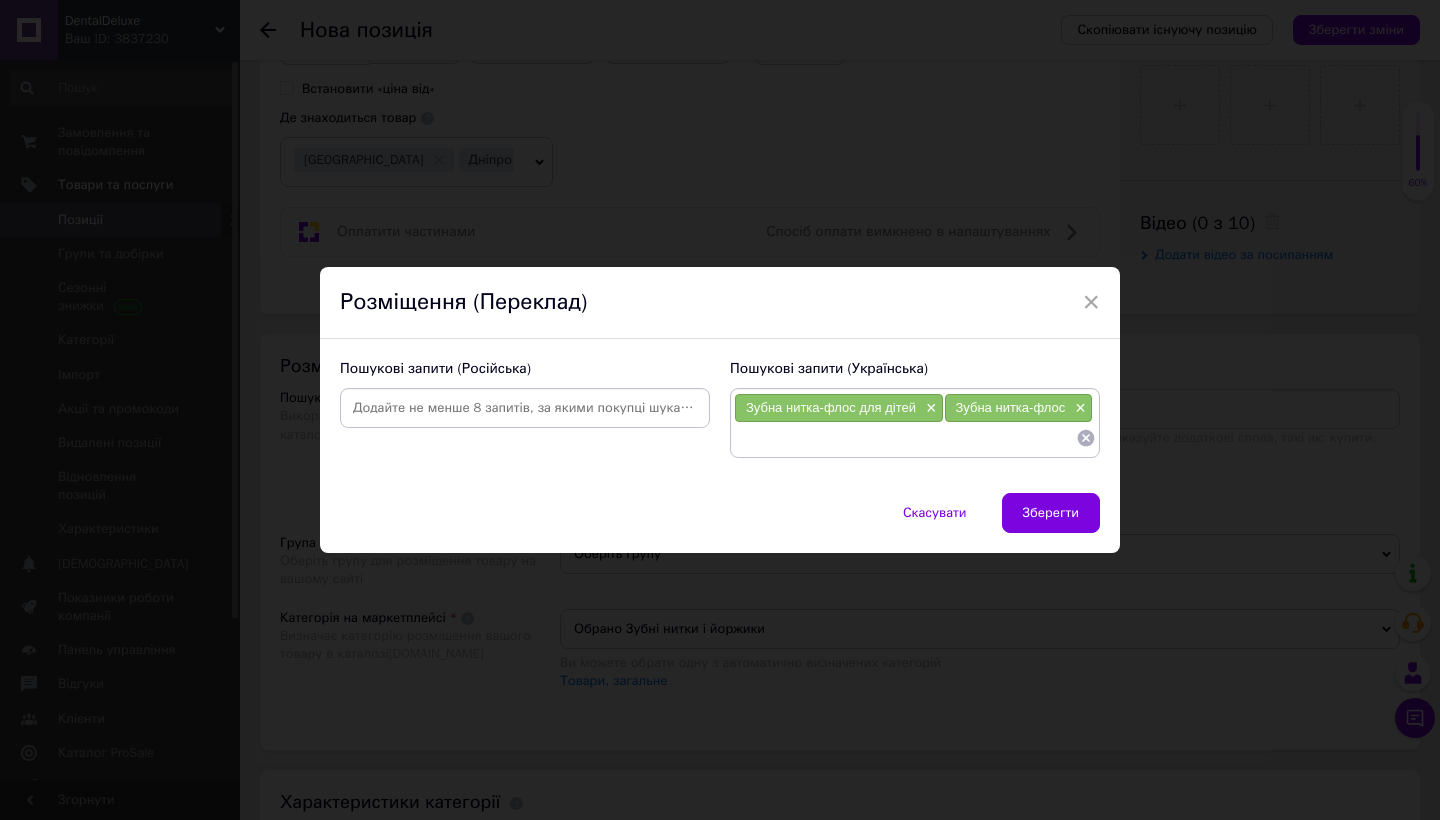 paste on "Дитячий флос з тримачем" 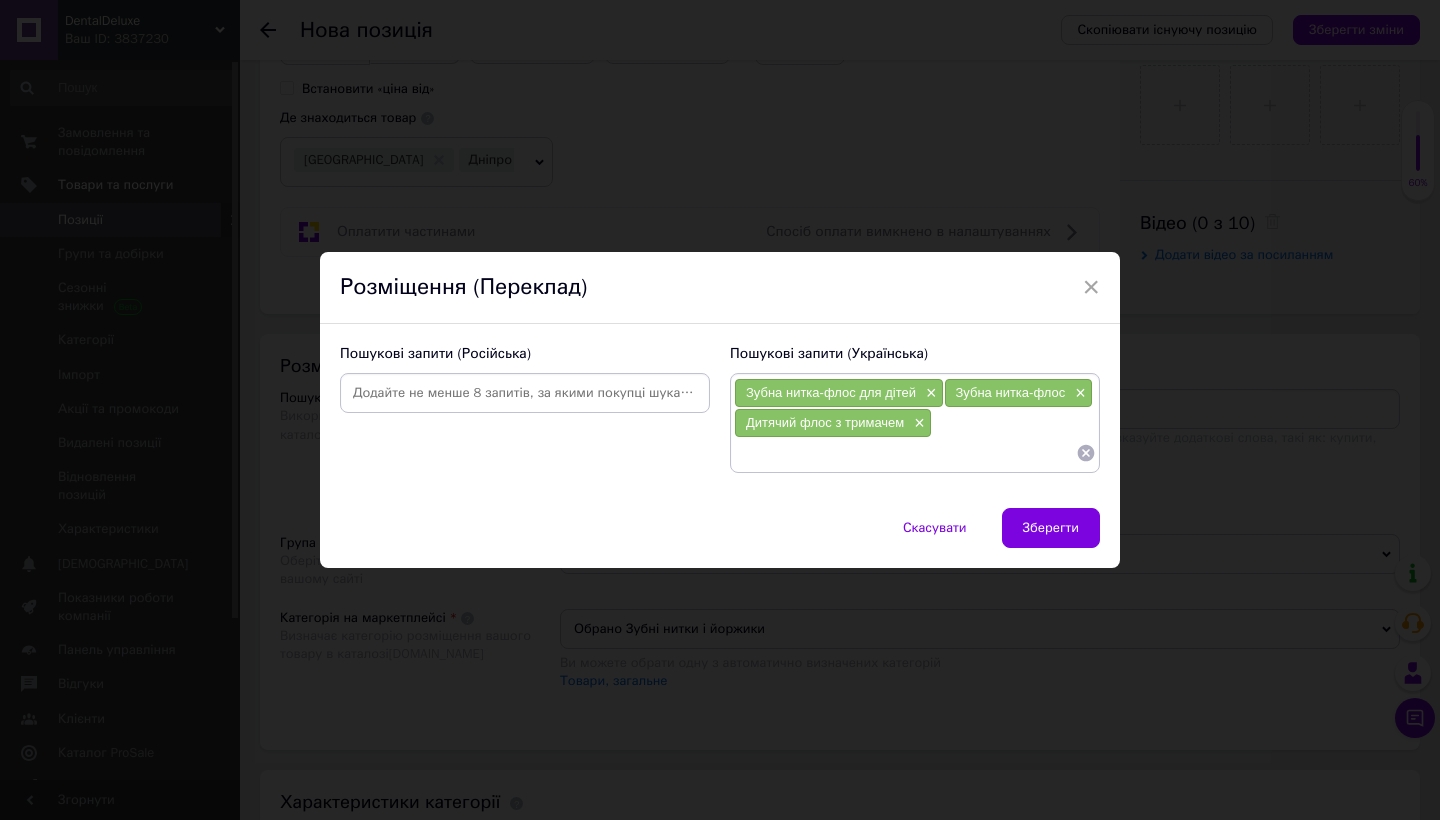 paste on "Зубні нитки і [PERSON_NAME]" 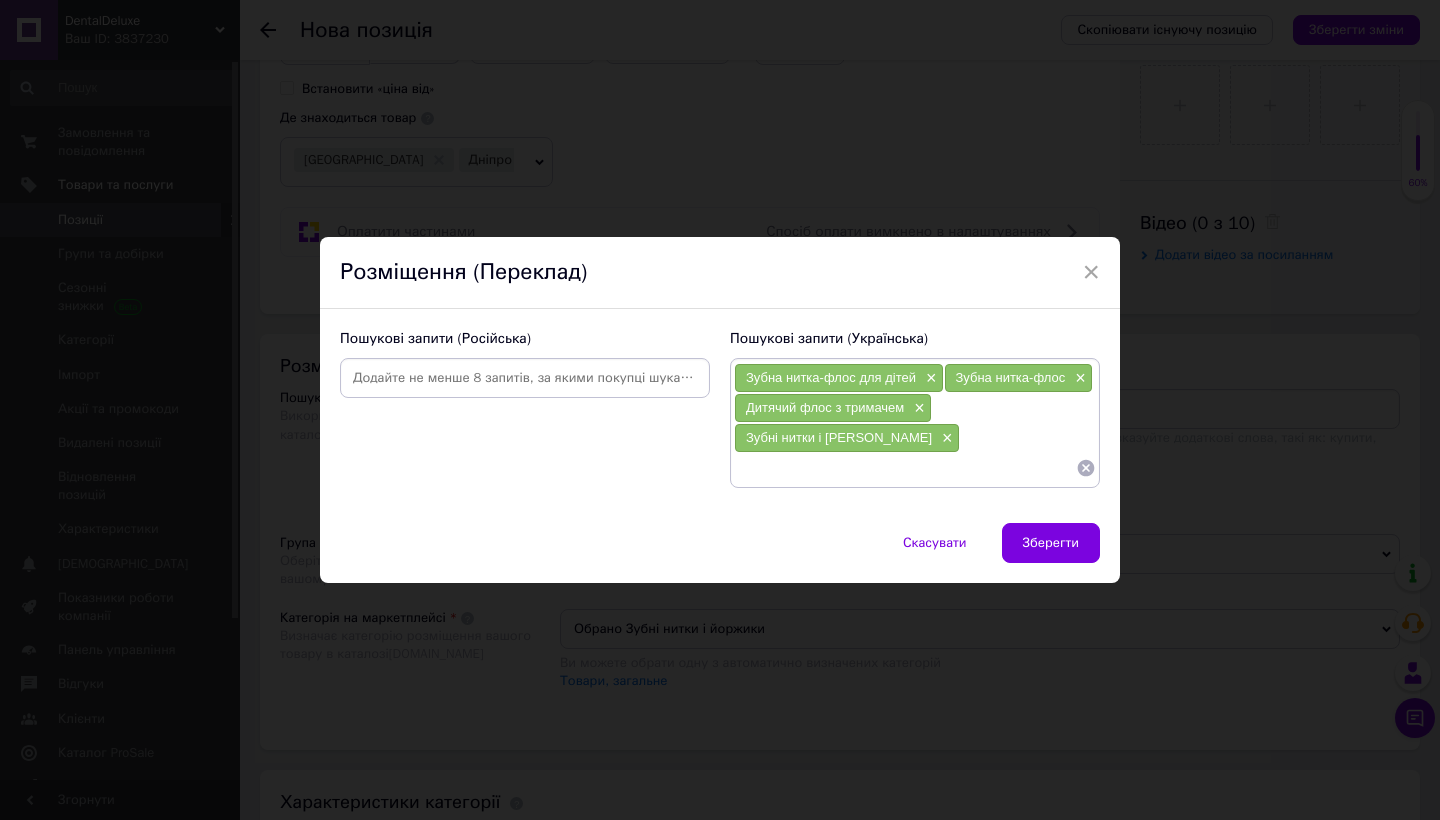 paste on "Дитячі флоси для зубів" 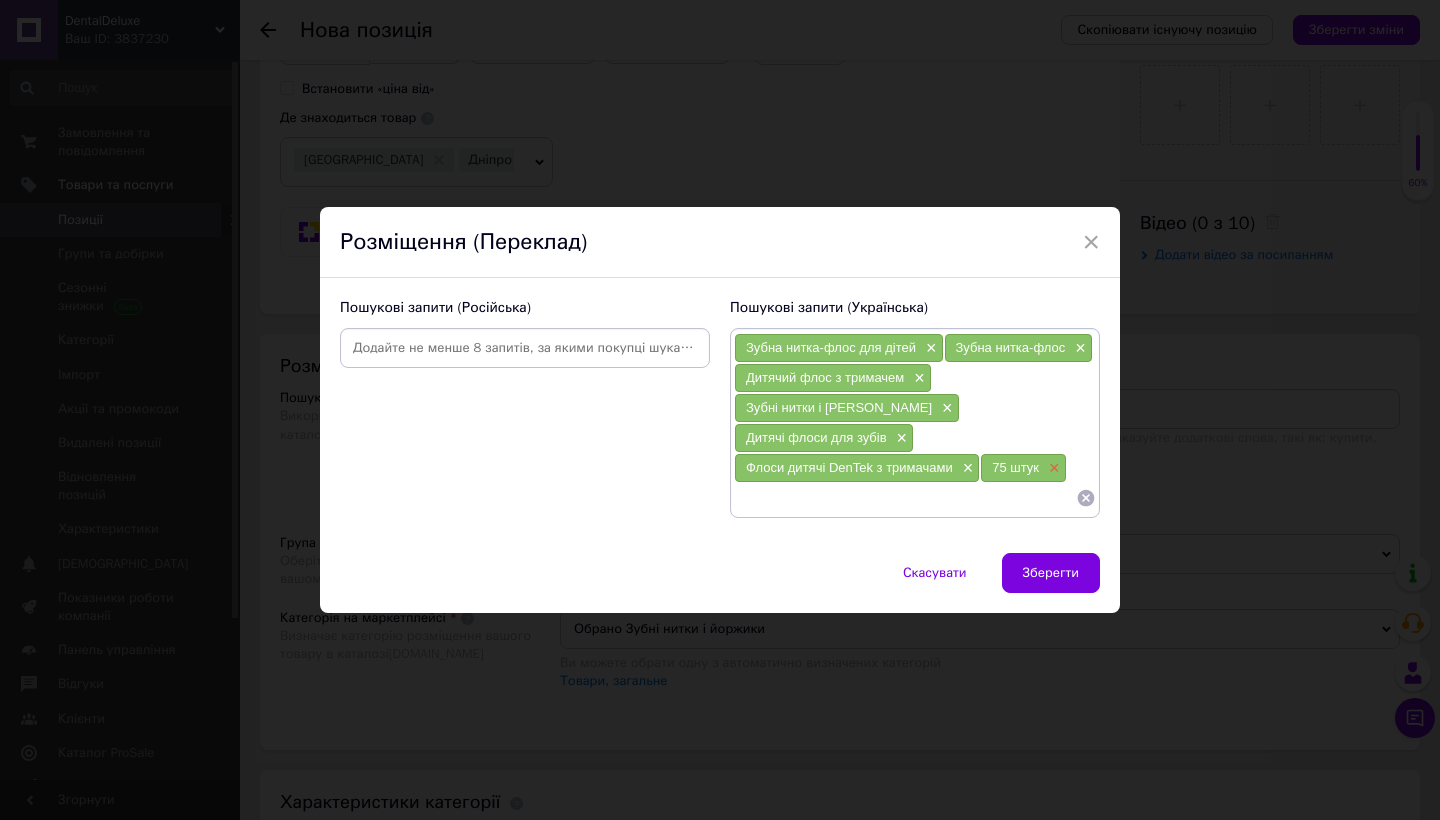 click on "×" at bounding box center (1052, 468) 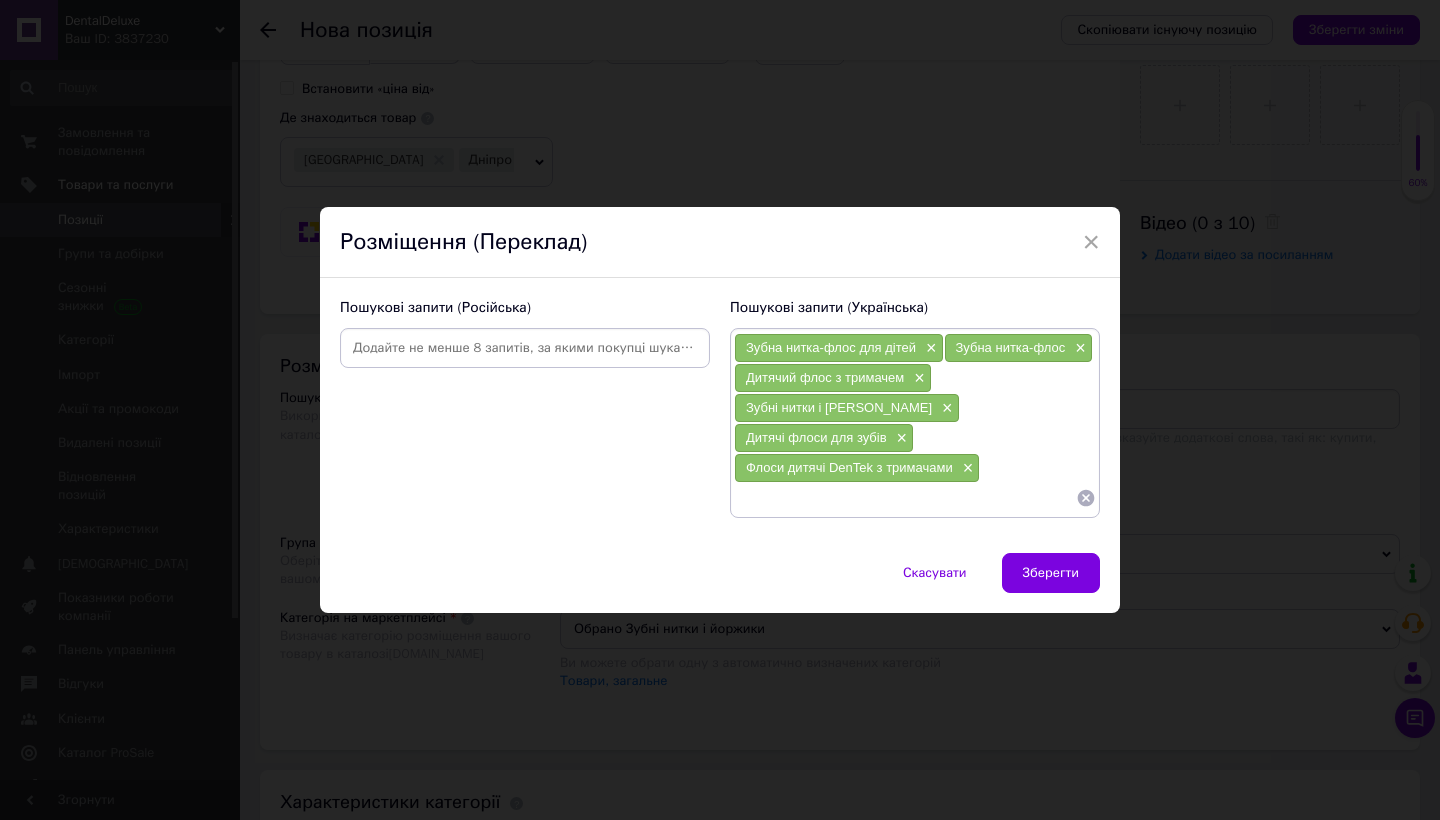 click at bounding box center [905, 498] 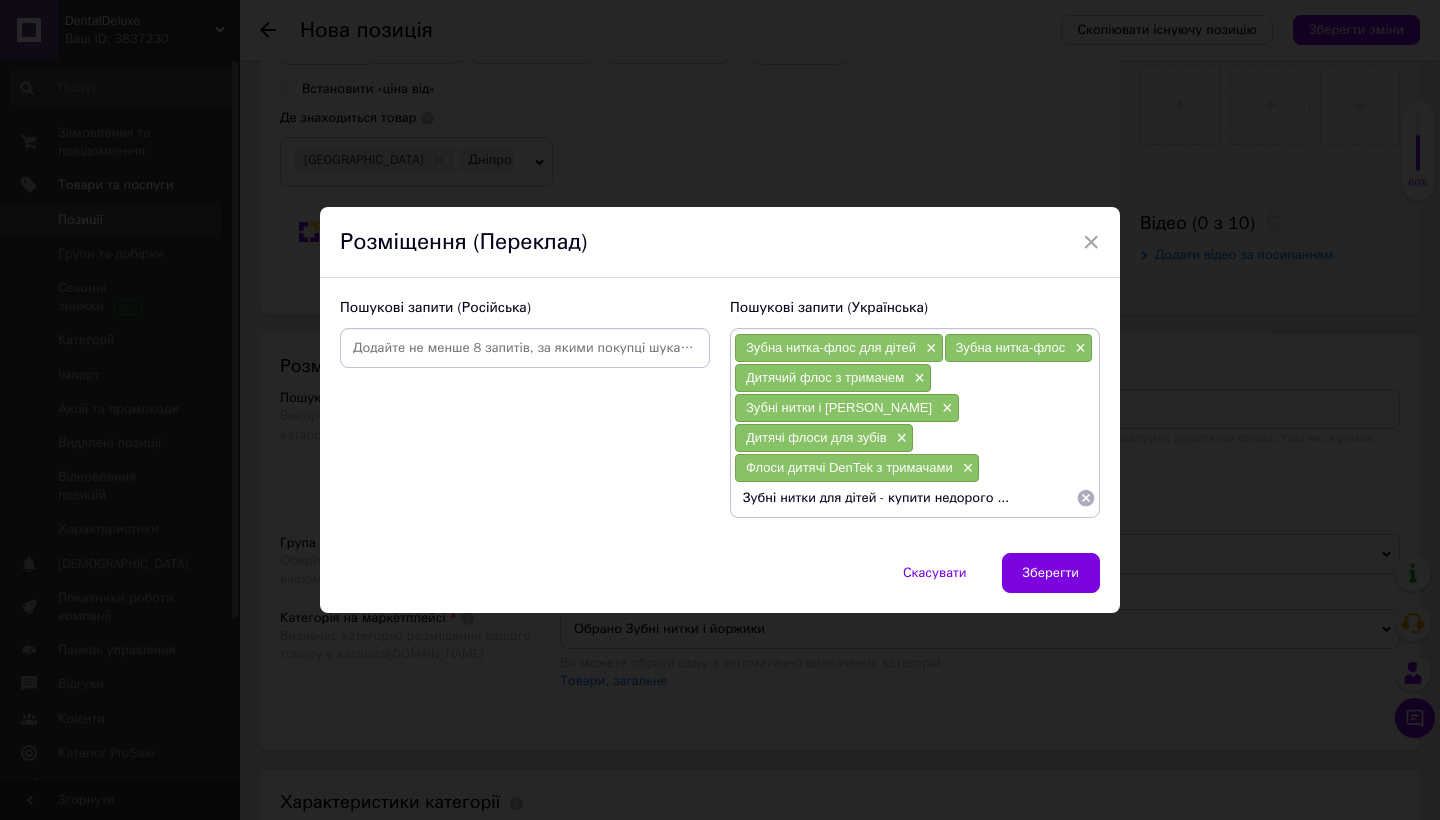 drag, startPoint x: 1018, startPoint y: 480, endPoint x: 877, endPoint y: 484, distance: 141.05673 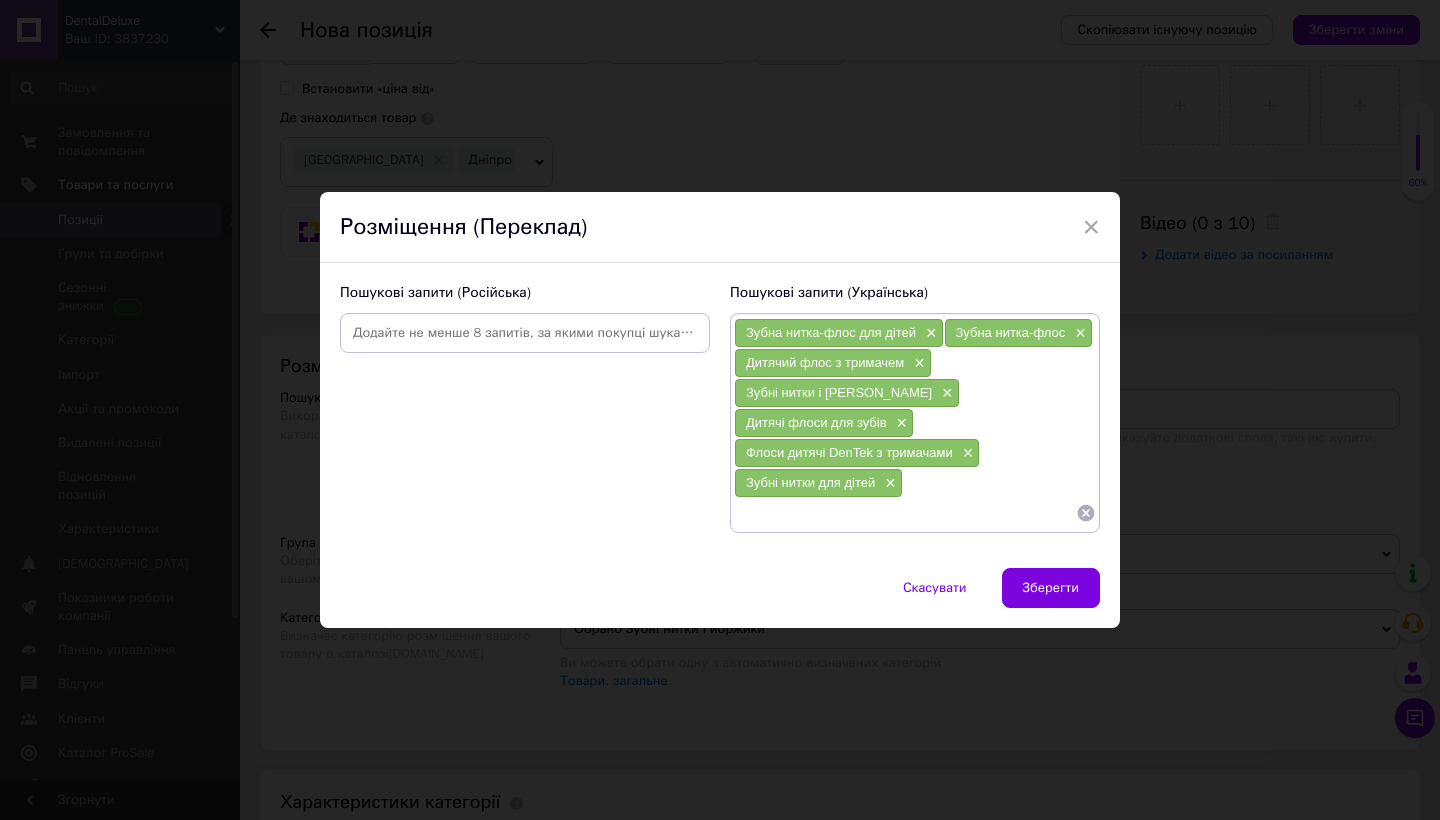 paste on "Дитячий флос з тримачем" 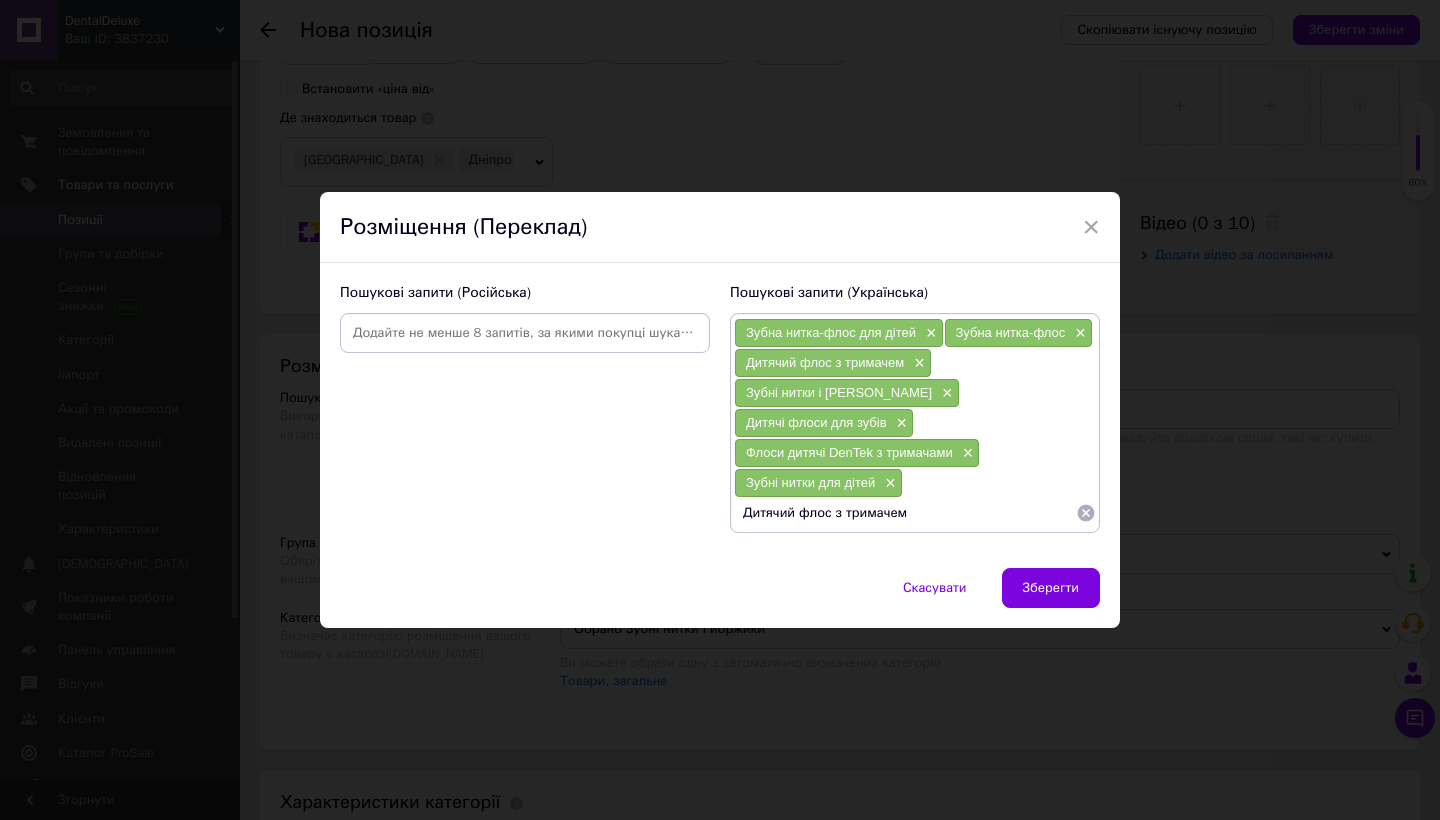 drag, startPoint x: 806, startPoint y: 497, endPoint x: 746, endPoint y: 500, distance: 60.074955 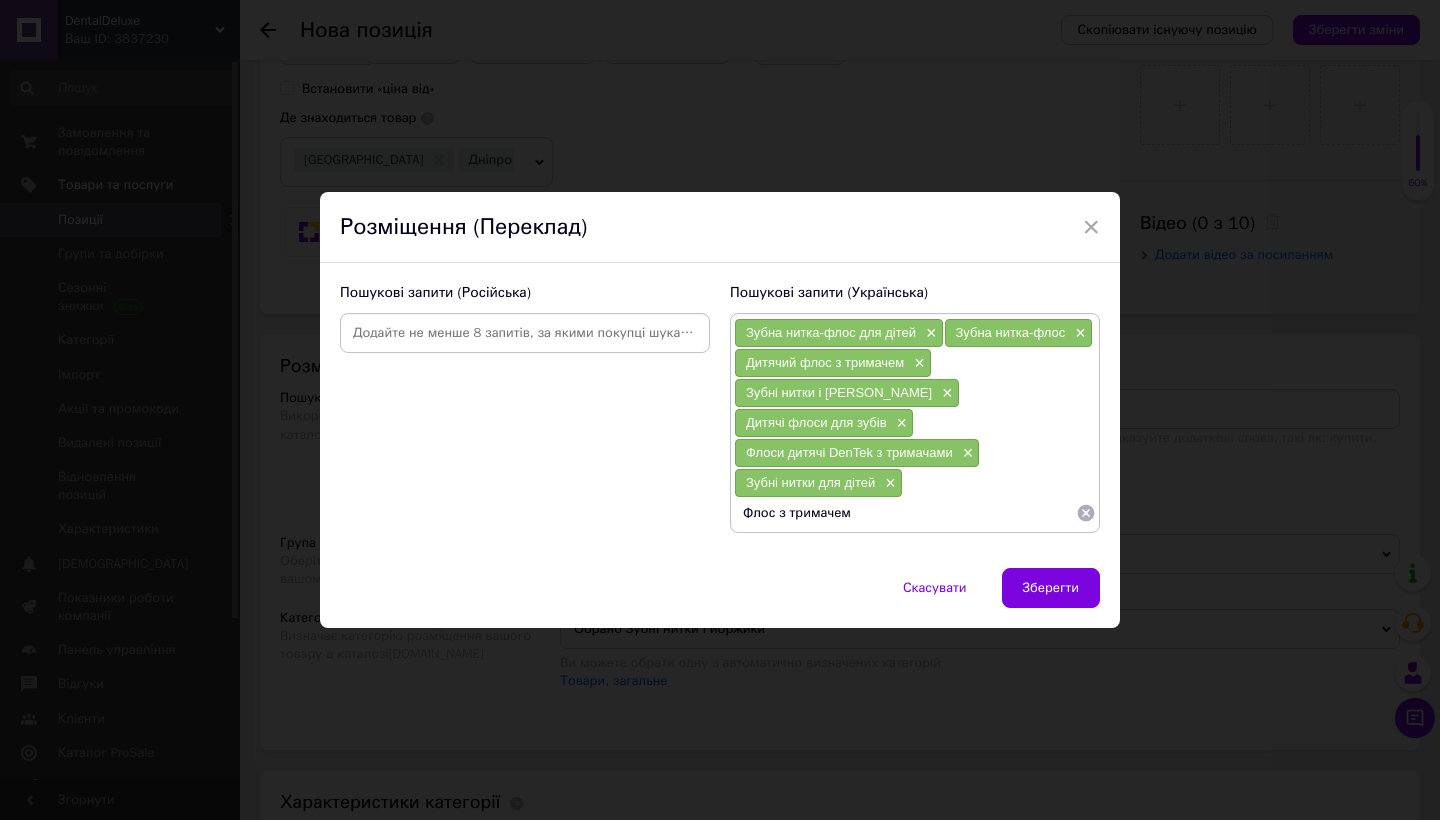 click on "Флос з тримачем" at bounding box center (905, 513) 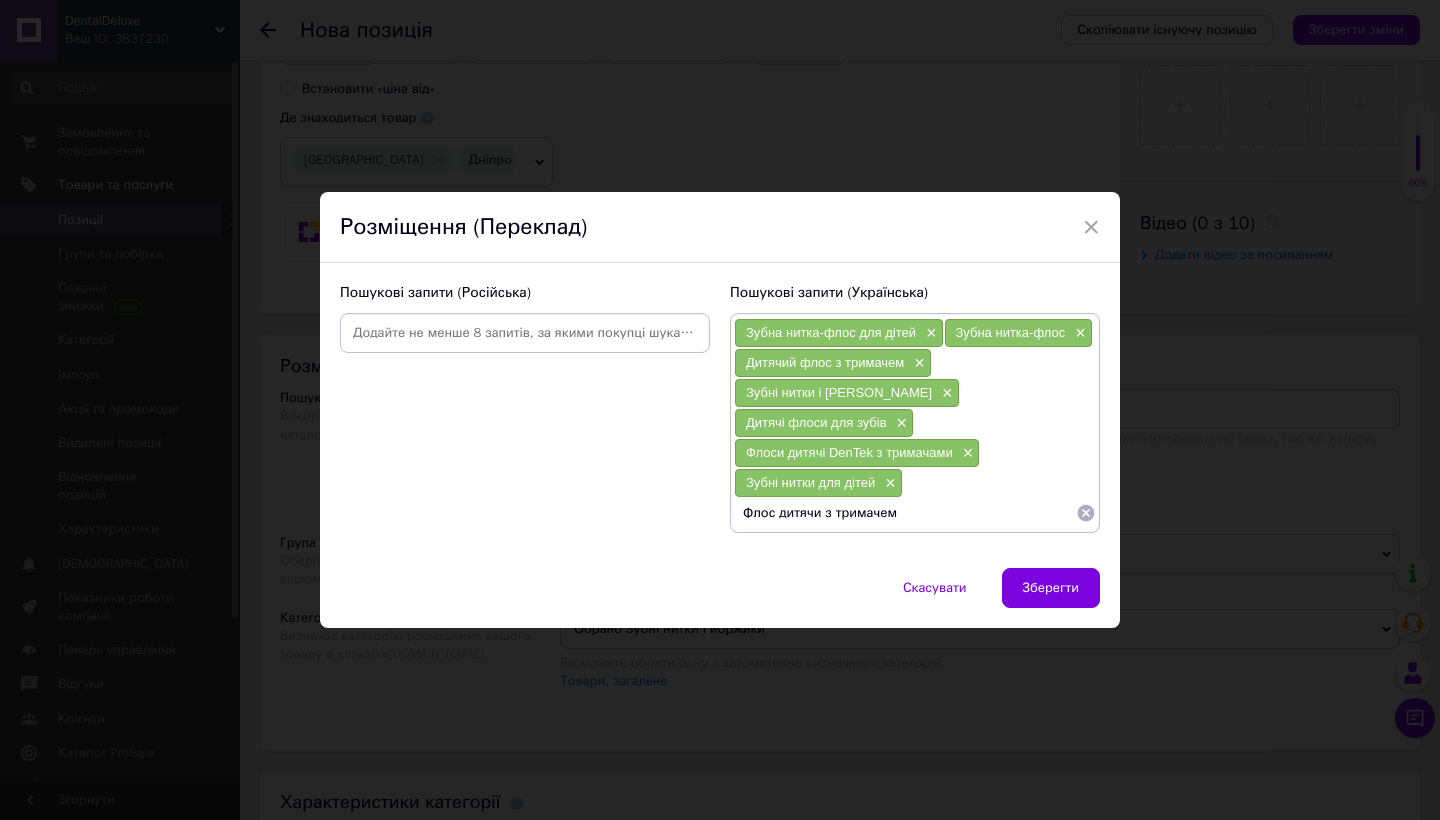 type on "Флос дитячий з тримачем" 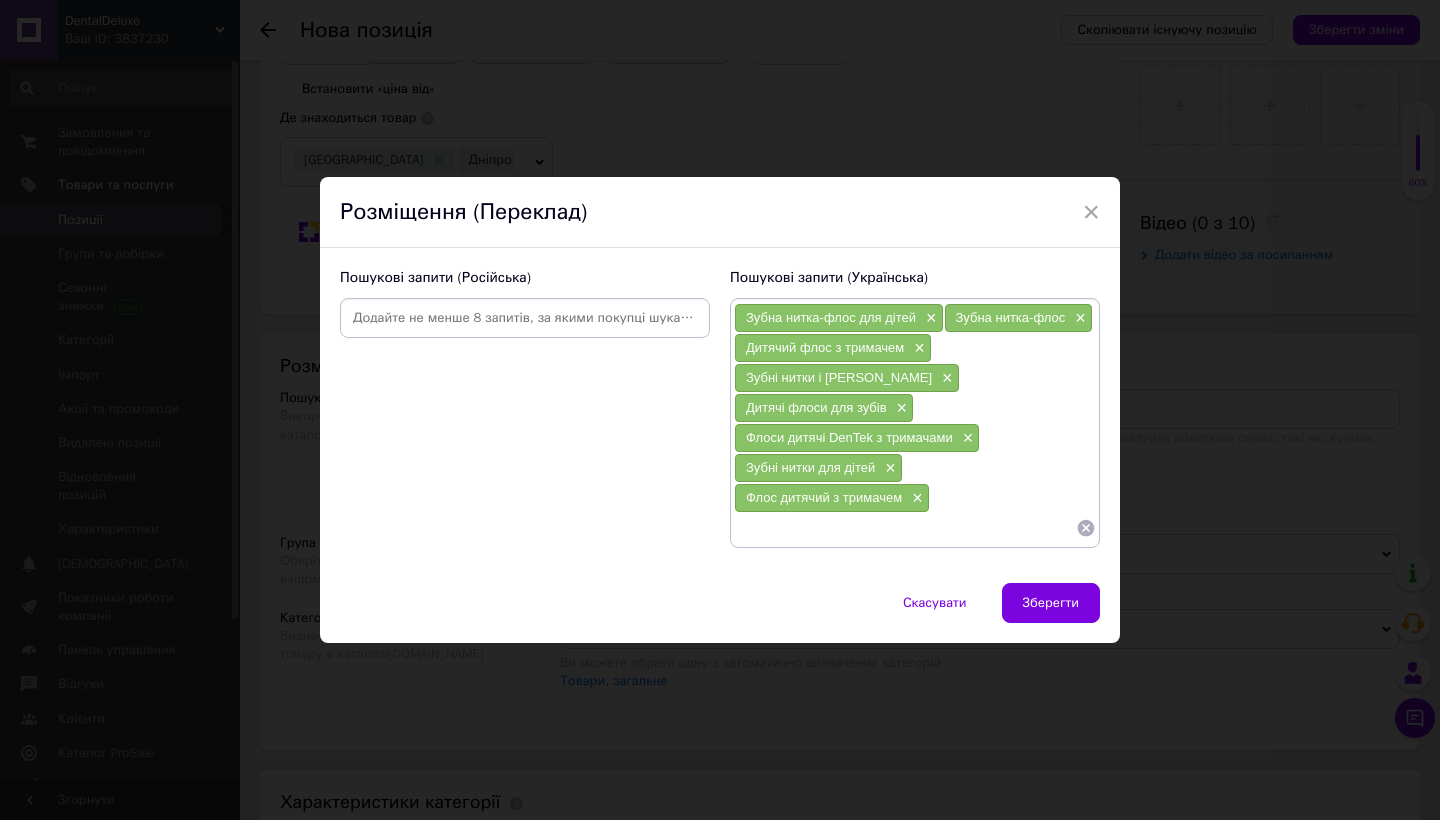 paste on "Дитячі флоси з тримачами" 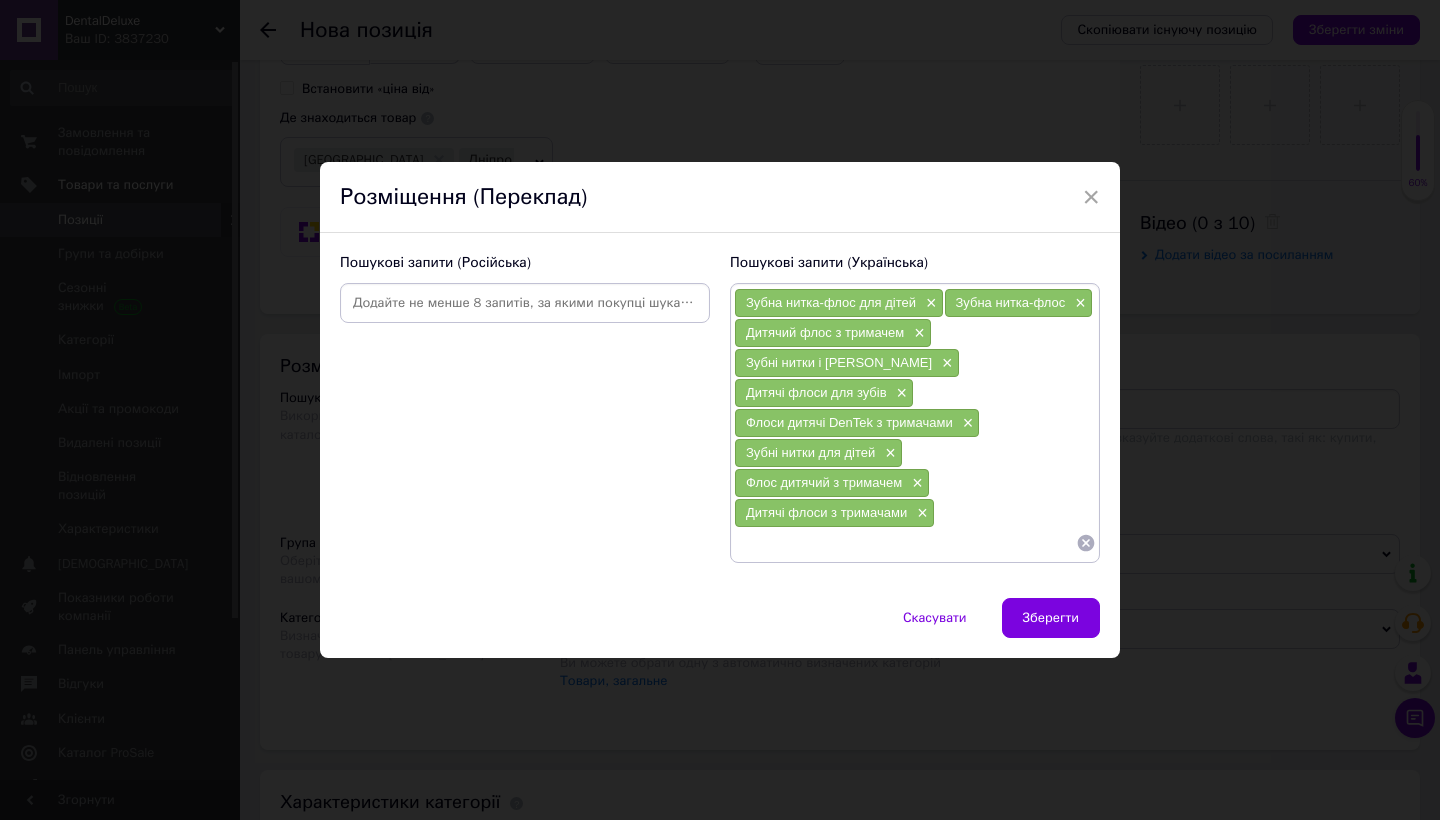 paste on "Дитячі флос-зубочистки" 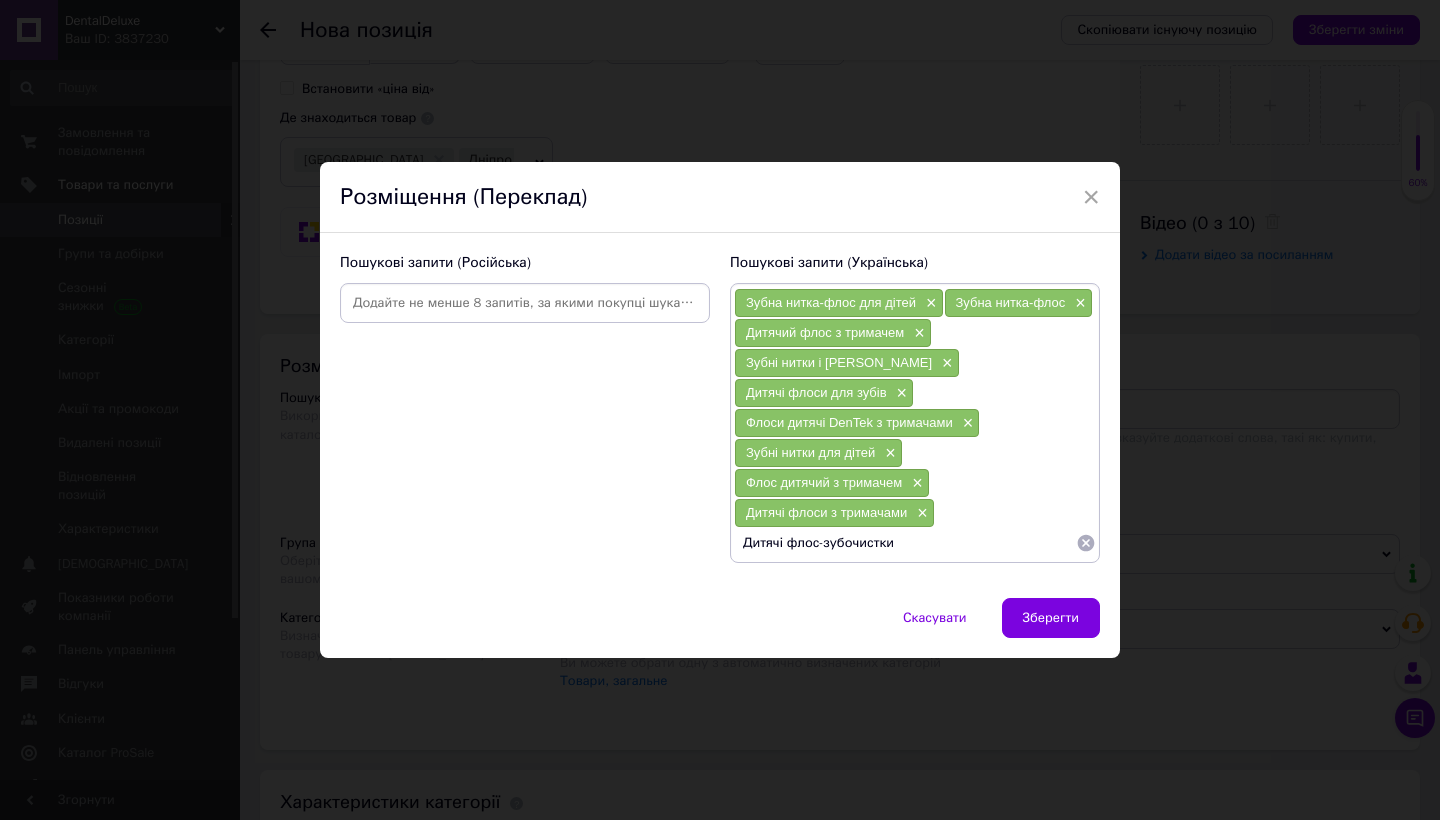 type 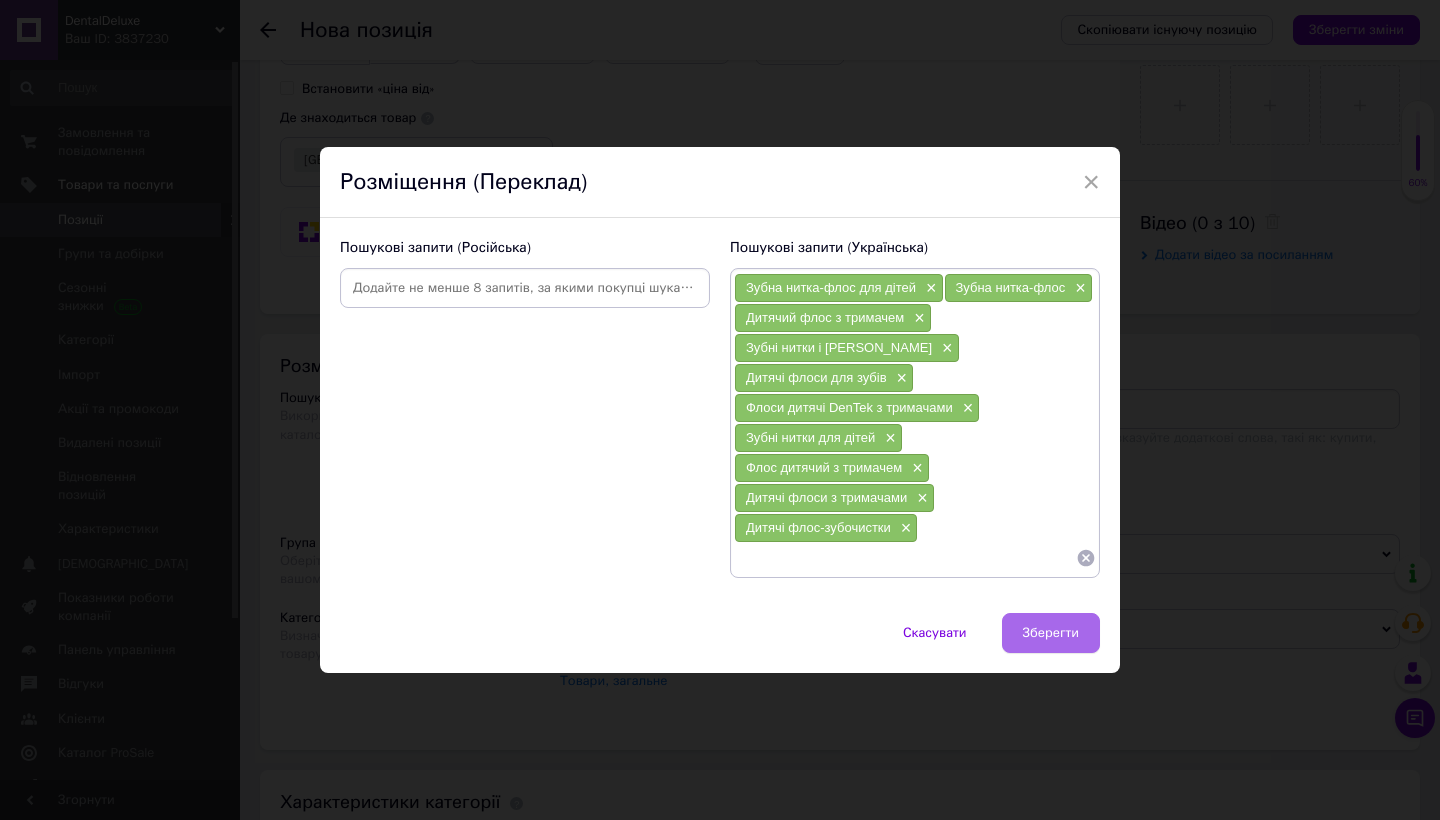 click on "Зберегти" at bounding box center [1051, 633] 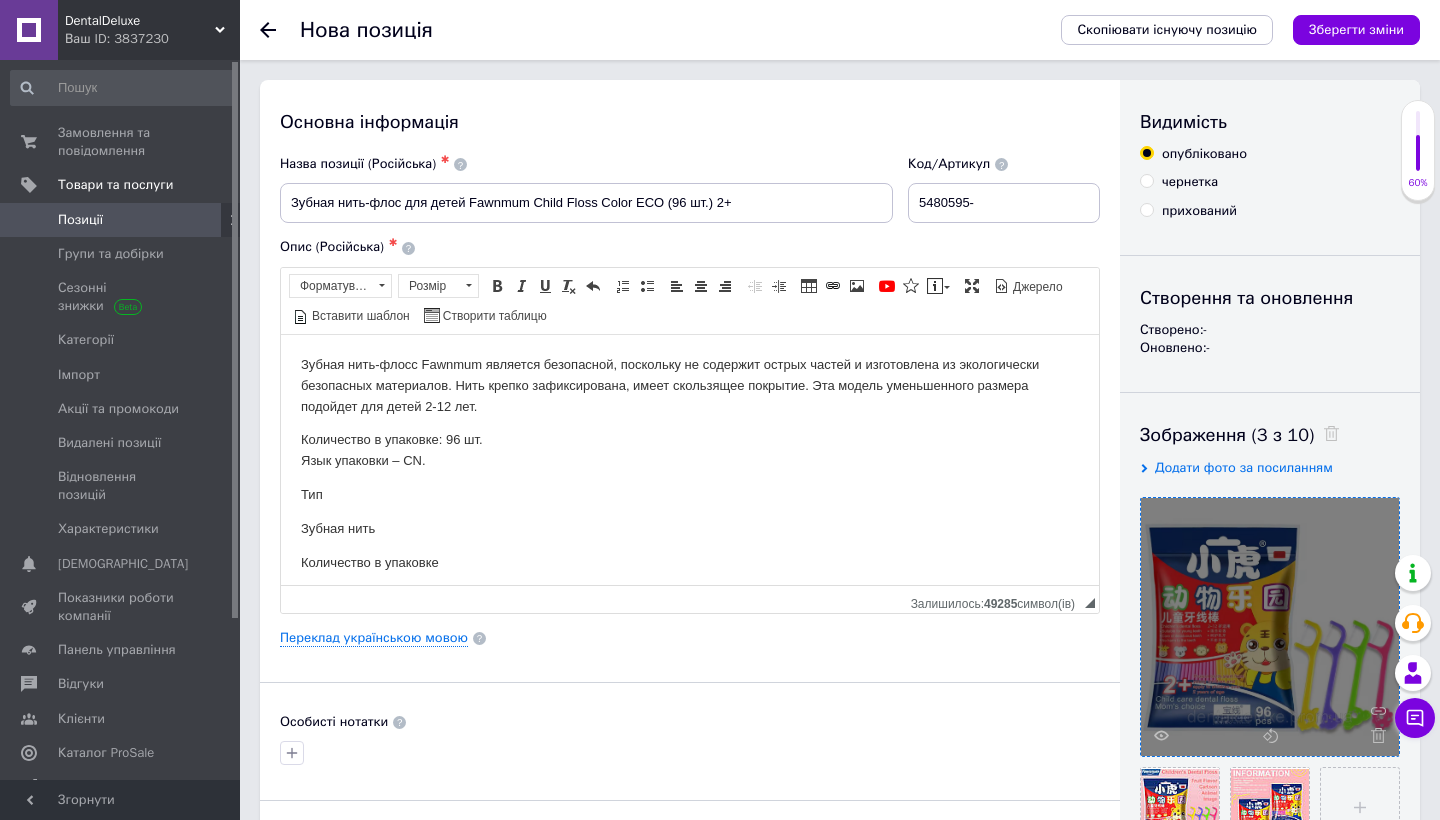 scroll, scrollTop: 0, scrollLeft: 0, axis: both 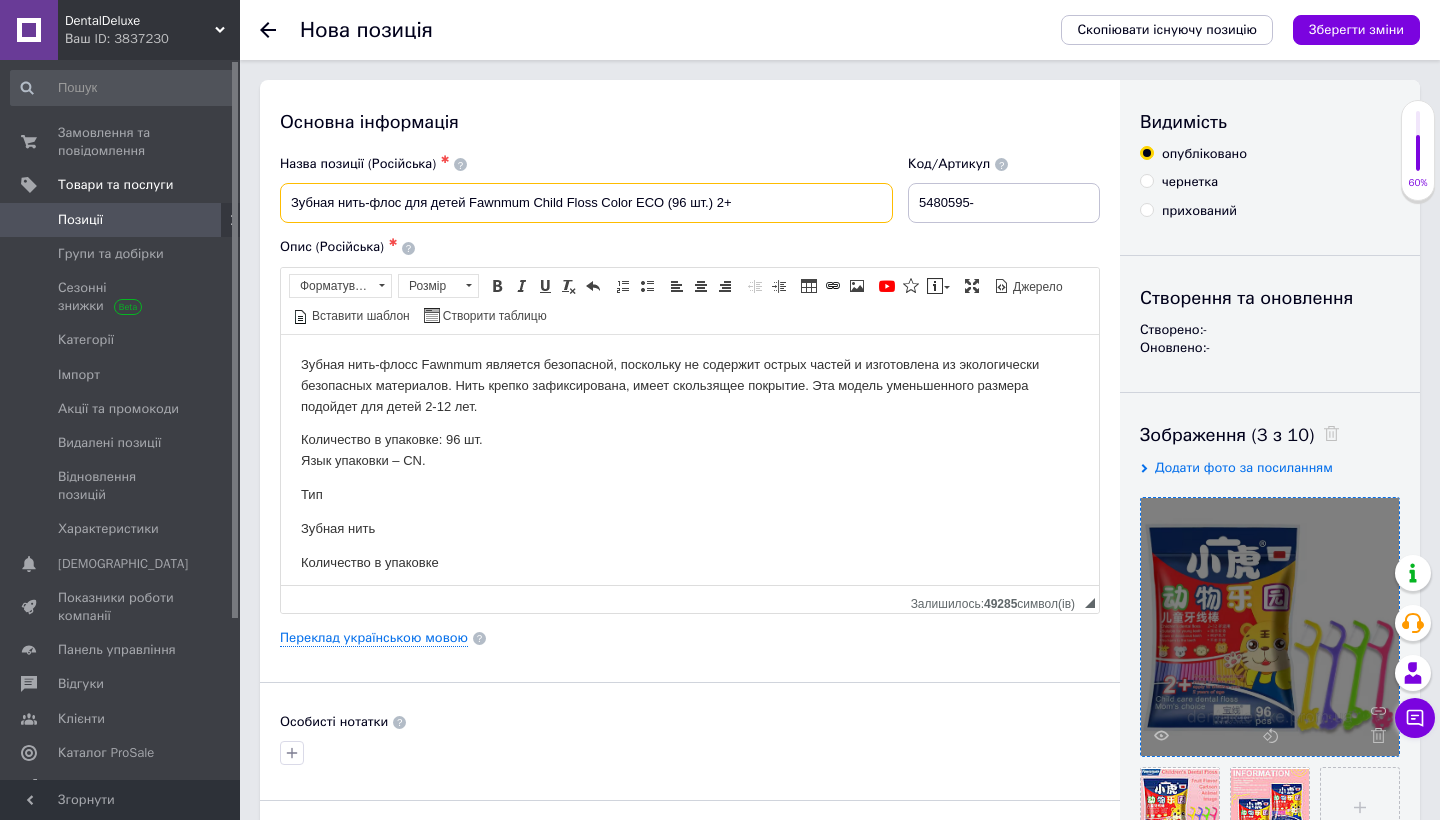 click on "Зубная нить-флос для детей Fawnmum Child Floss Color ECO (96 шт.) 2+" at bounding box center (586, 203) 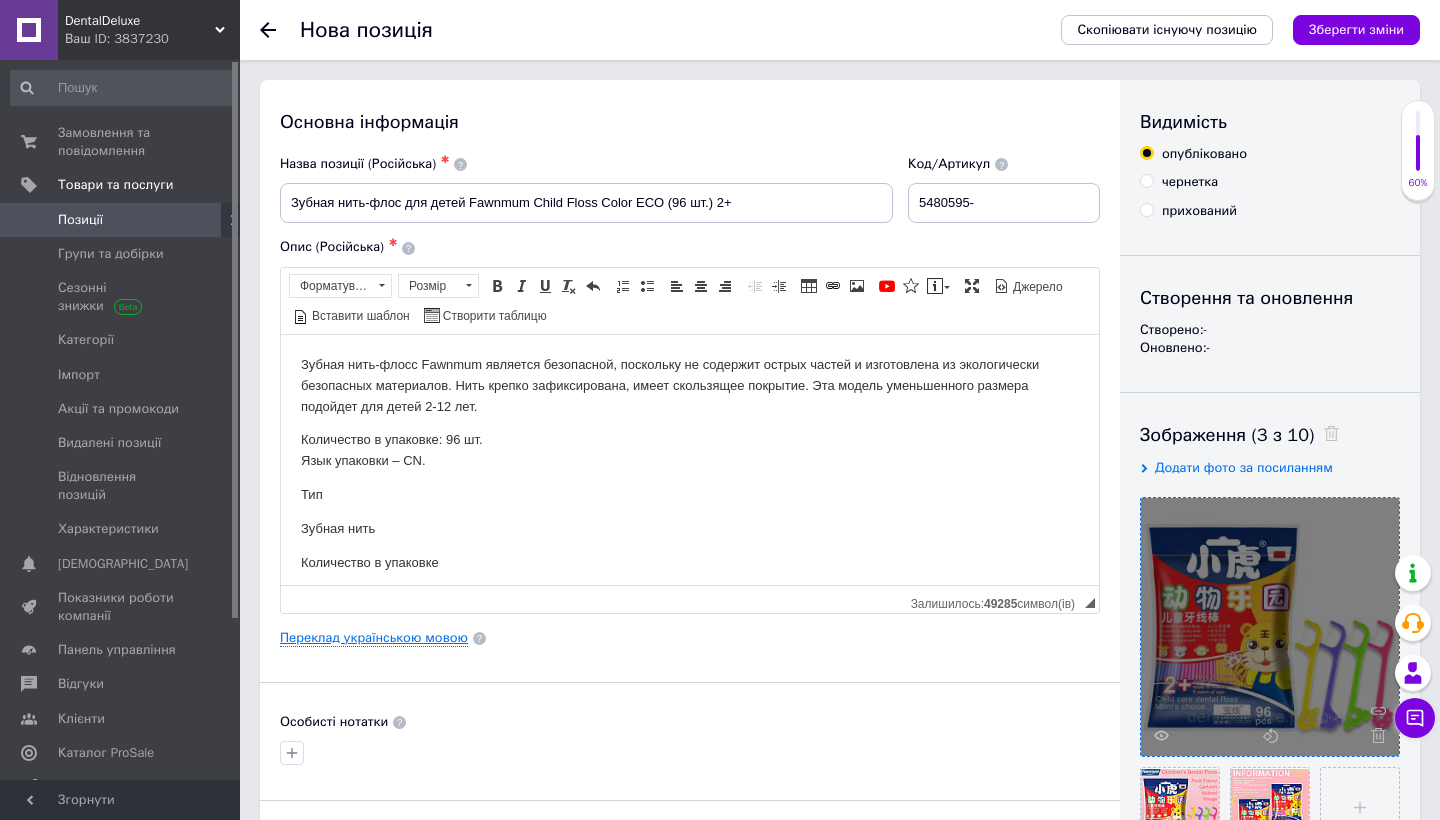 click on "Переклад українською мовою" at bounding box center [374, 638] 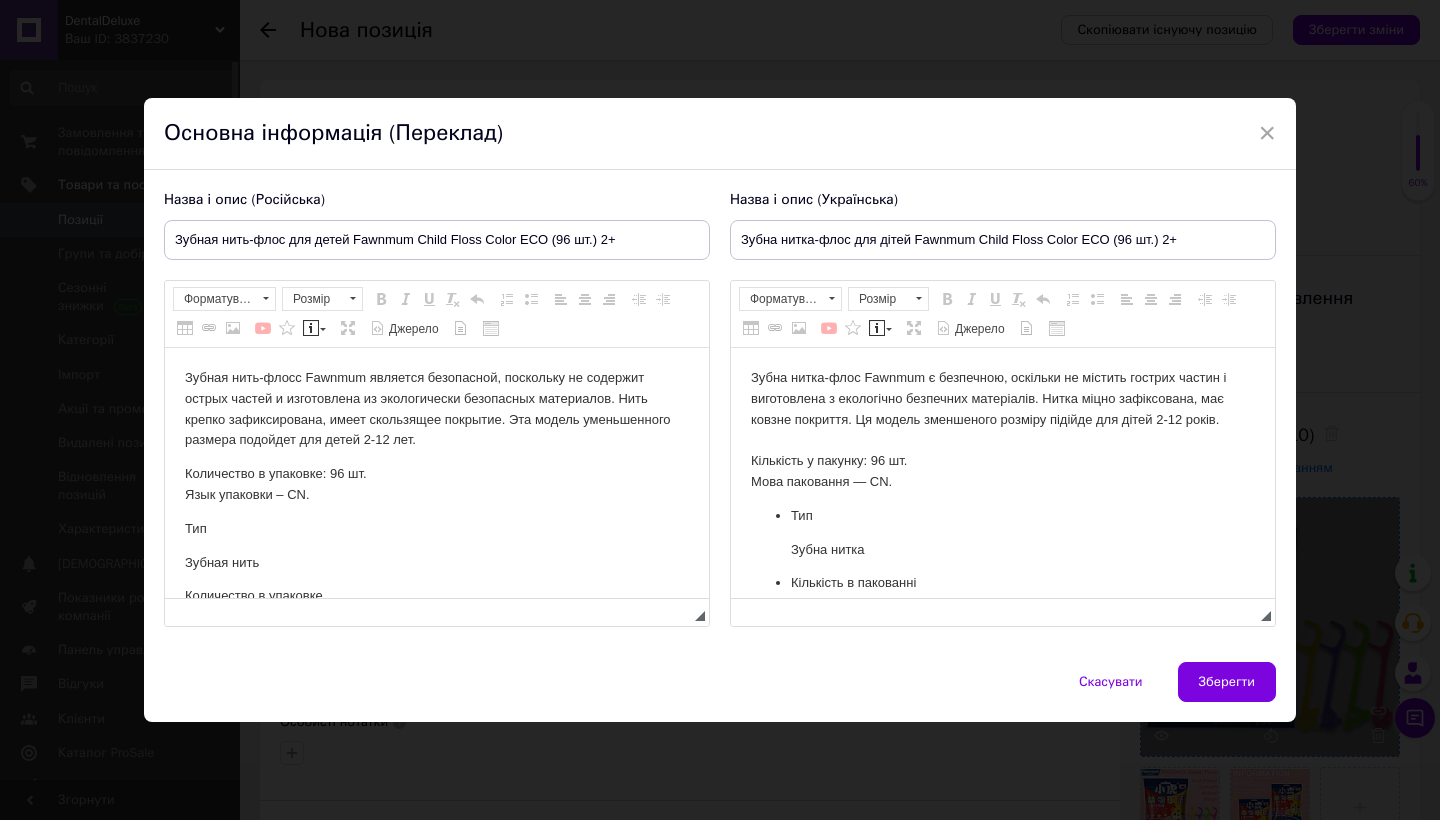scroll, scrollTop: 0, scrollLeft: 0, axis: both 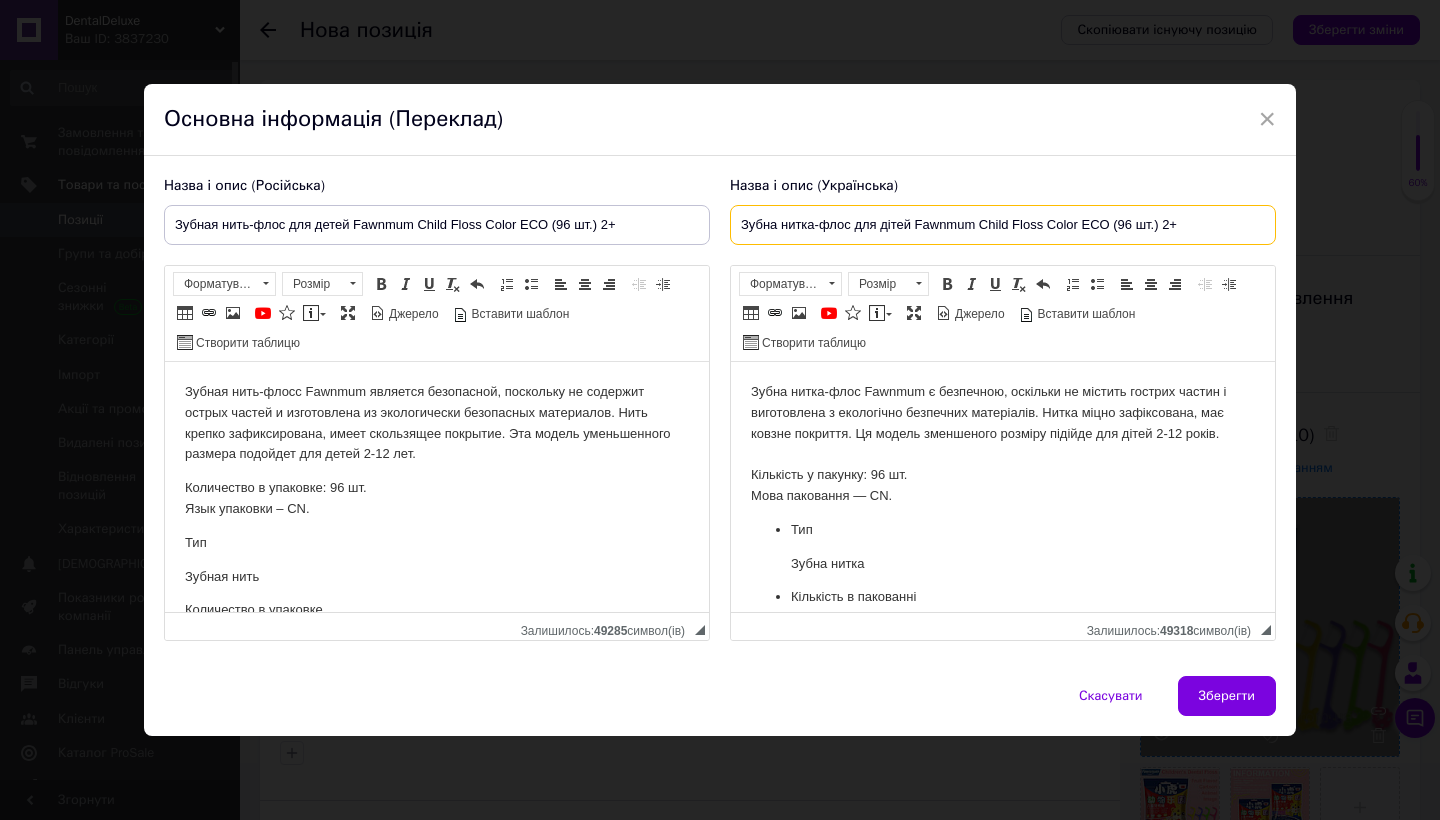 click on "Зубна нитка-флос для дітей Fawnmum Child Floss Color ECO (96 шт.) 2+" at bounding box center (1003, 225) 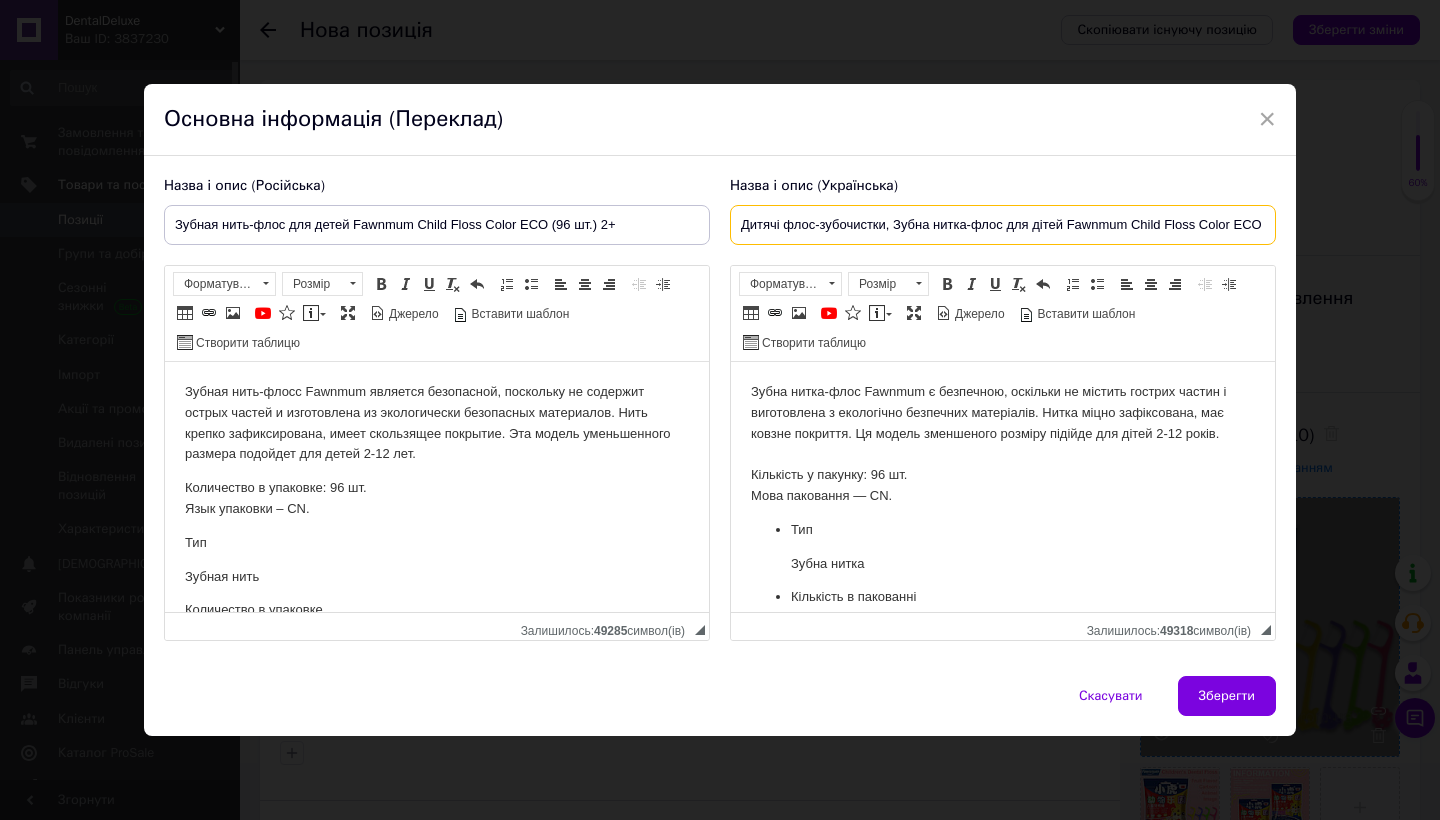type on "Дитячі флос-зубочистки, Зубна нитка-флос для дітей Fawnmum Child Floss Color ECO (96 шт.) 2+" 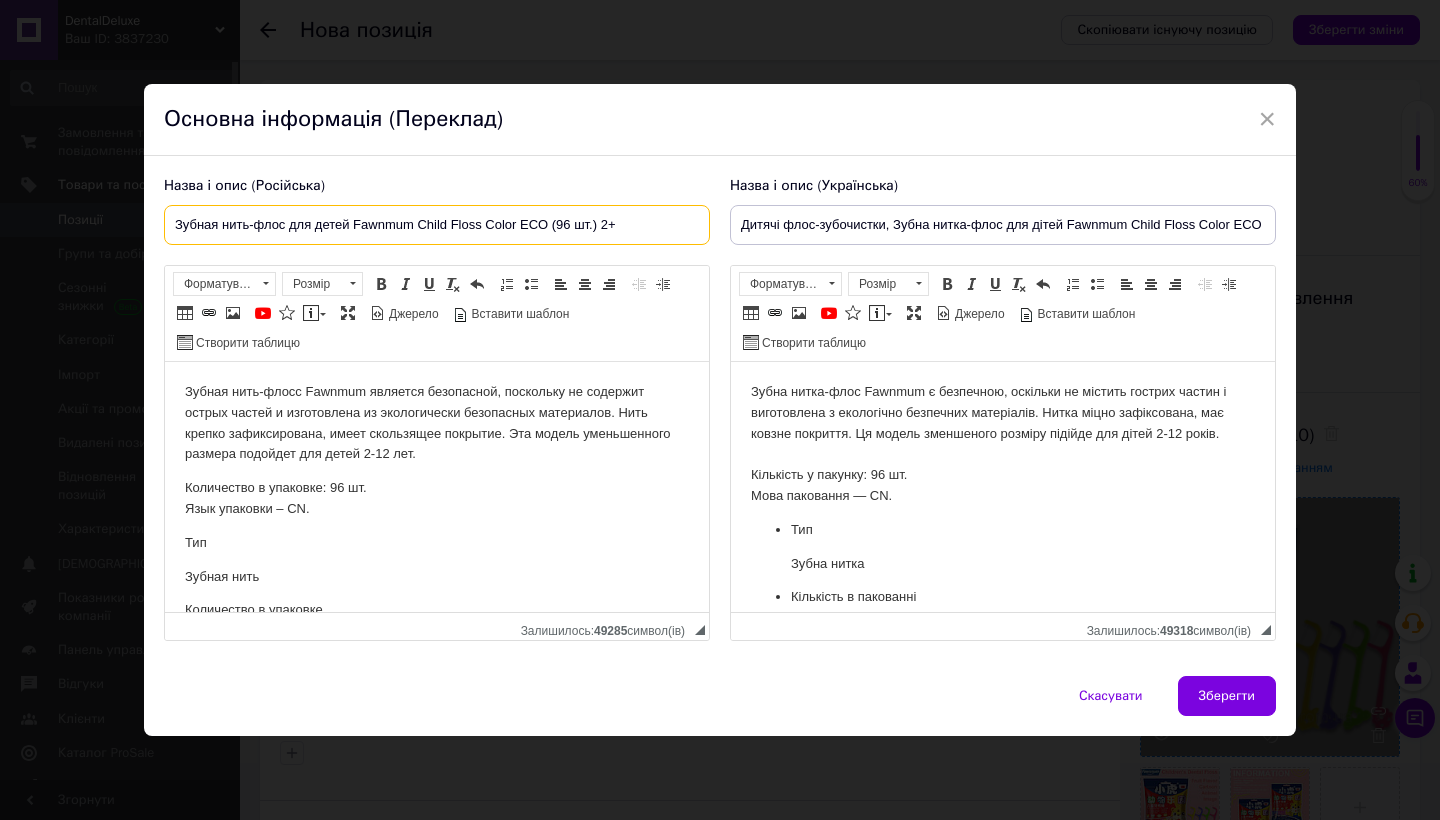 click on "Зубная нить-флос для детей Fawnmum Child Floss Color ECO (96 шт.) 2+" at bounding box center (437, 225) 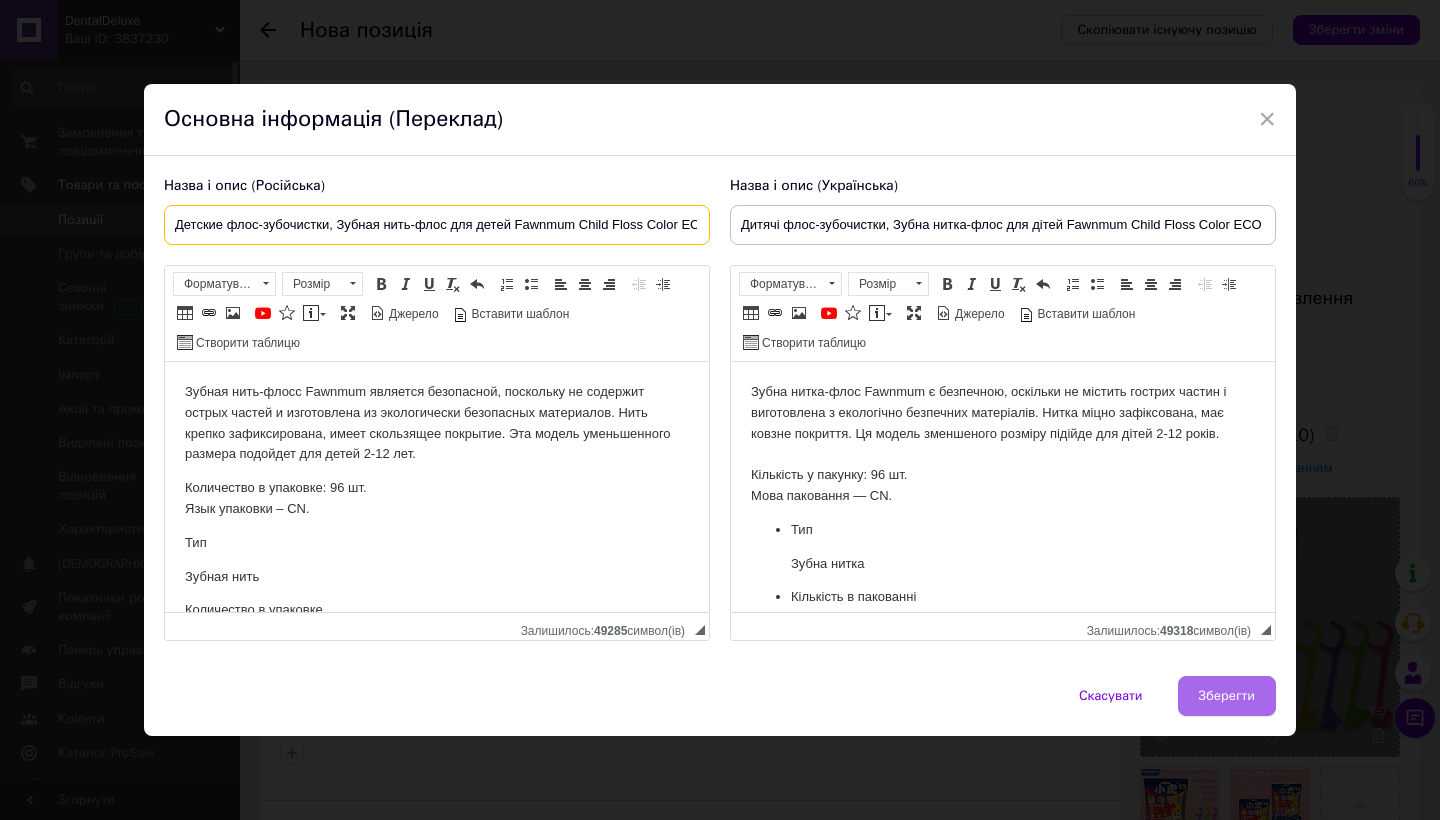 type on "Детские флос-зубочистки, Зубная нить-флос для детей Fawnmum Child Floss Color ECO (96 шт.) 2+" 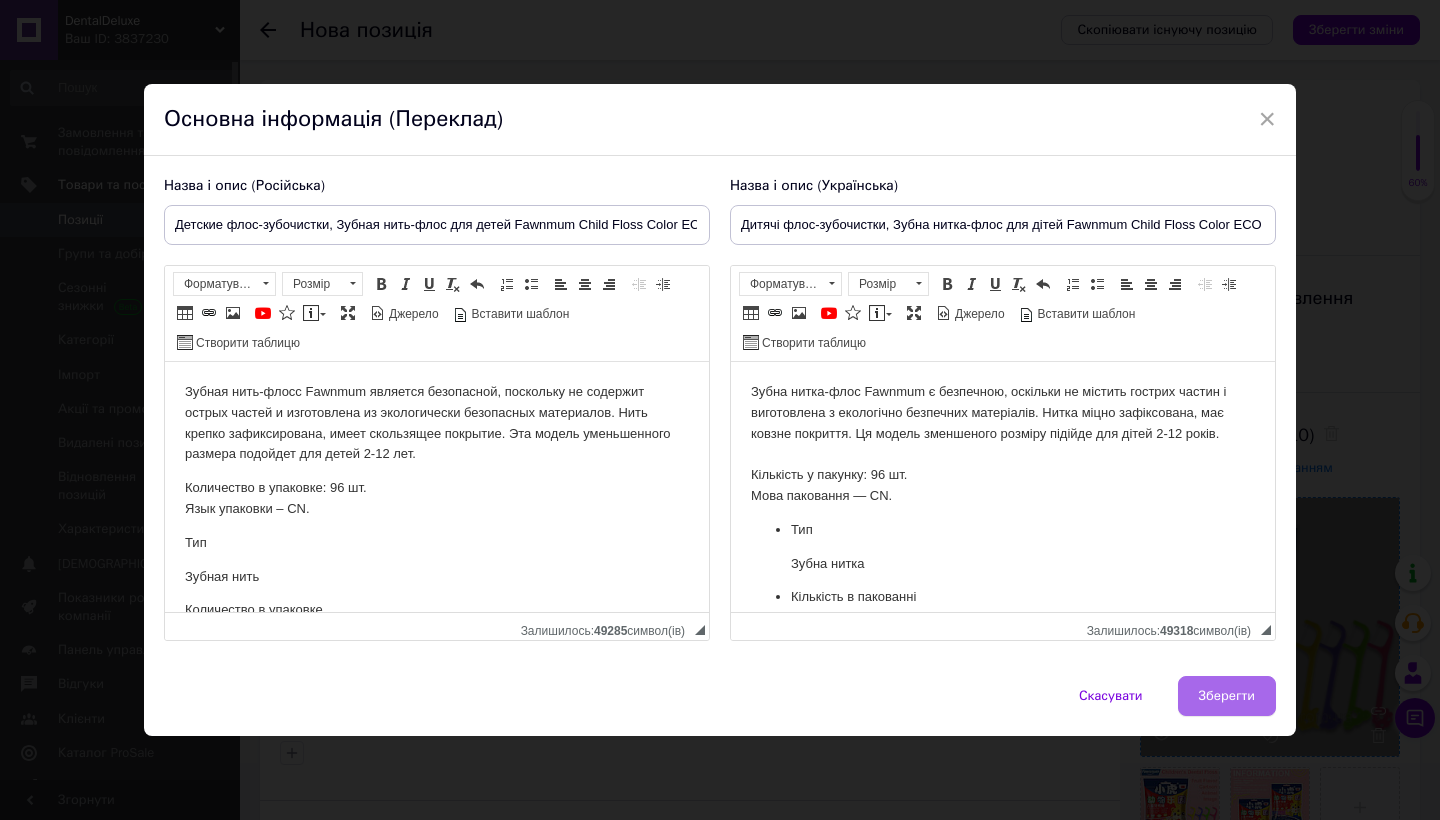 click on "Зберегти" at bounding box center (1227, 696) 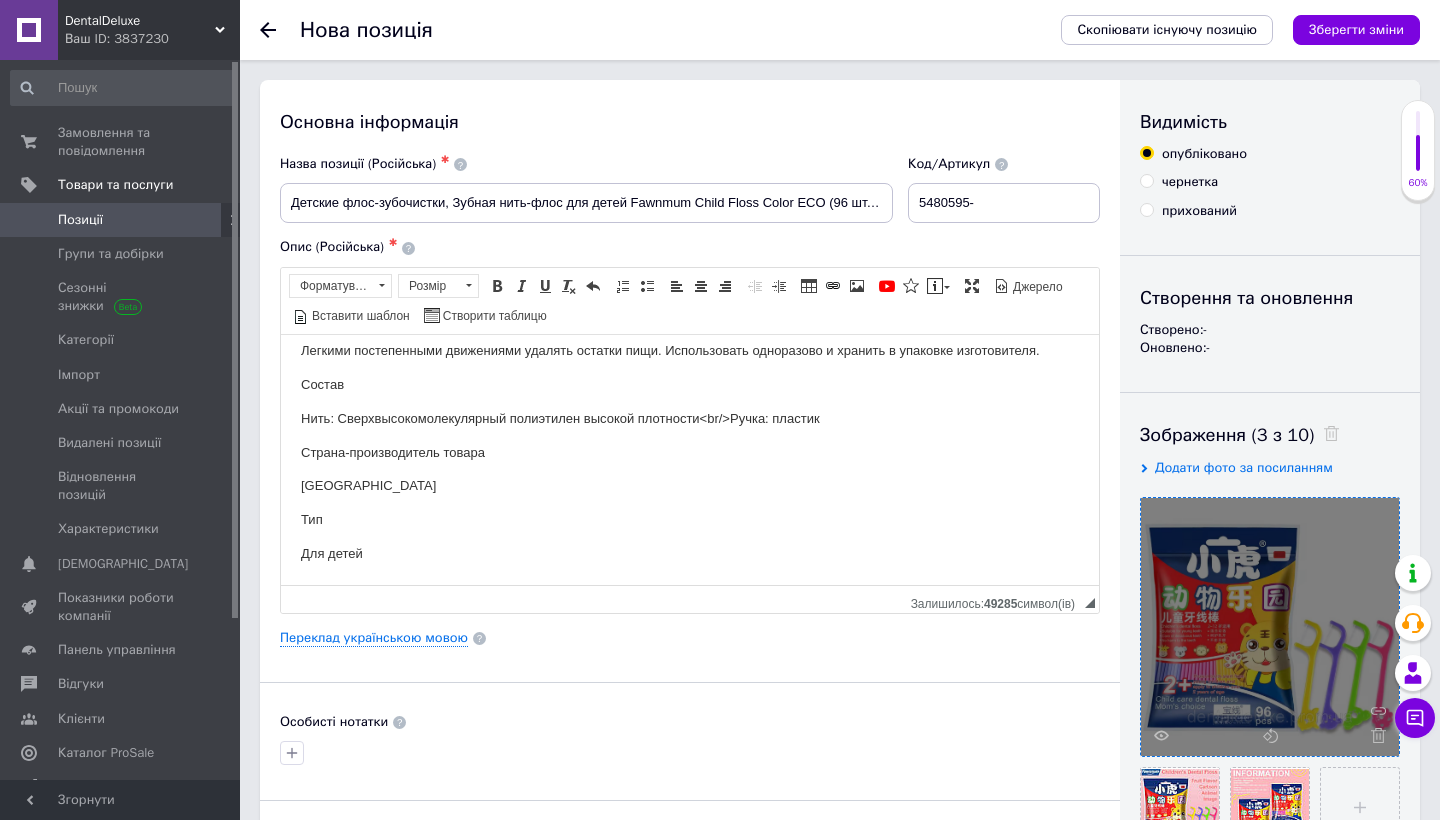 scroll, scrollTop: 431, scrollLeft: 0, axis: vertical 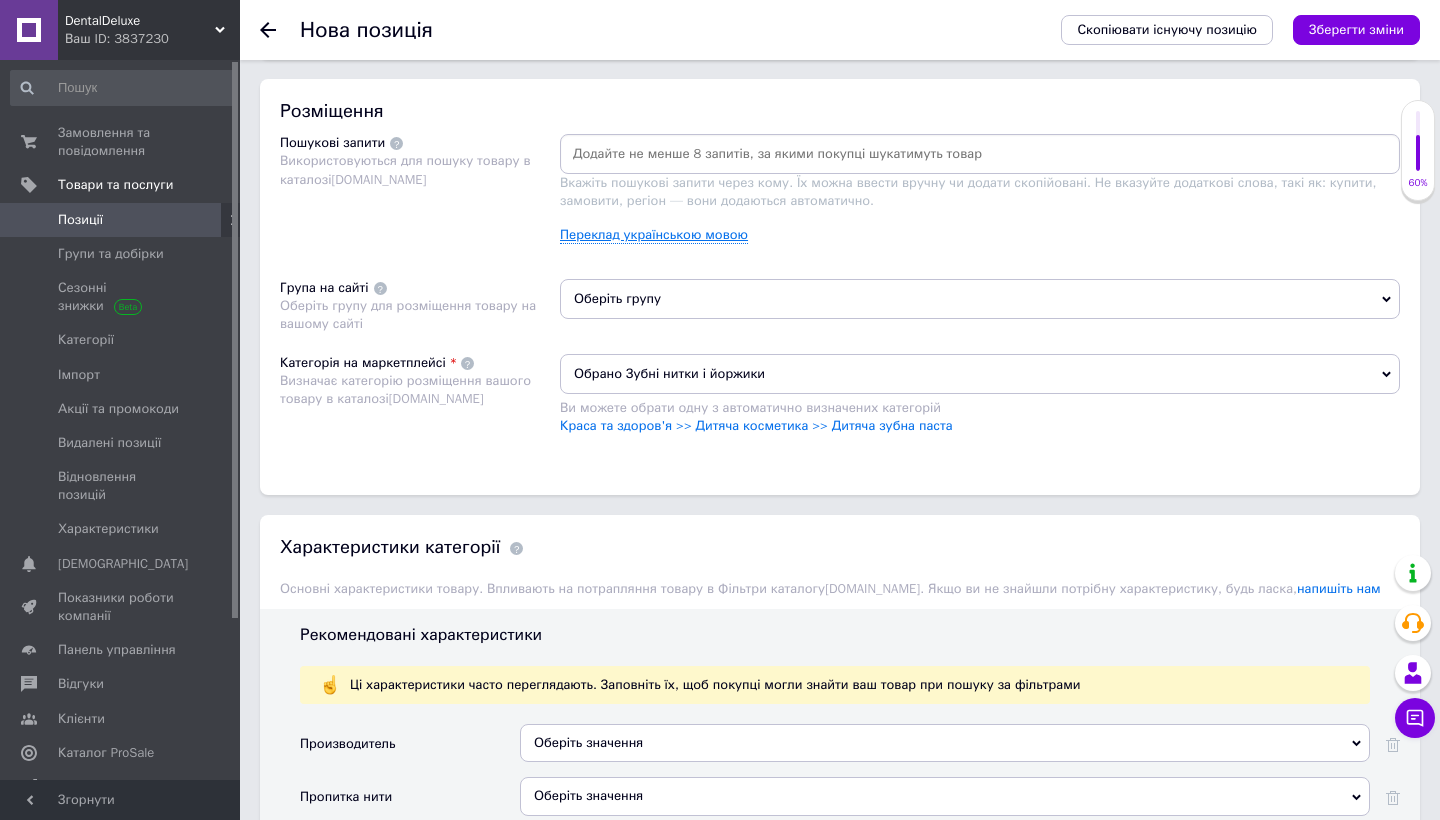 click on "Переклад українською мовою" at bounding box center (654, 235) 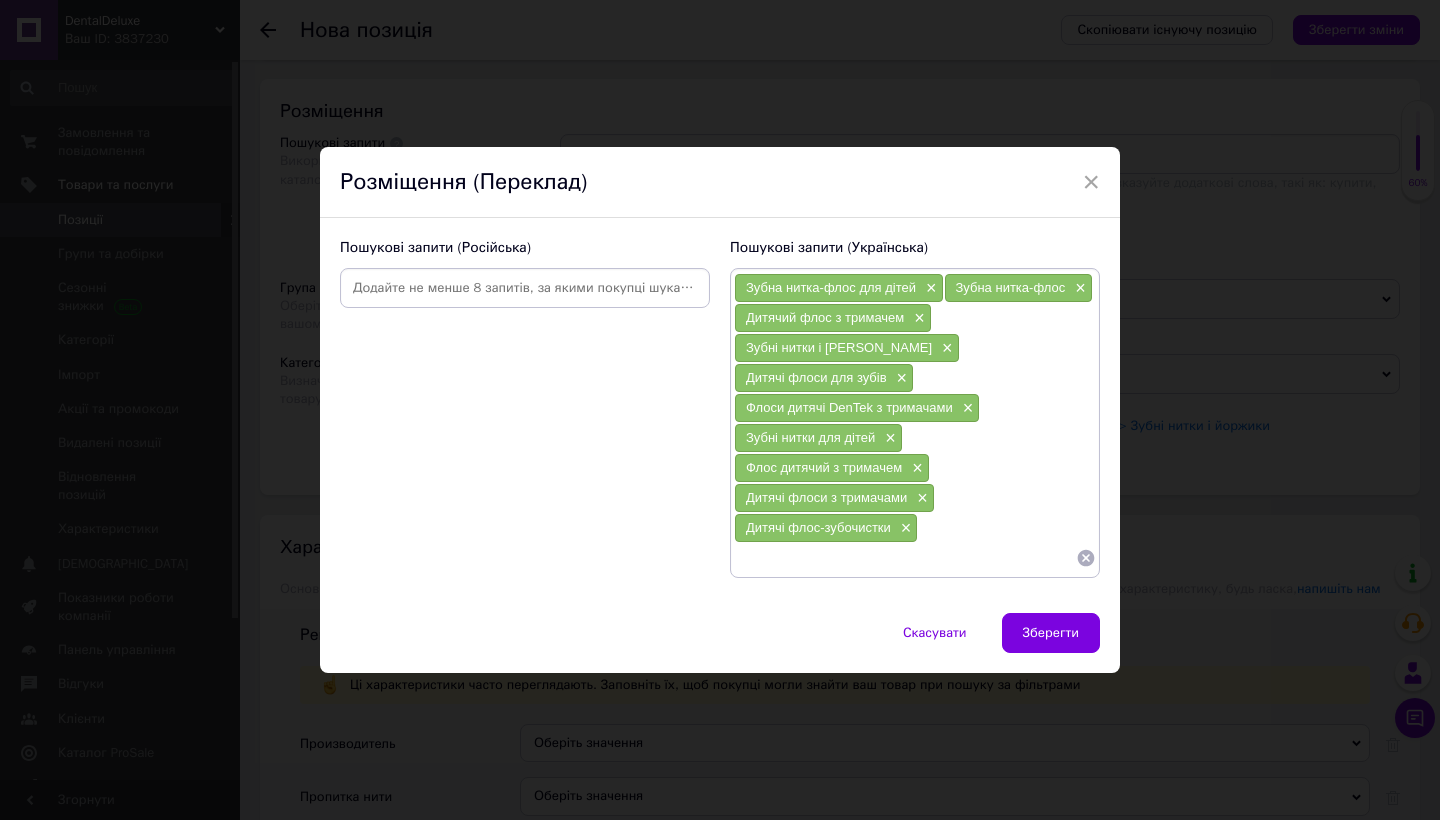 click at bounding box center [905, 558] 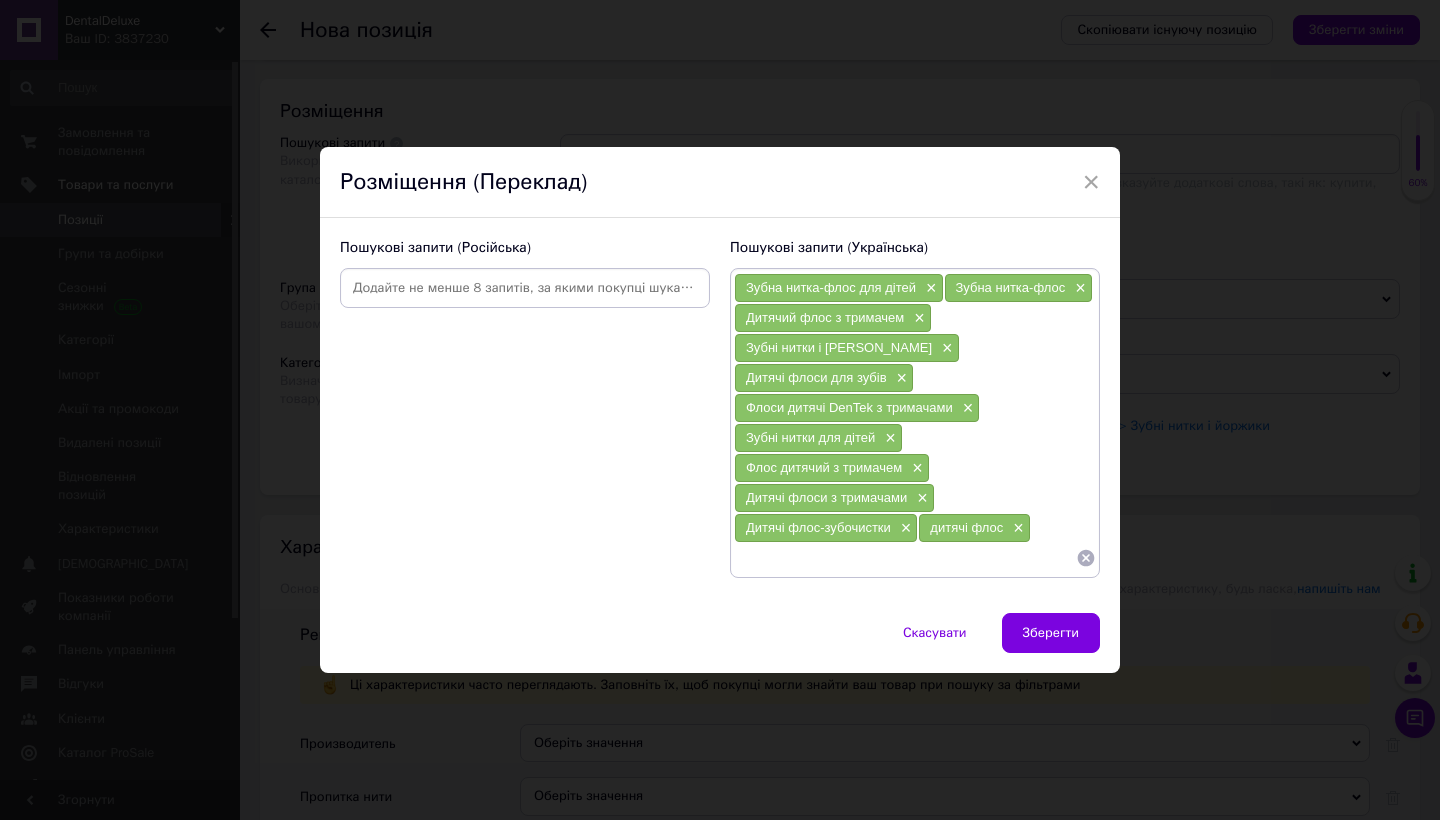 paste on "дитячі флос" 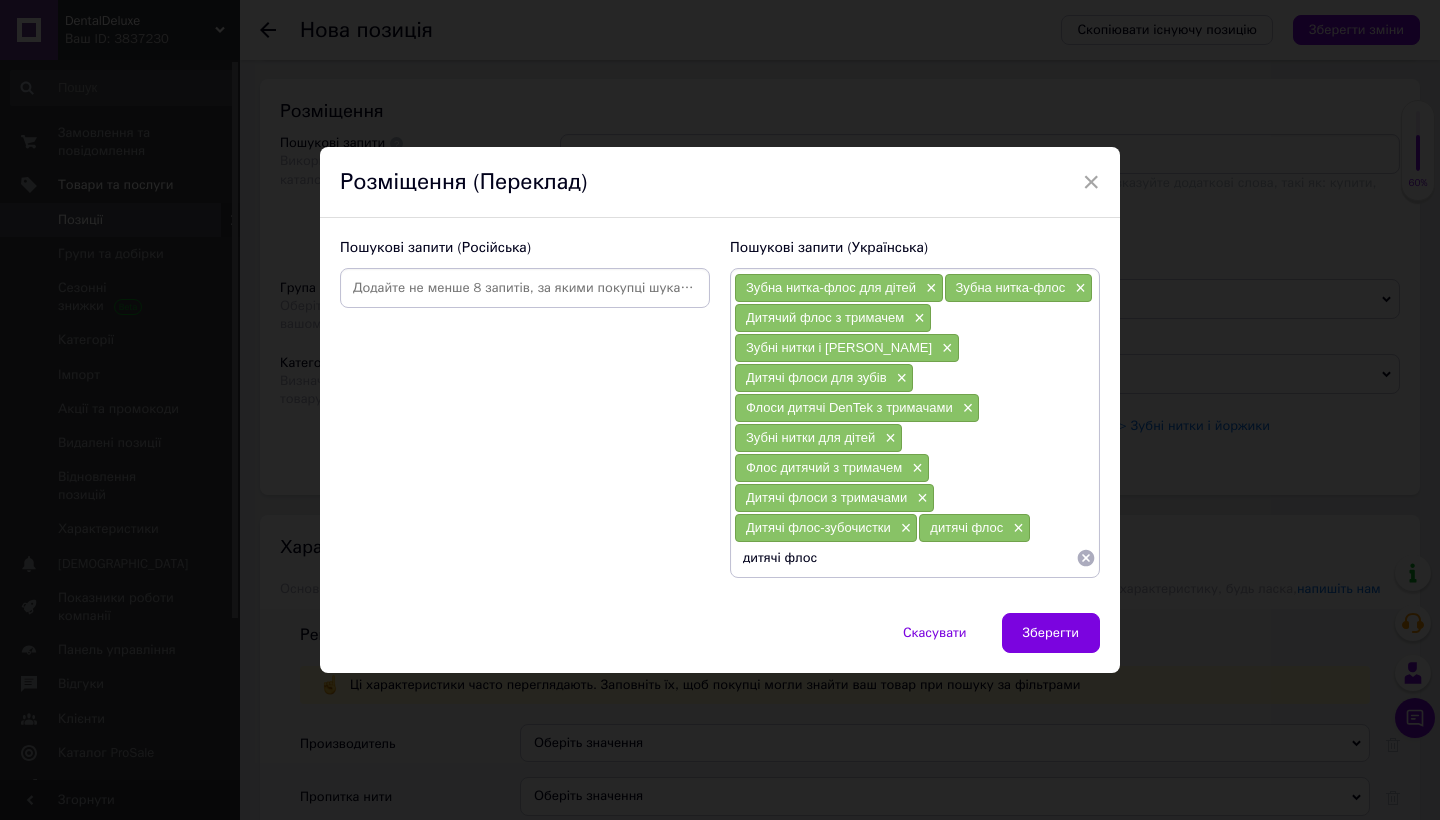 type on "дитячі флоси" 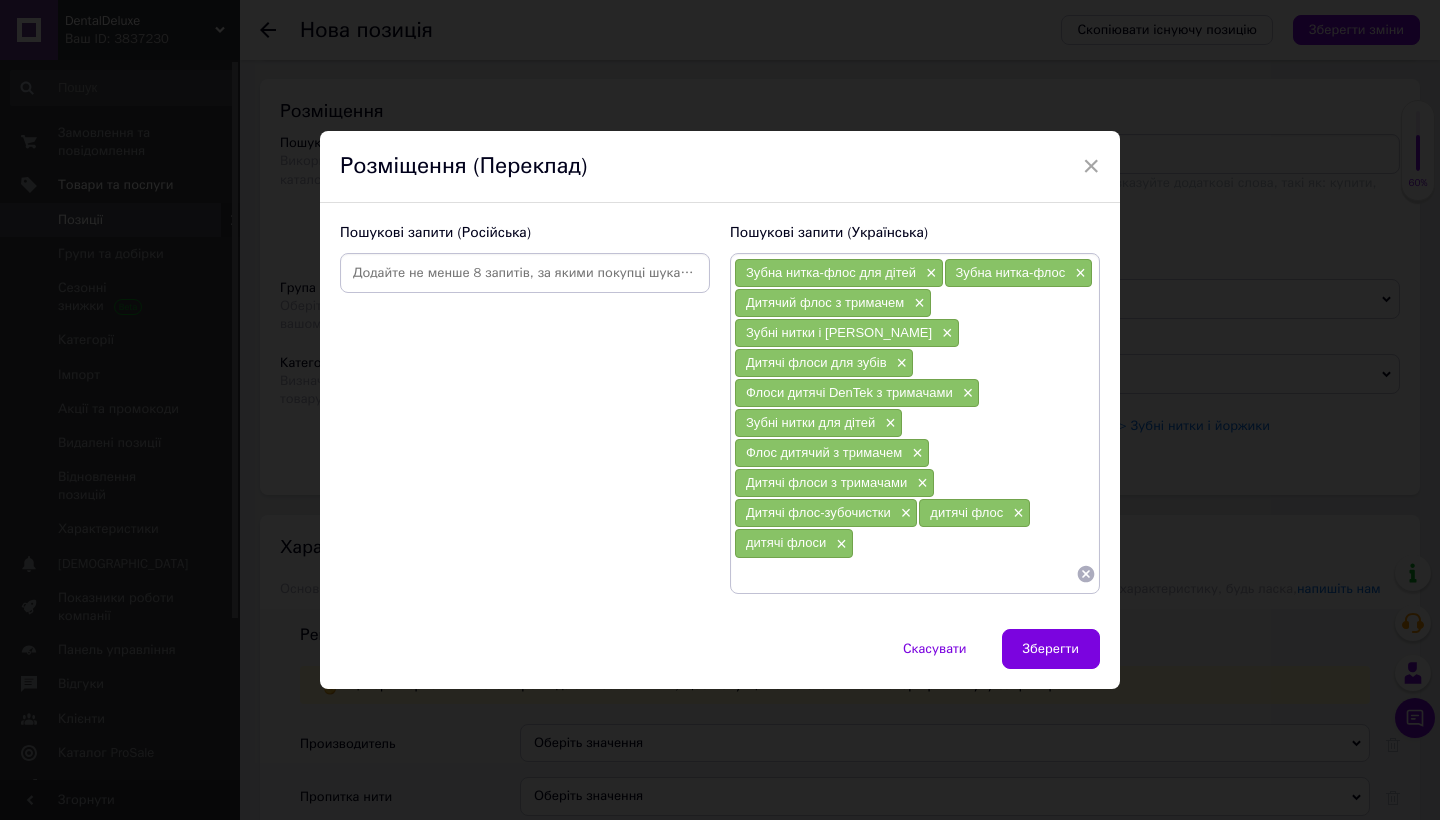 paste on "дитячі флос" 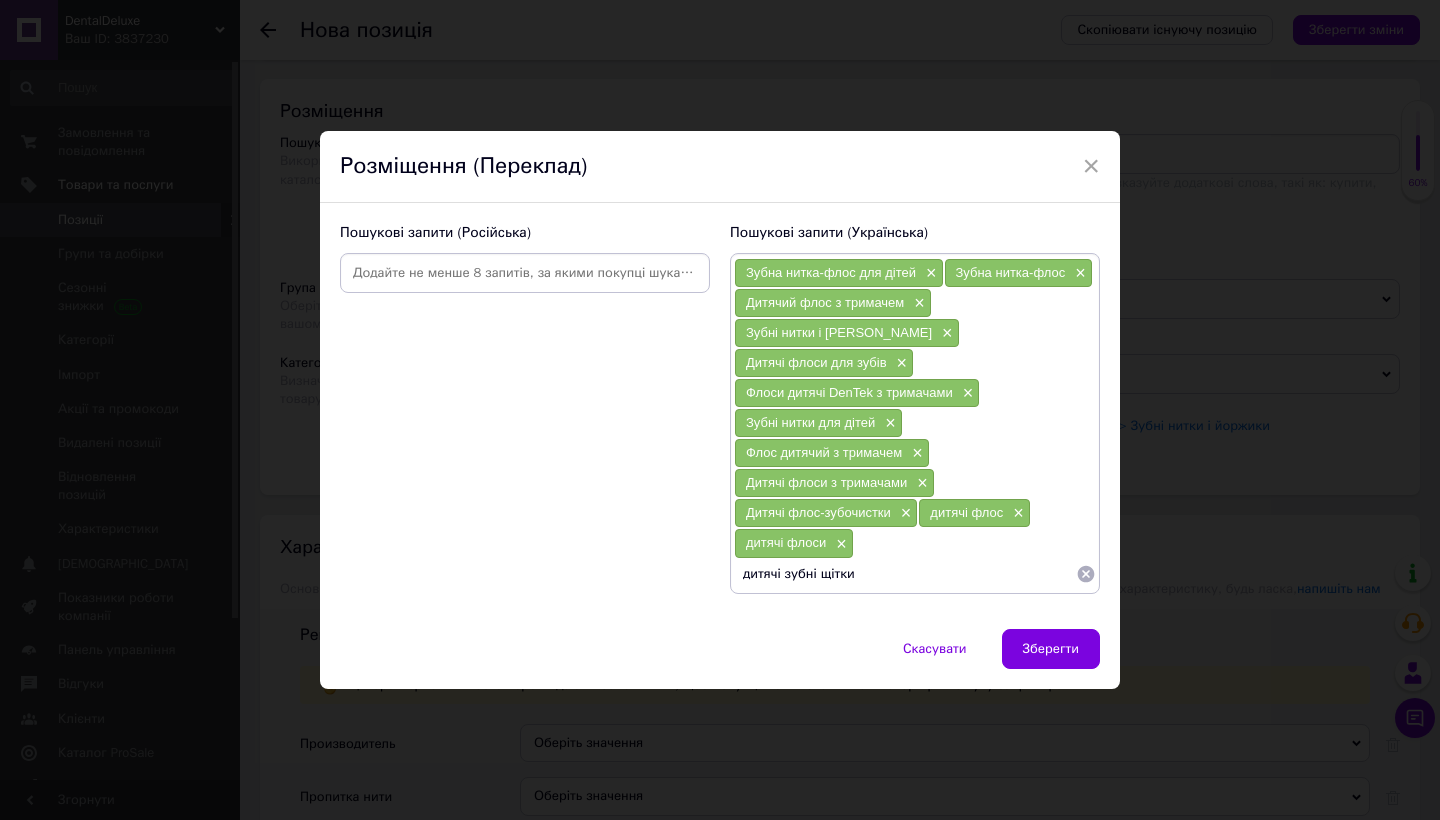 type on "дитячі зубні щітки" 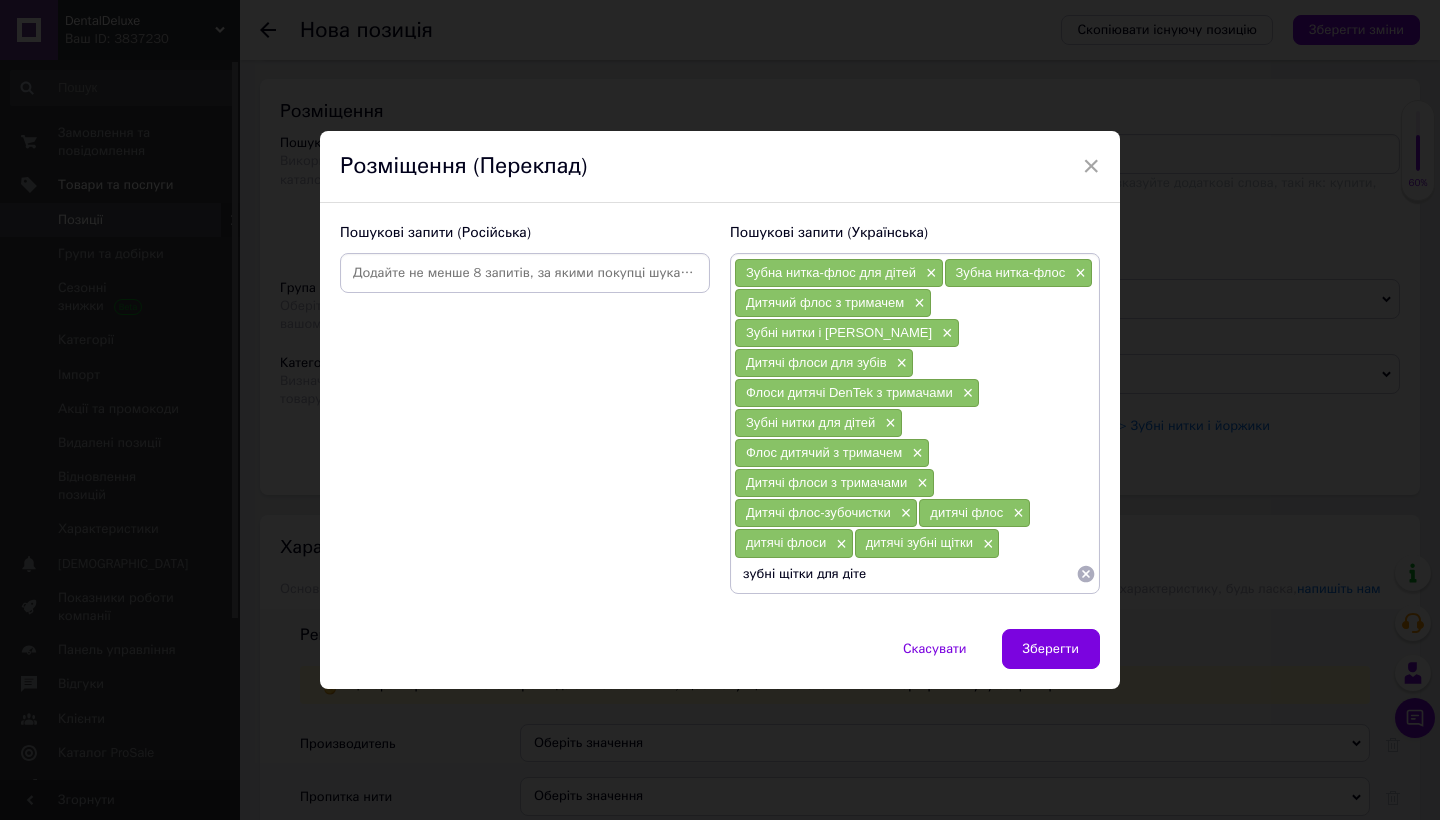 type on "зубні щітки для дітей" 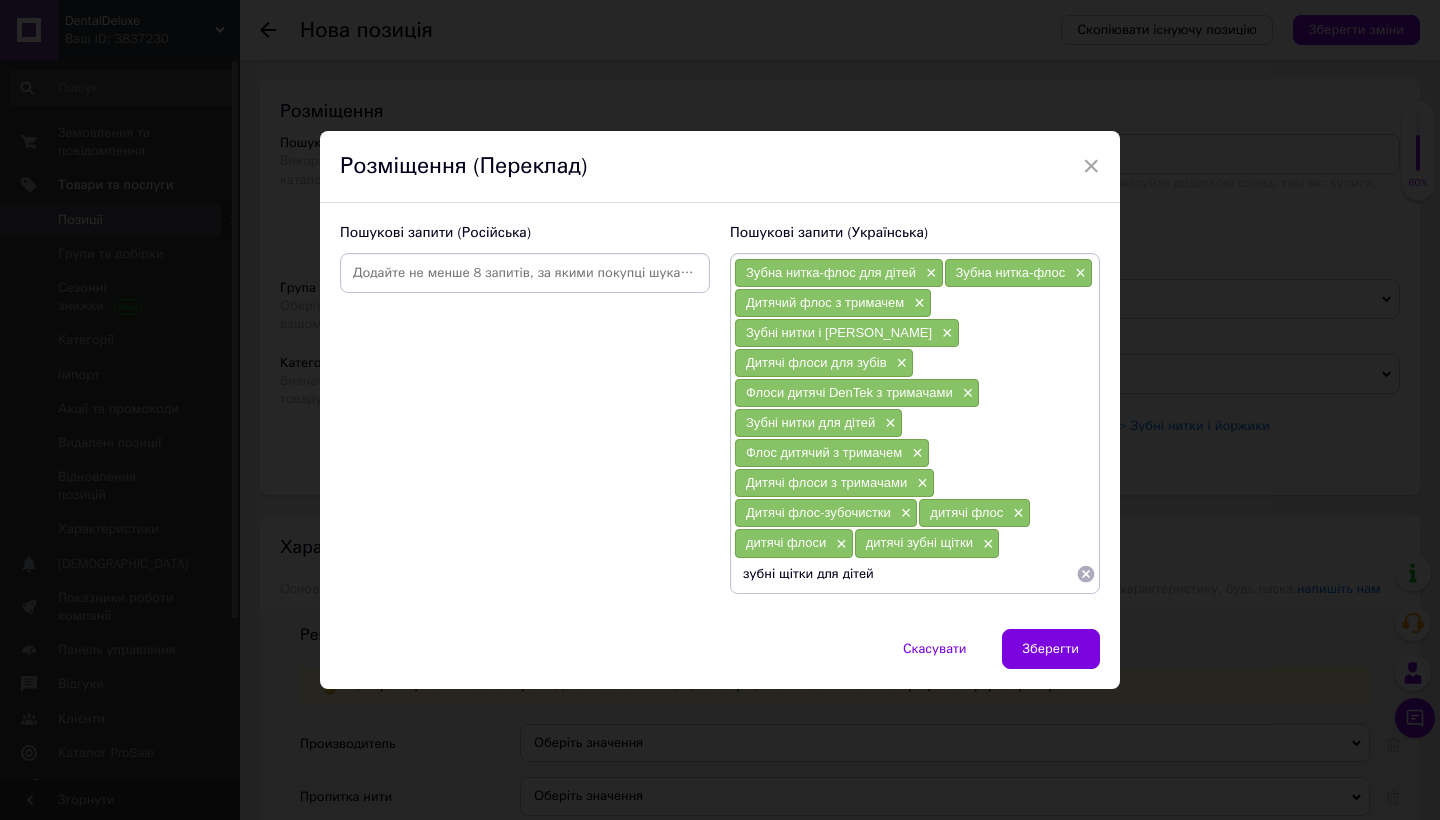 type 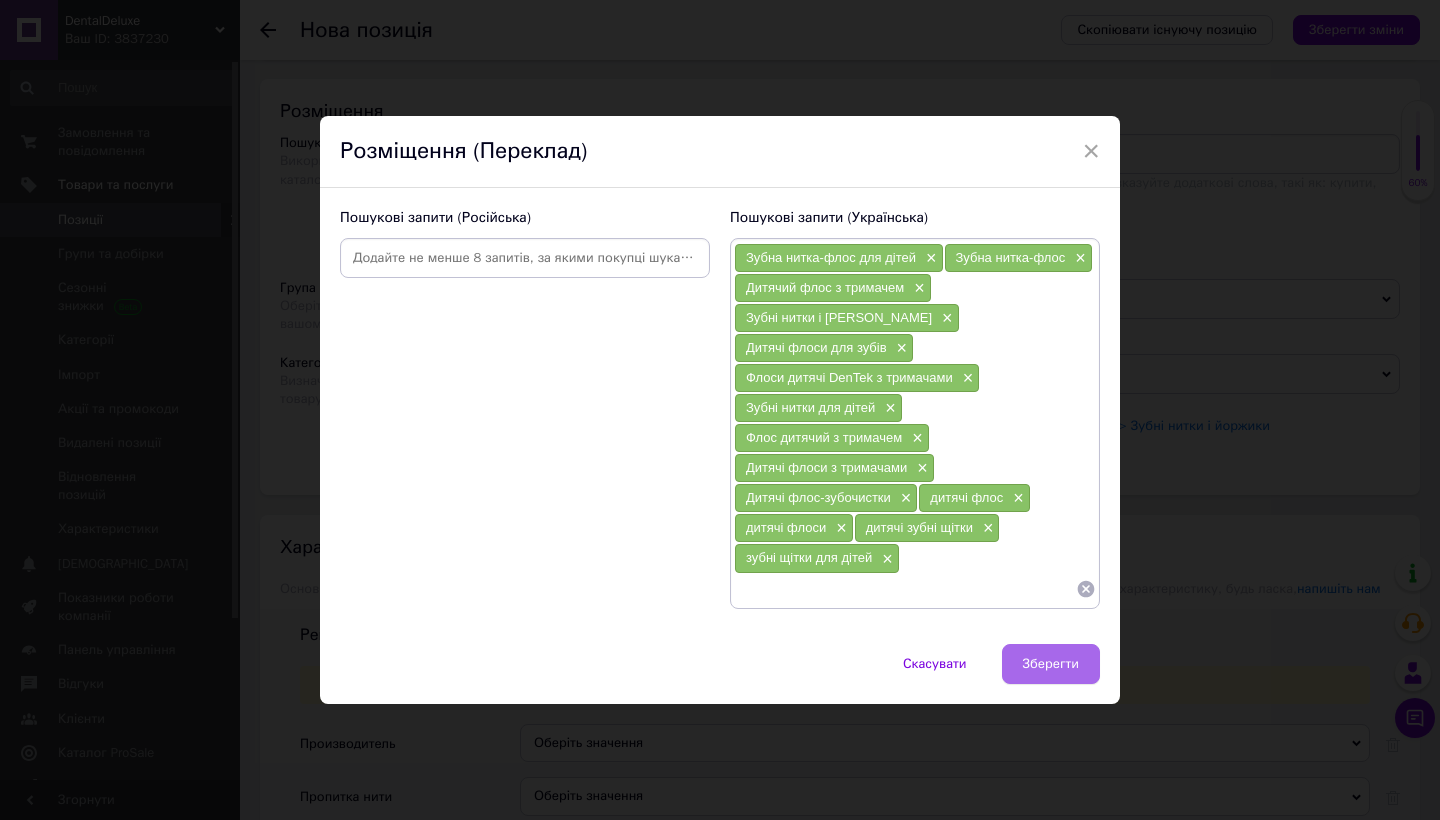 click on "Зберегти" at bounding box center [1051, 664] 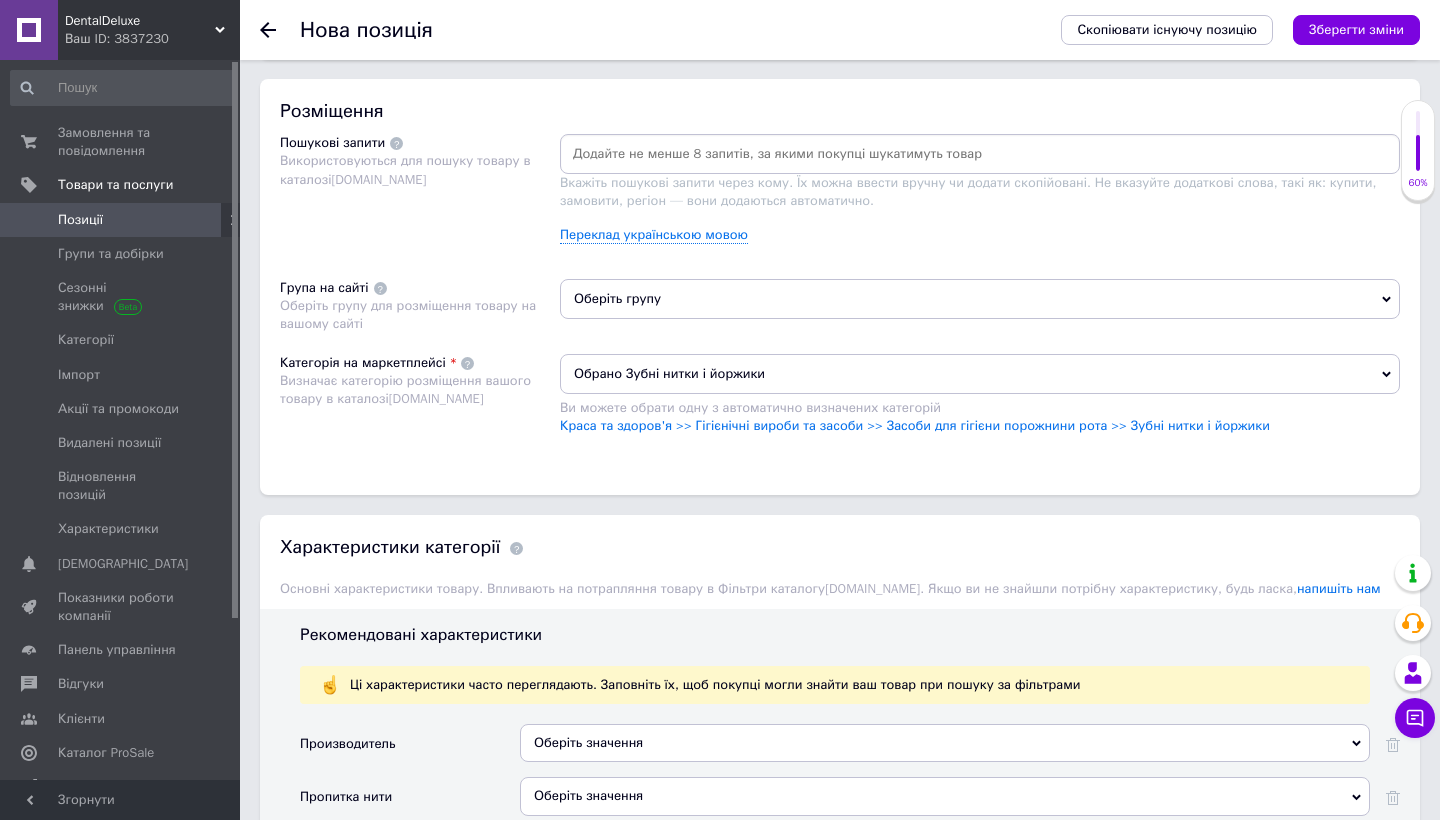 click on "Вкажіть пошукові запити через кому. Їх можна ввести вручну чи додати скопійовані. Не вказуйте додаткові слова, такі як: купити, замовити, регіон — вони додаються автоматично. Переклад українською мовою" at bounding box center (980, 196) 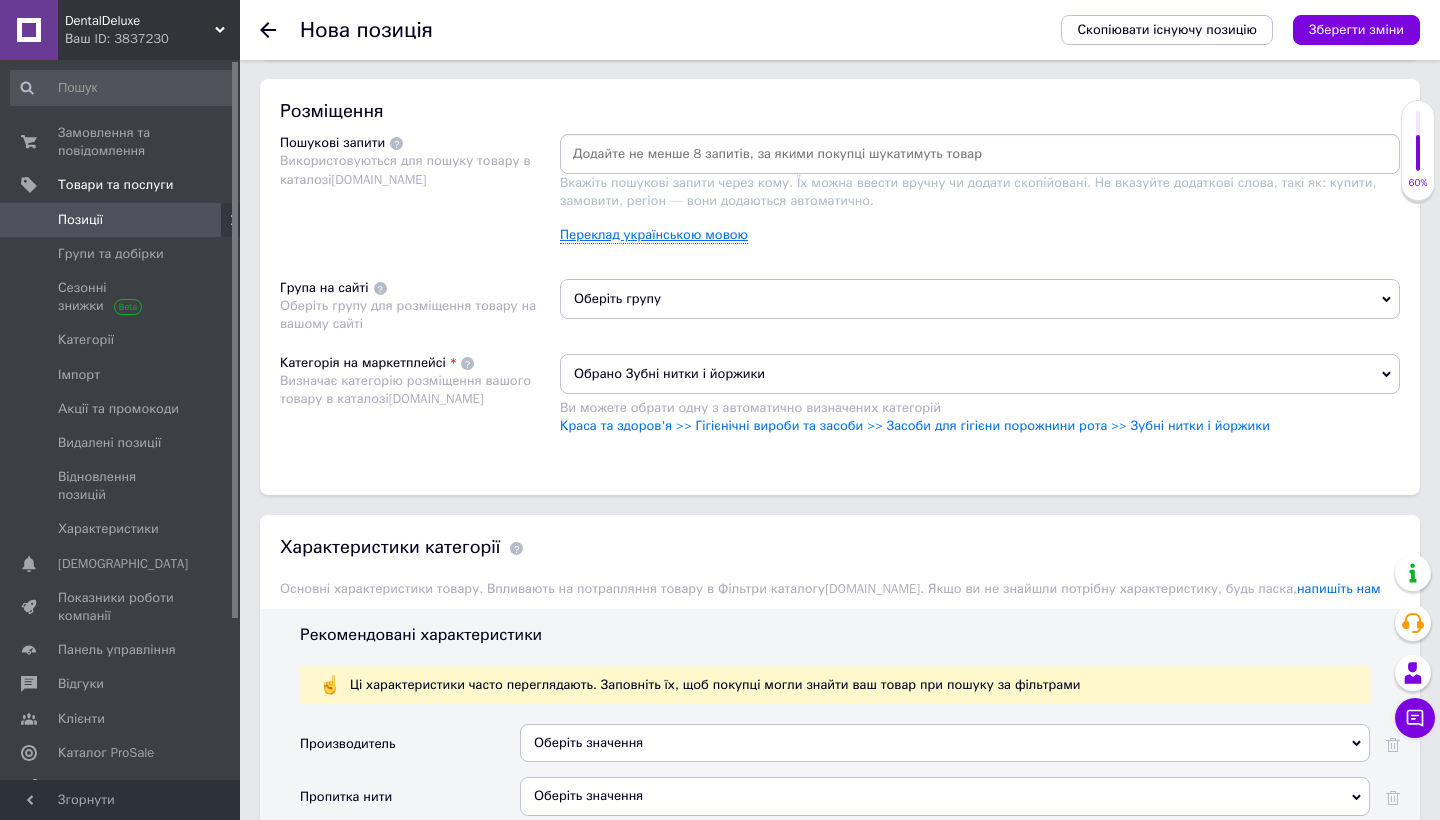 click on "Переклад українською мовою" at bounding box center (654, 235) 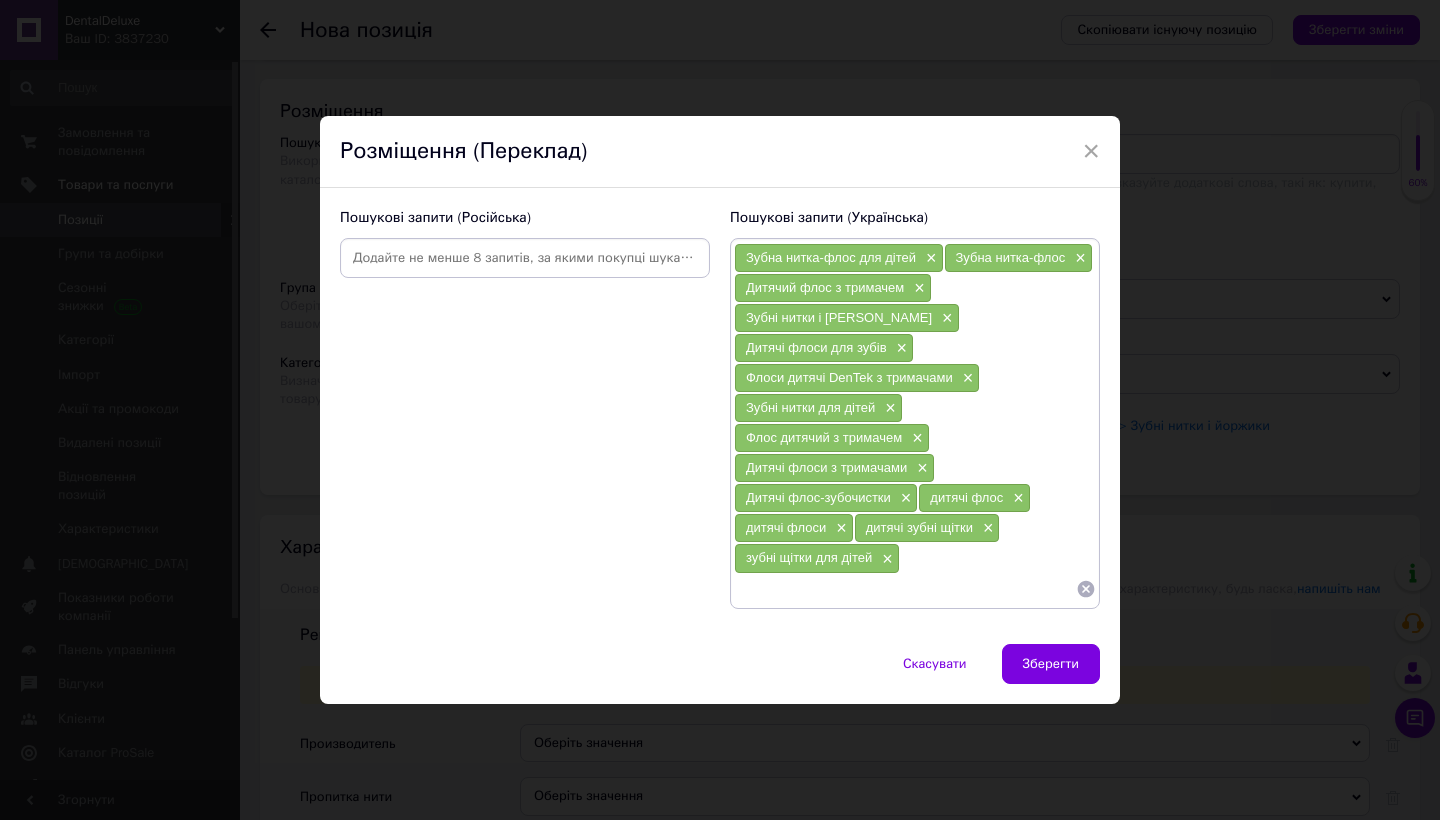 click at bounding box center [525, 258] 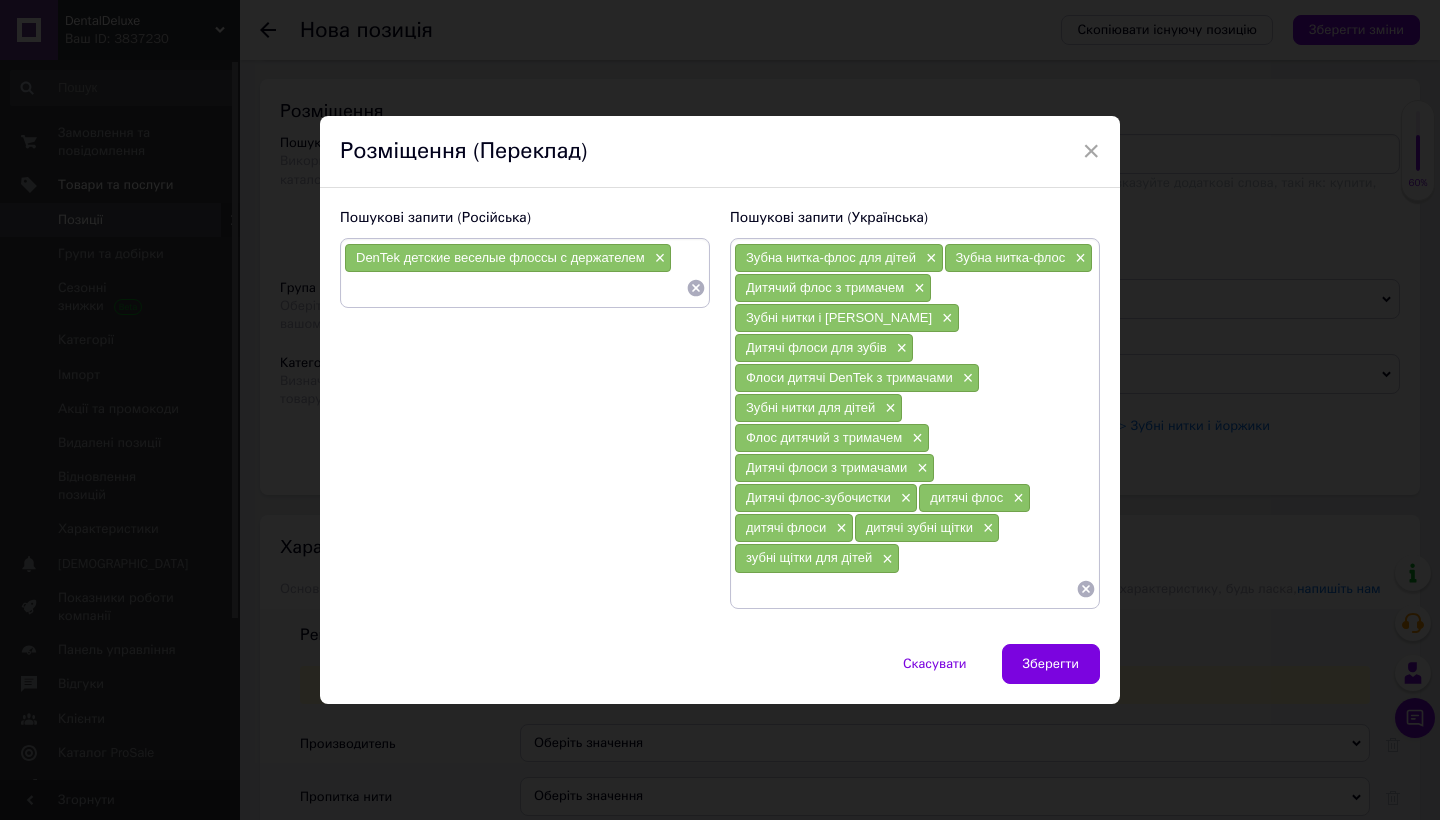 paste on "DenTek детские веселые флоссы с держателем" 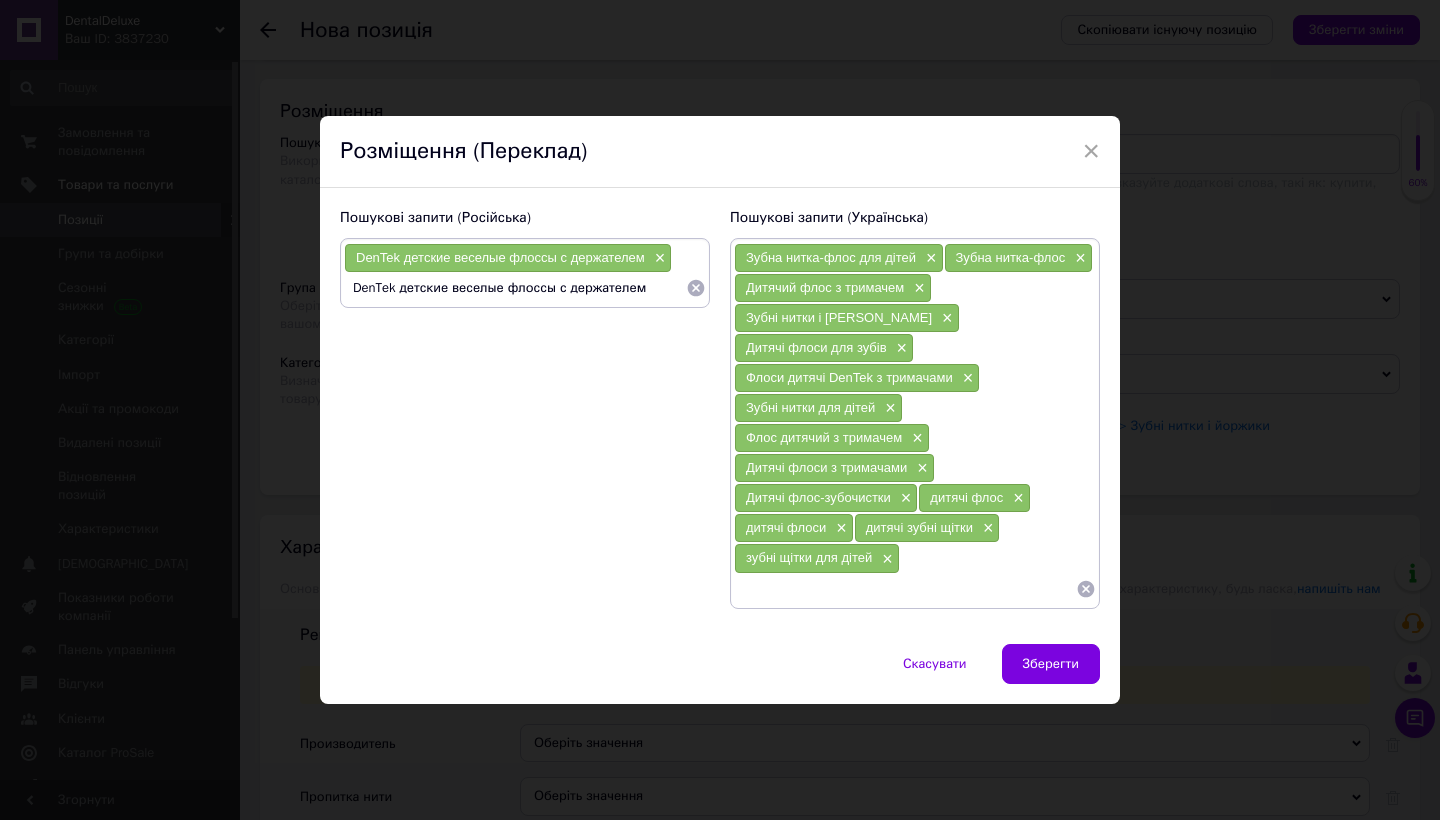 drag, startPoint x: 401, startPoint y: 302, endPoint x: 352, endPoint y: 302, distance: 49 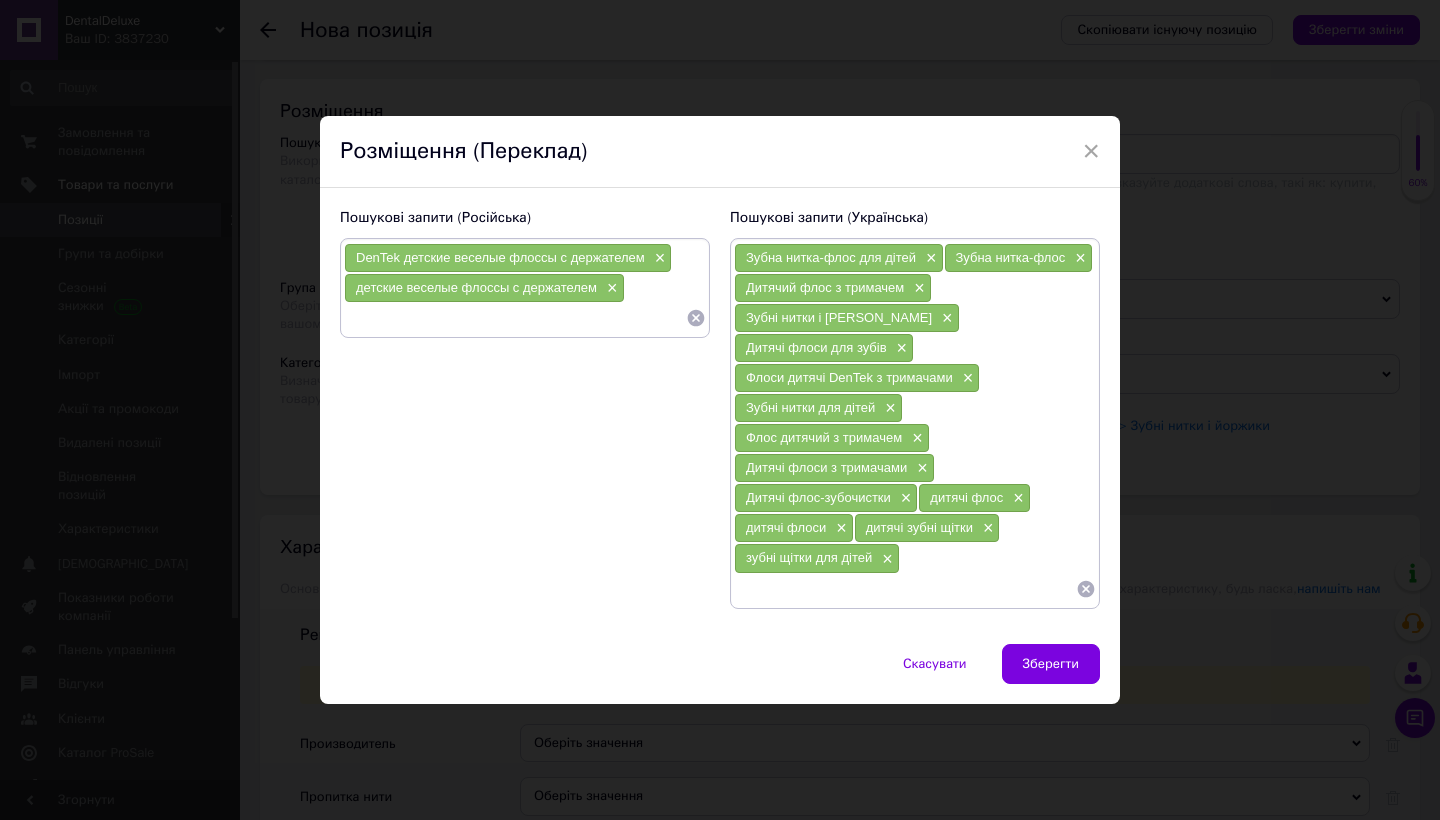 paste on "Флоссы детские DenTek с держателями" 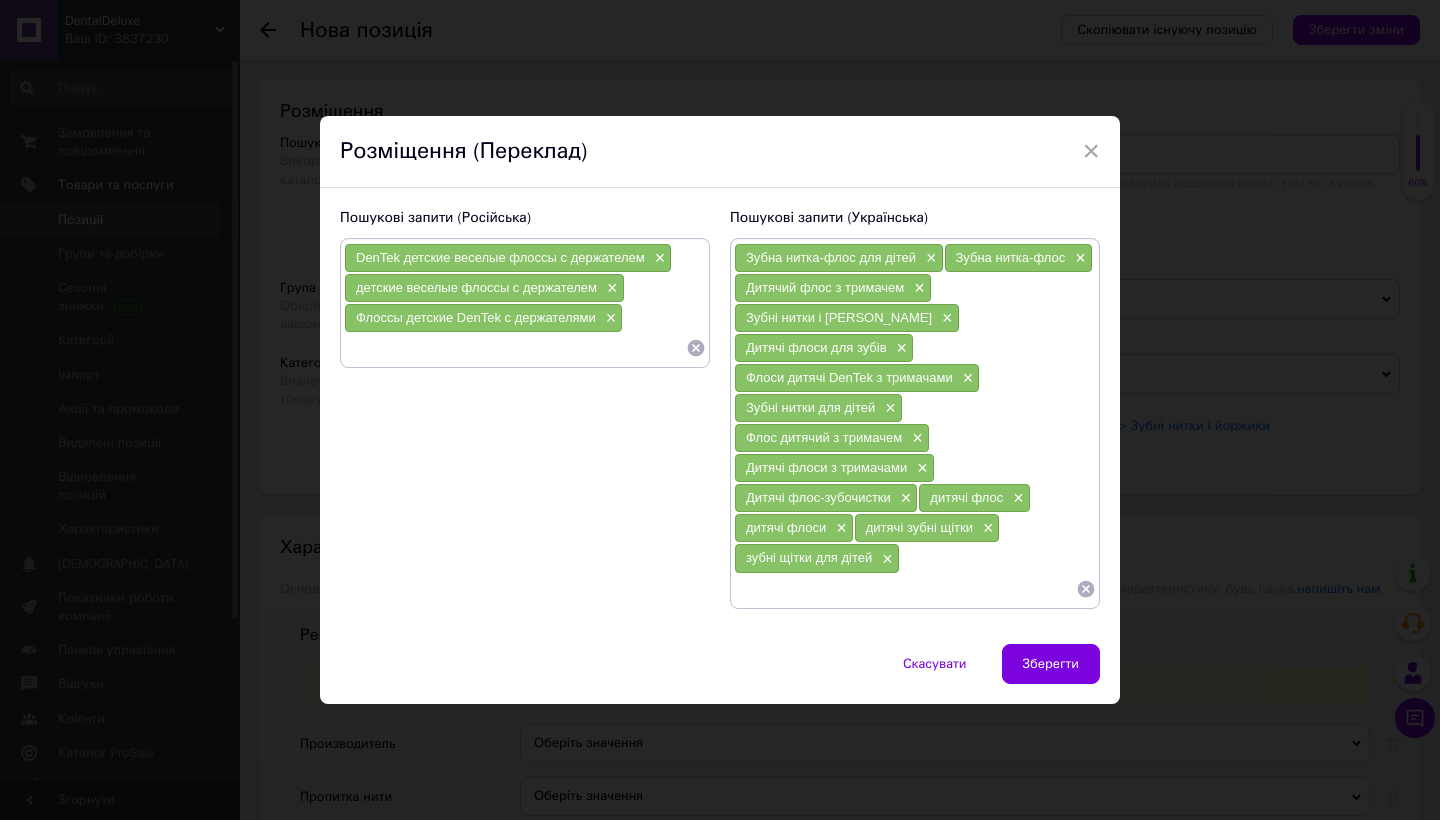 paste on "Флоссы детские DenTek с держателями" 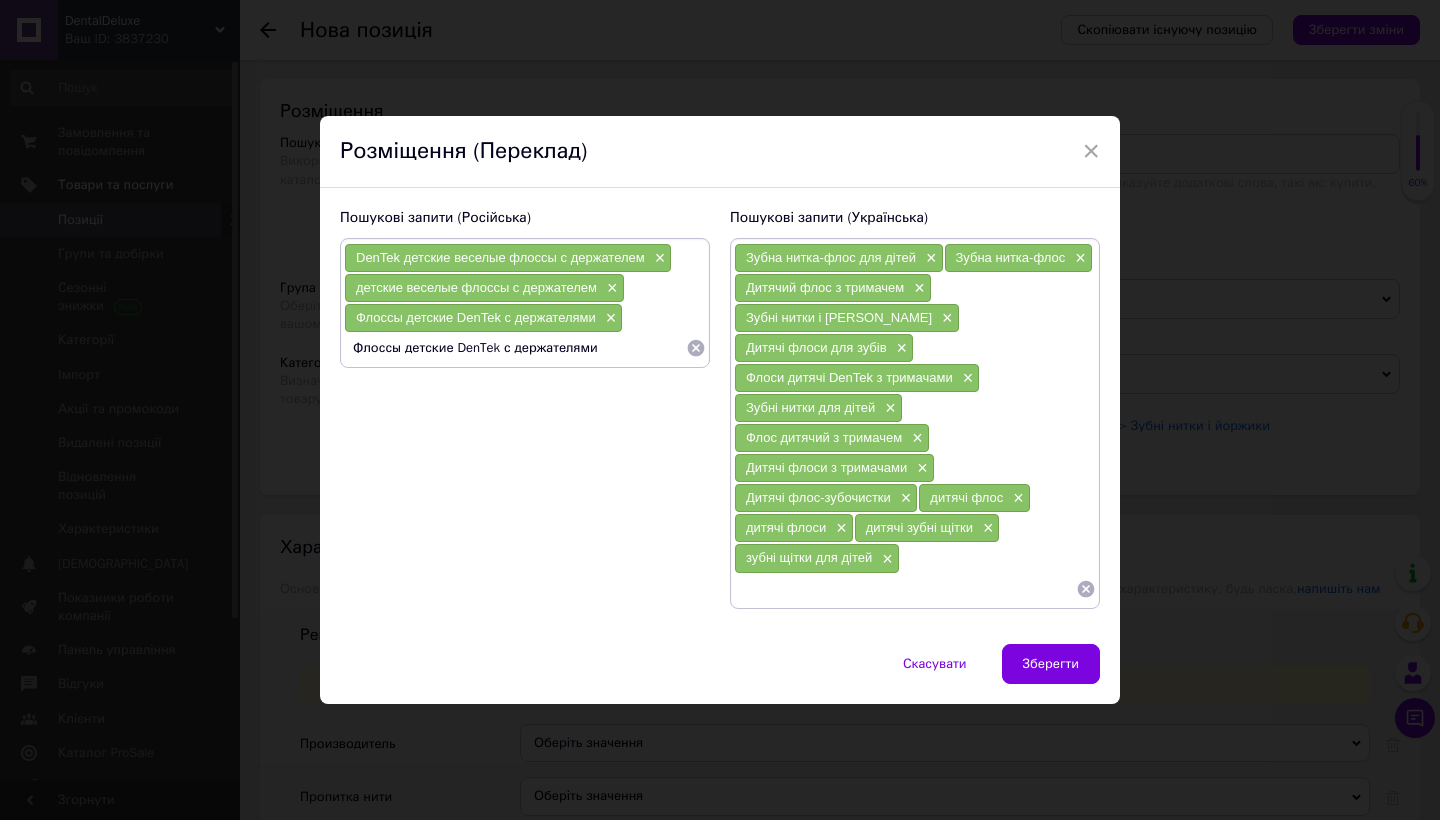 drag, startPoint x: 504, startPoint y: 363, endPoint x: 457, endPoint y: 363, distance: 47 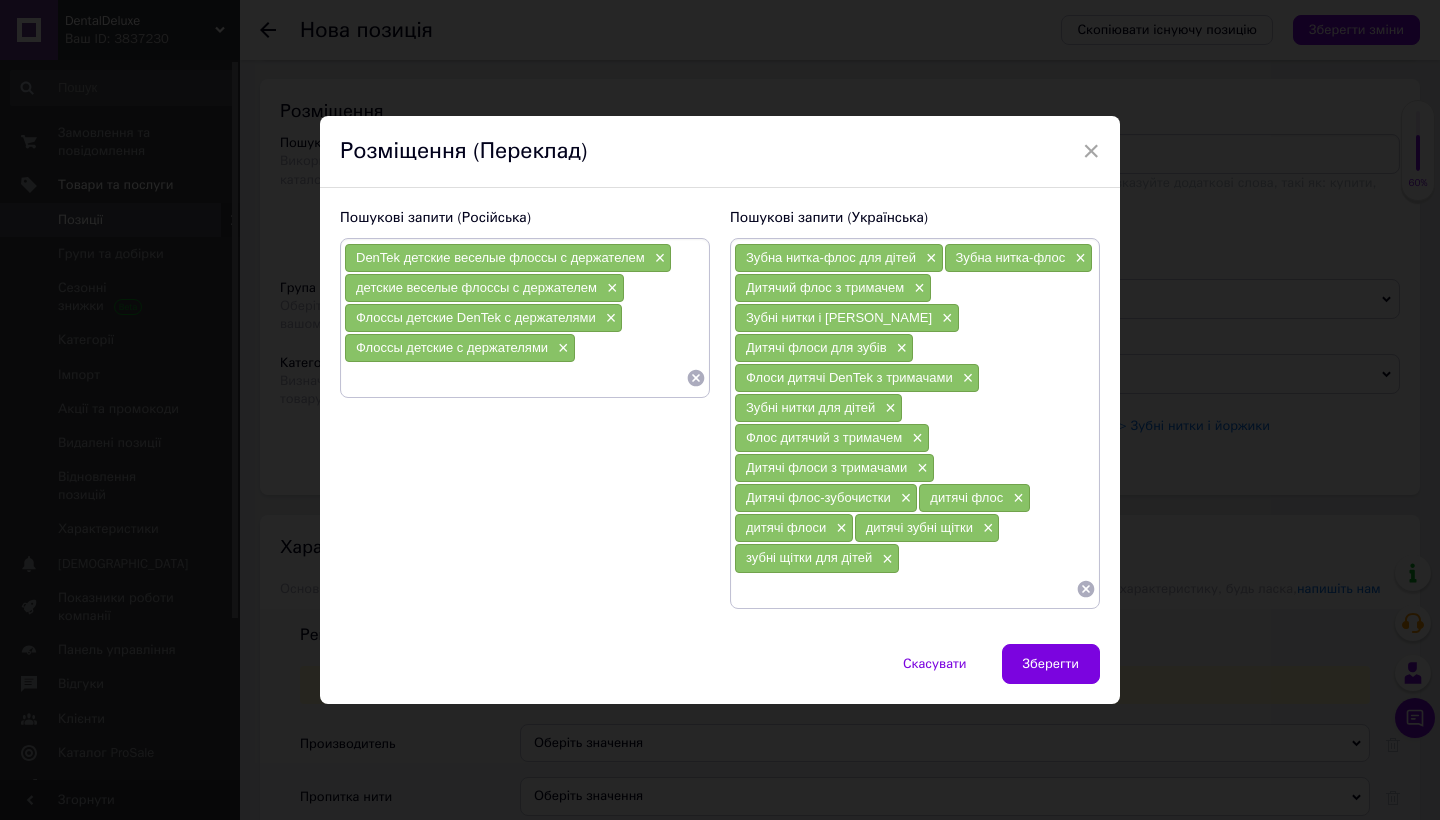 paste on "Детские флоссы в [GEOGRAPHIC_DATA]" 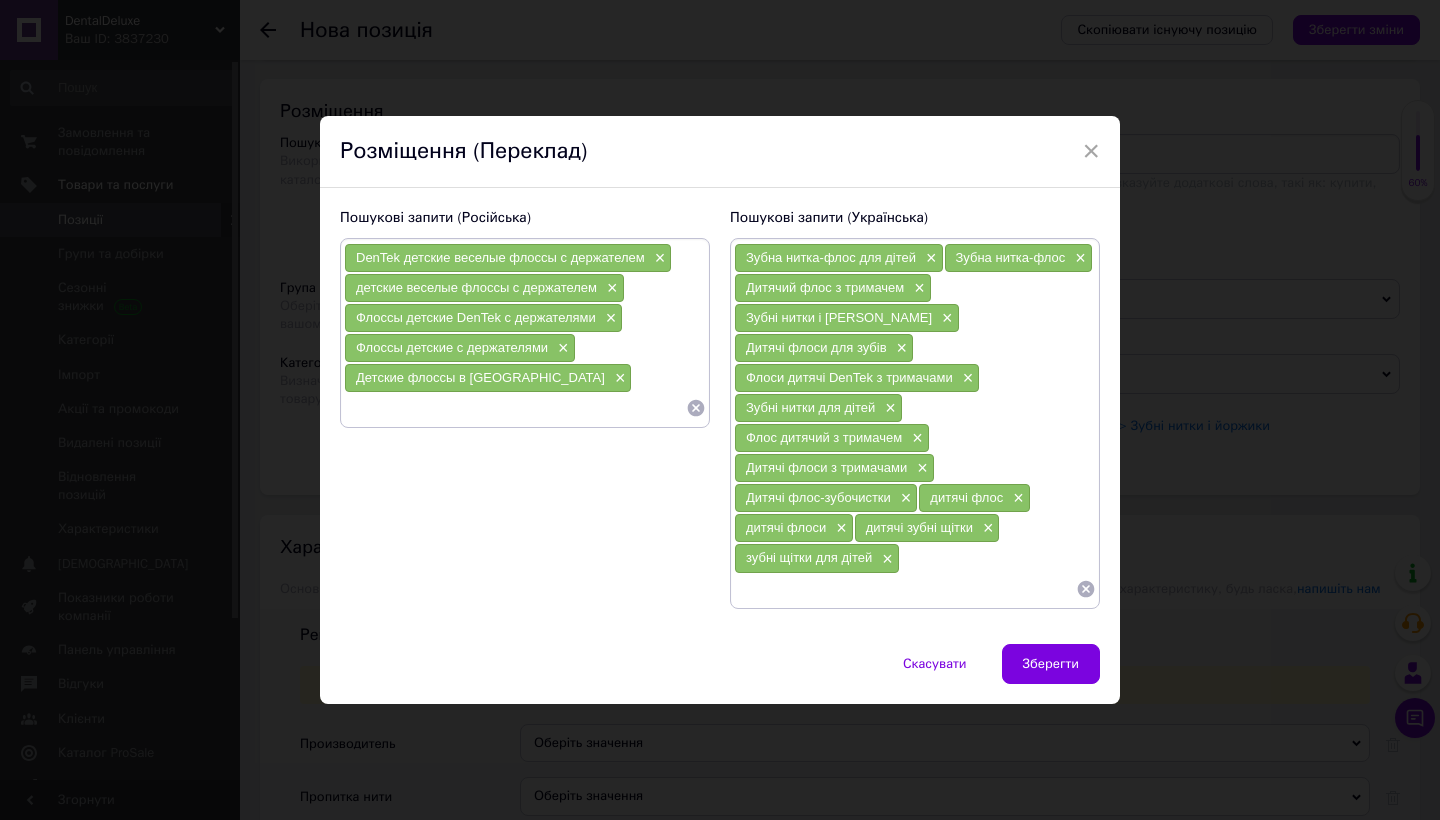 paste on "Детские флоссы в [GEOGRAPHIC_DATA]" 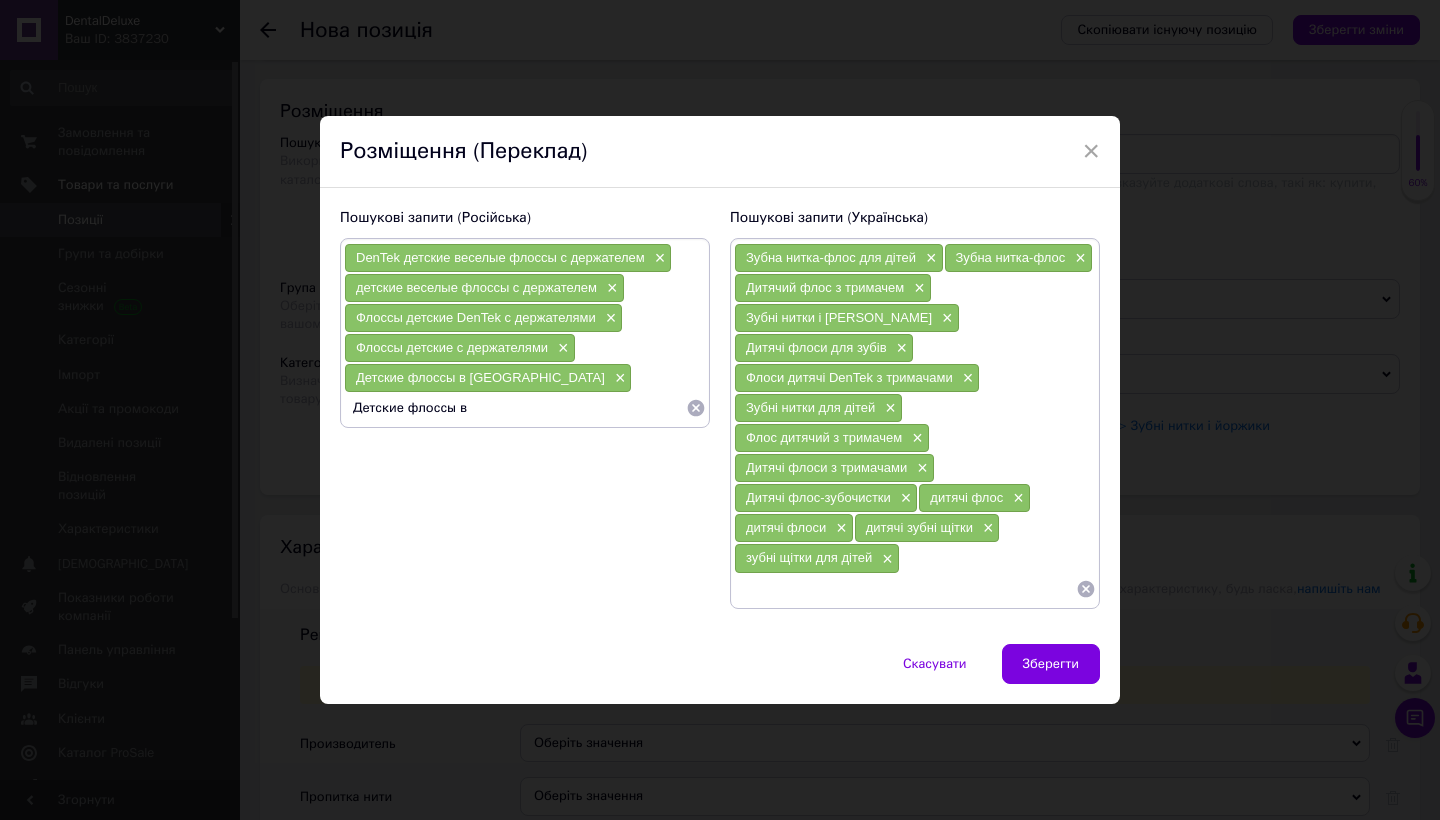 type on "Детские флоссы" 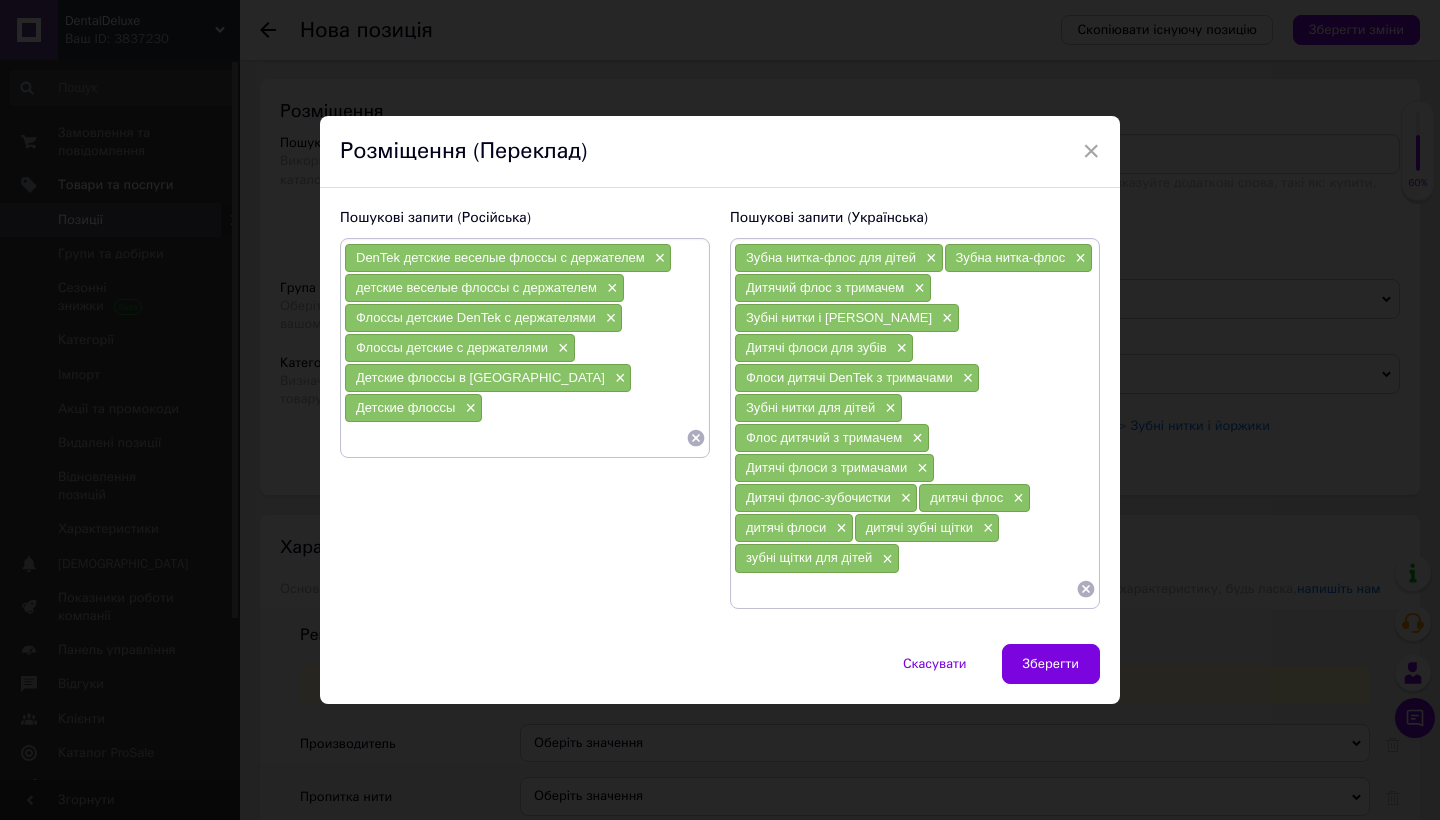 paste on "Зубочистки для догляду за порожниною рота дітей" 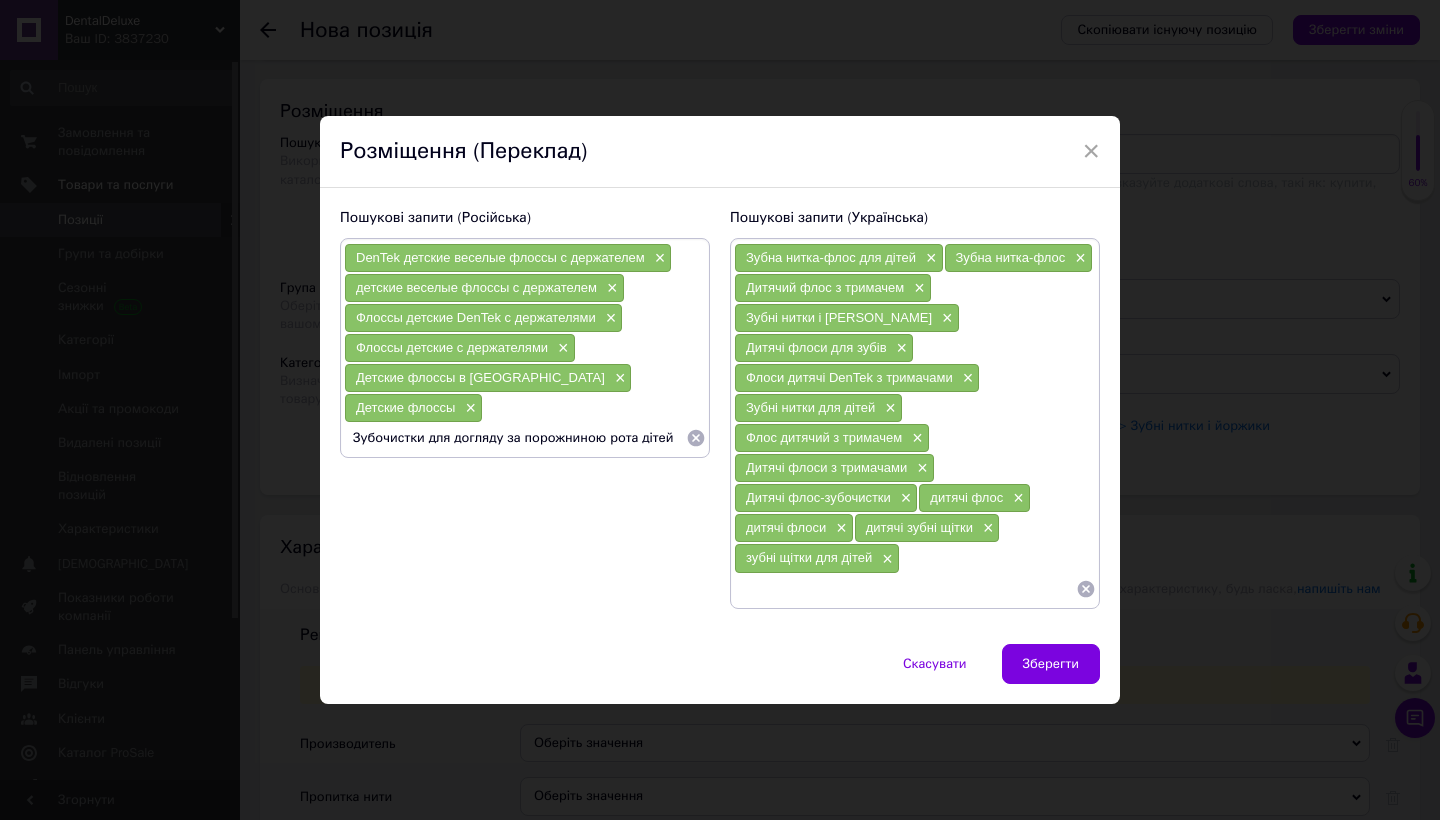 type 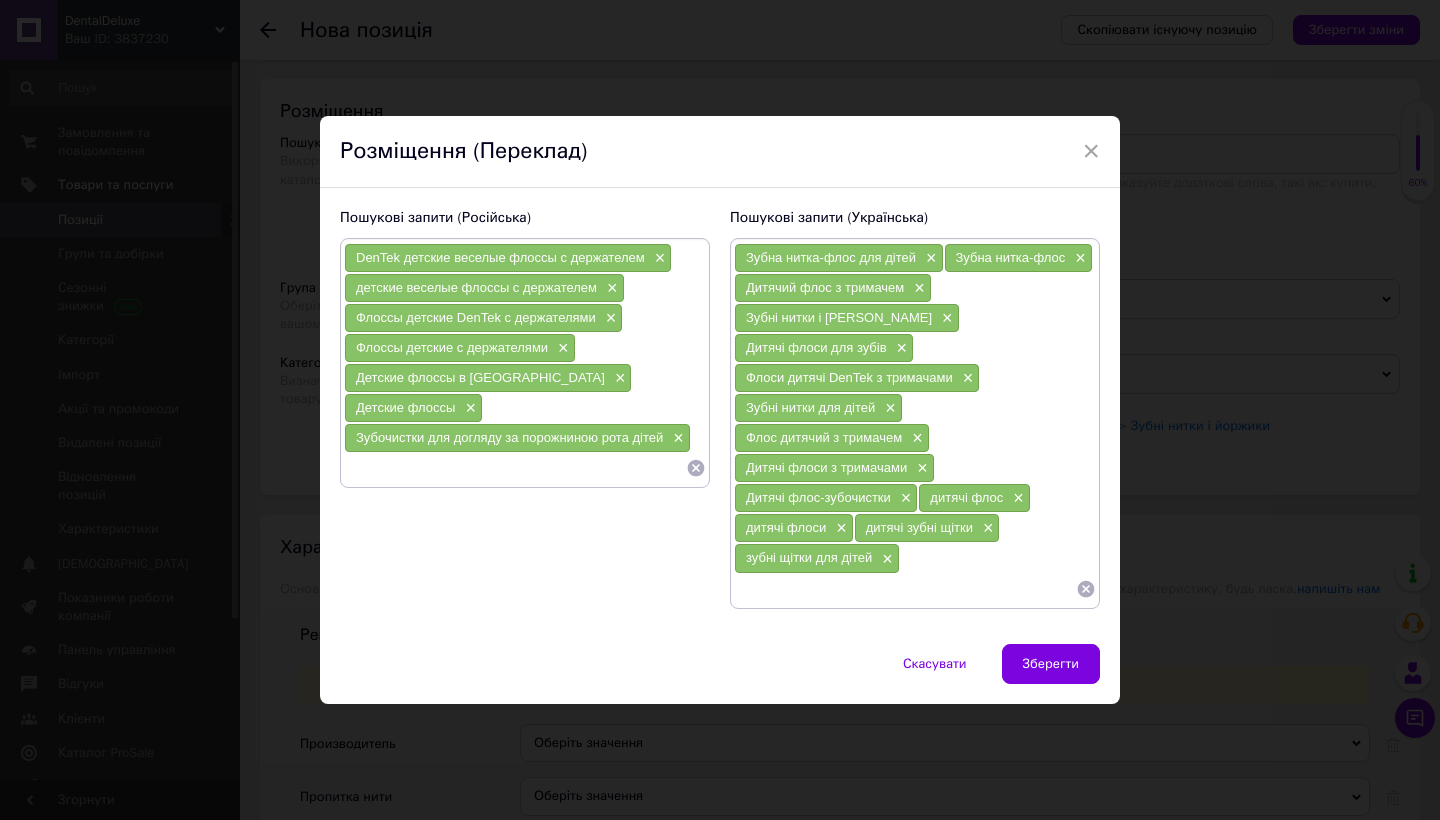 click at bounding box center (905, 589) 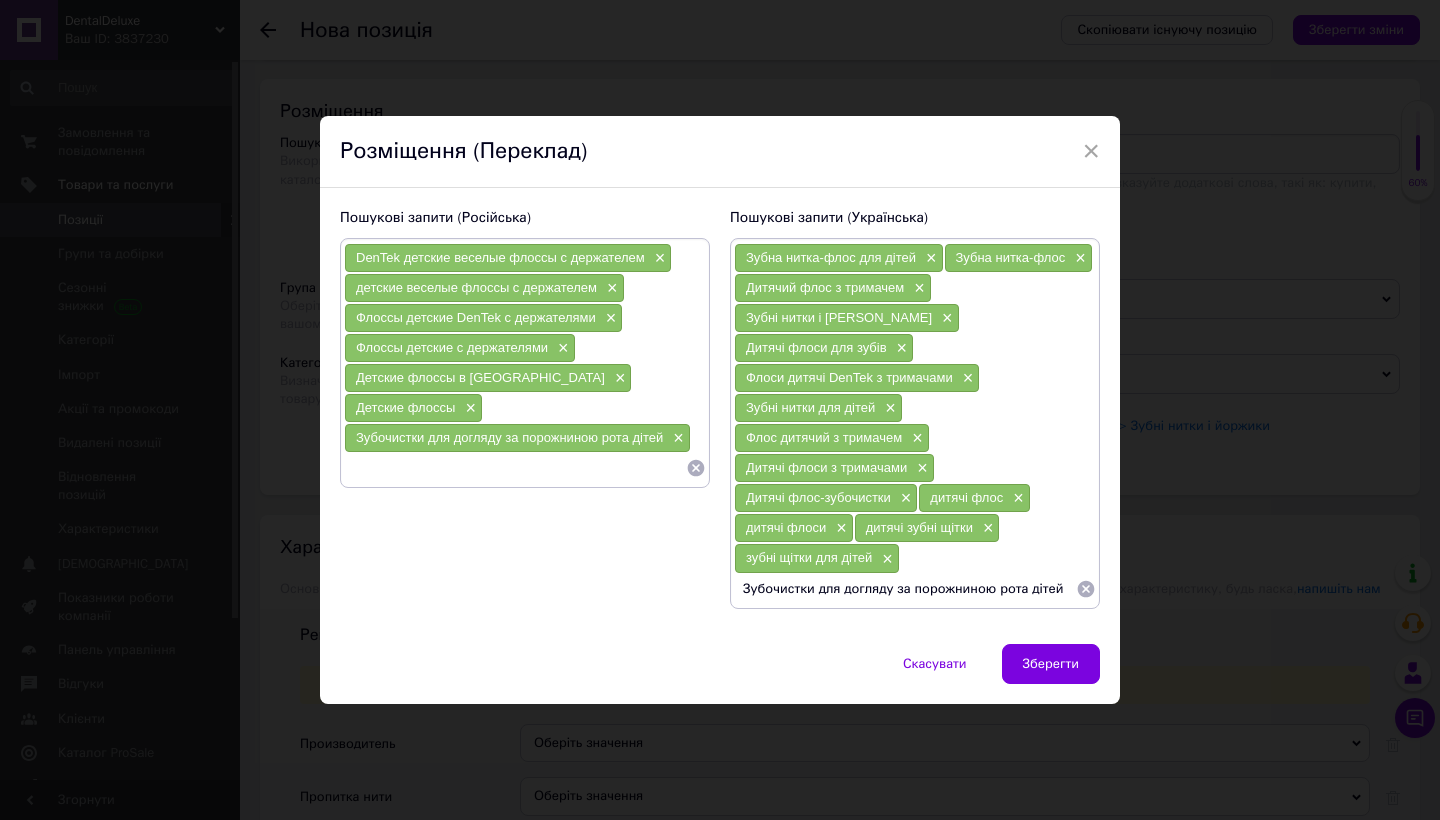 type 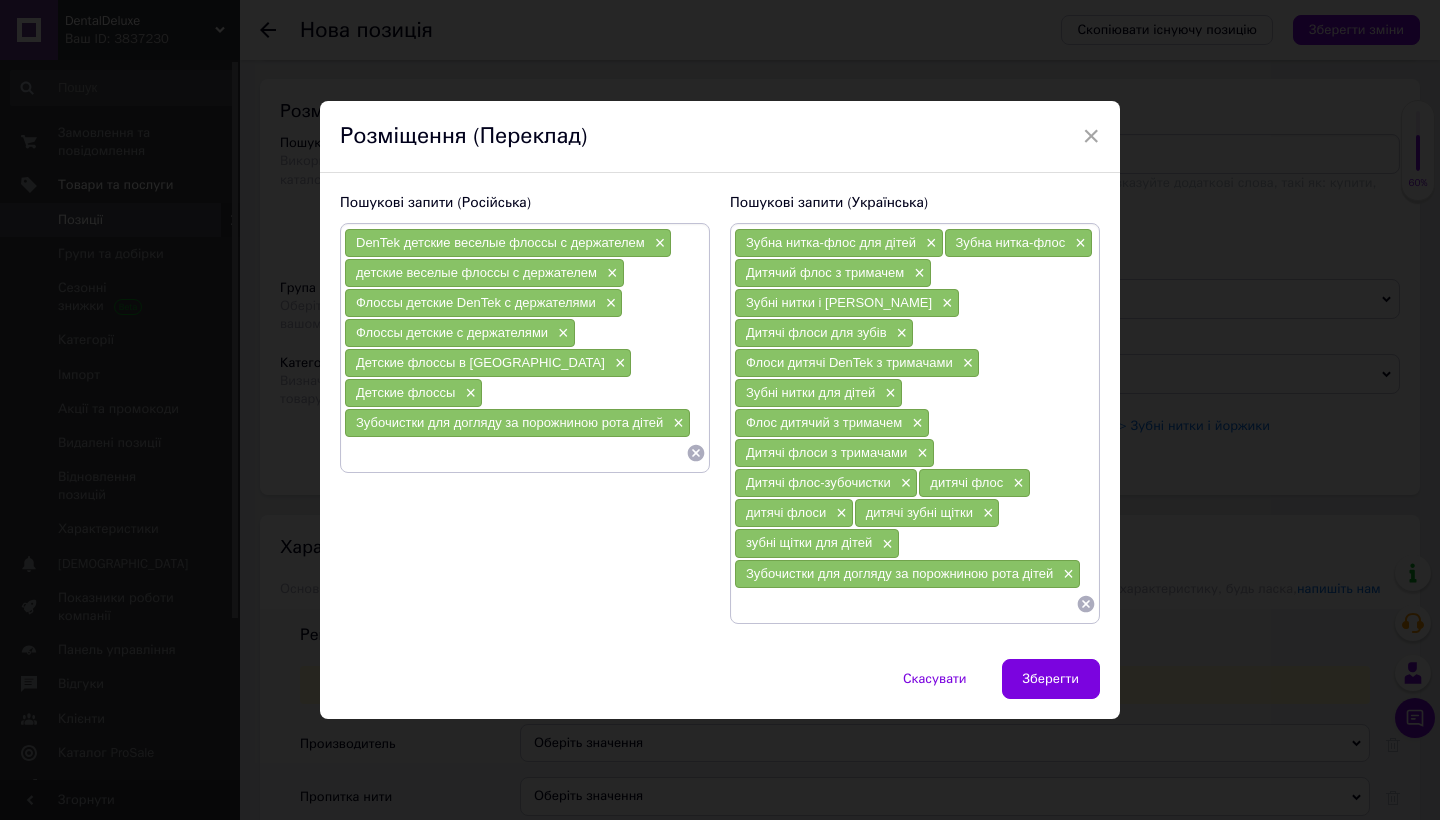 click at bounding box center (515, 453) 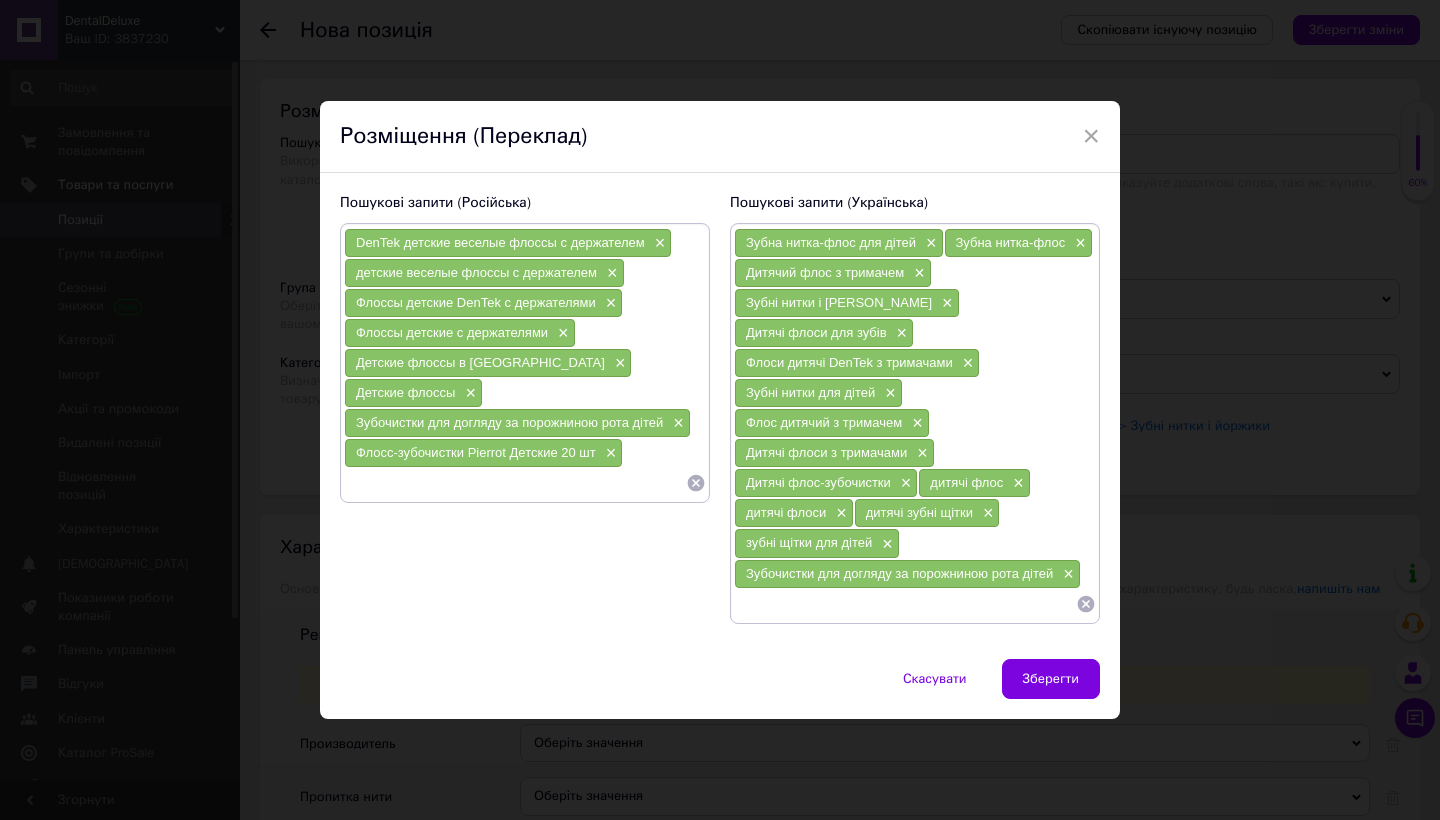 paste on "Флосс-зубочистки Pierrot Детские 20 шт" 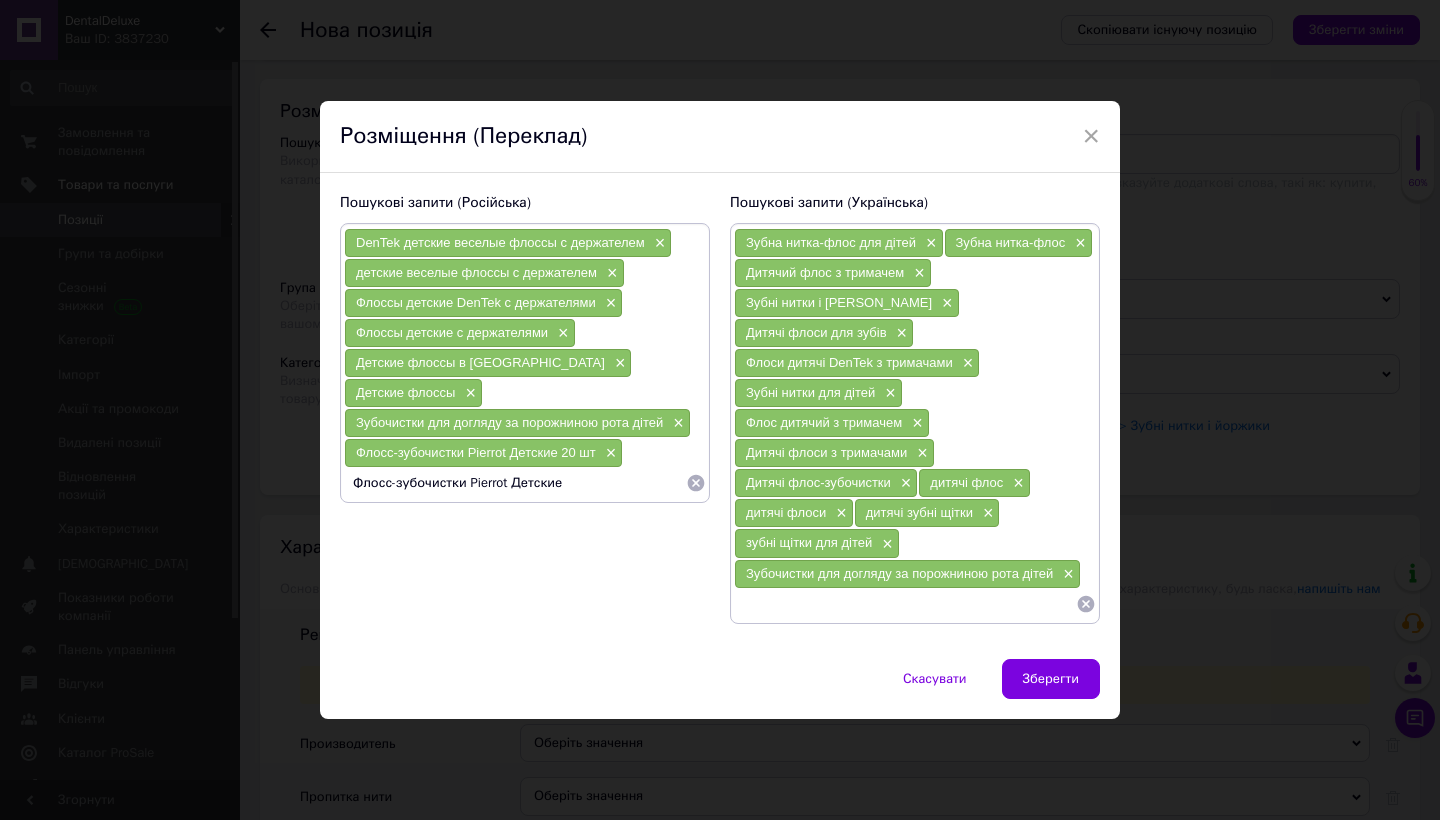 type on "Флосс-зубочистки Pierrot Детские" 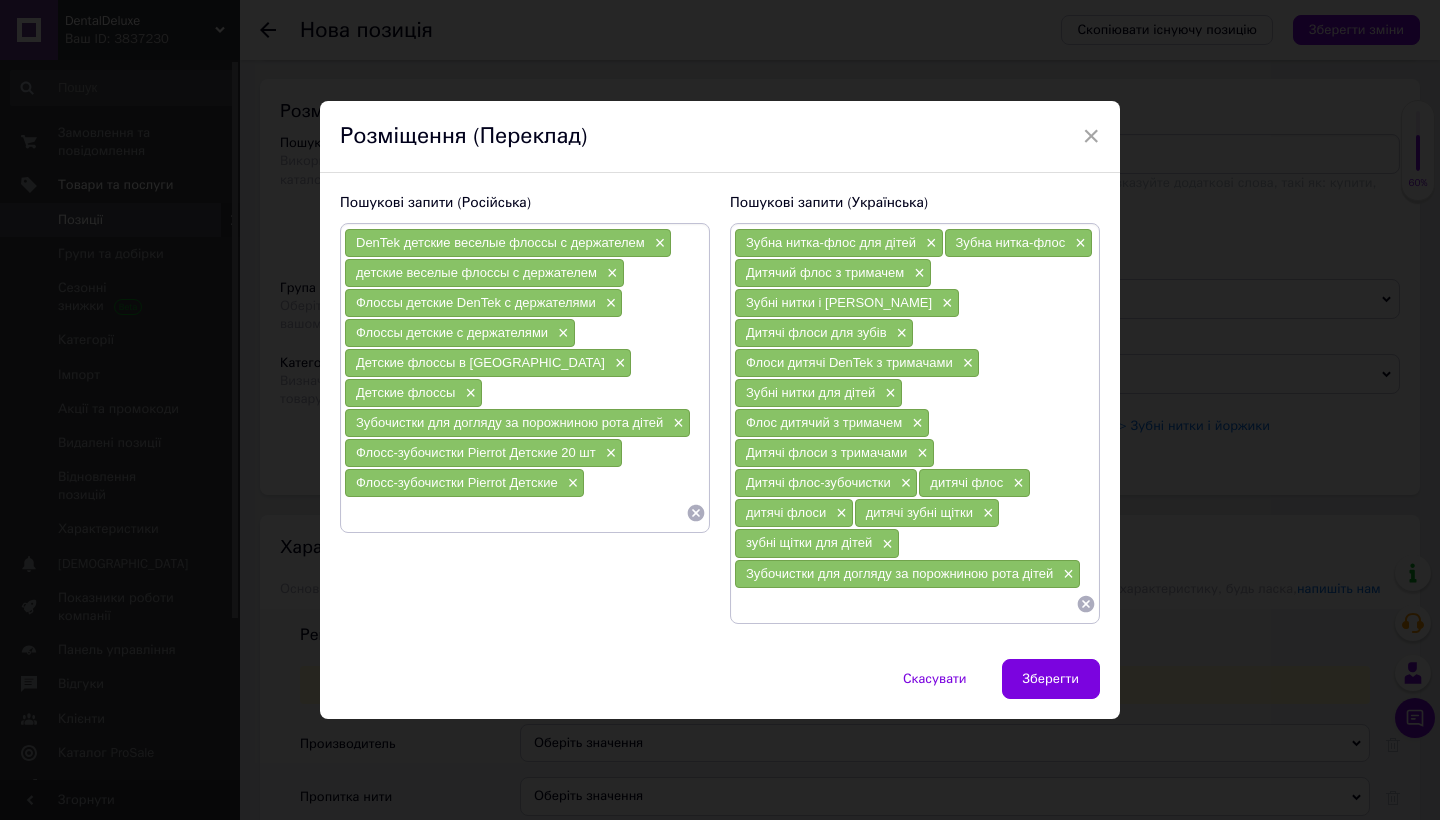 paste on "Флосс-зубочистки Pierrot Детские 20 шт" 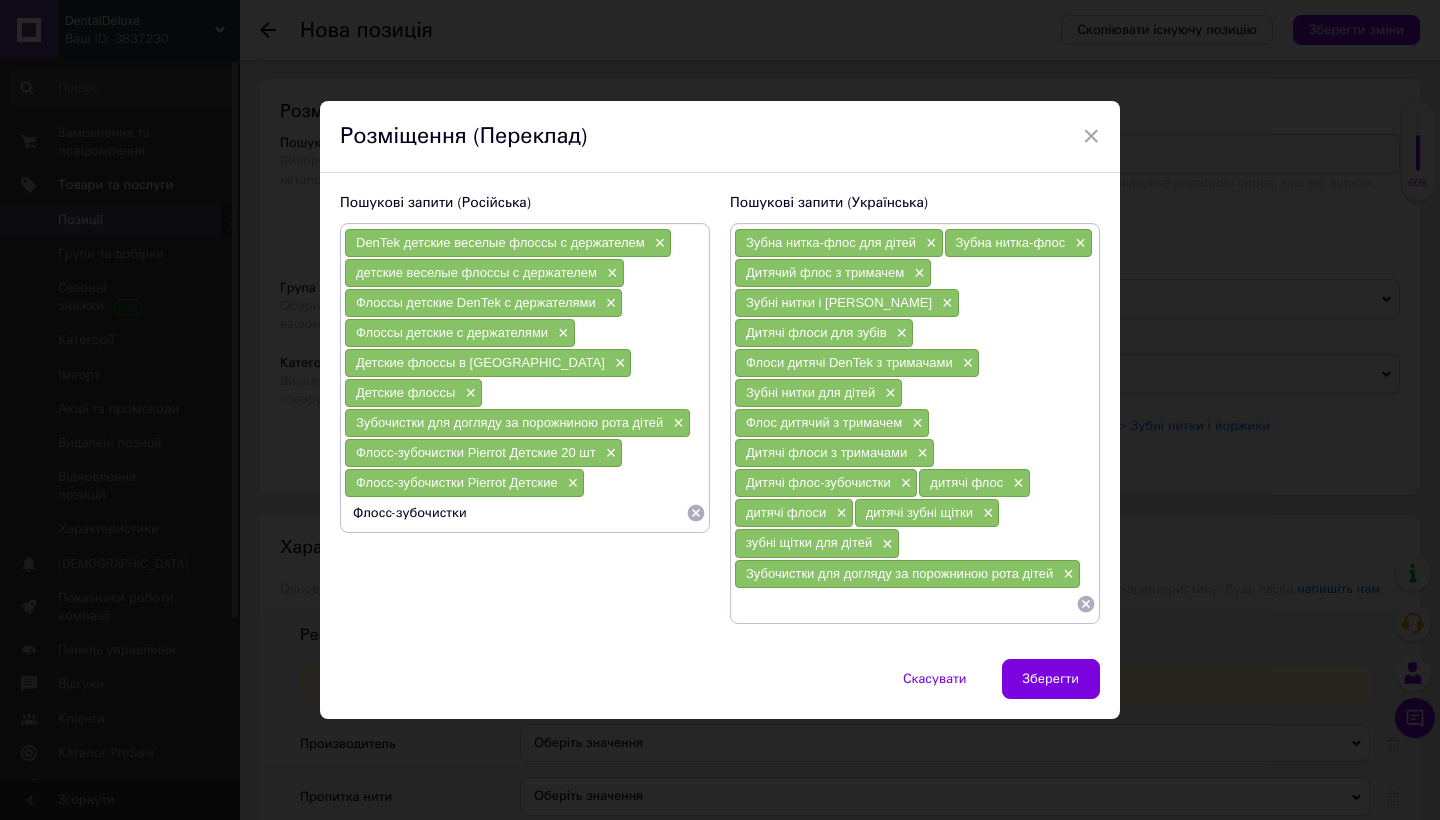 type on "Флосс-зубочистки" 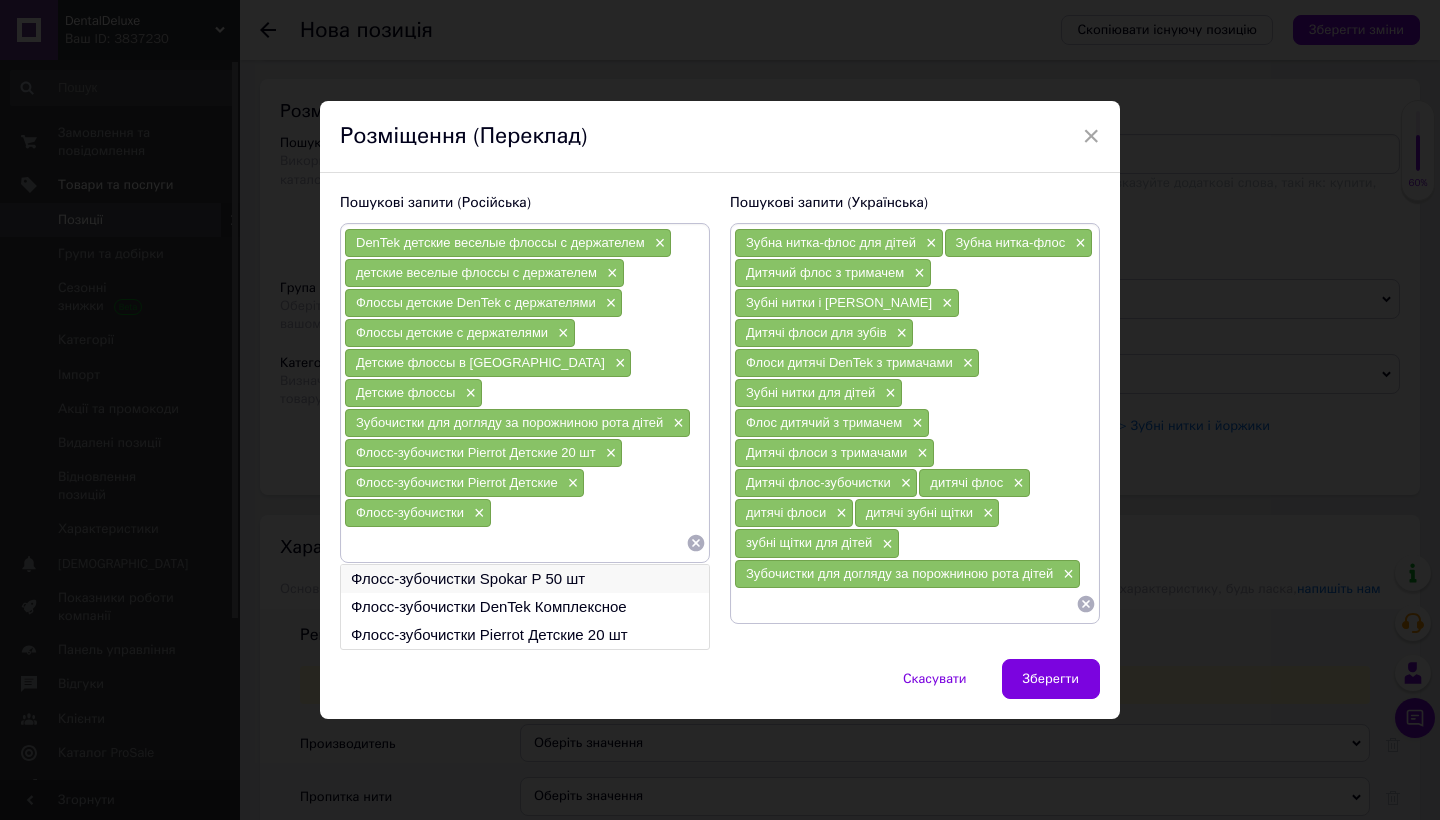 click on "Флосс-зубочистки Spokar P 50 шт" at bounding box center (525, 579) 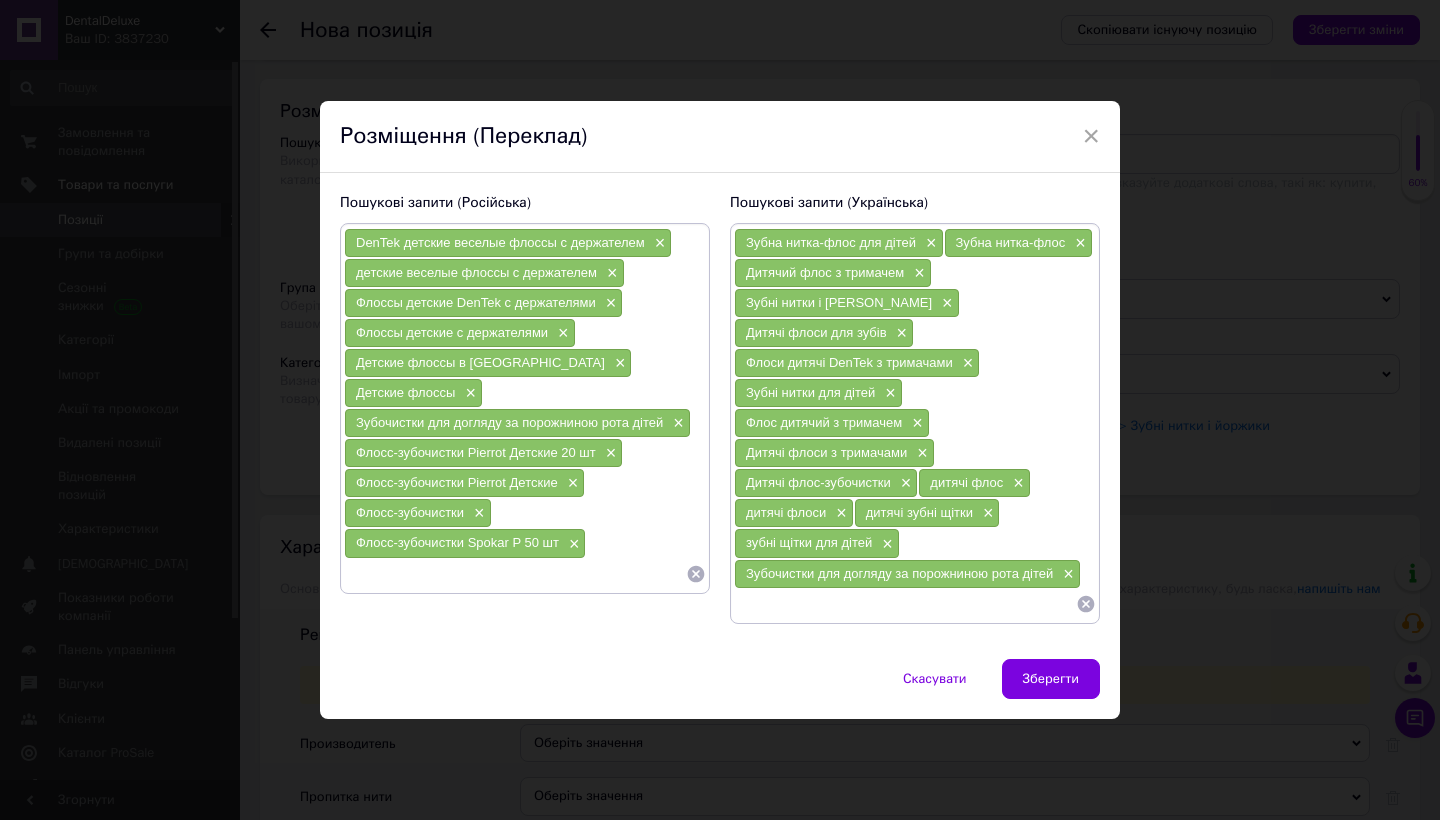 click at bounding box center (515, 574) 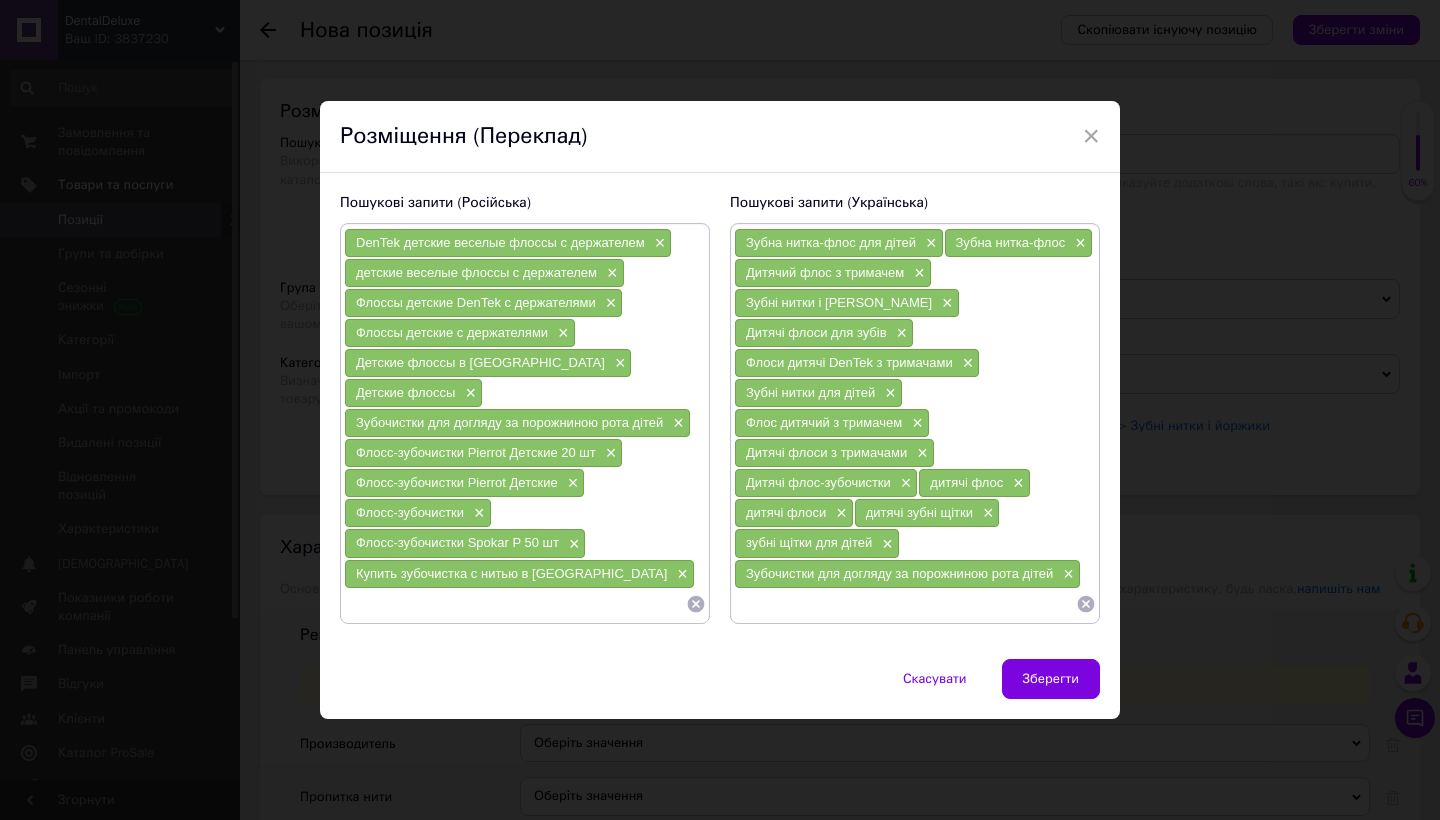 paste on "Купить зубочистка с нитью в [GEOGRAPHIC_DATA]" 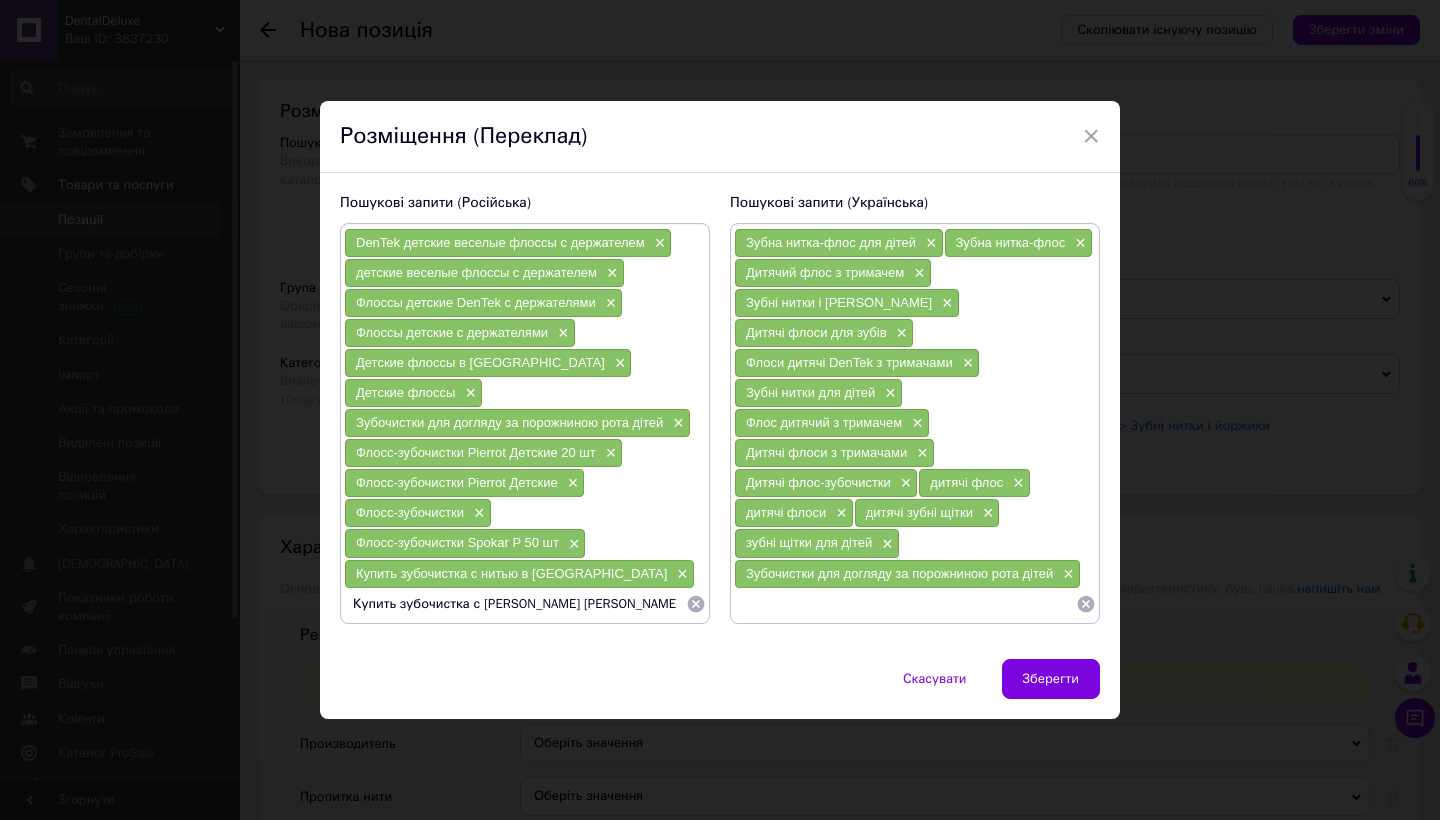type on "Купить зубочистка с нитью" 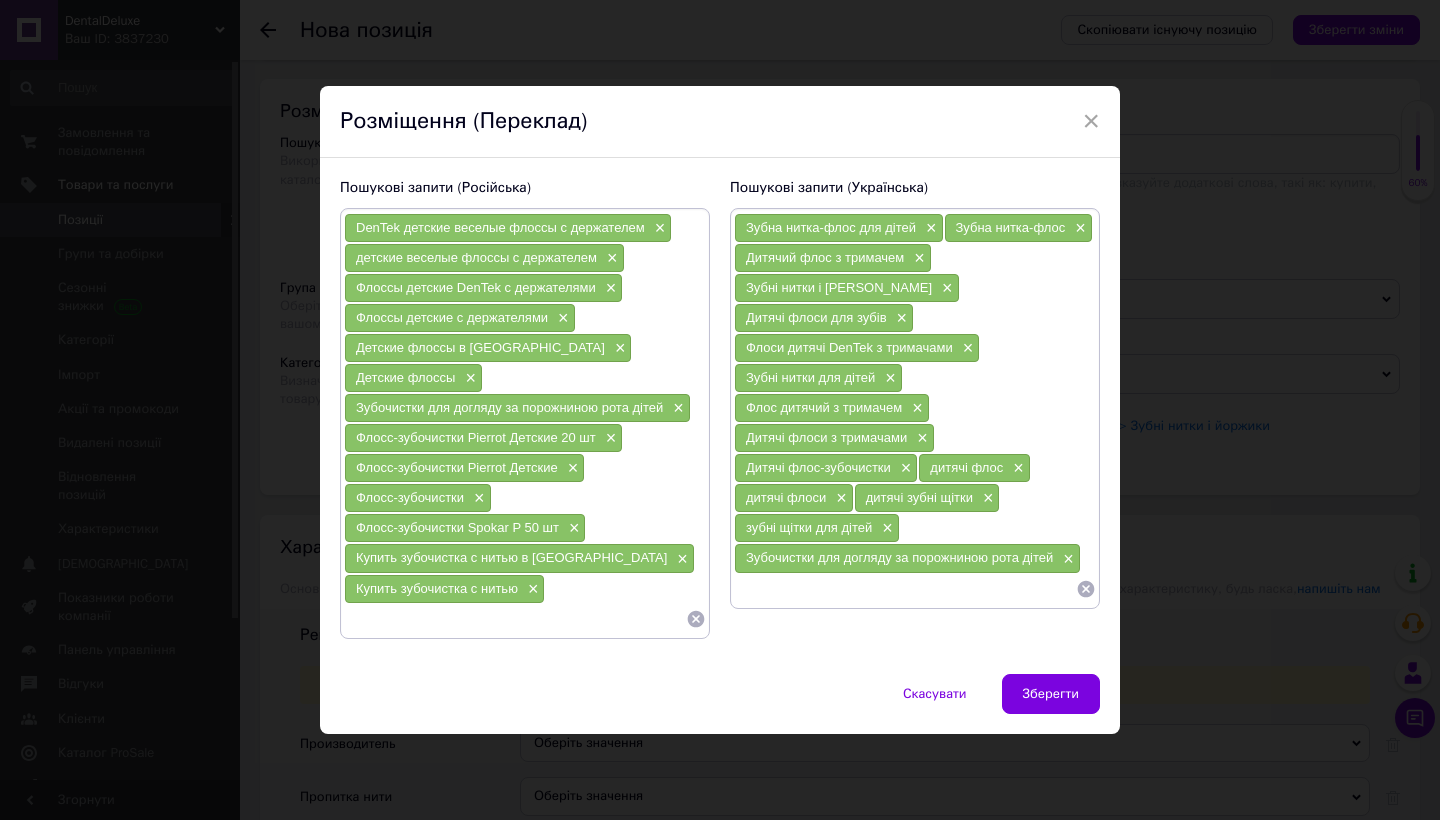 paste on "Детские флоссы для зубов - Belli Denti" 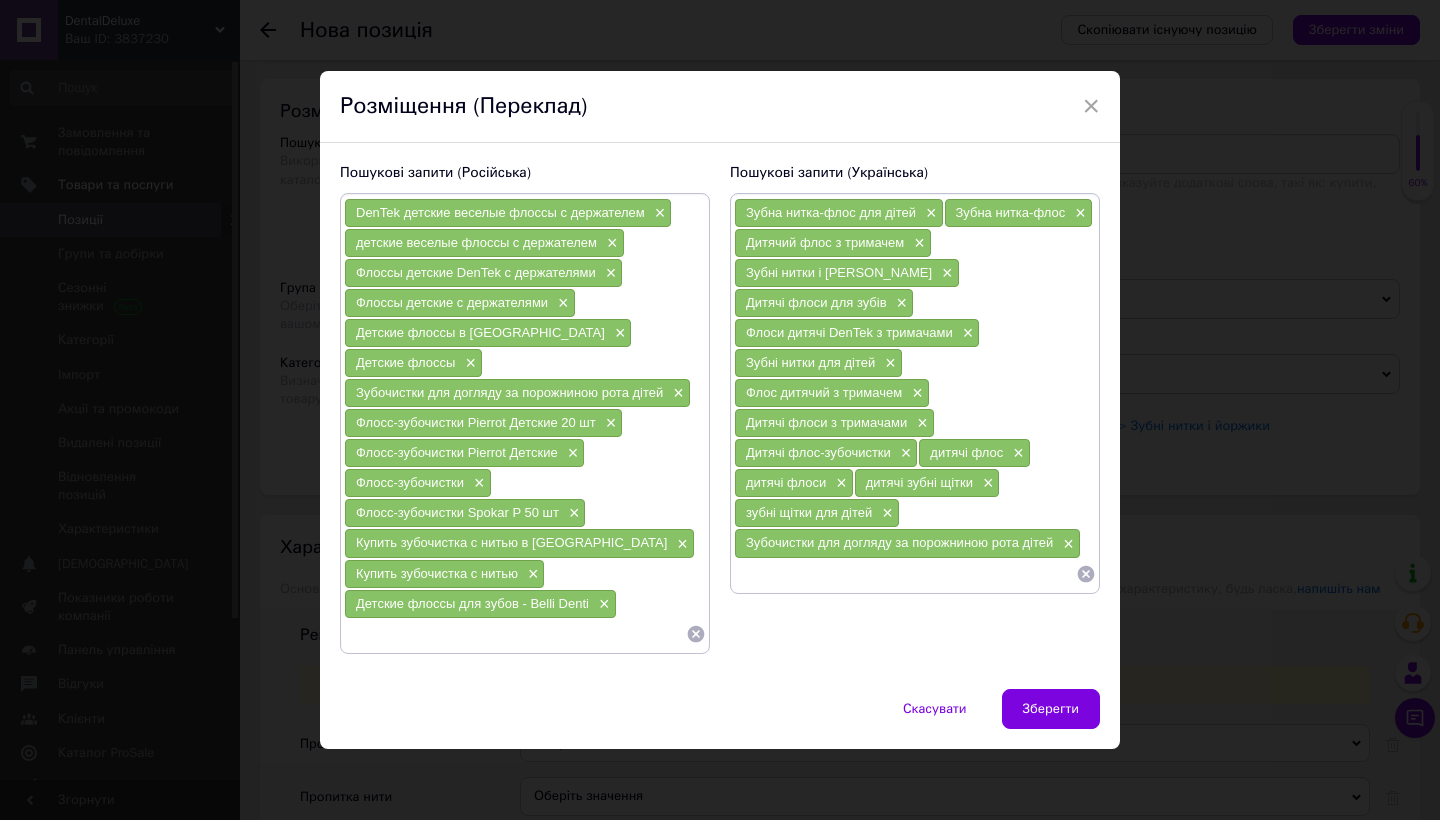 paste on "Детские флоссы для зубов - Belli Denti" 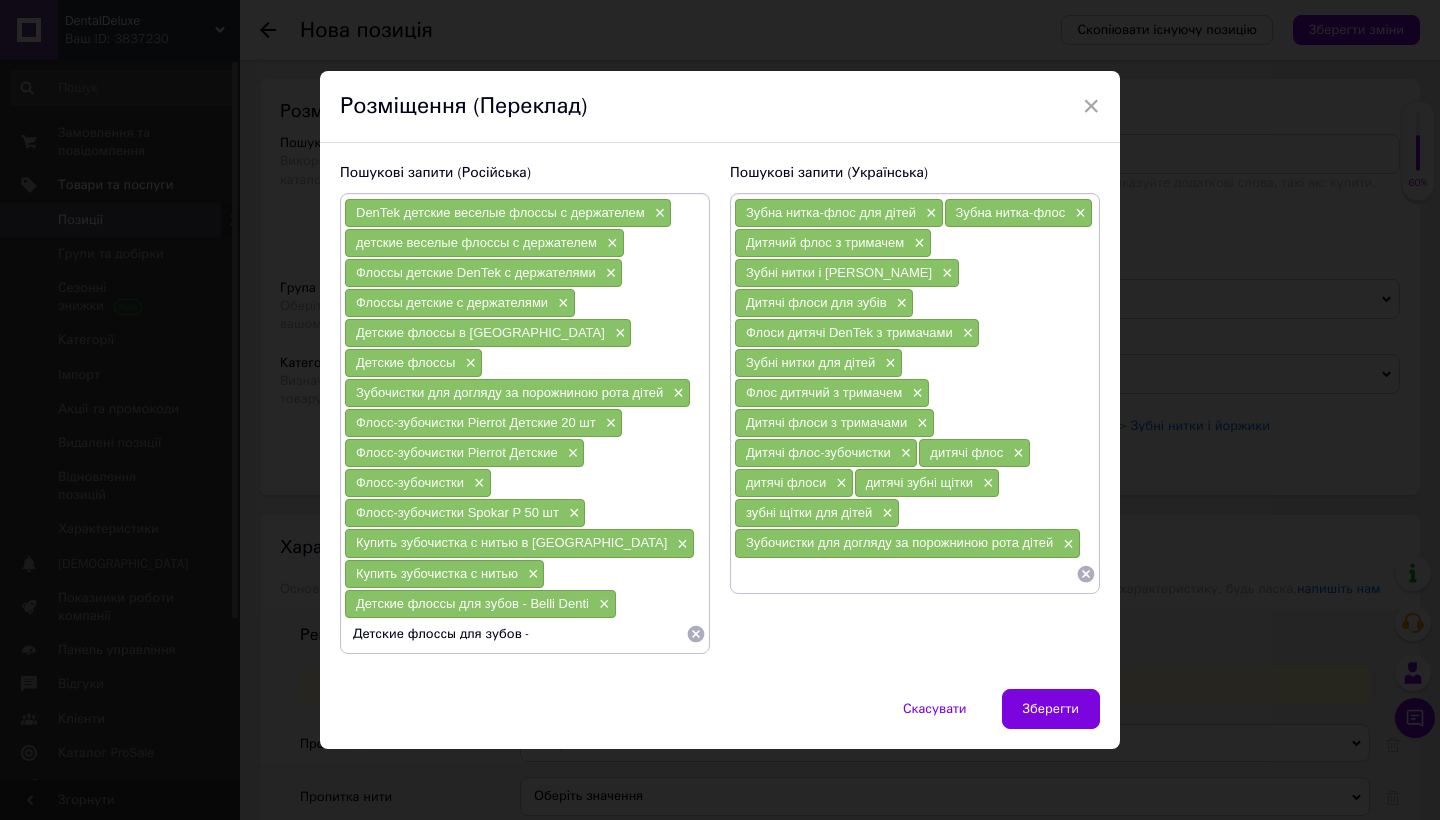 type on "Детские флоссы для зубов" 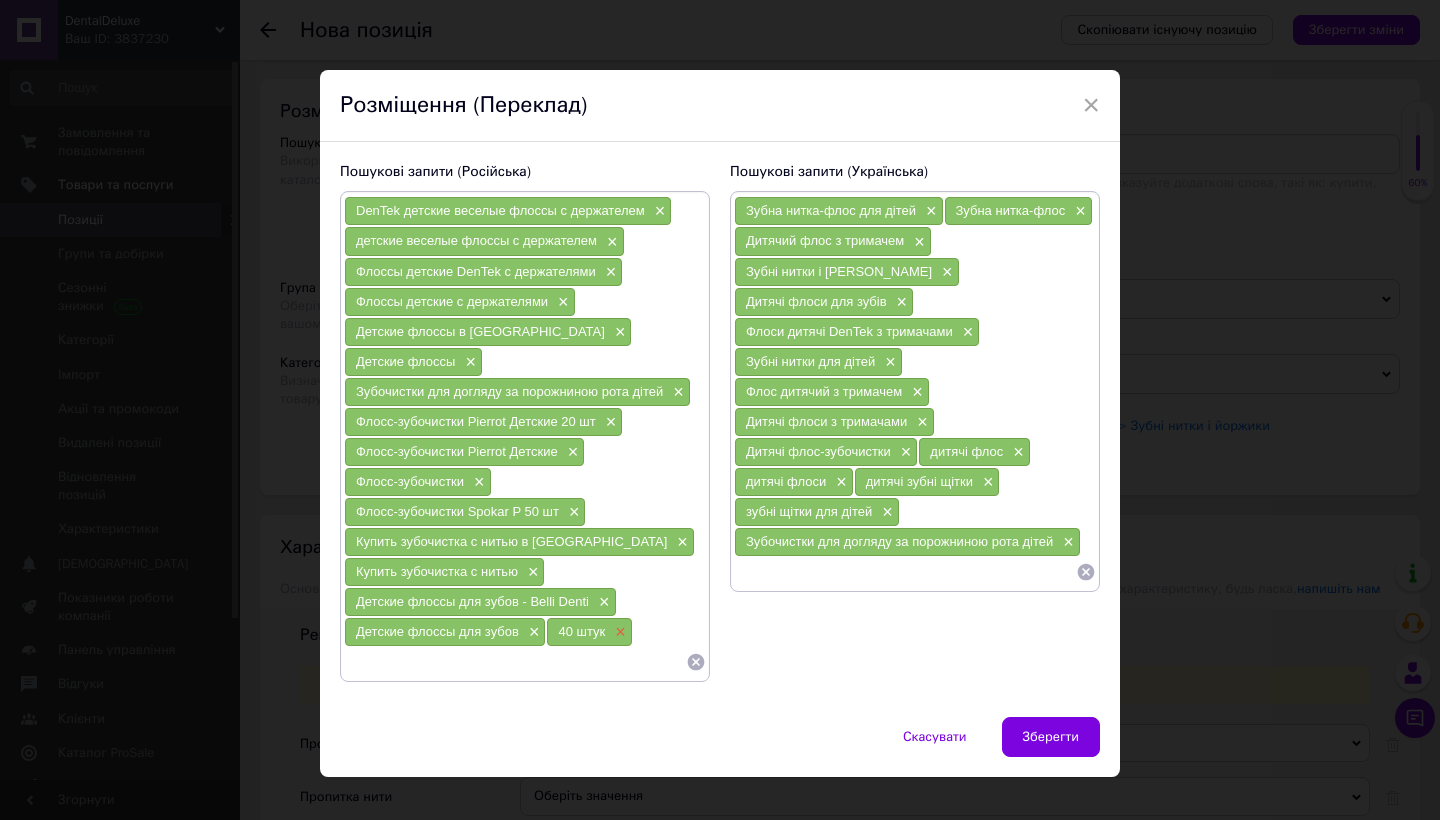 click on "×" at bounding box center [618, 632] 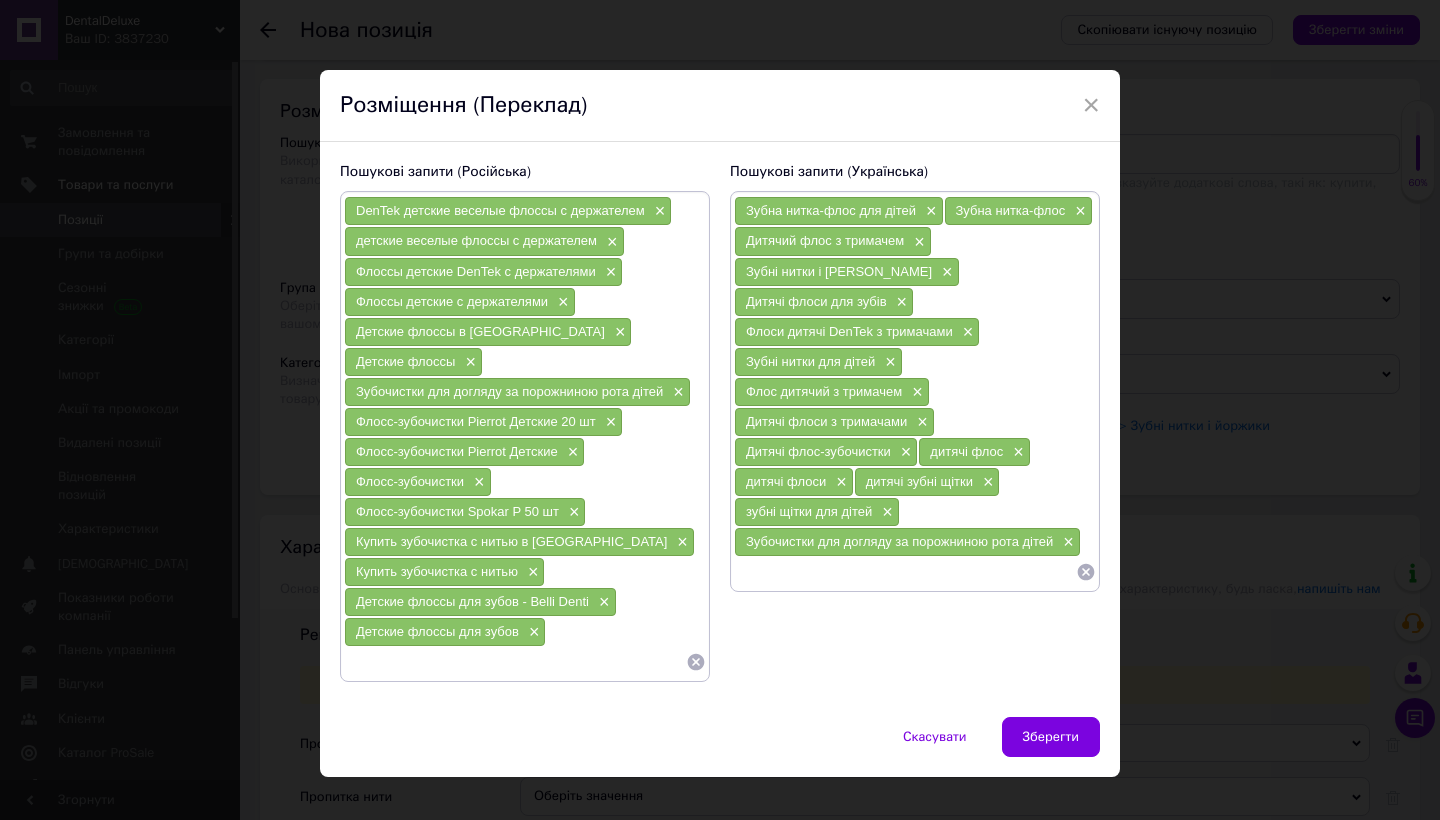 click at bounding box center (515, 662) 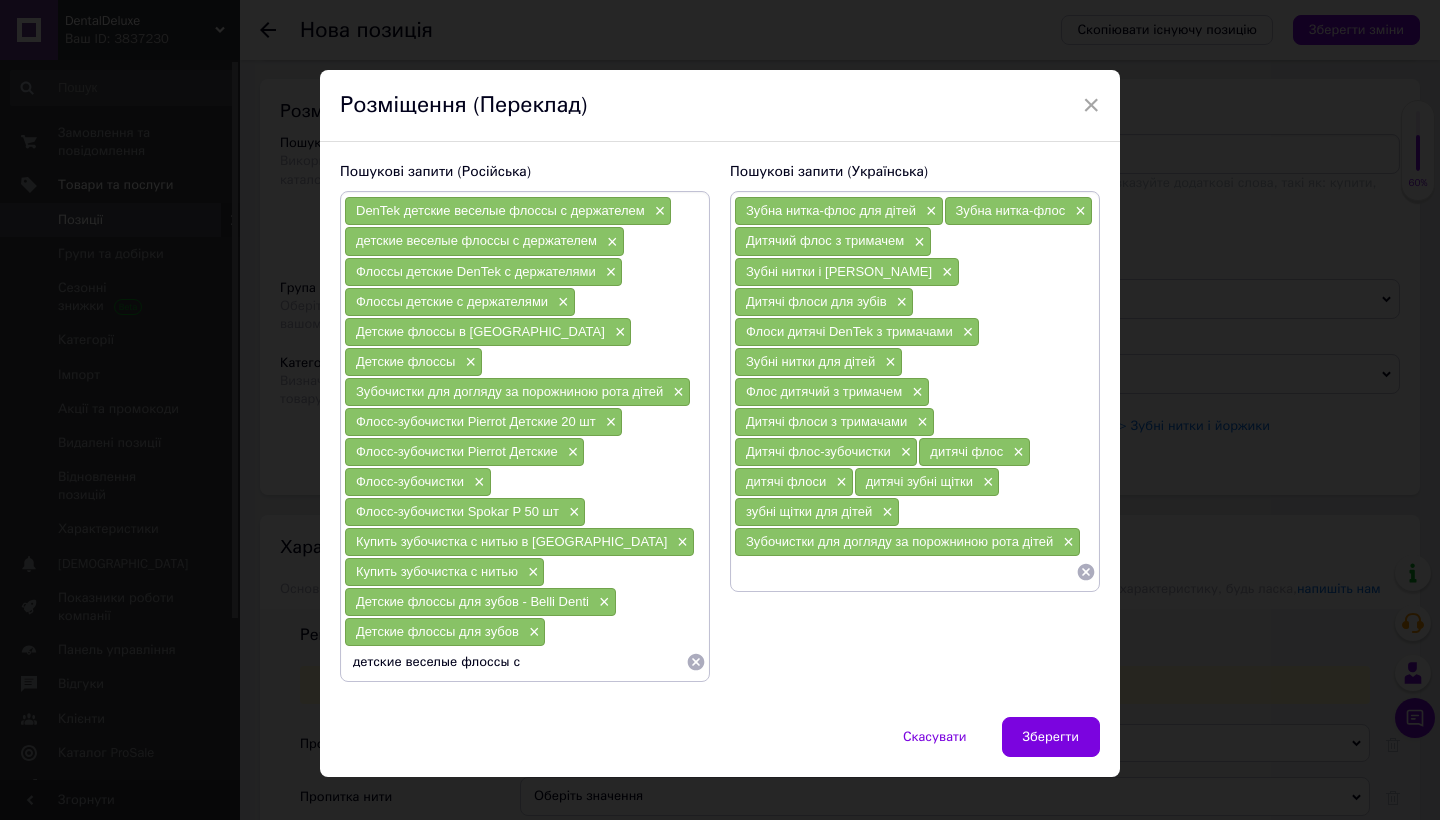 type on "детские веселые флоссы" 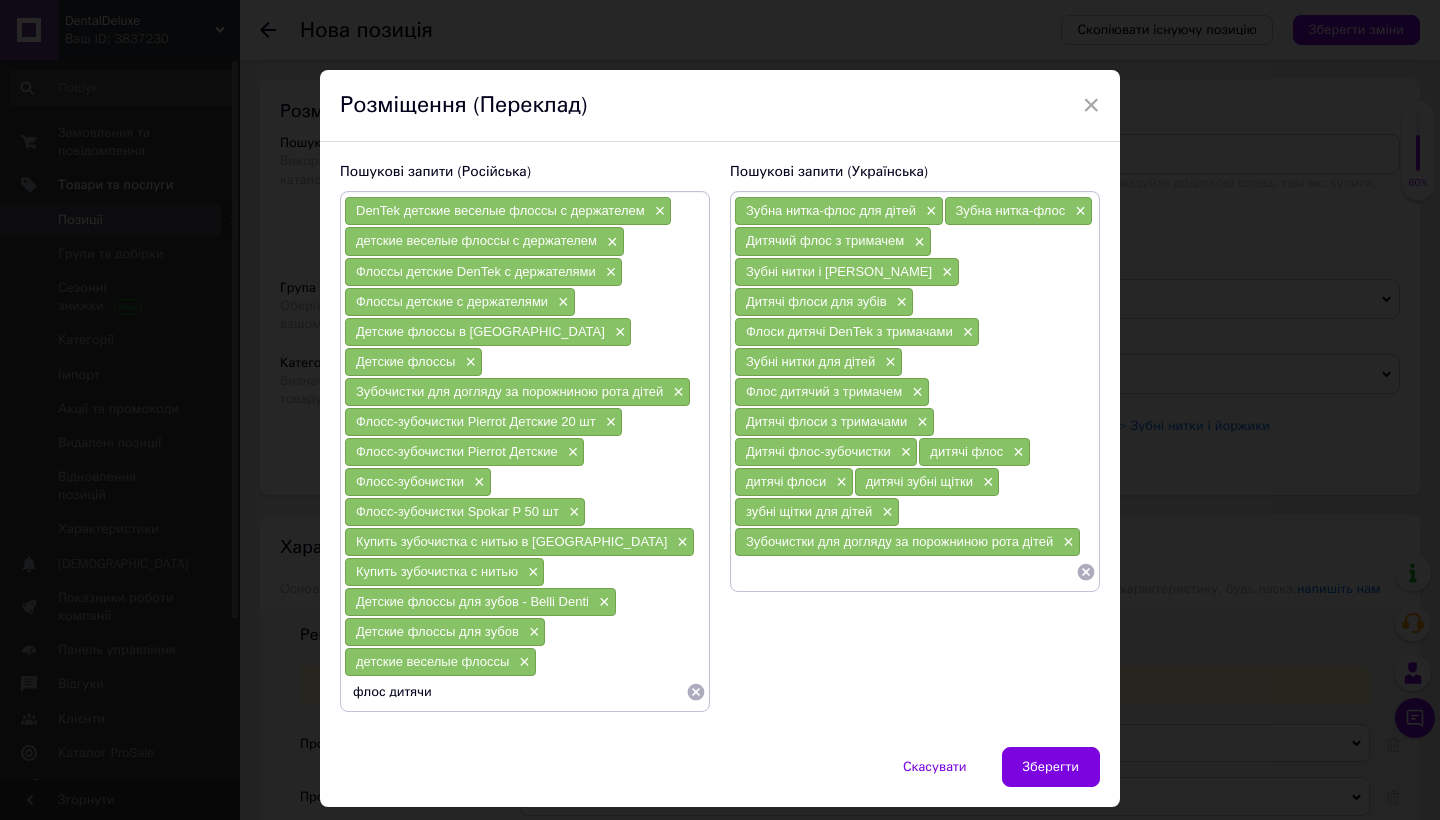 type on "флос дитячий" 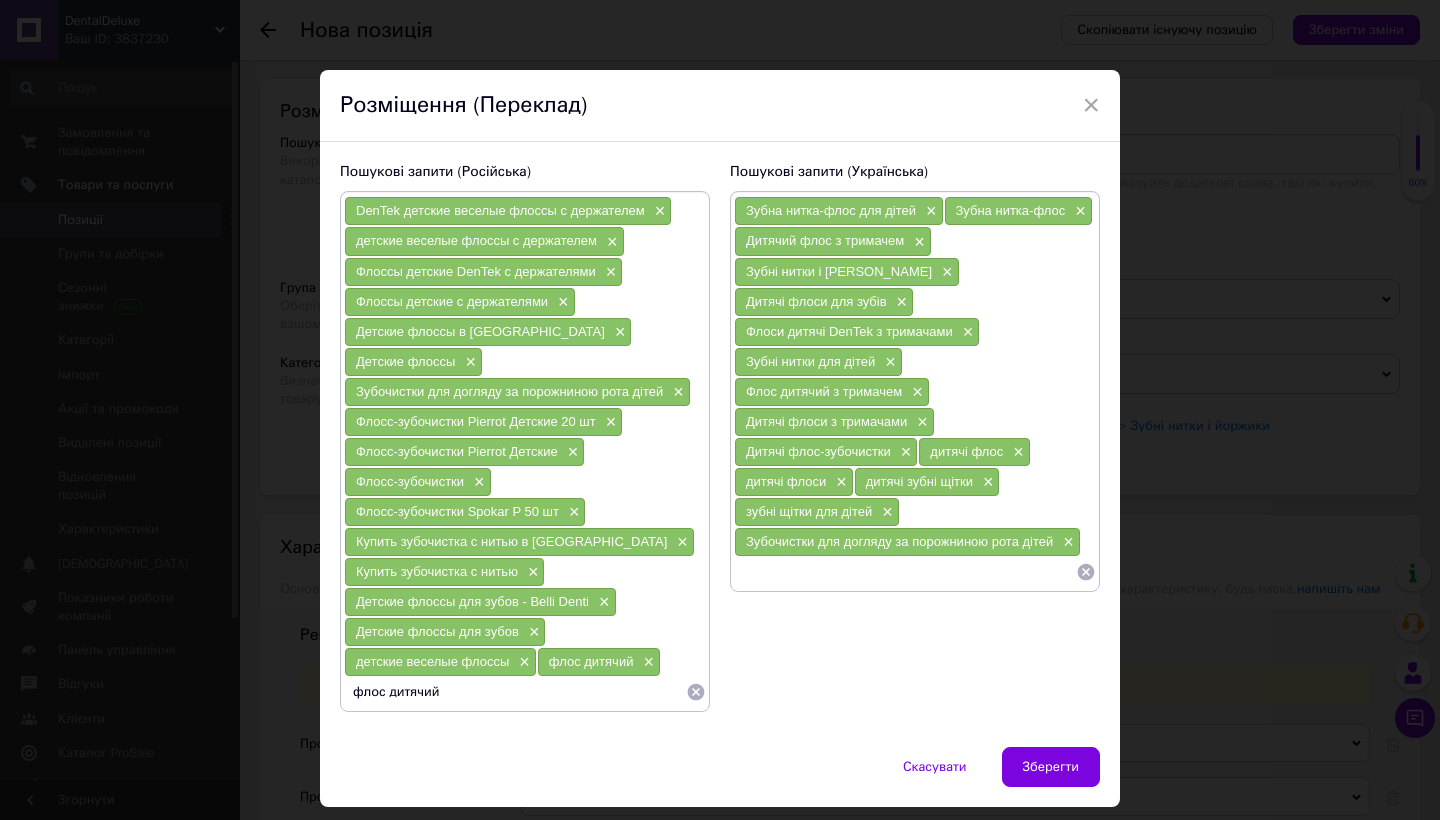 type 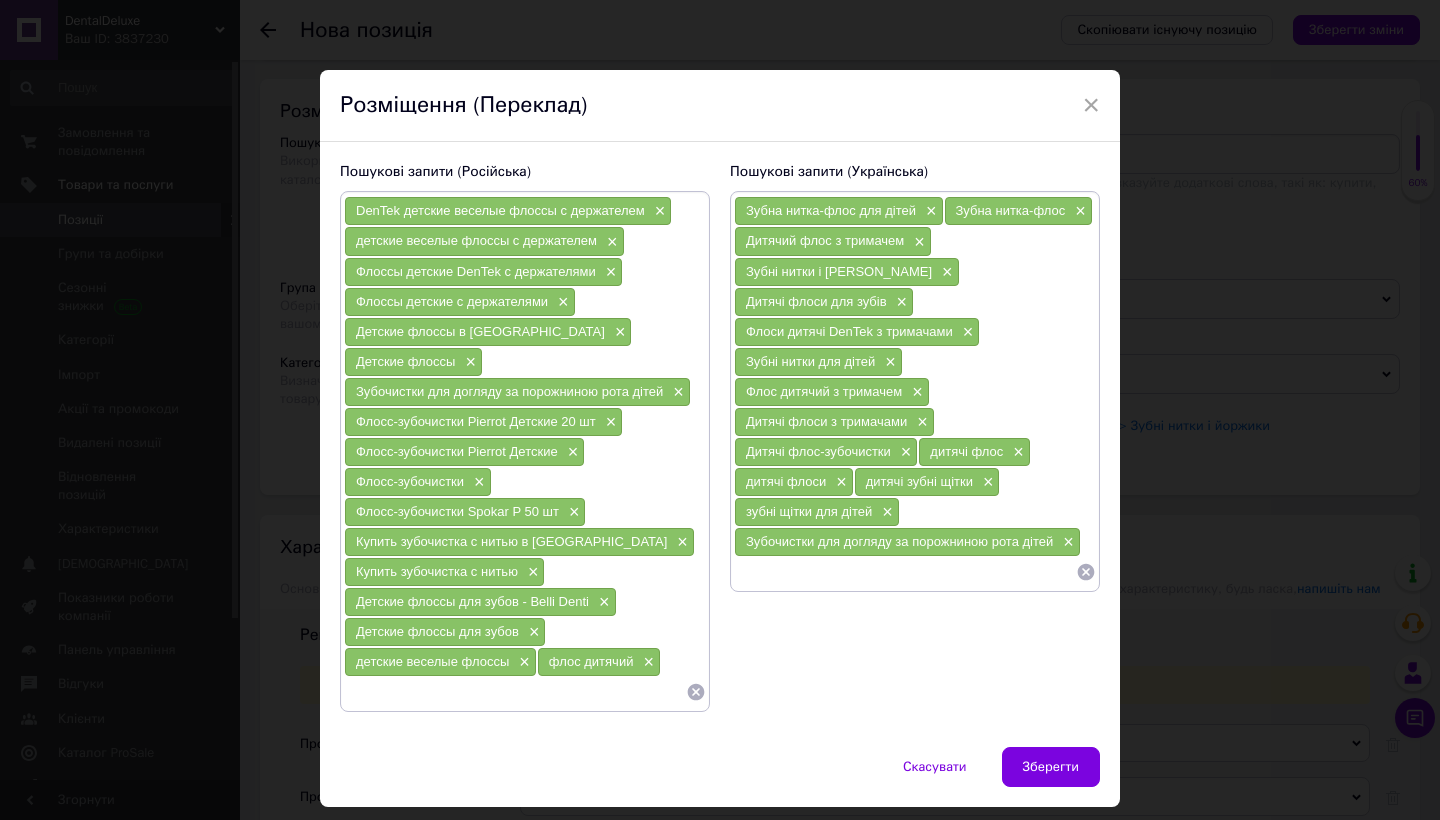 click at bounding box center [905, 572] 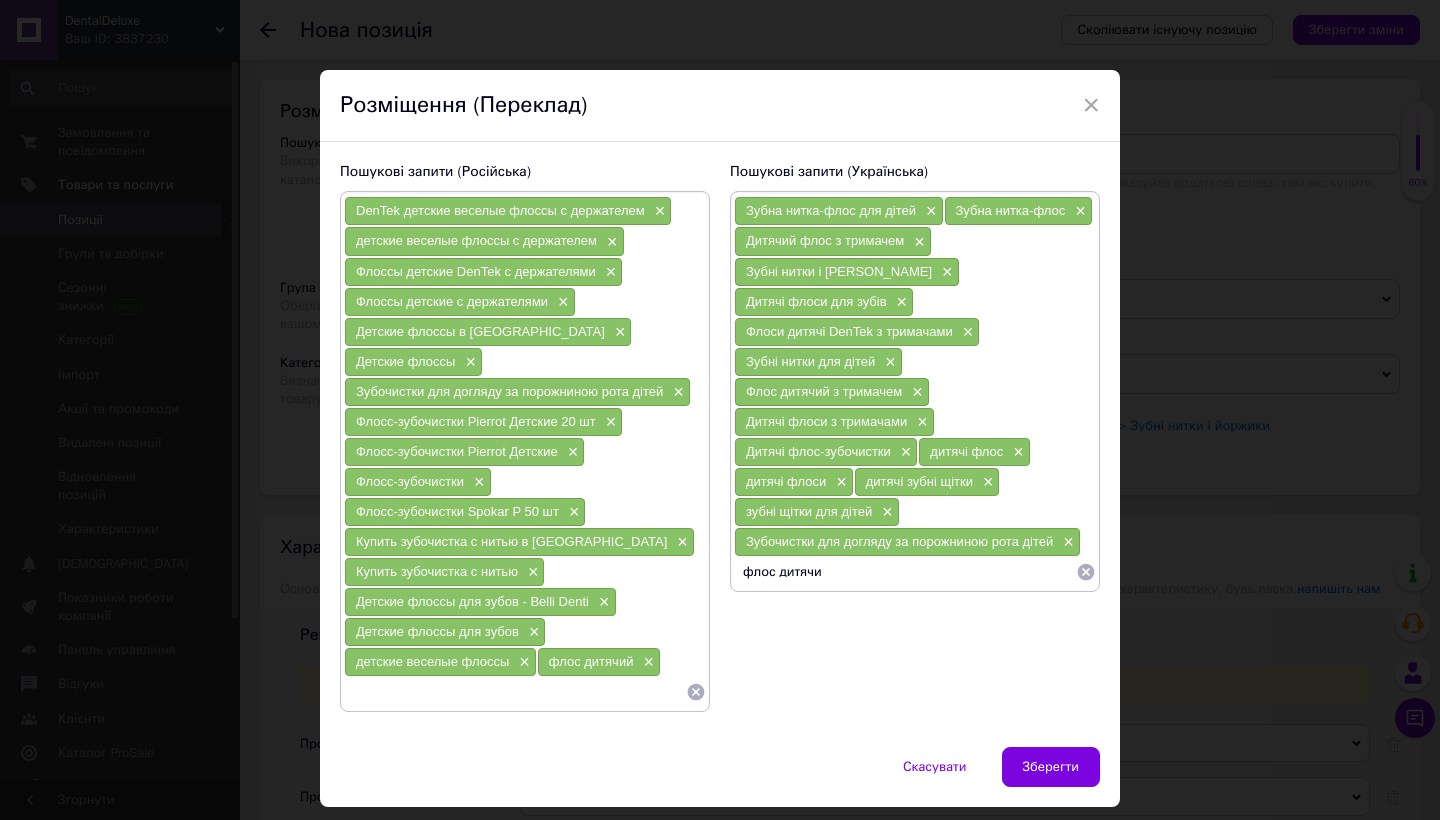 type on "флос дитячий" 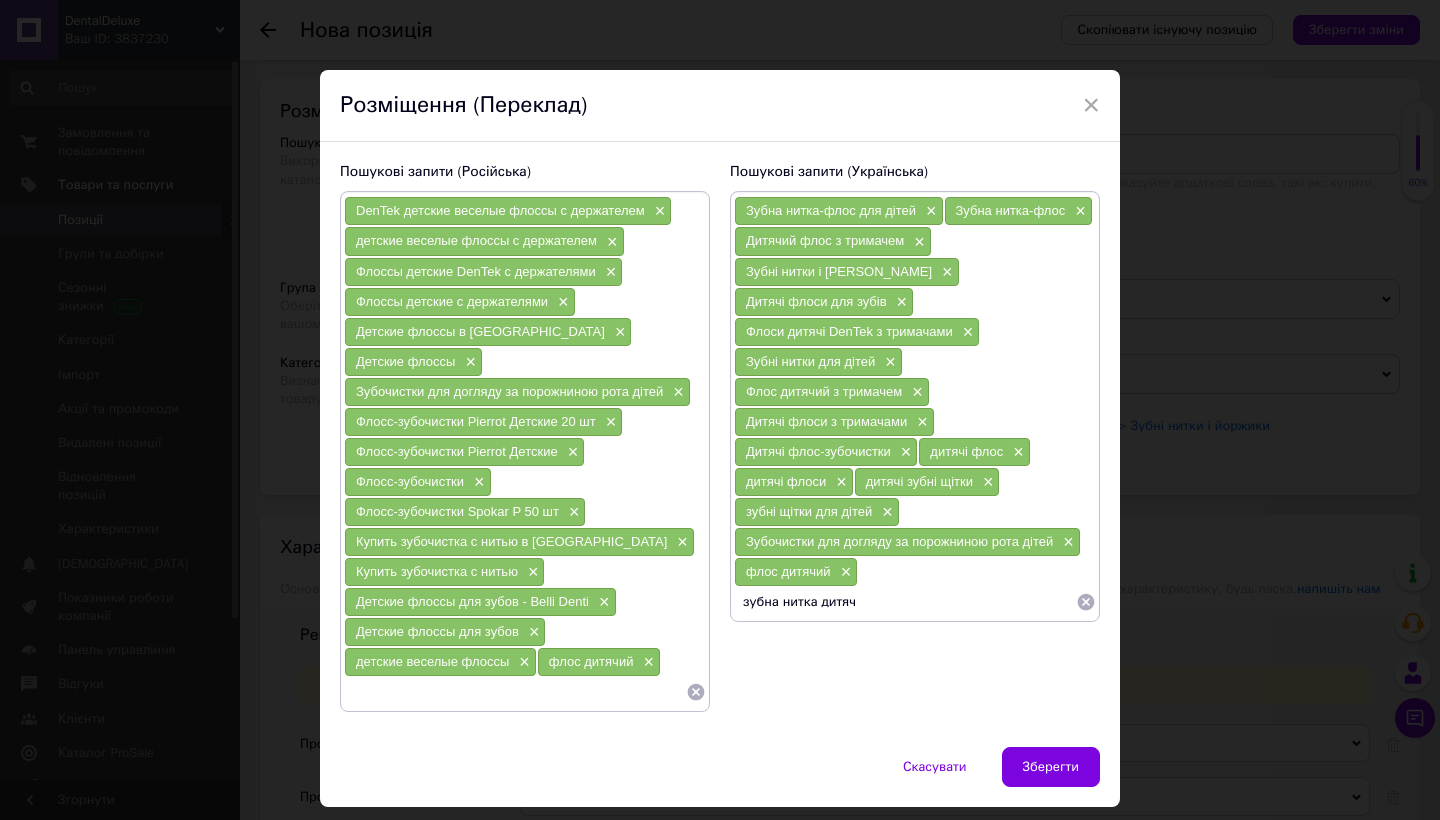 type on "зубна нитка дитяча" 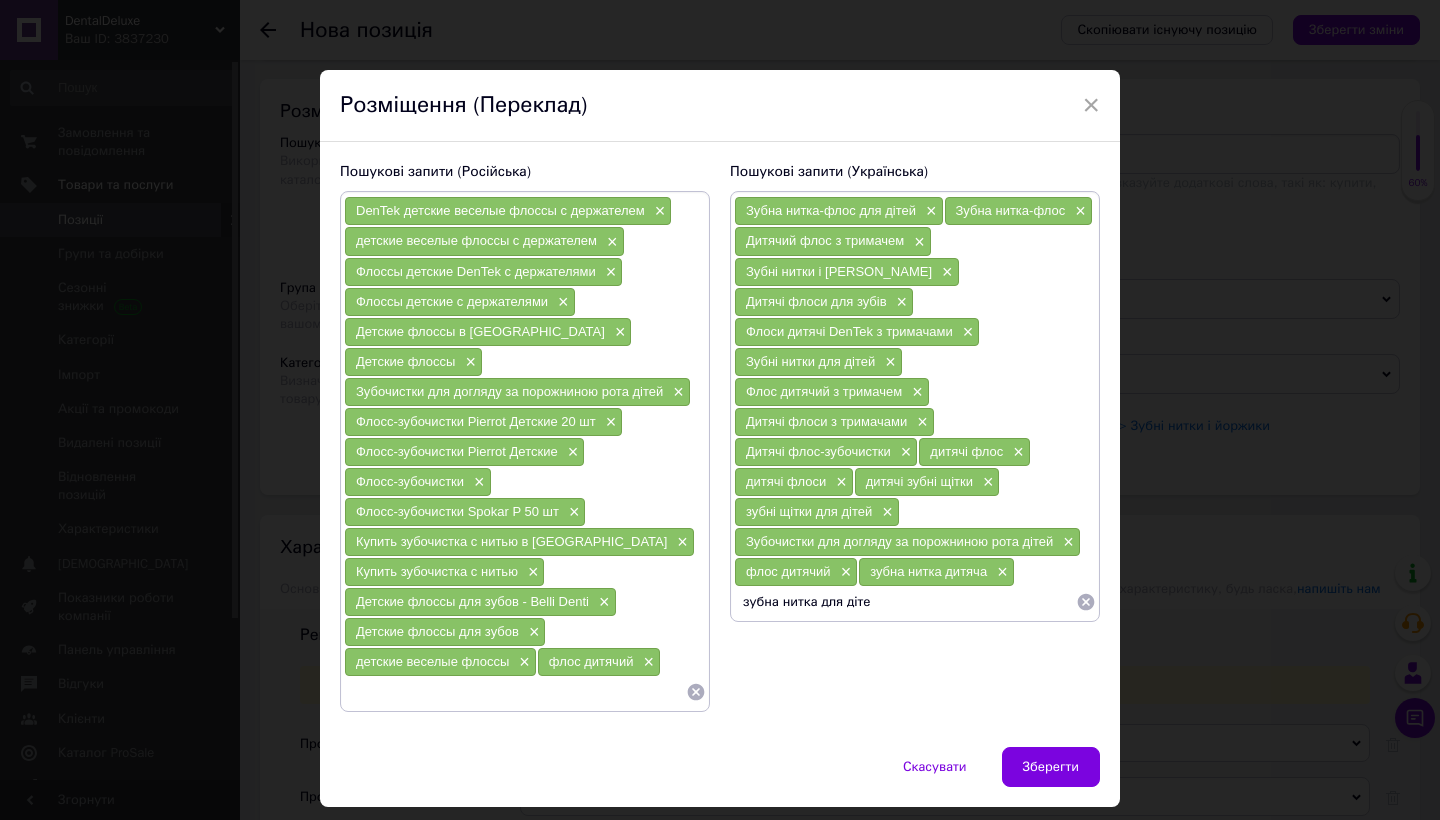 type on "зубна нитка для дітей" 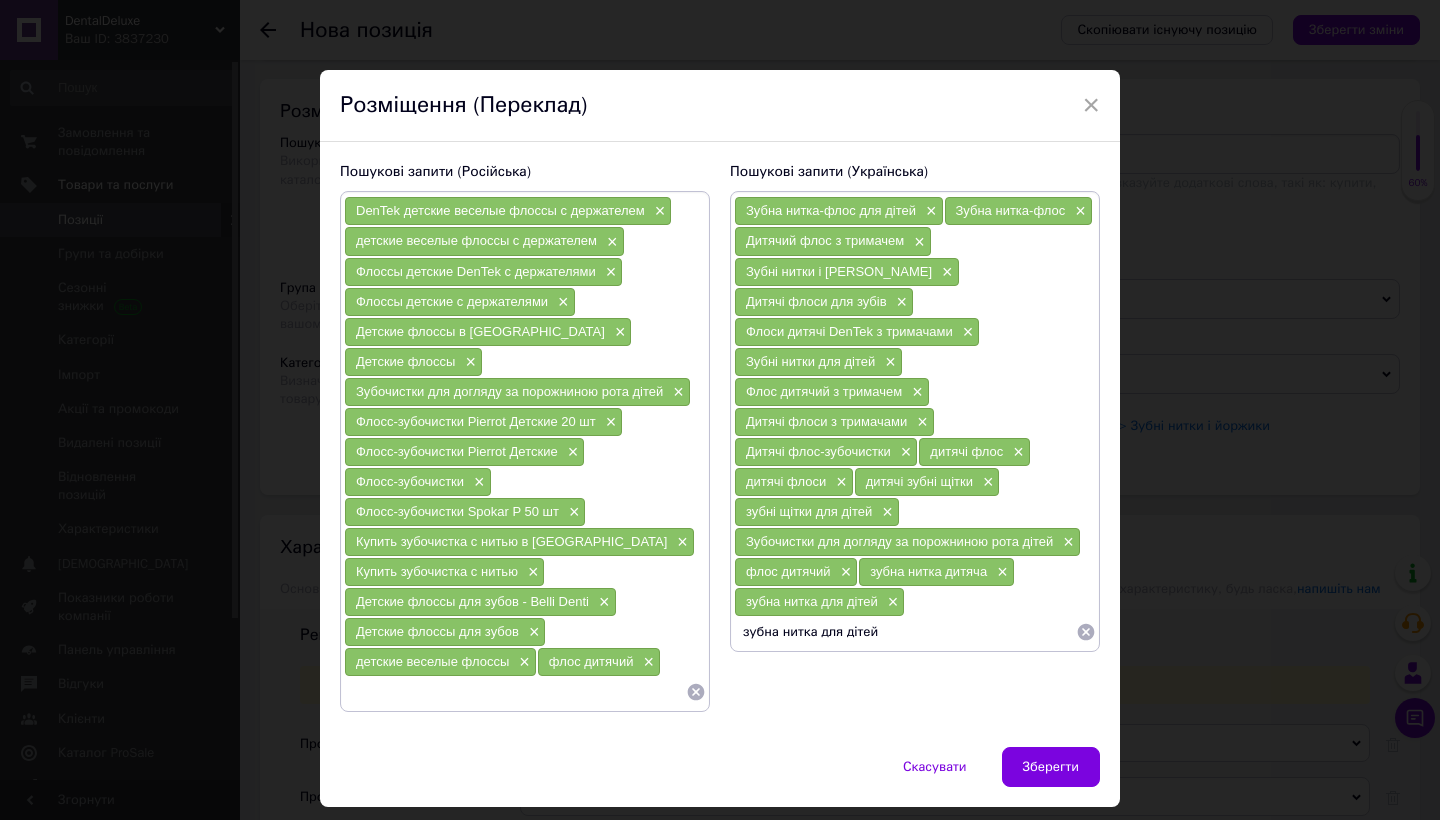 type 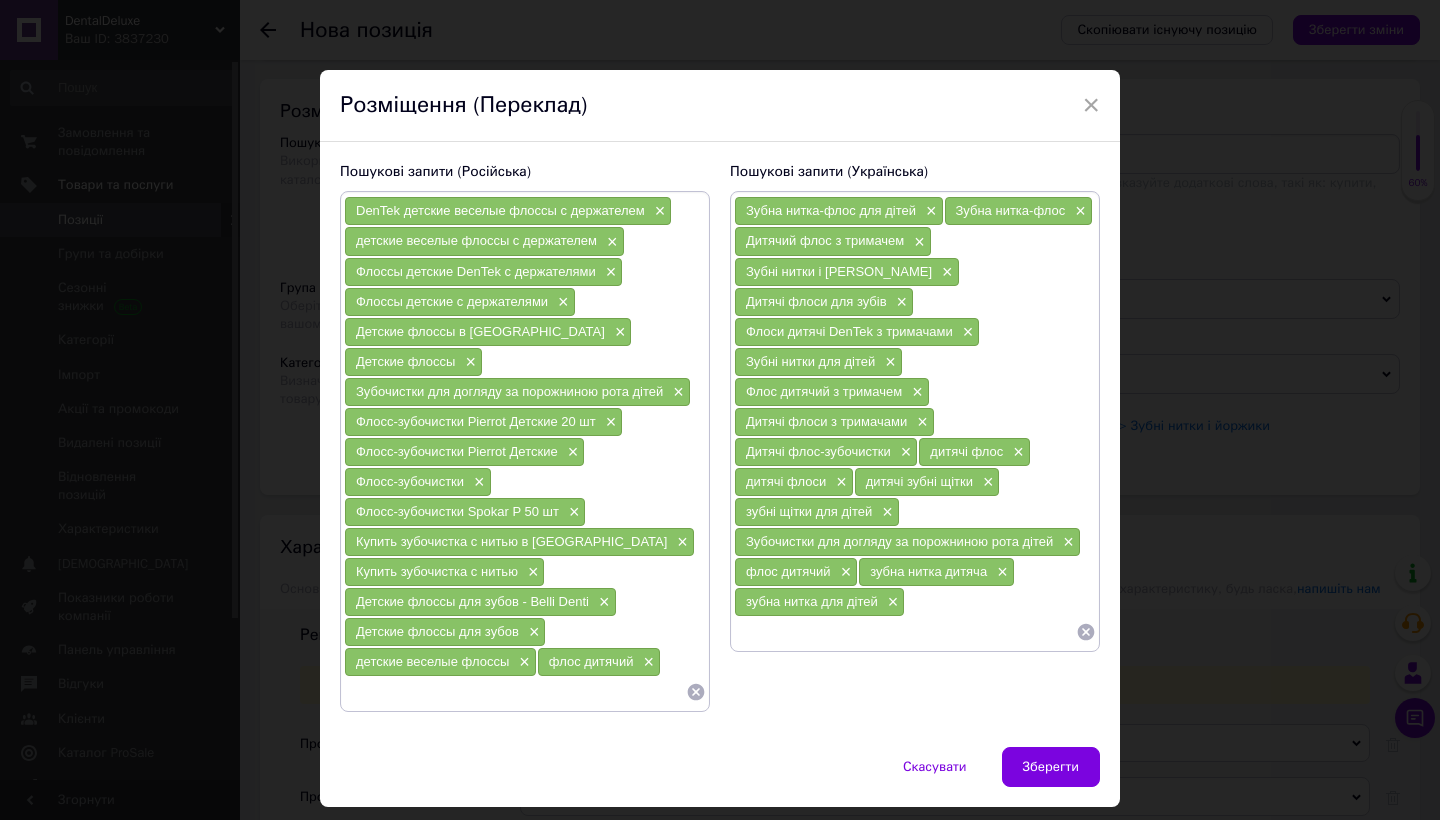 click at bounding box center (905, 632) 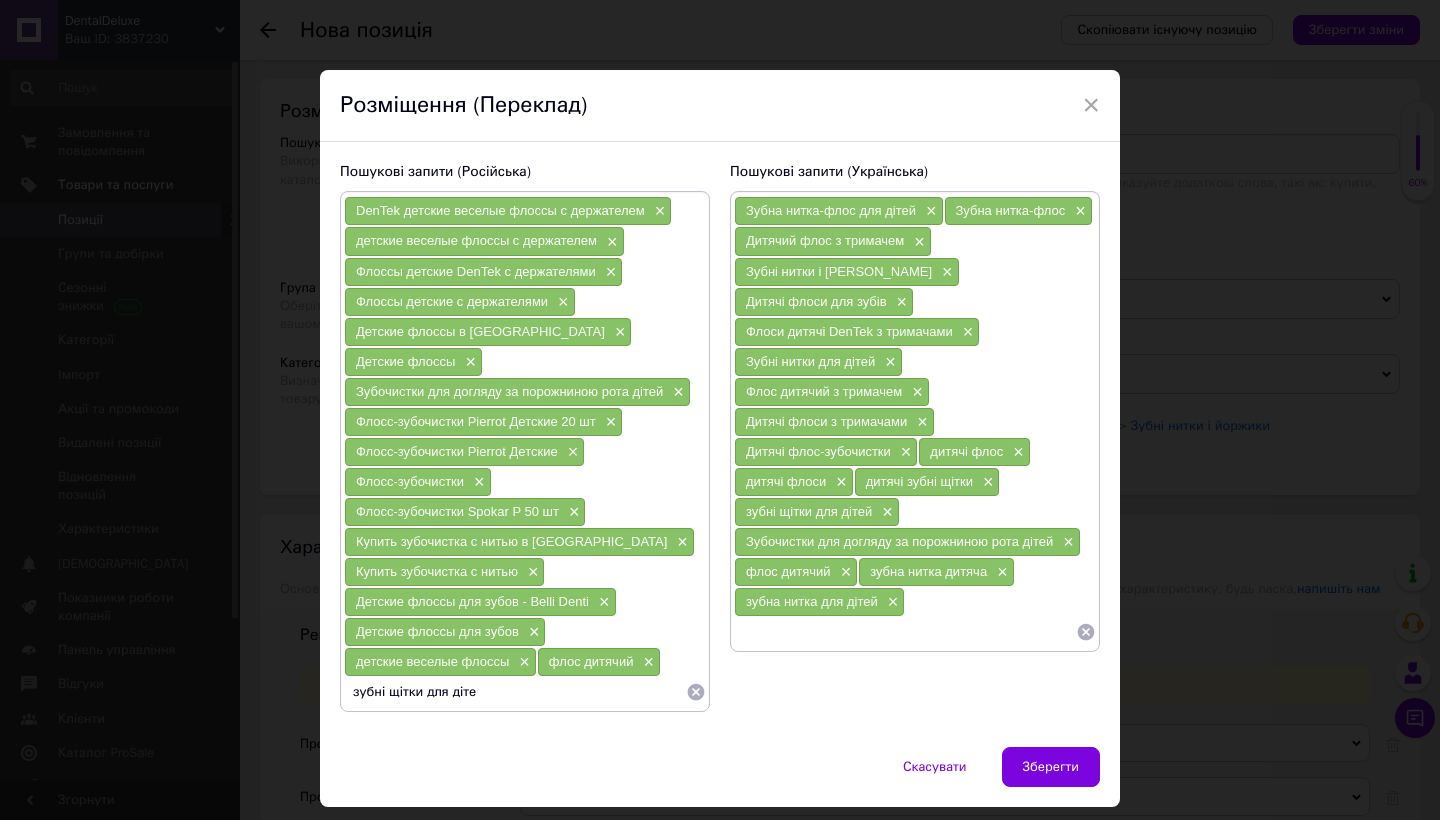 type on "зубні щітки для дітей" 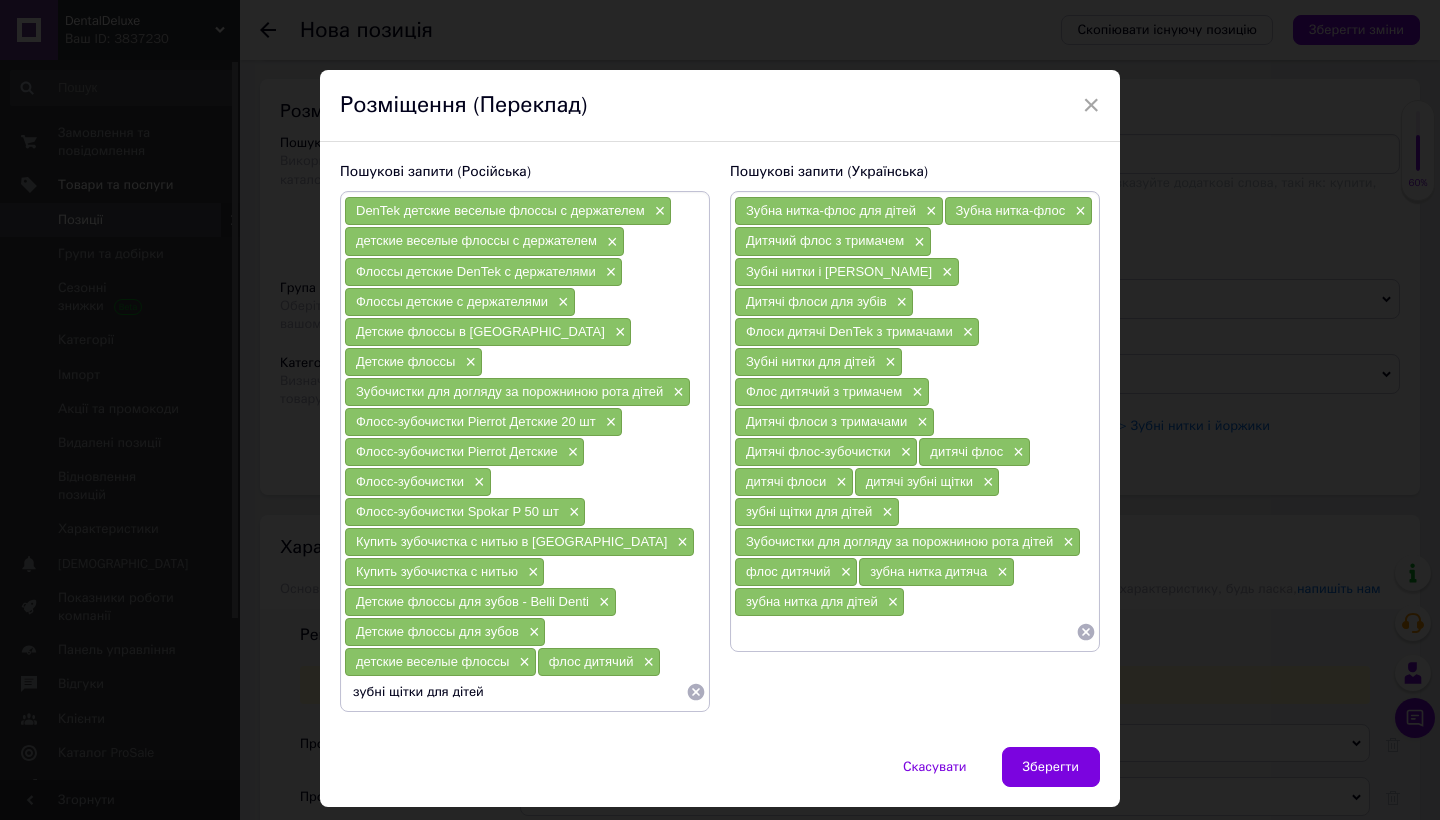 type 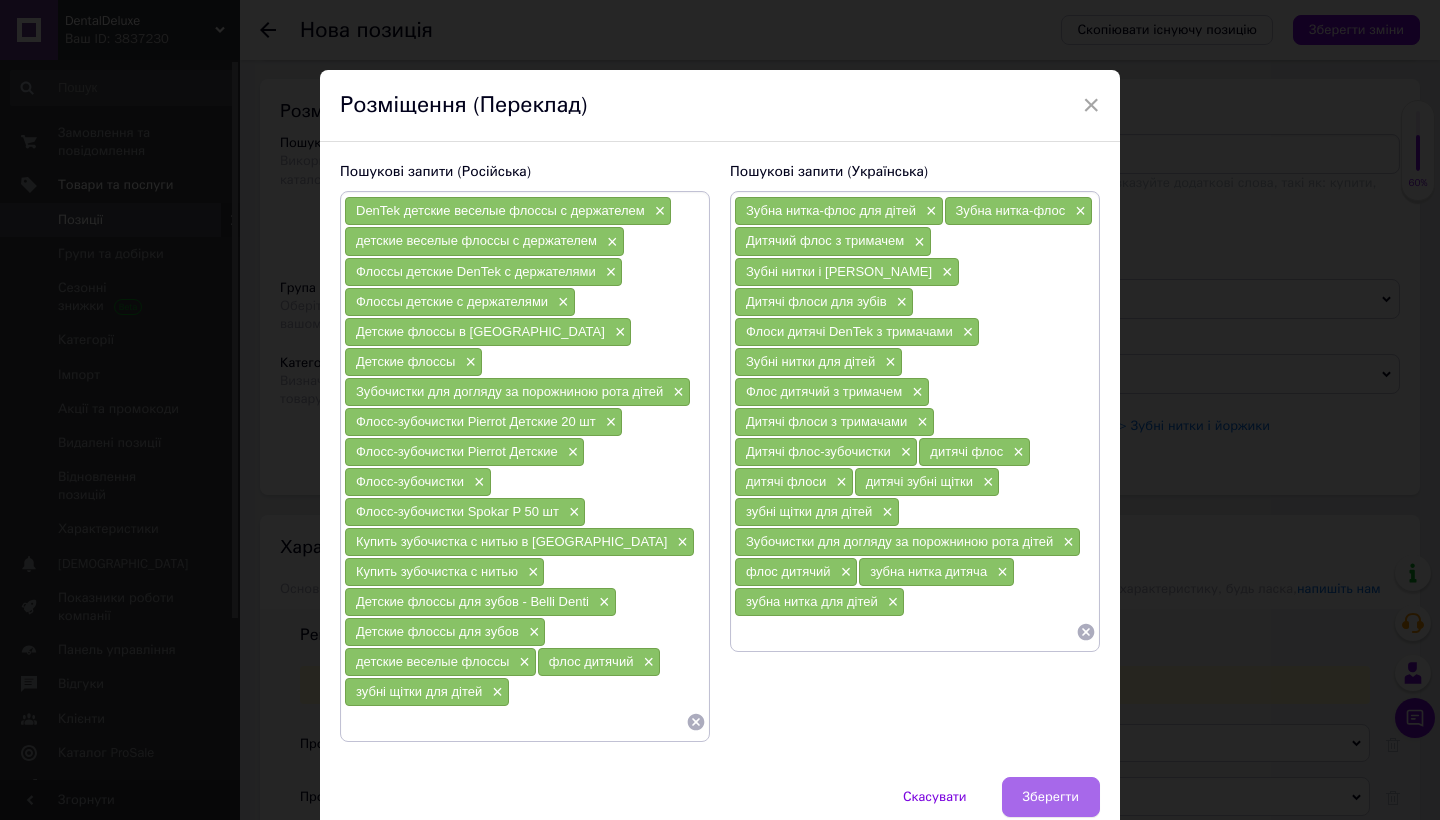 click on "Зберегти" at bounding box center [1051, 797] 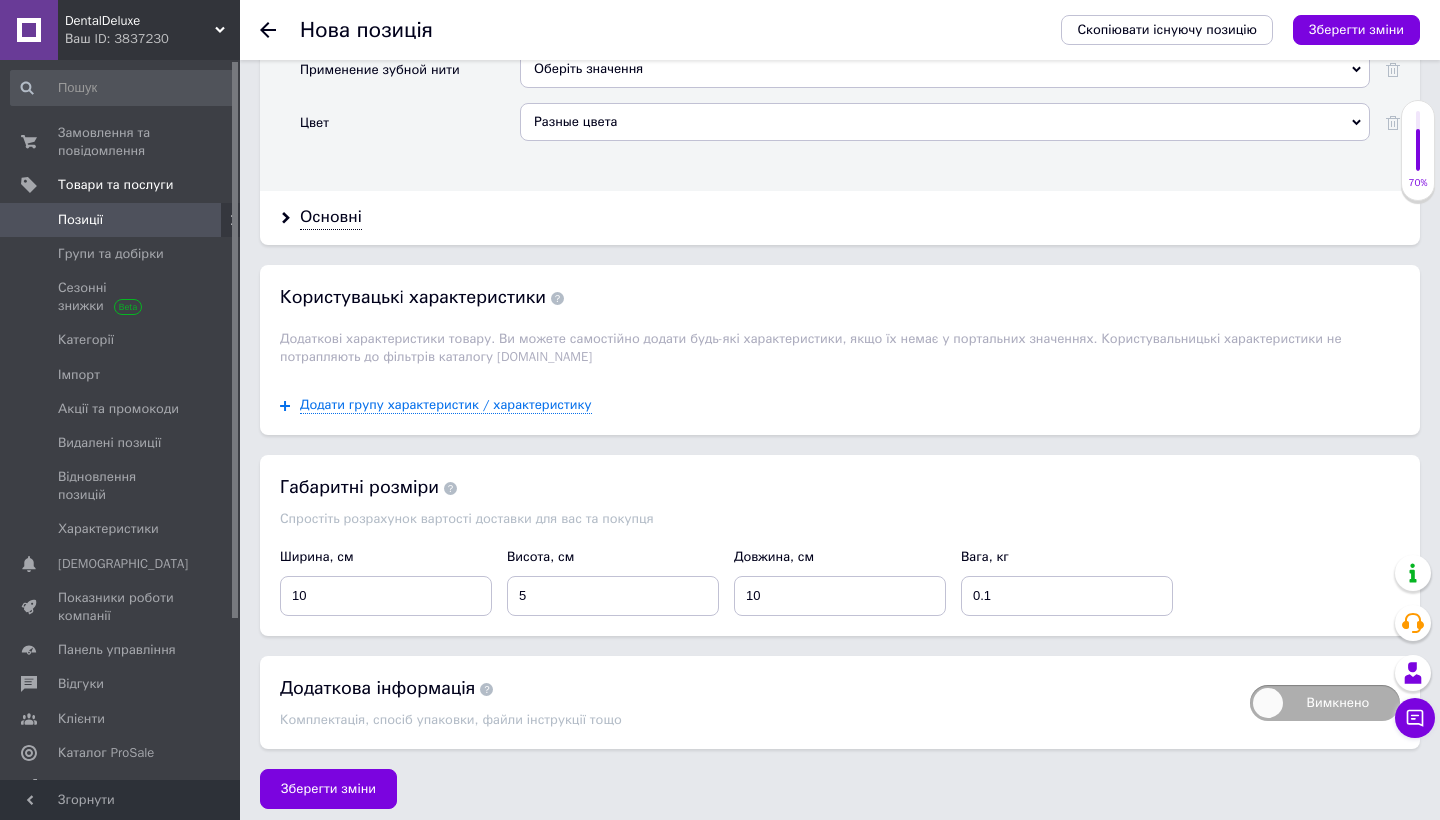 scroll, scrollTop: 2097, scrollLeft: 0, axis: vertical 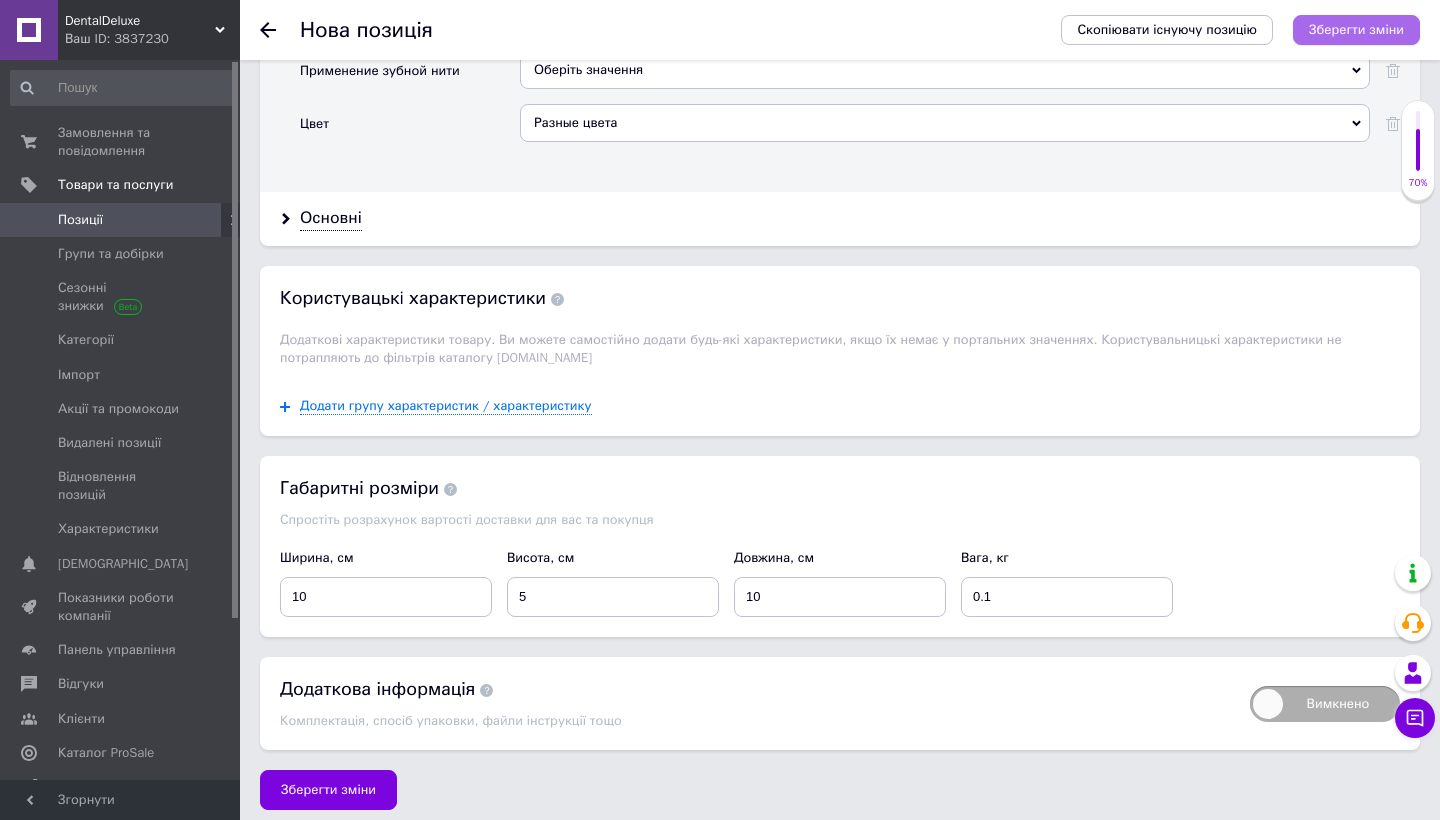 click on "Зберегти зміни" at bounding box center (1356, 30) 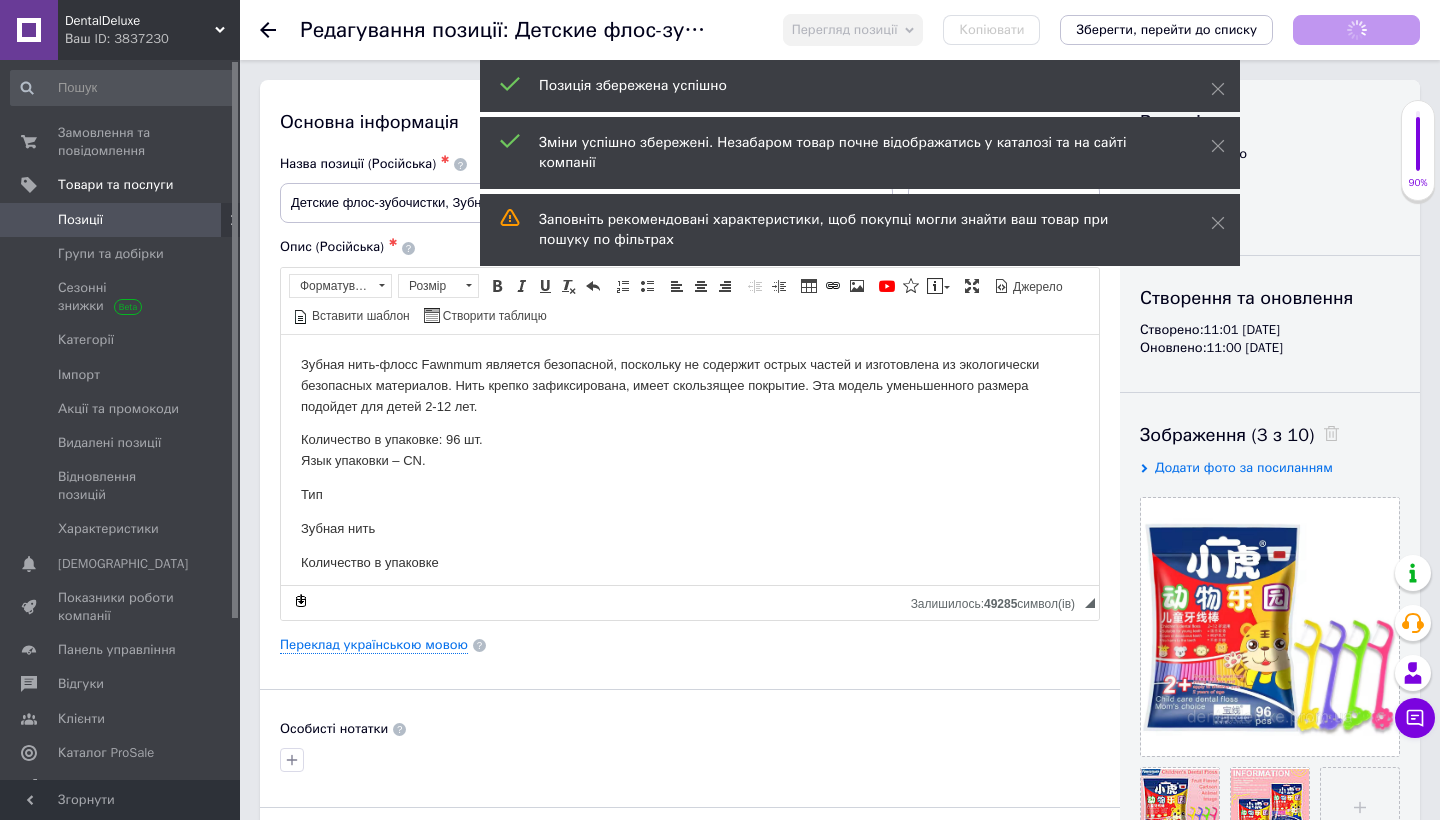scroll, scrollTop: 0, scrollLeft: 0, axis: both 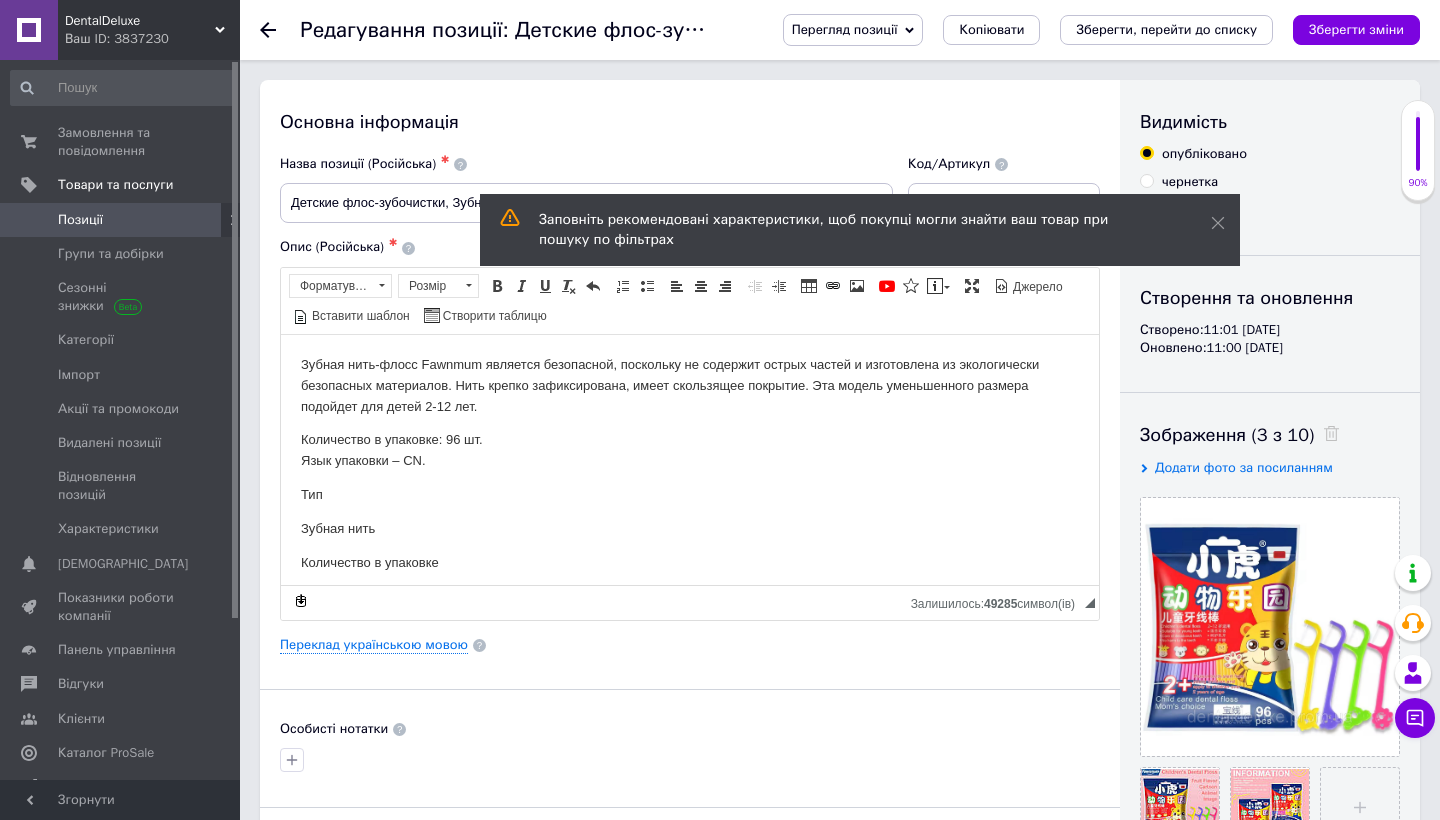 click on "Позиції" at bounding box center [121, 220] 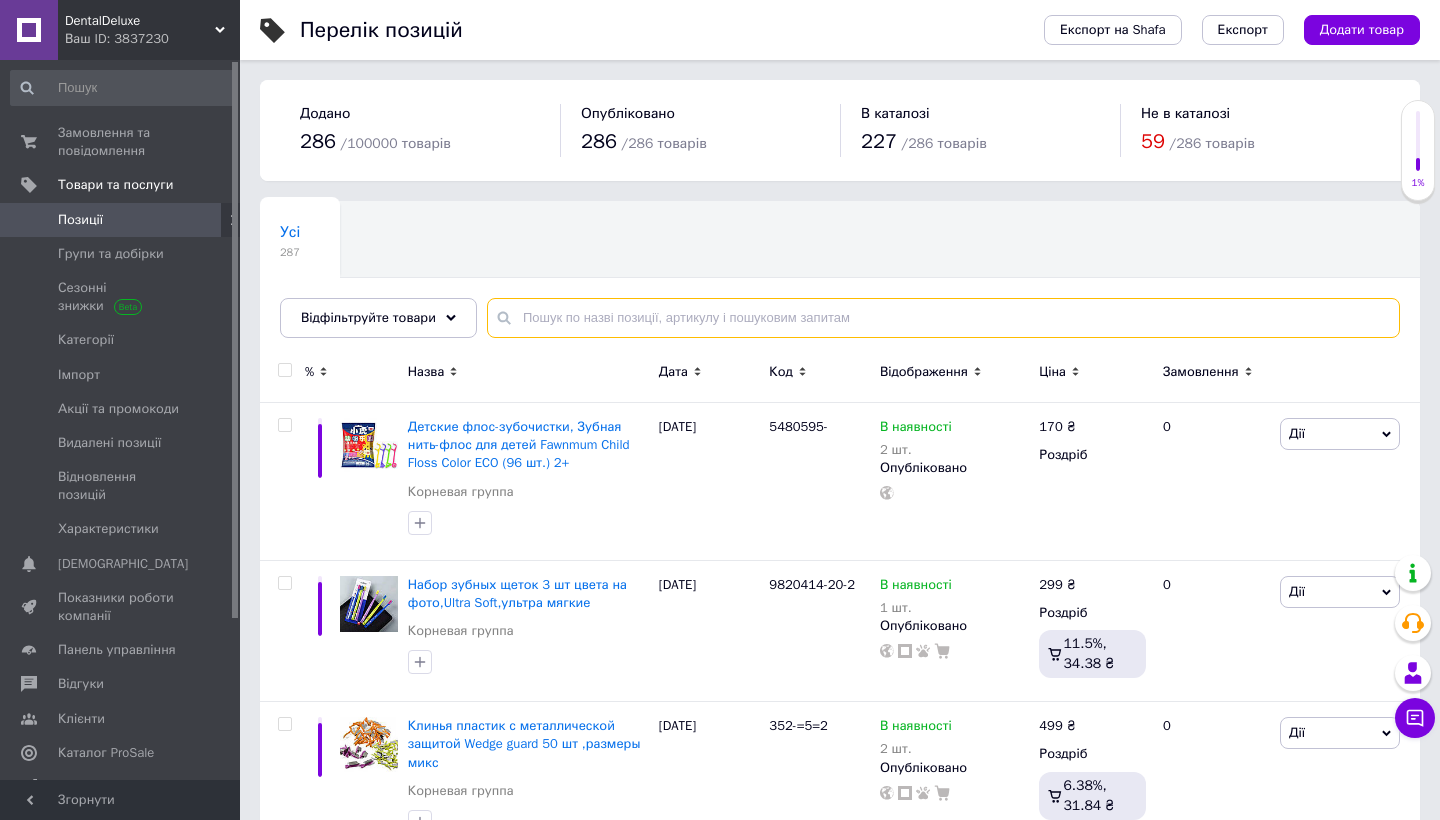 click at bounding box center [943, 318] 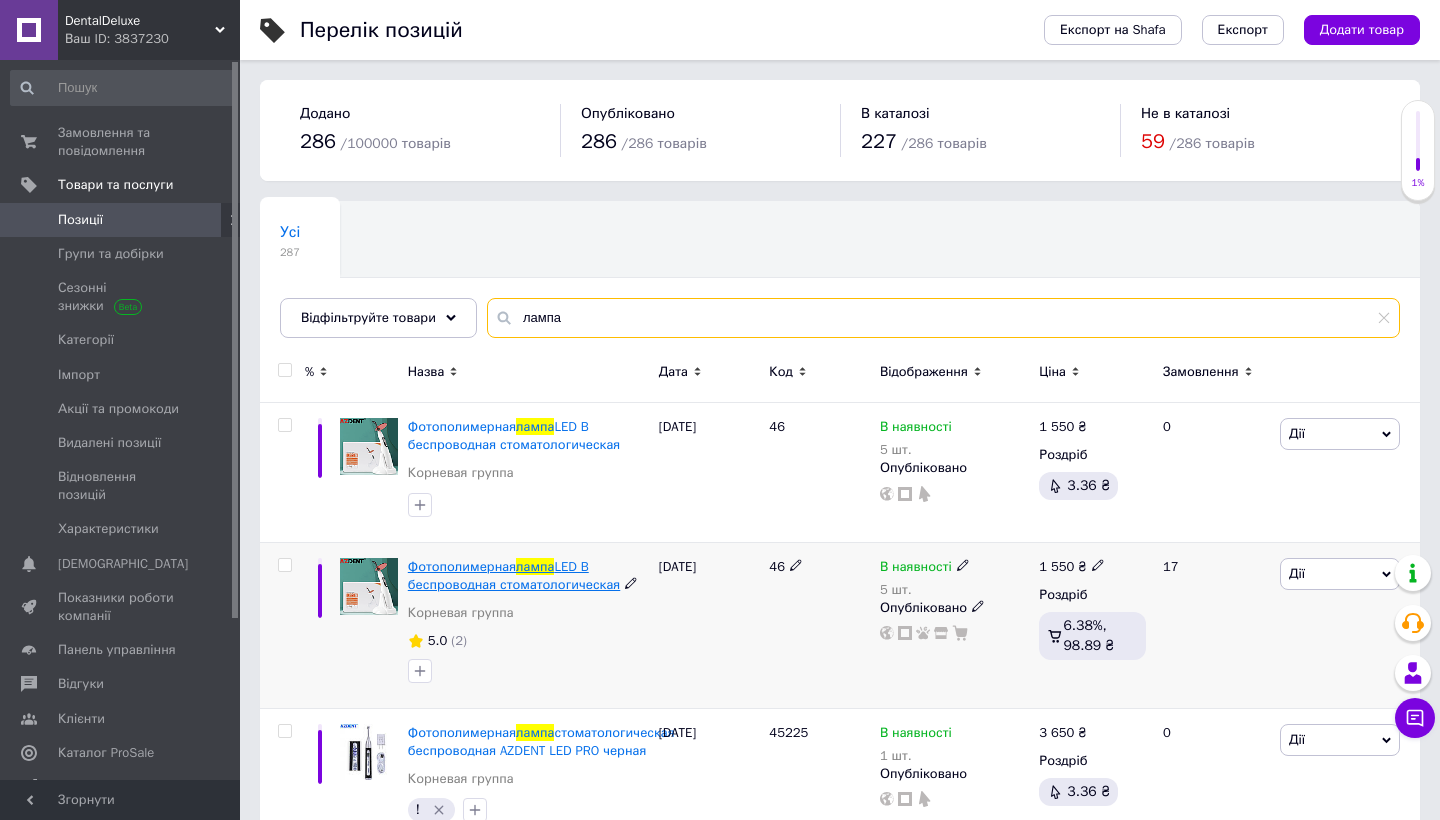 type on "лампа" 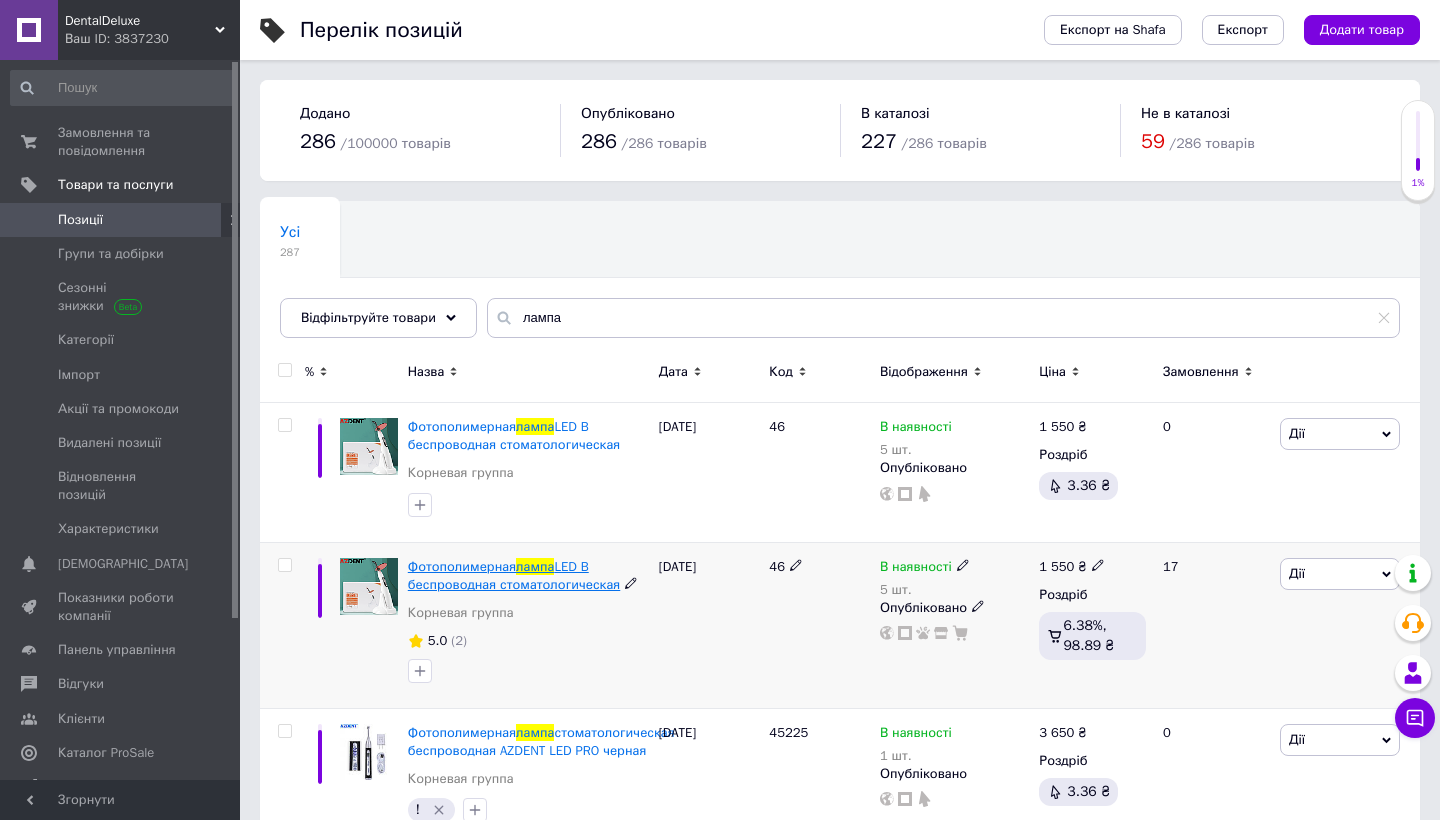 click on "Фотополимерная" at bounding box center (462, 566) 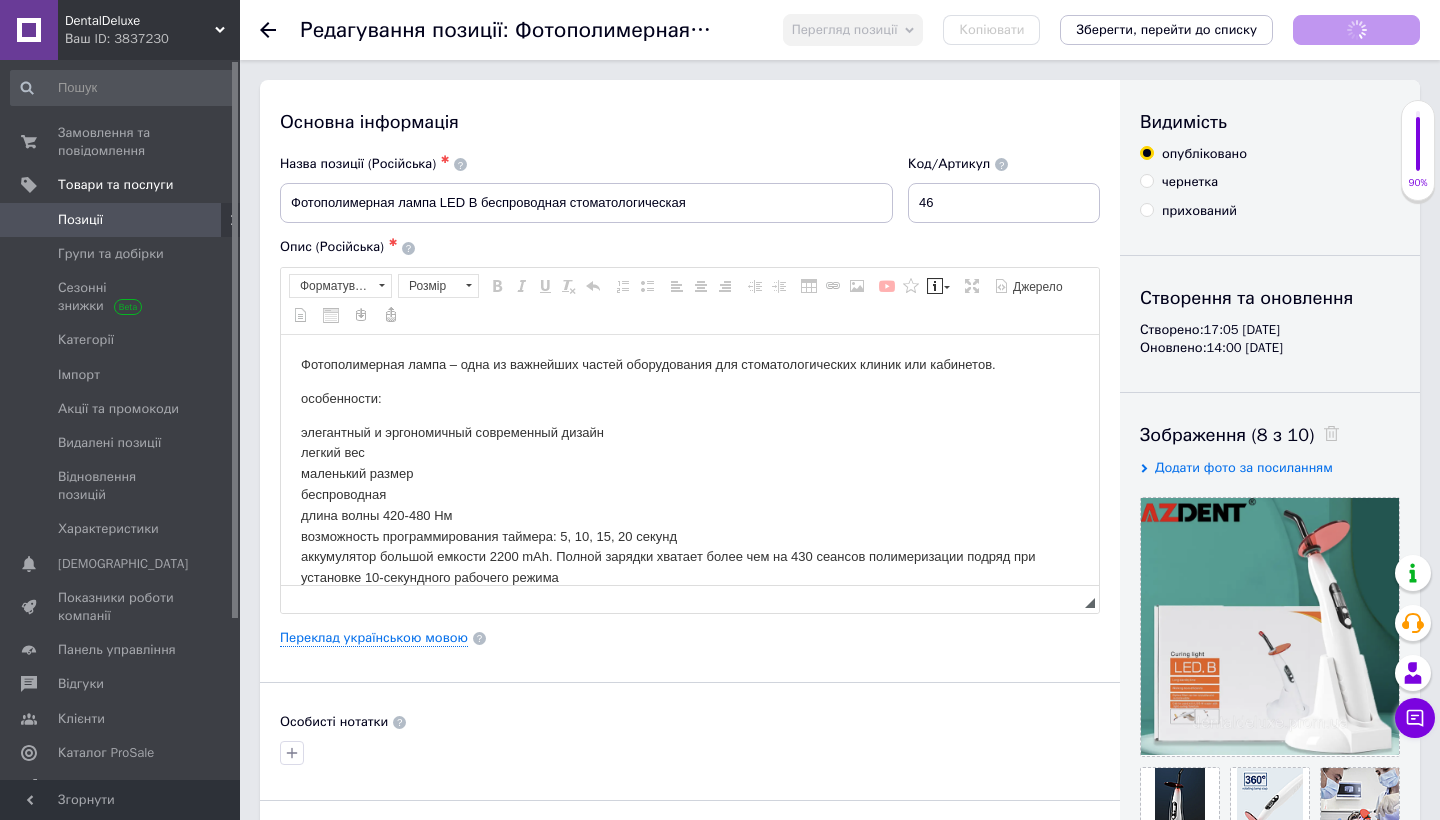 scroll, scrollTop: 0, scrollLeft: 0, axis: both 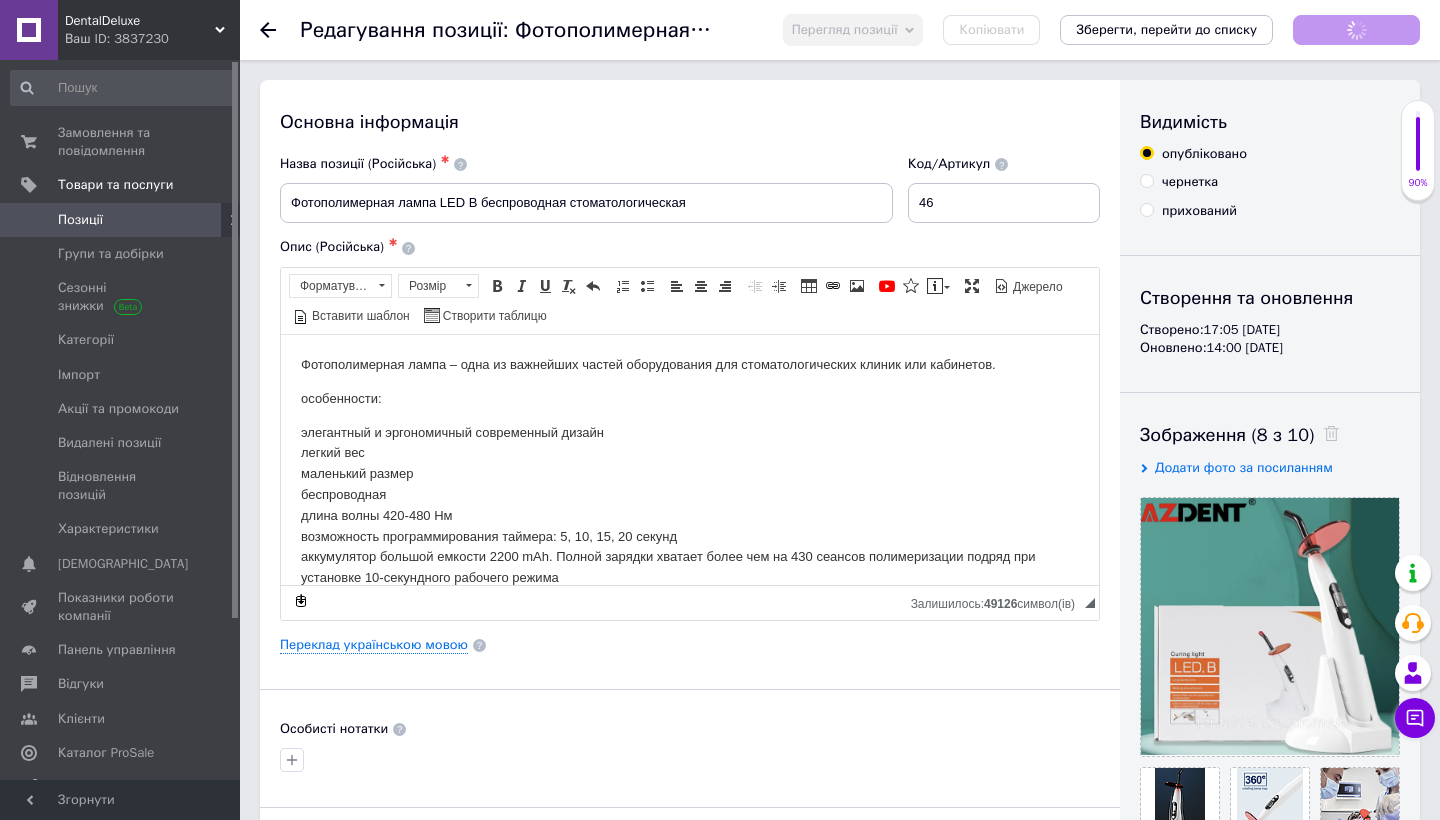 click on "Основна інформація Назва позиції (Російська) ✱ Фотополимерная лампа LED B беспроводная стоматологическая Код/Артикул 46 Опис (Російська) ✱ Фотополимерная лампа – одна из важнейших частей оборудования для стоматологических клиник или кабинетов.
особенности:
элегантный и эргономичный современный дизайн
легкий вес
маленький размер
беспроводная
длина волны 420-480 Нм
возможность программирования таймера: 5, 10, 15, 20 секунд
низкое энергопотребление в режиме ожидания (70 дней)
Комплектация:
фотополимерная лампа
световод
защитное стекло
аккумулятор" at bounding box center (690, 638) 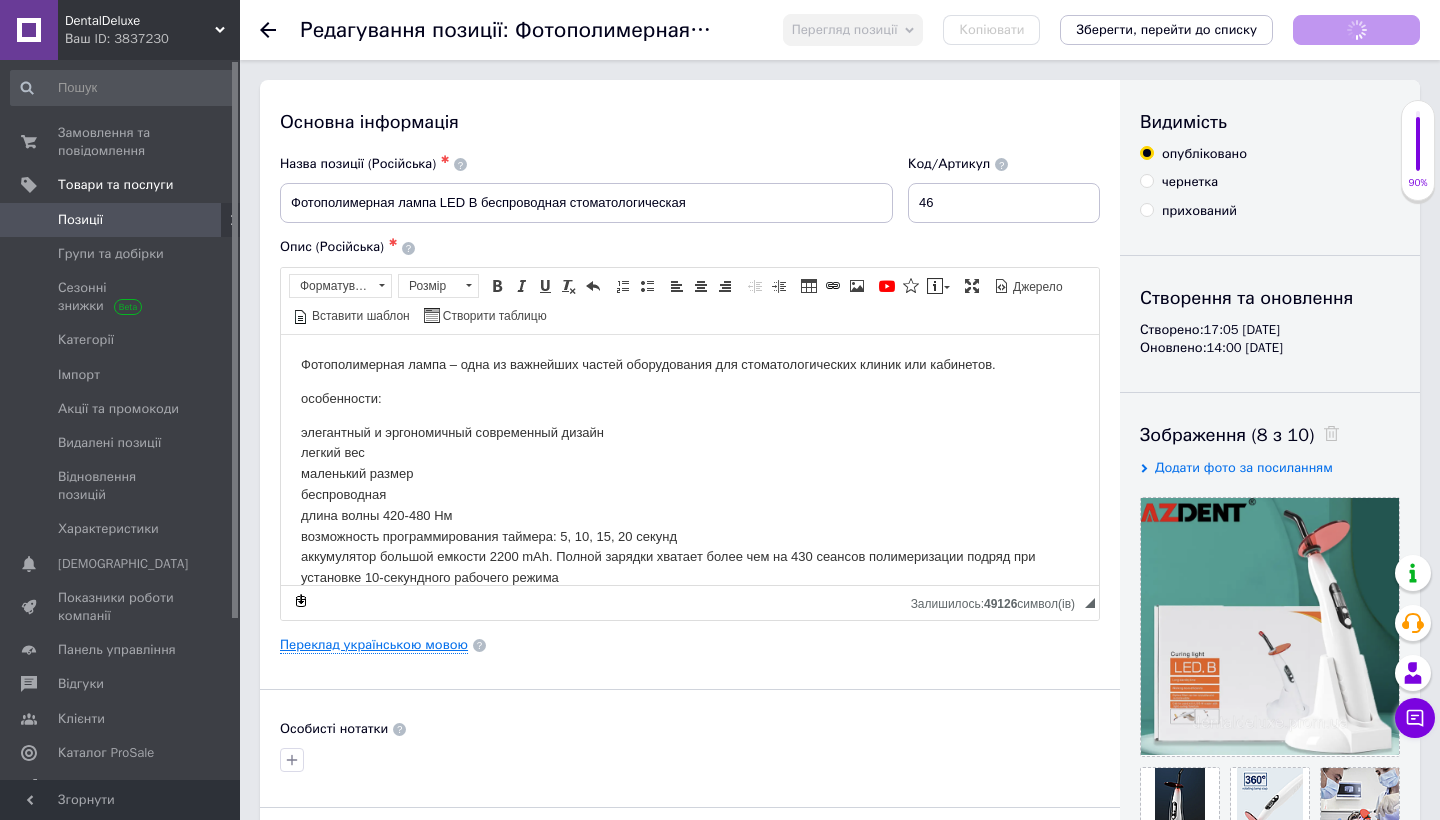 click on "Переклад українською мовою" at bounding box center (374, 645) 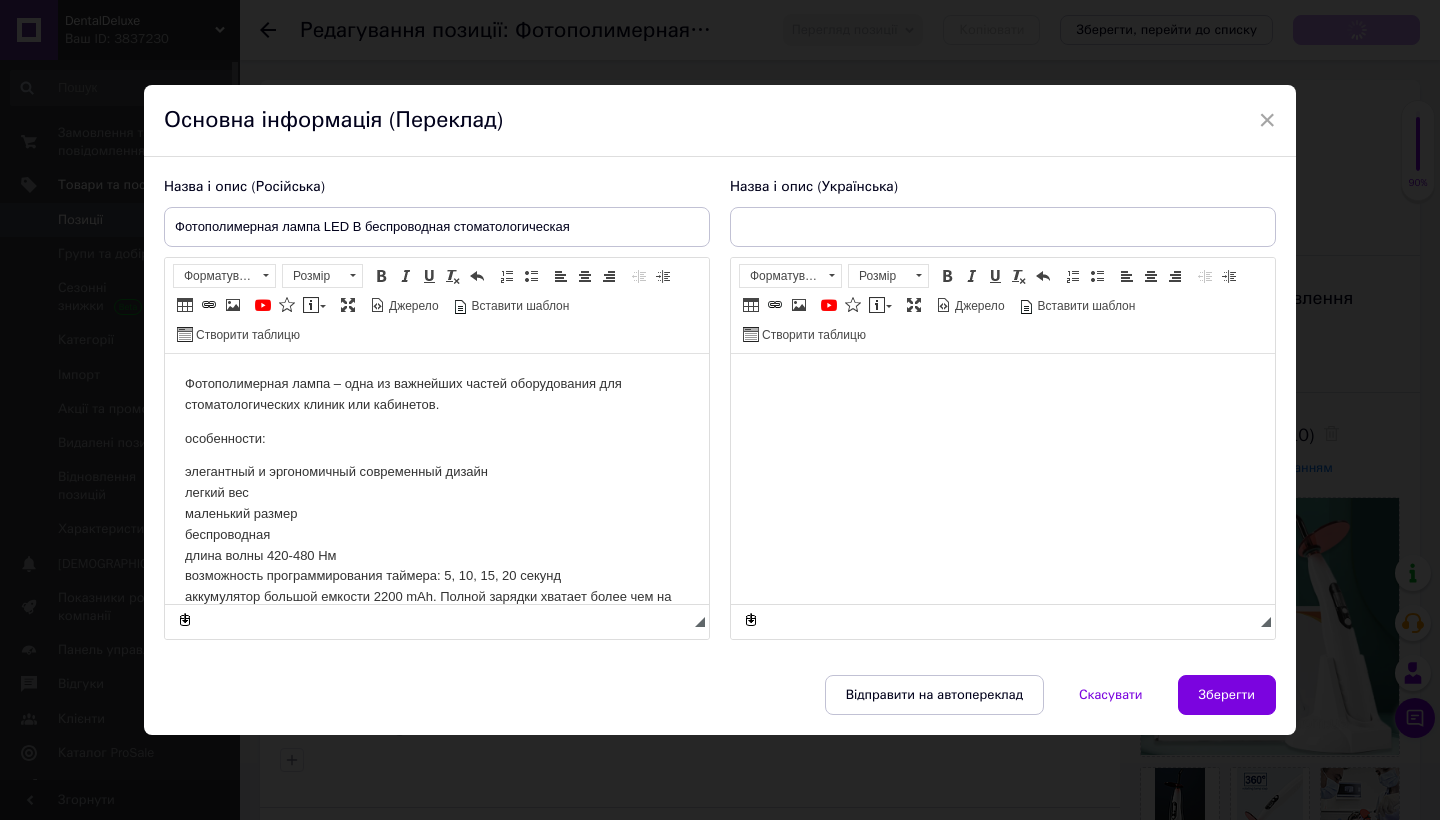 scroll, scrollTop: 0, scrollLeft: 0, axis: both 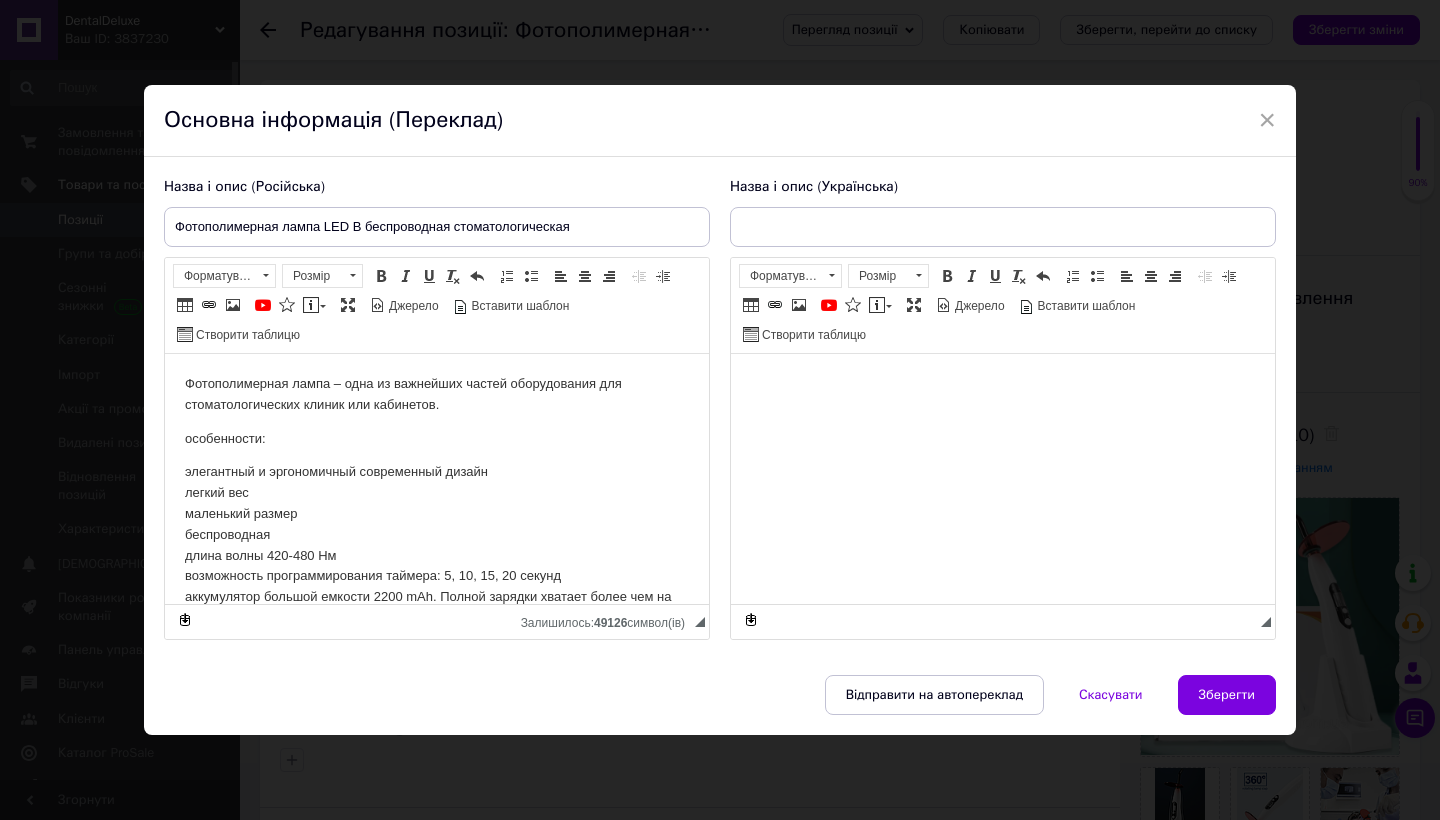 type on "Фотополімерна лампа LED B бездротова стоматологічна" 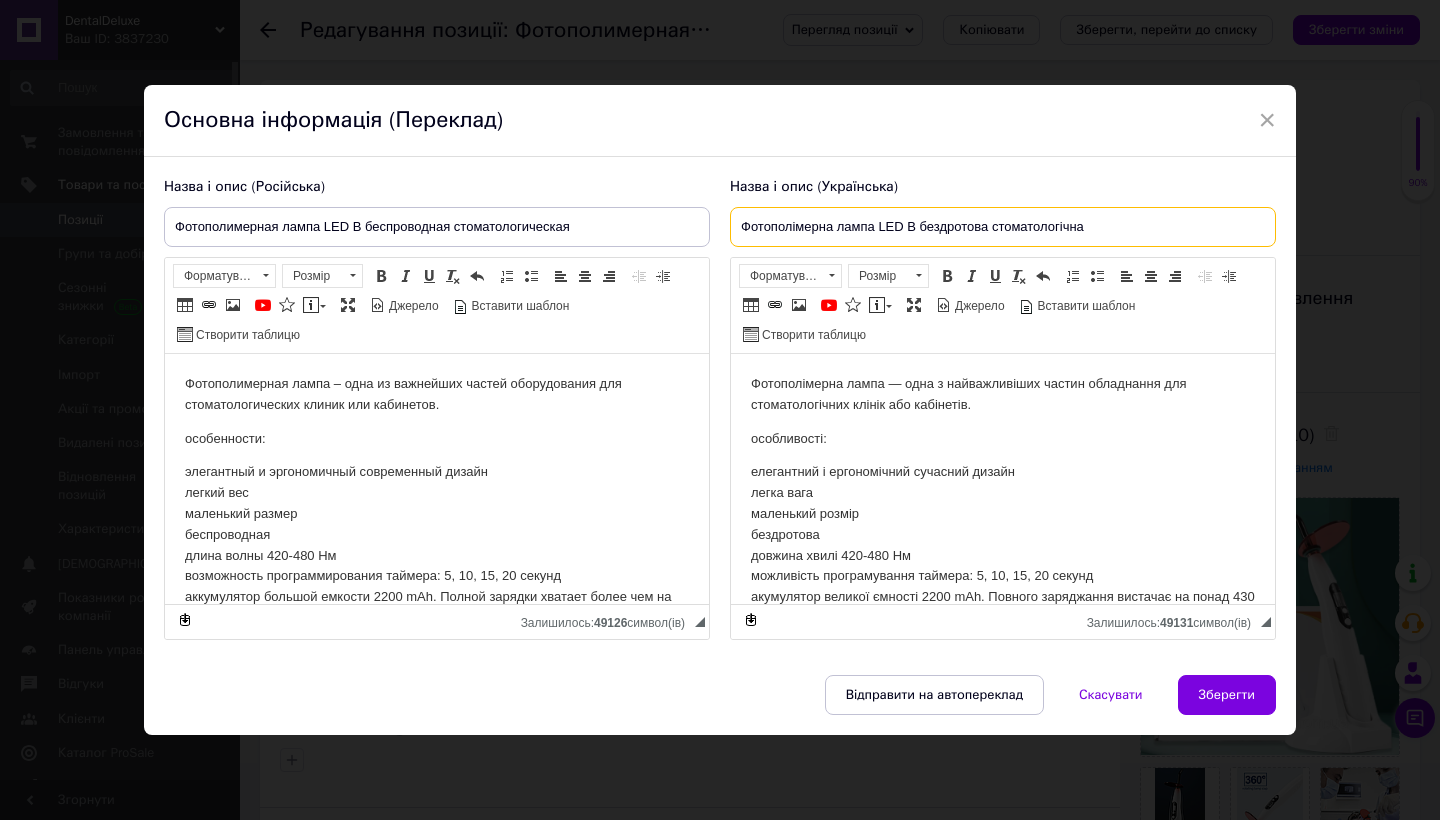 drag, startPoint x: 735, startPoint y: 226, endPoint x: 1137, endPoint y: 224, distance: 402.00497 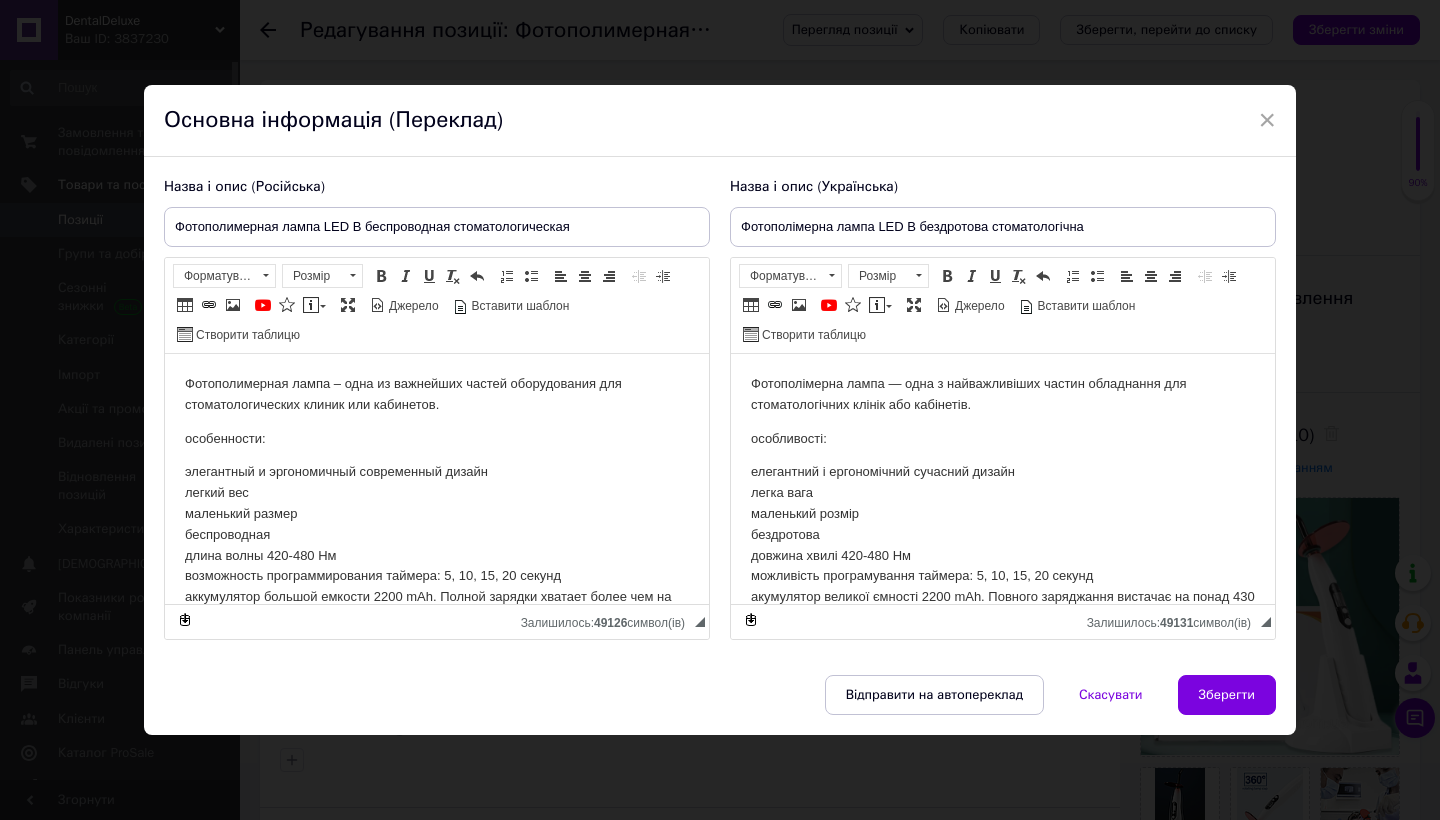 click on "× Основна інформація (Переклад) Назва і опис (Російська) Фотополимерная лампа LED B беспроводная стоматологическая Фотополимерная лампа – одна из важнейших частей оборудования для стоматологических клиник или кабинетов.
особенности:
элегантный и эргономичный современный дизайн
легкий вес
маленький размер
беспроводная
длина волны 420-480 Нм
возможность программирования таймера: 5, 10, 15, 20 секунд
аккумулятор большой емкости 2200 mAh. Полной зарядки хватает более чем на 430 сеансов полимеризации подряд при установке 10-секундного рабочего режима
50/60 Гц" at bounding box center [720, 410] 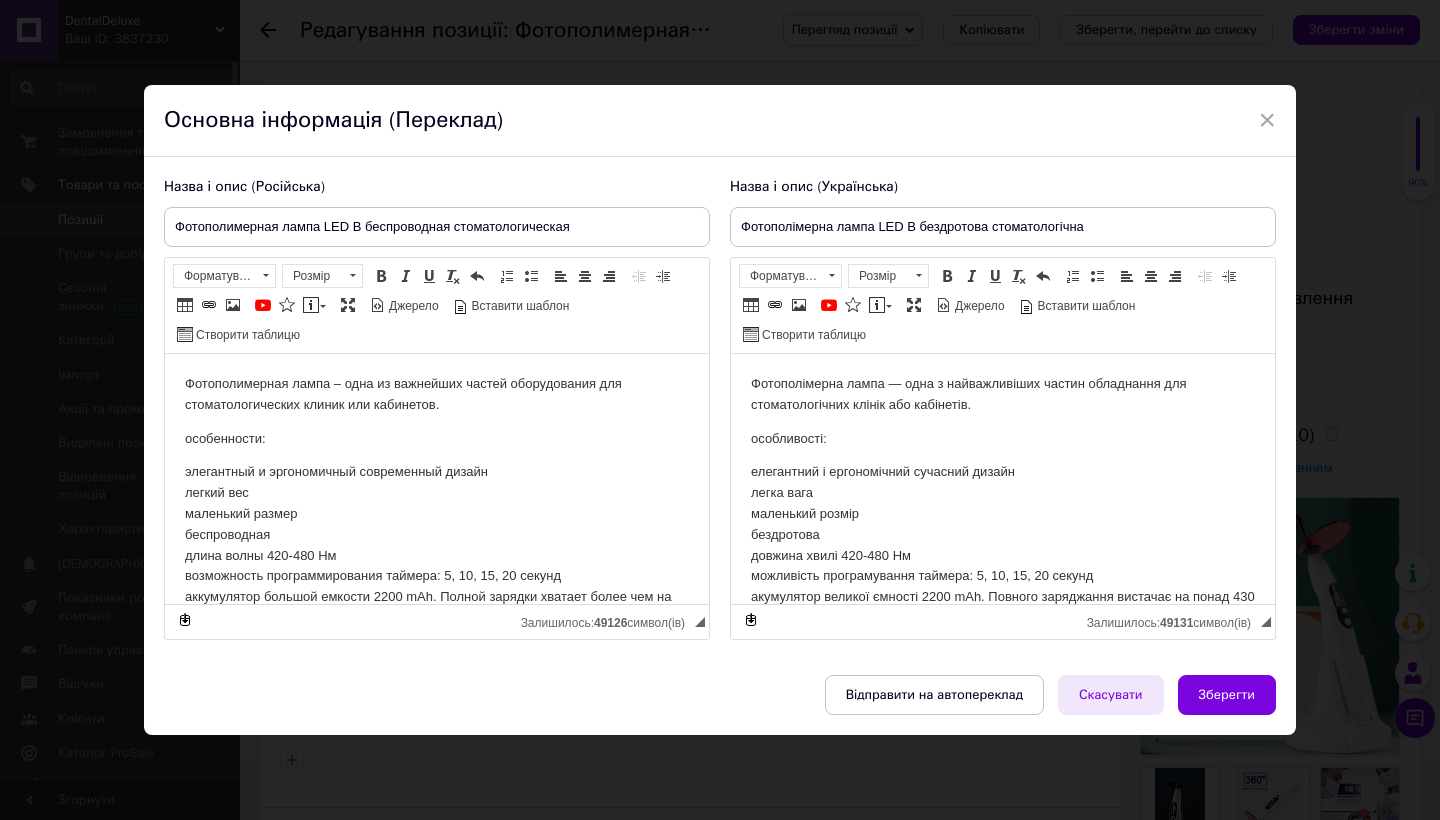 click on "Скасувати" at bounding box center [1111, 695] 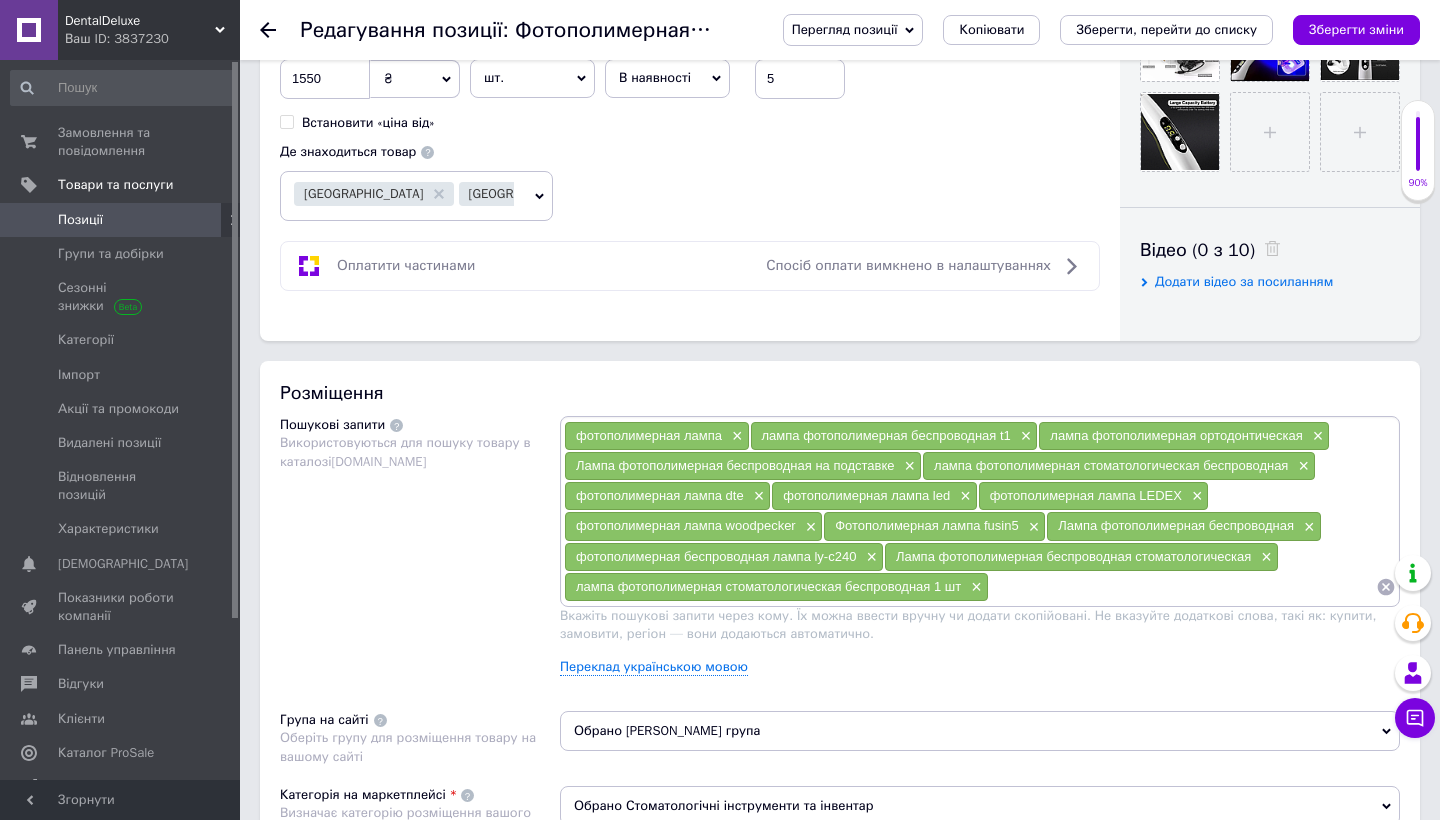 scroll, scrollTop: 856, scrollLeft: 0, axis: vertical 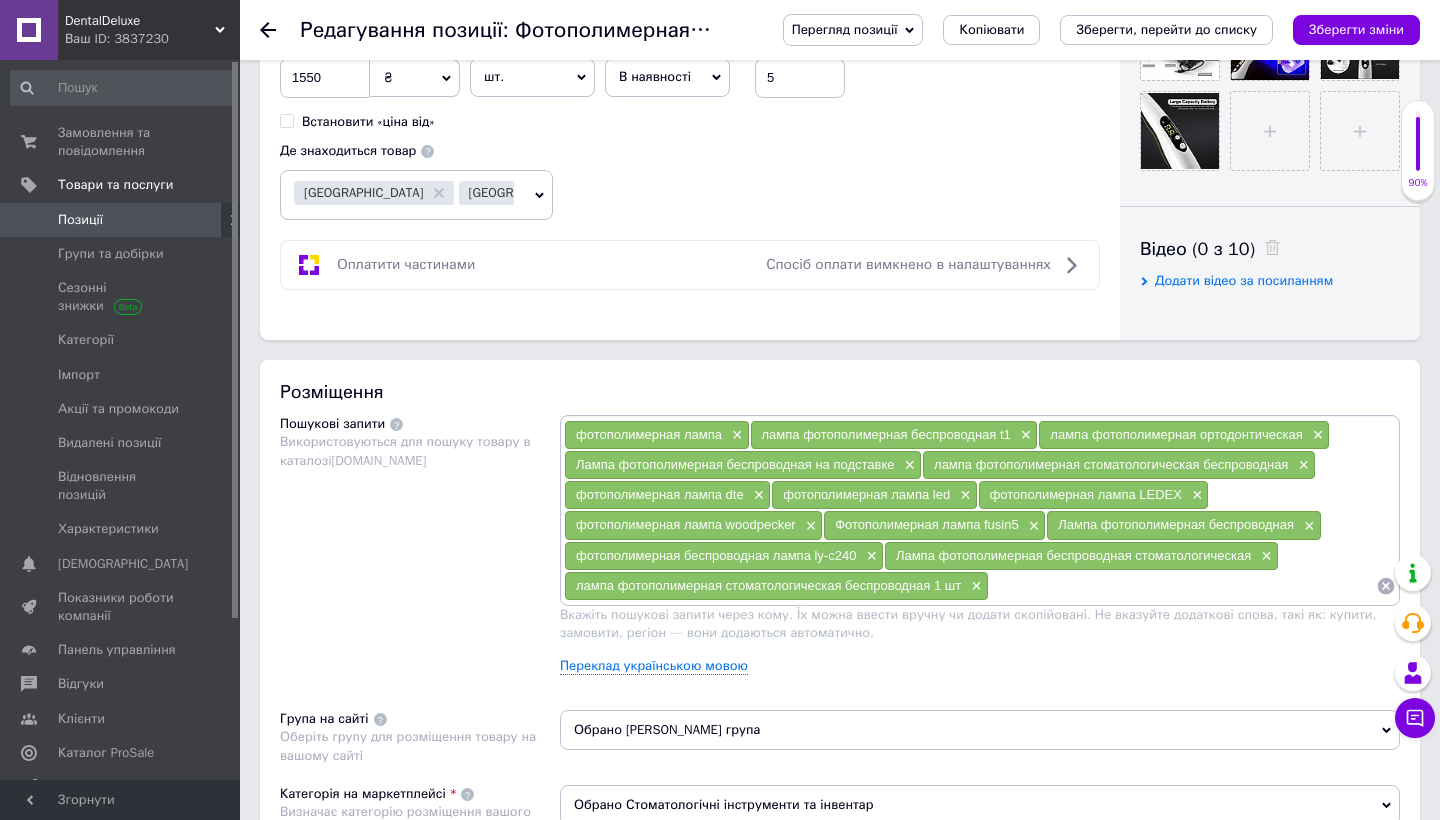 click on "Позиції" at bounding box center [121, 220] 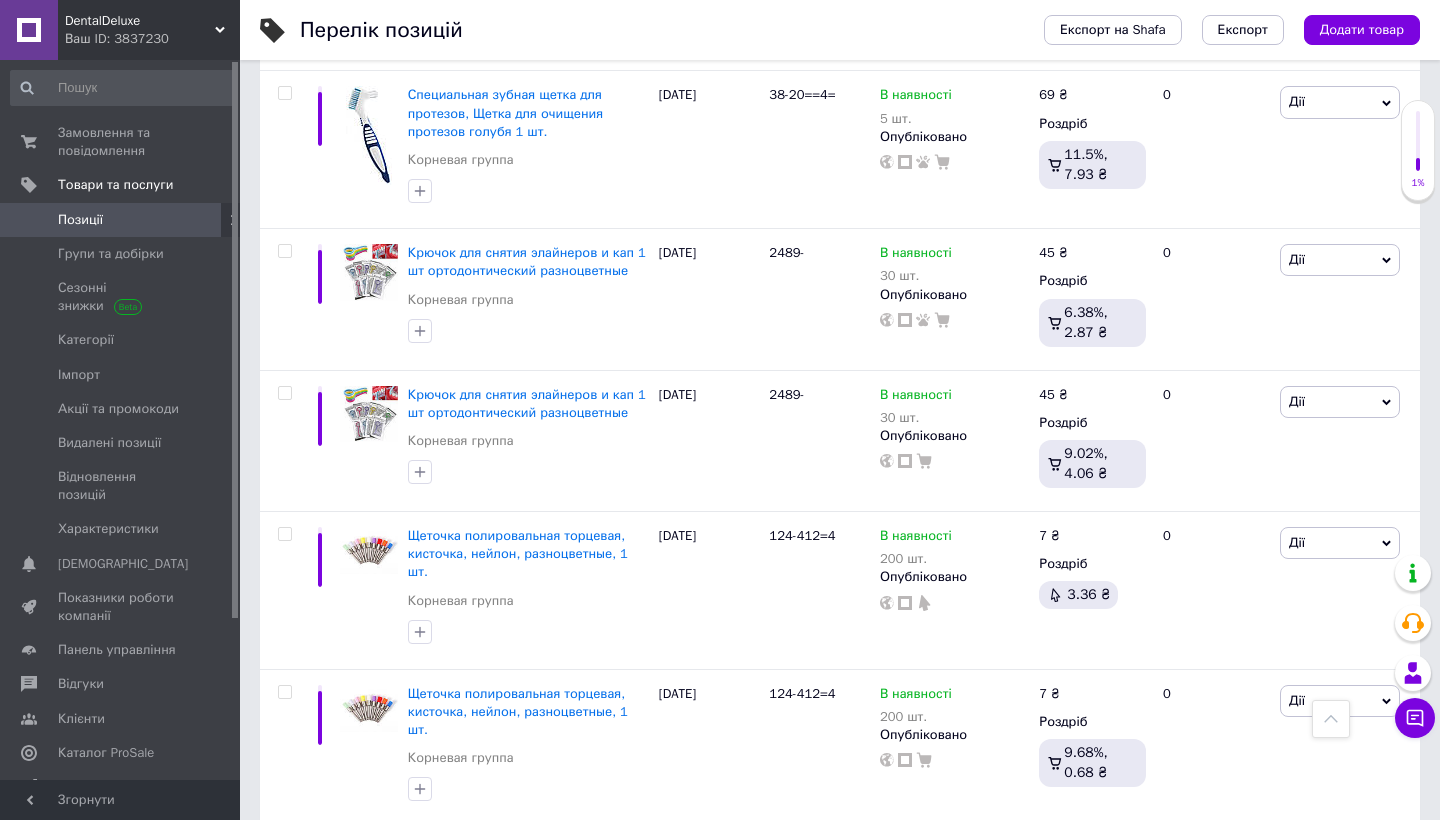 scroll, scrollTop: 1299, scrollLeft: 0, axis: vertical 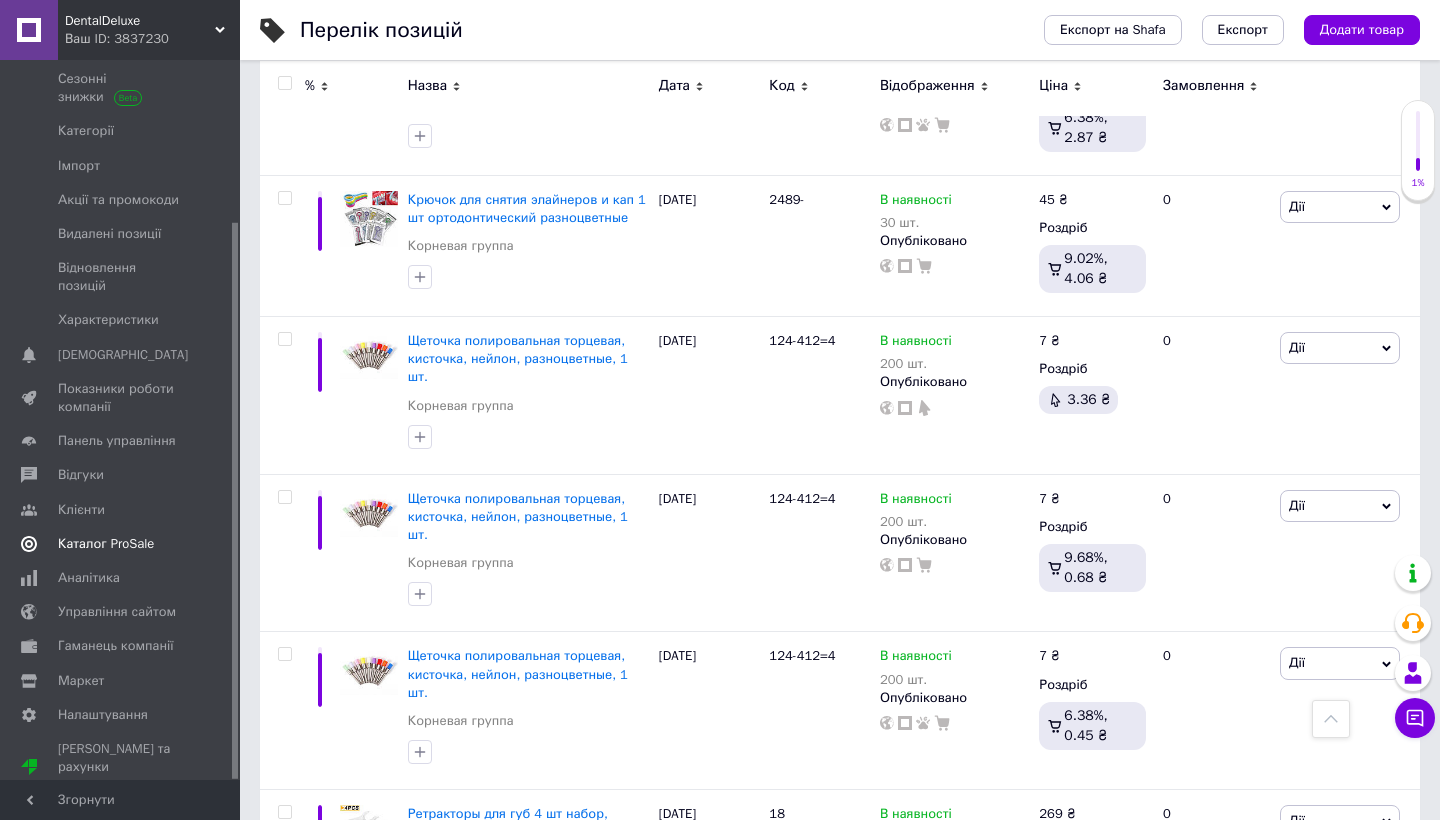 click on "Каталог ProSale" at bounding box center (106, 544) 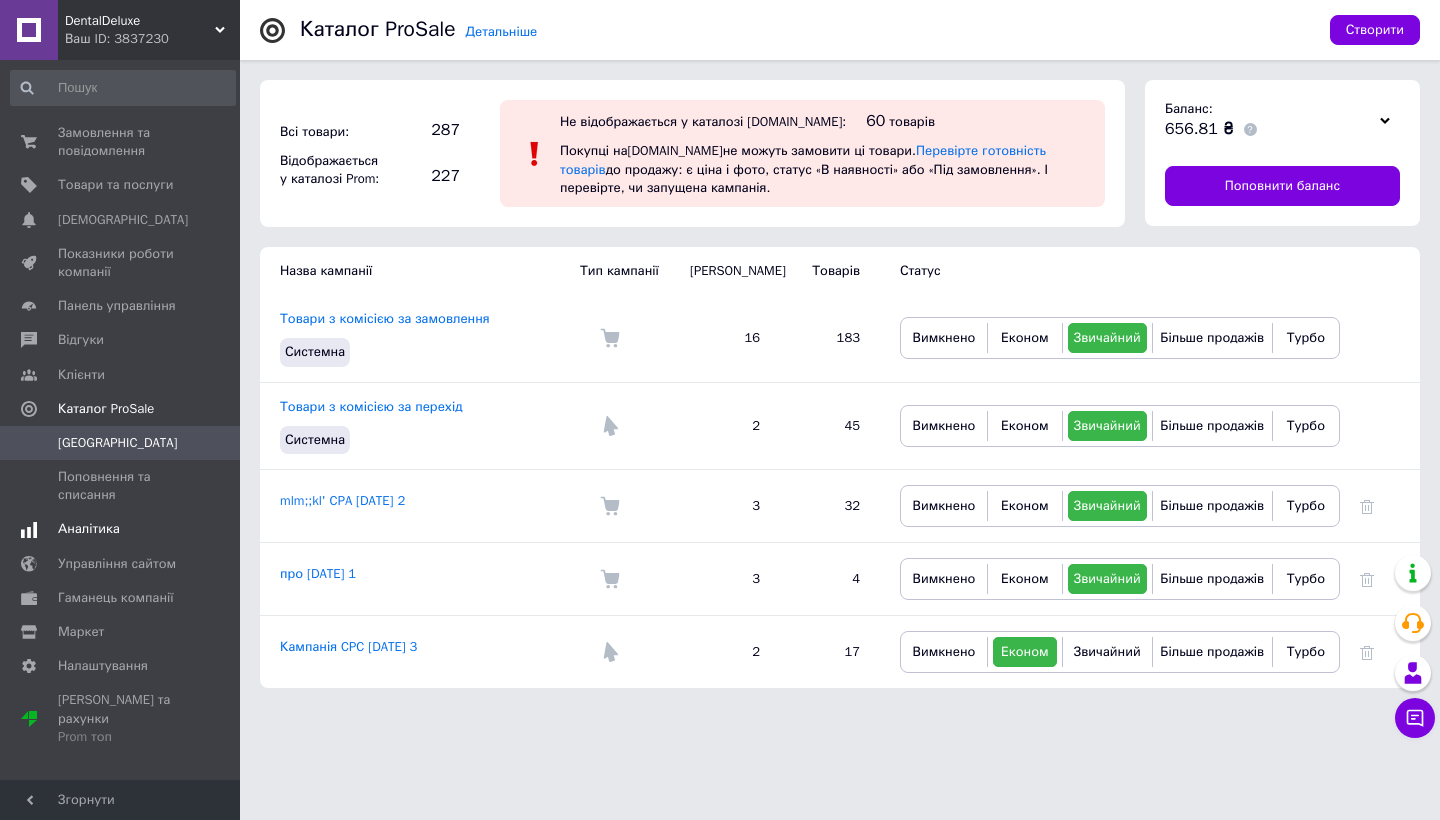 click on "Аналітика" at bounding box center [89, 529] 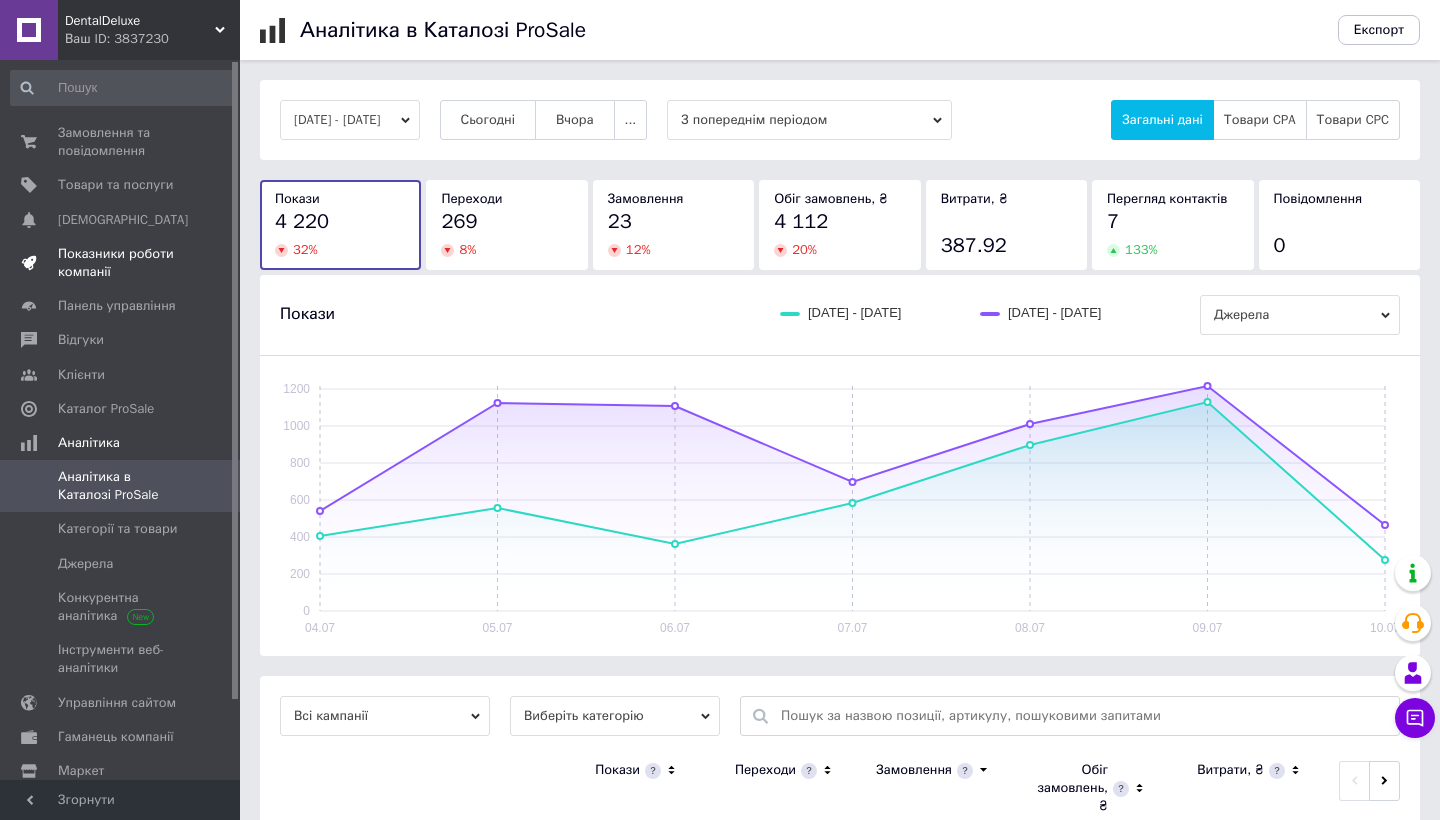 scroll, scrollTop: 0, scrollLeft: 0, axis: both 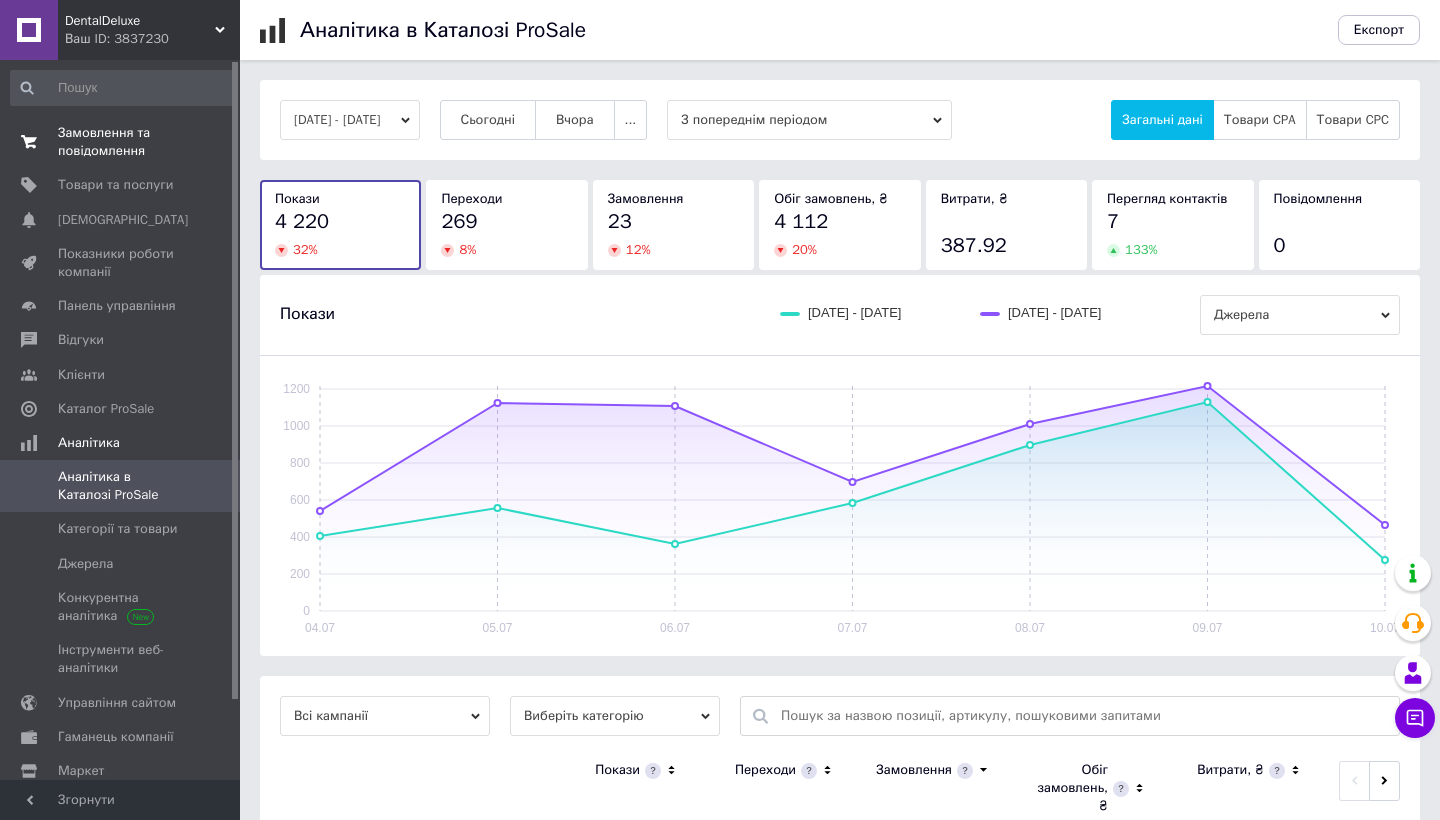 click on "Замовлення та повідомлення" at bounding box center (121, 142) 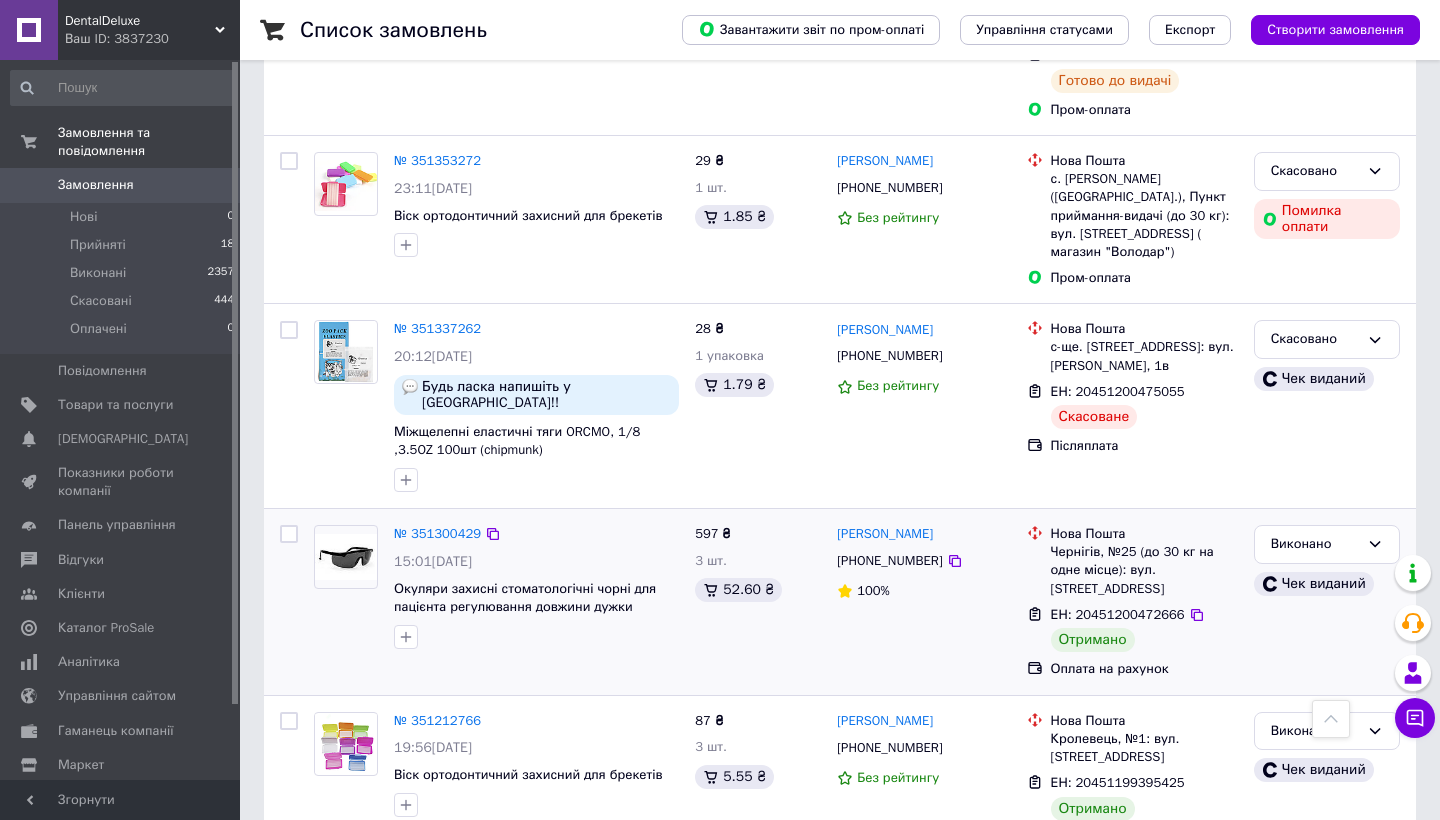 scroll, scrollTop: 4035, scrollLeft: 0, axis: vertical 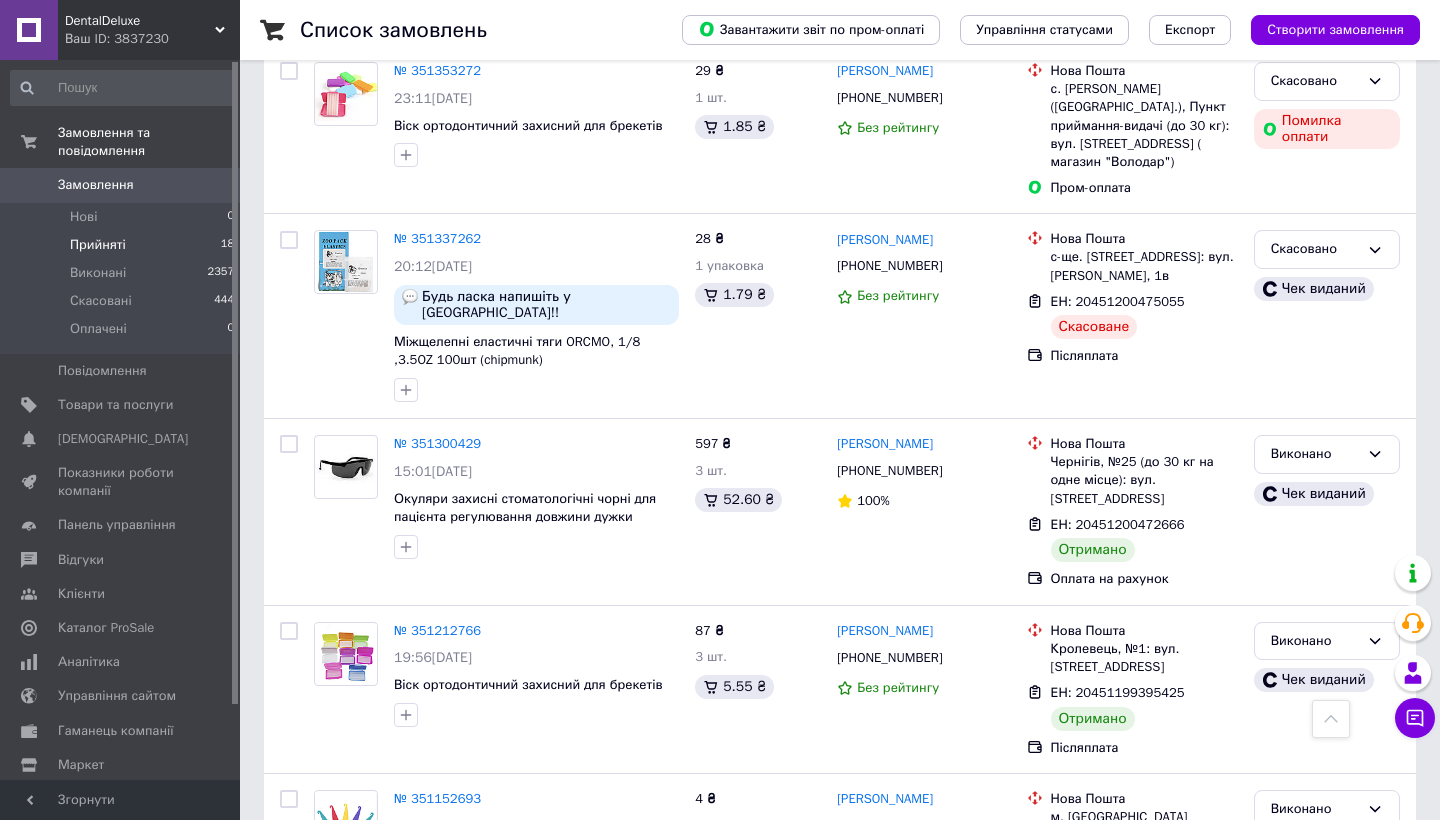 click on "Прийняті 18" at bounding box center [123, 245] 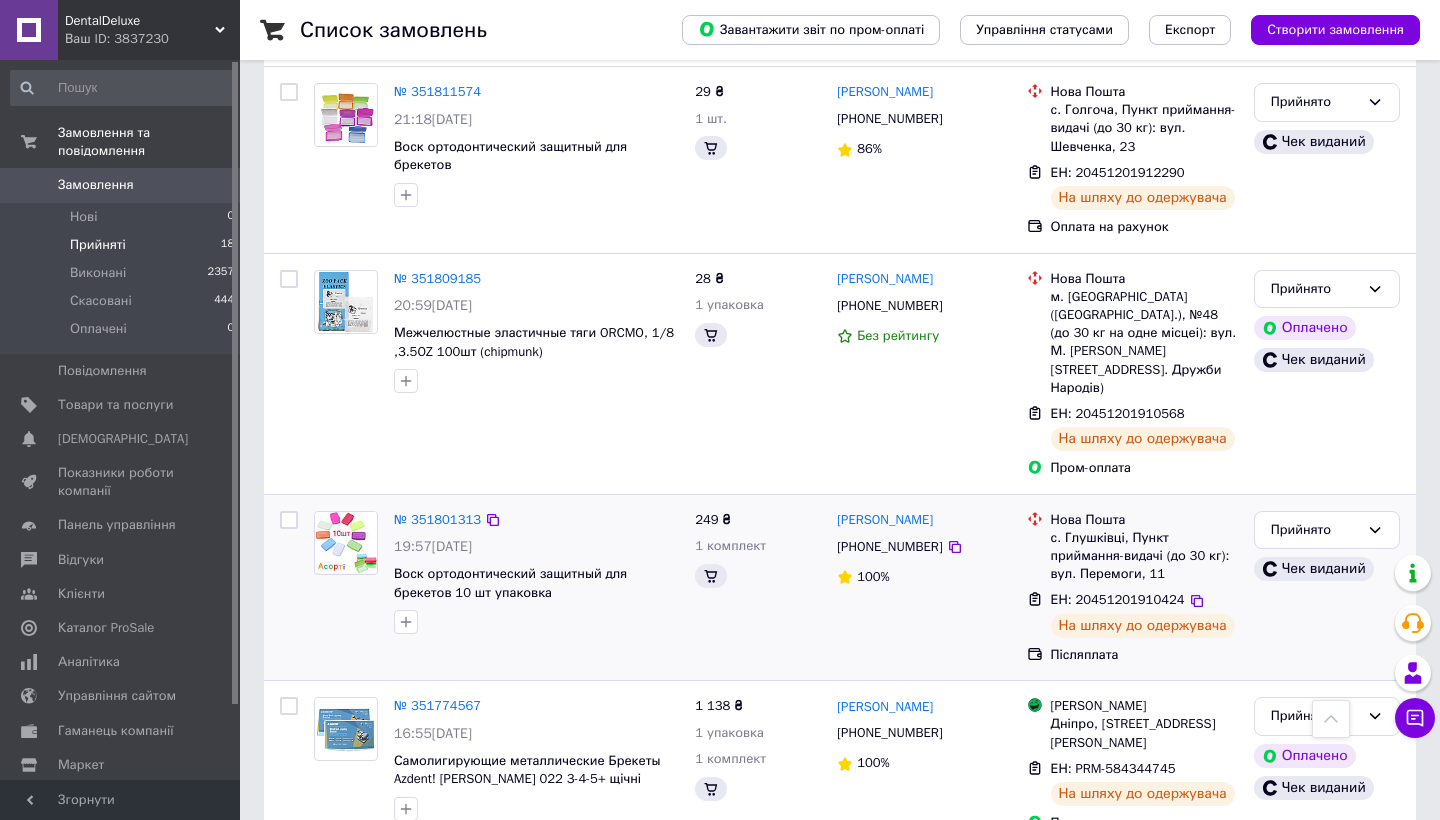scroll, scrollTop: 1547, scrollLeft: 0, axis: vertical 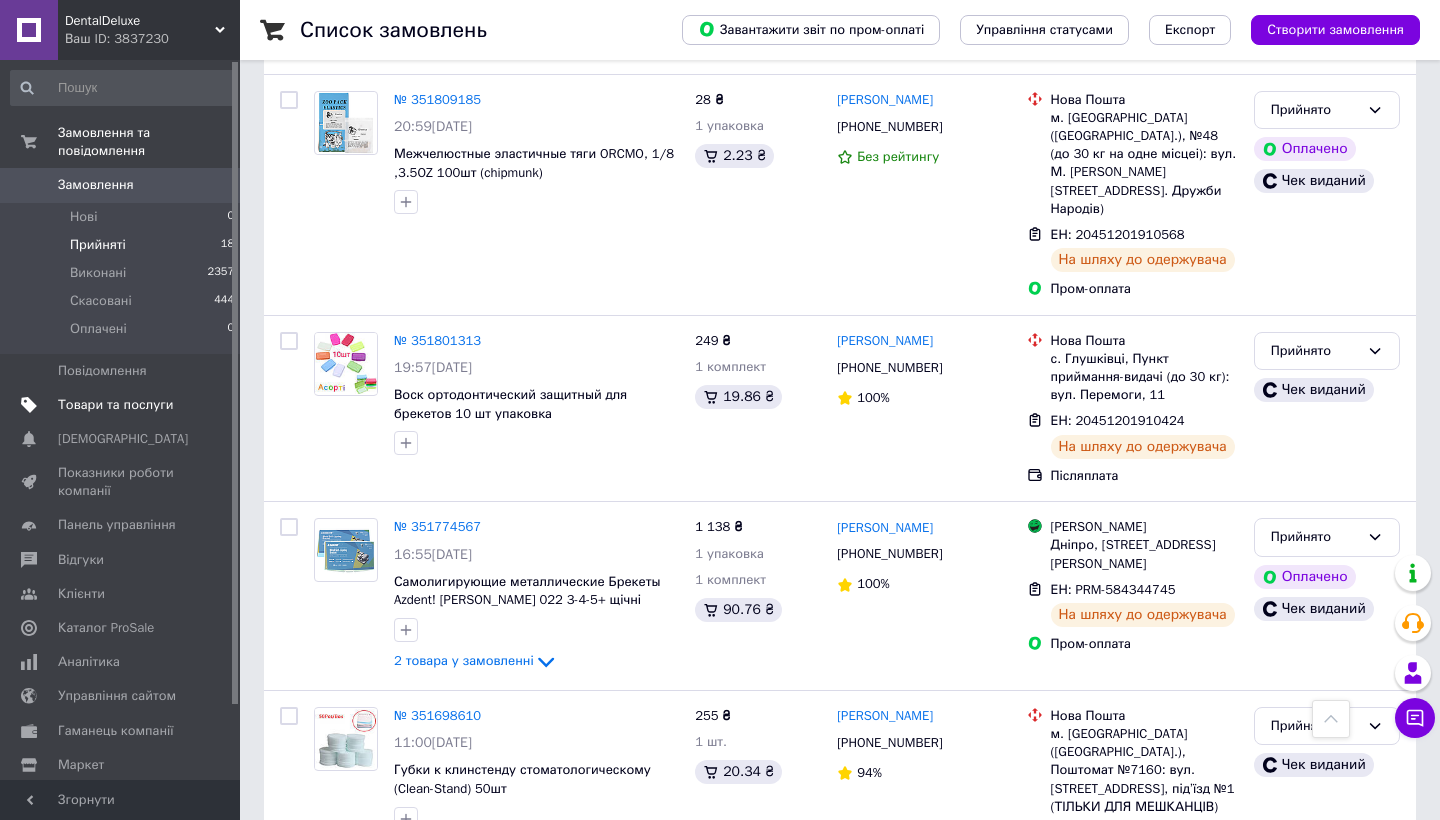 click on "Товари та послуги" at bounding box center (115, 405) 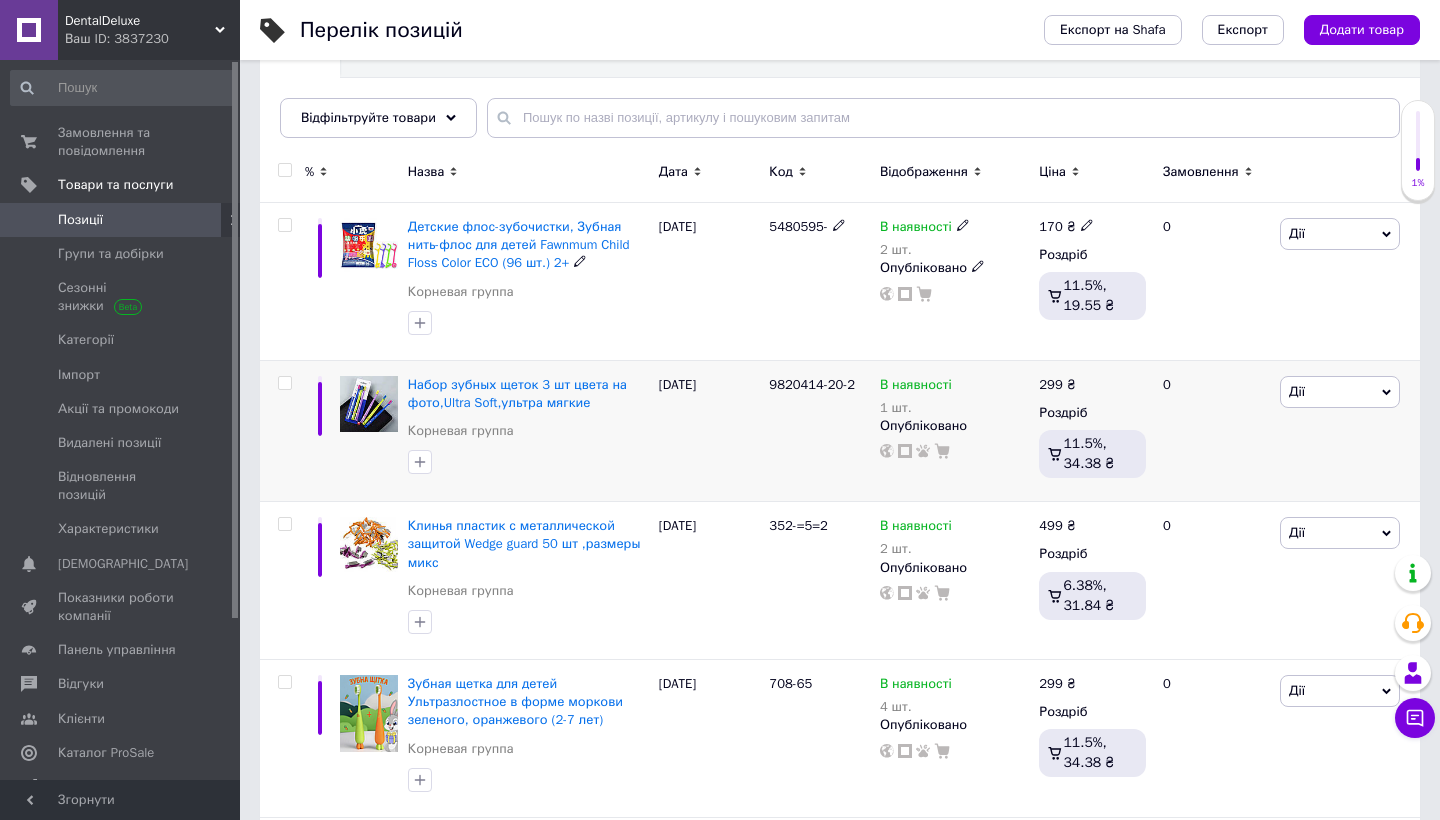 scroll, scrollTop: 243, scrollLeft: 0, axis: vertical 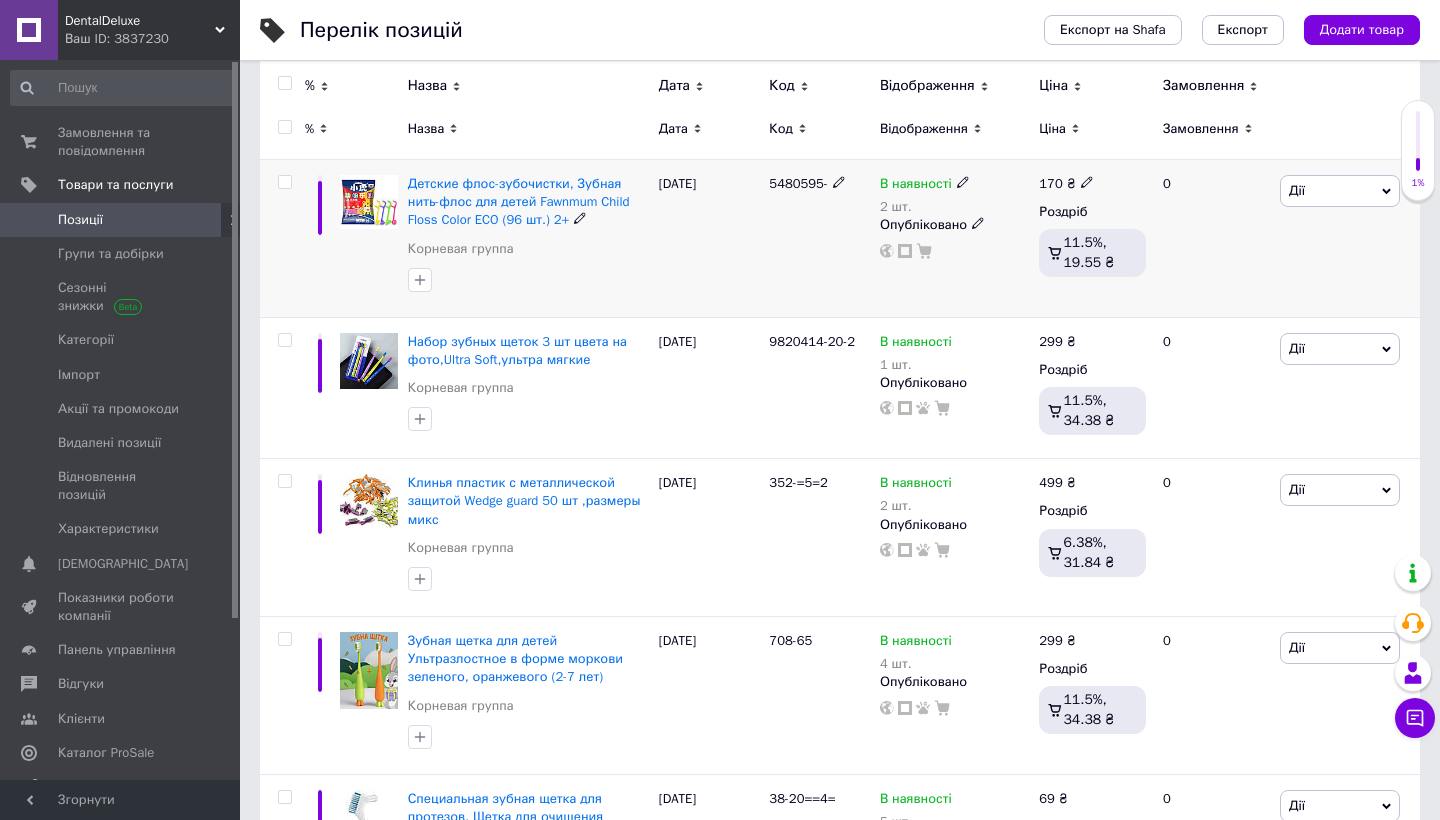 click on "Дії" at bounding box center [1297, 190] 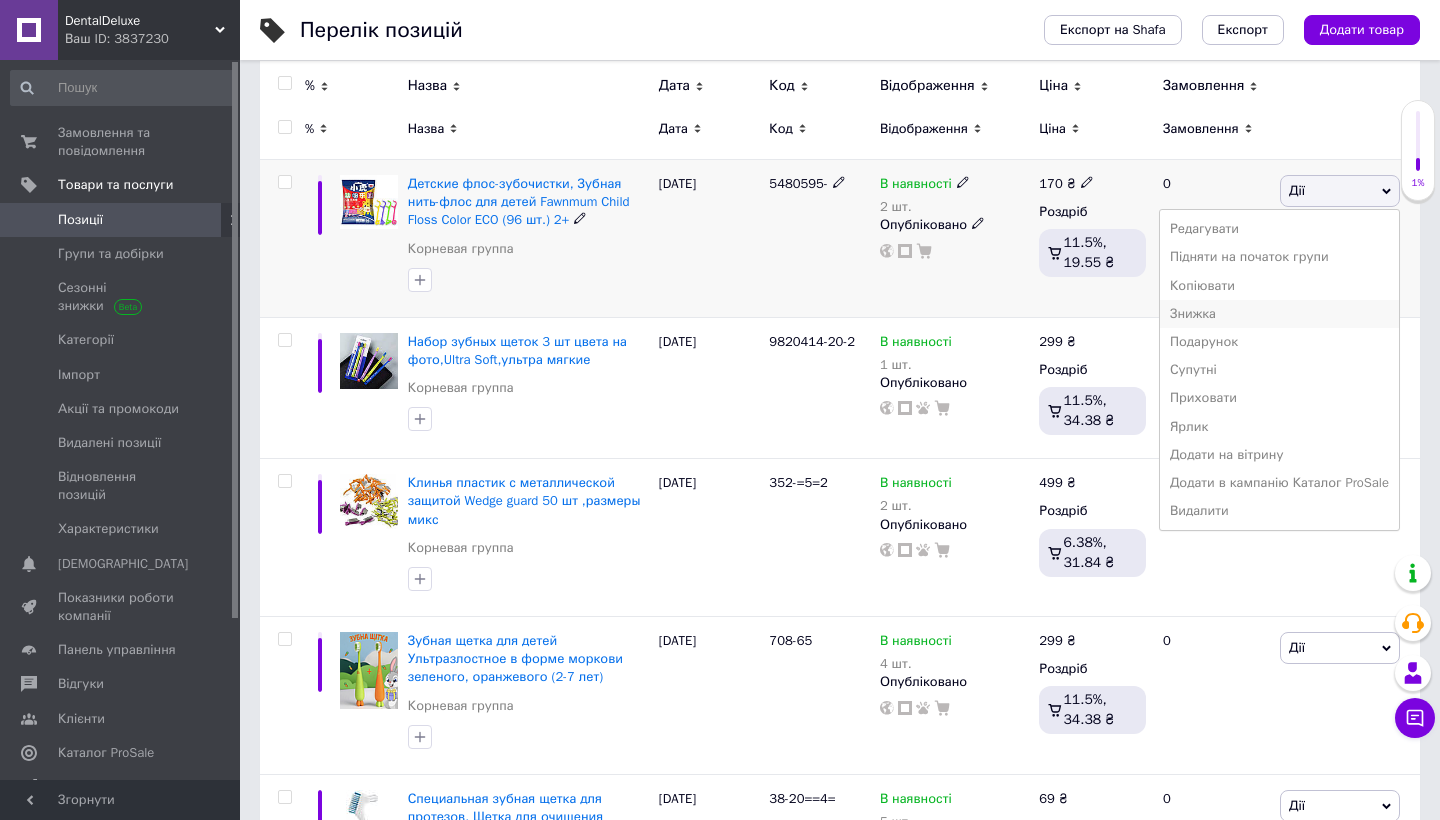 click on "Знижка" at bounding box center (1279, 314) 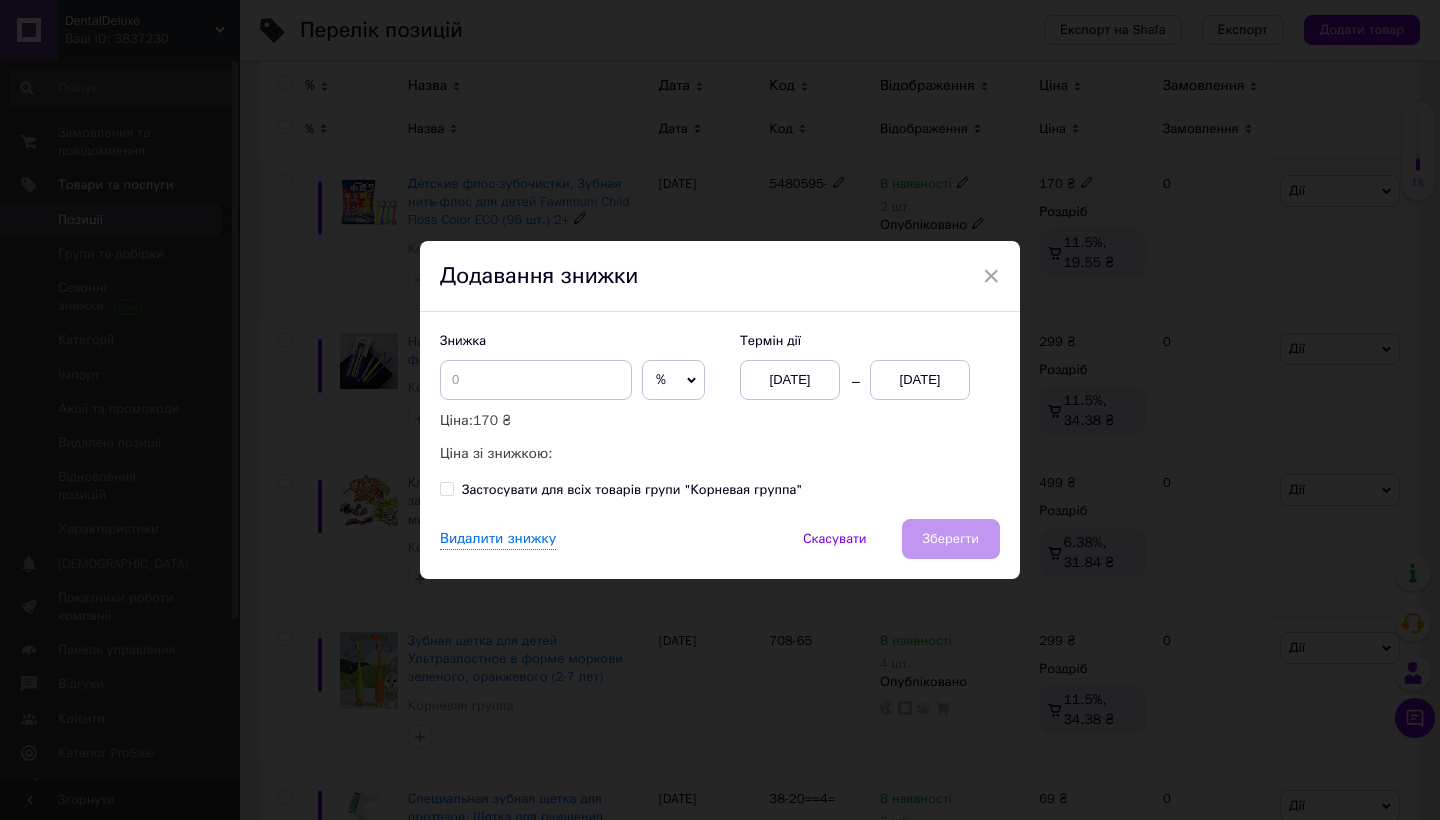 click on "Додавання знижки" at bounding box center [720, 277] 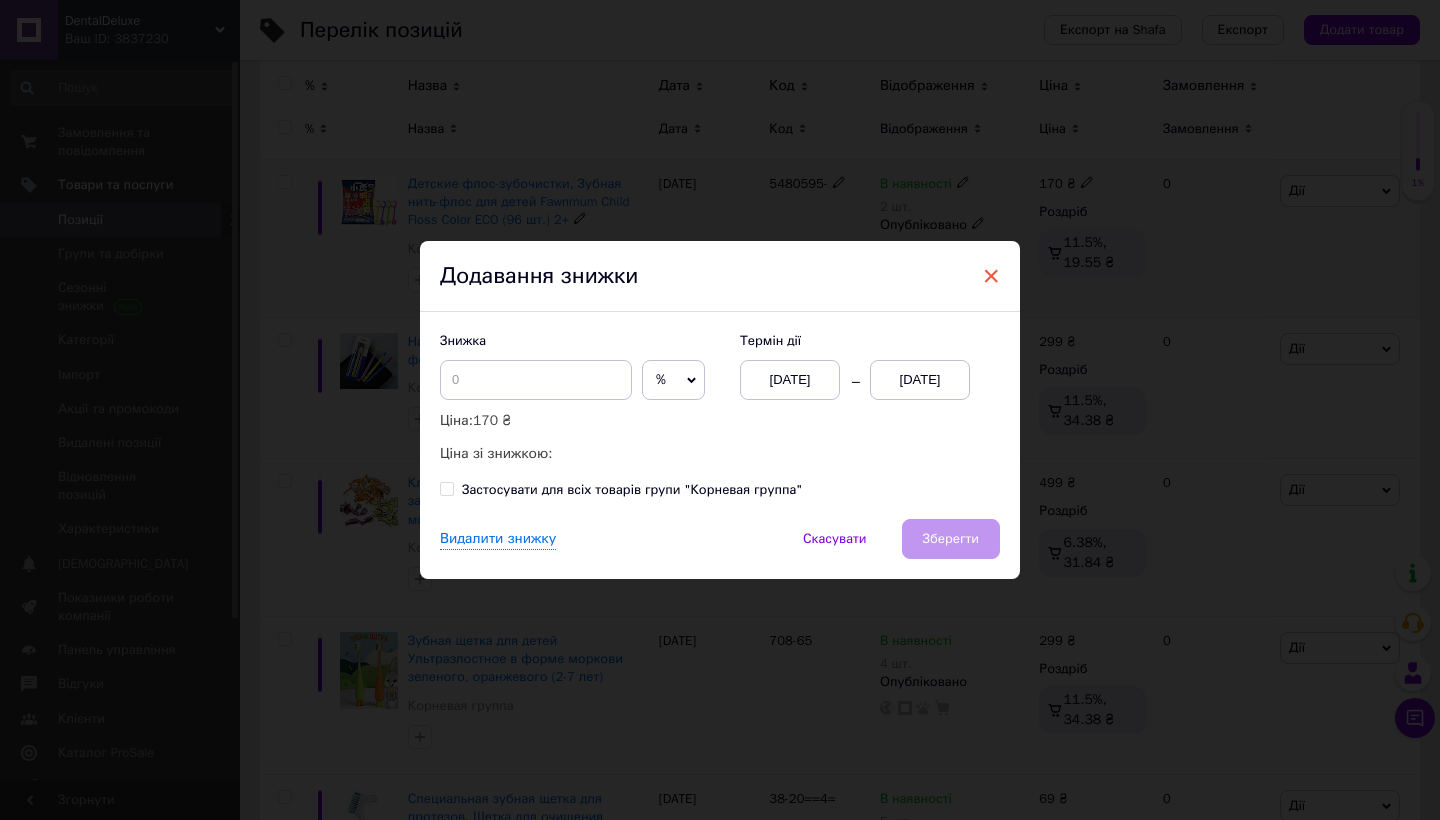 click on "×" at bounding box center [991, 276] 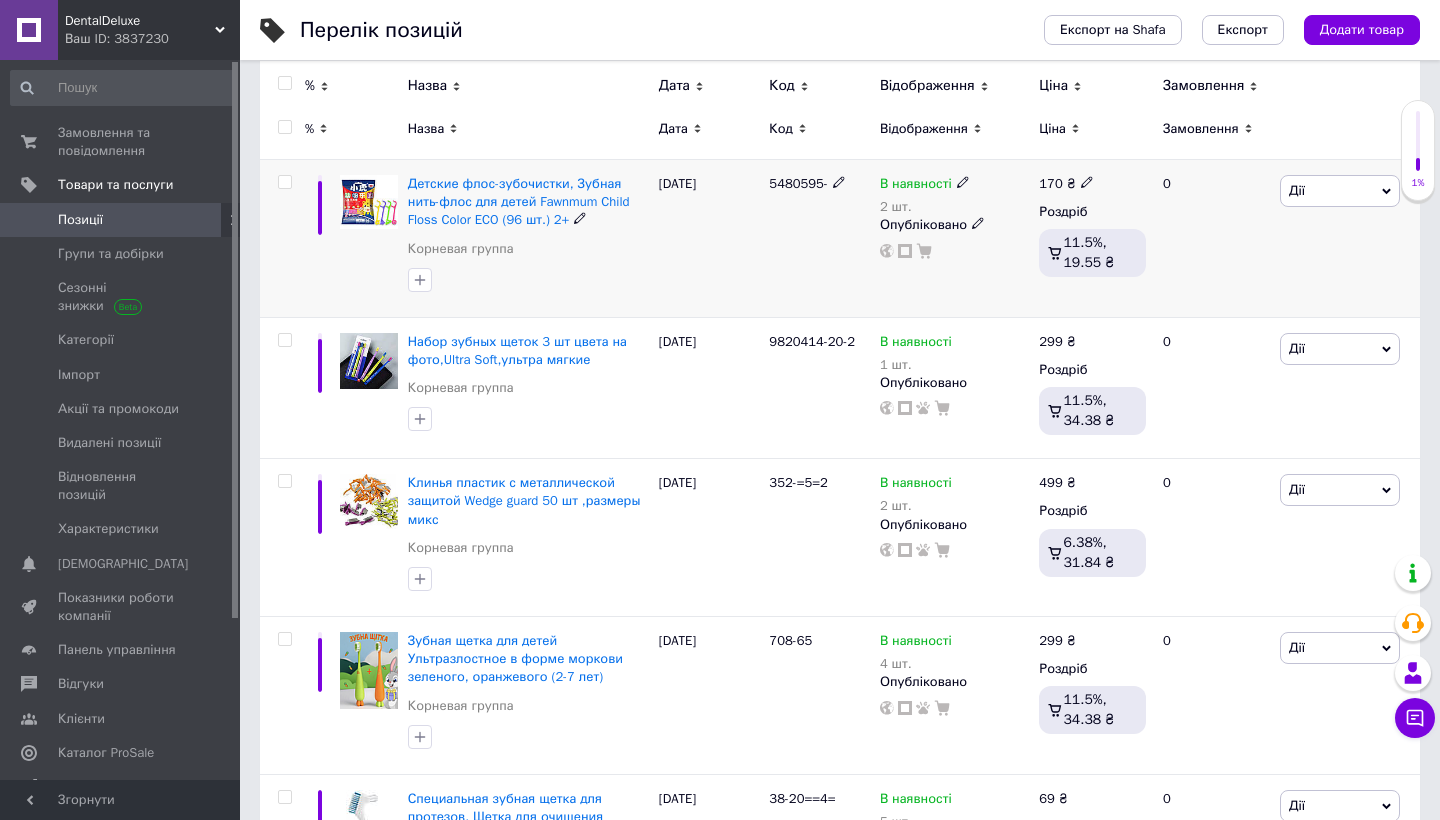 click on "[PERSON_NAME] Підняти на початок групи Копіювати Знижка Подарунок Супутні Приховати Ярлик Додати на вітрину Додати в кампанію Каталог ProSale Видалити" at bounding box center [1347, 239] 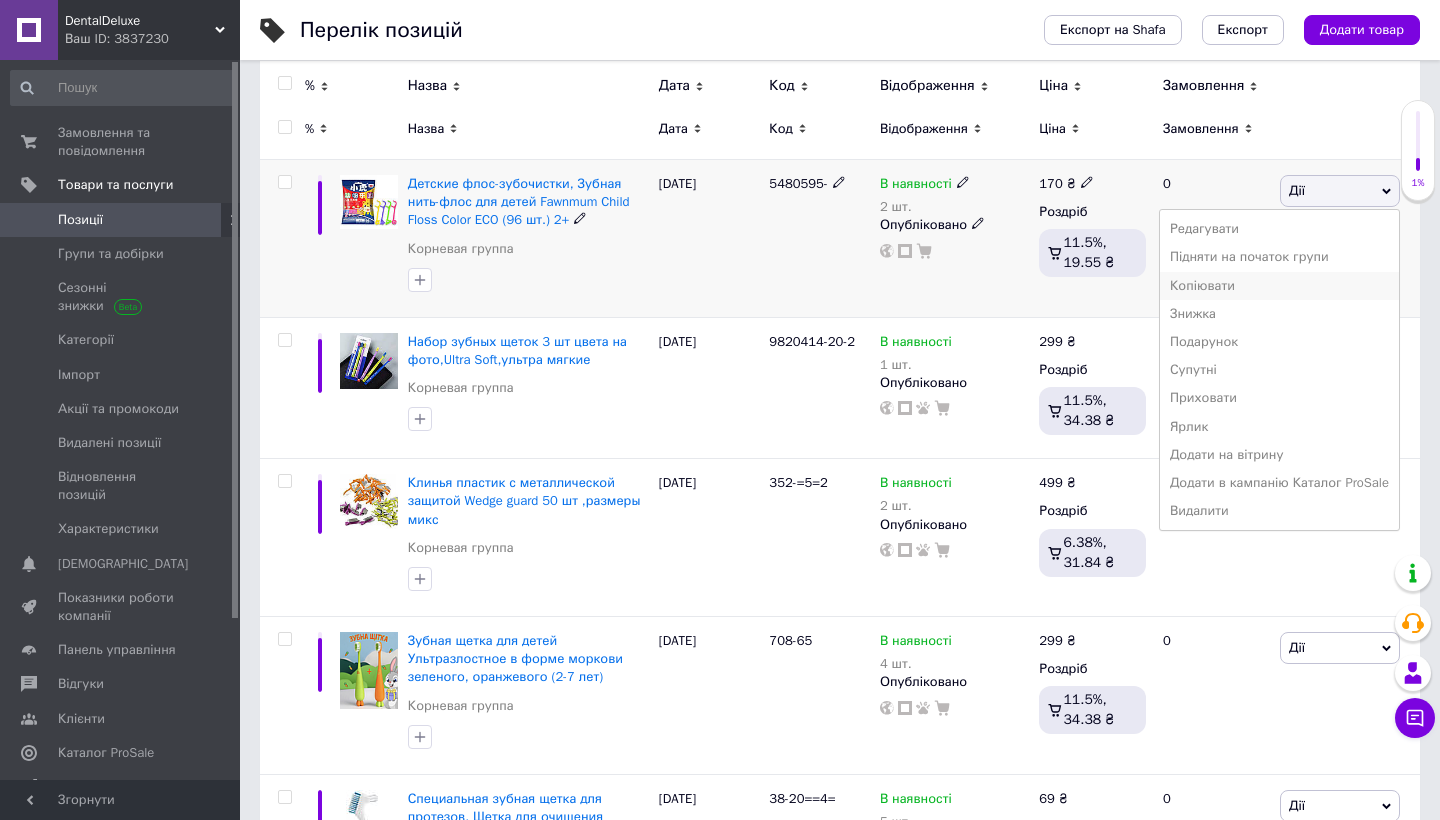 click on "Копіювати" at bounding box center (1279, 286) 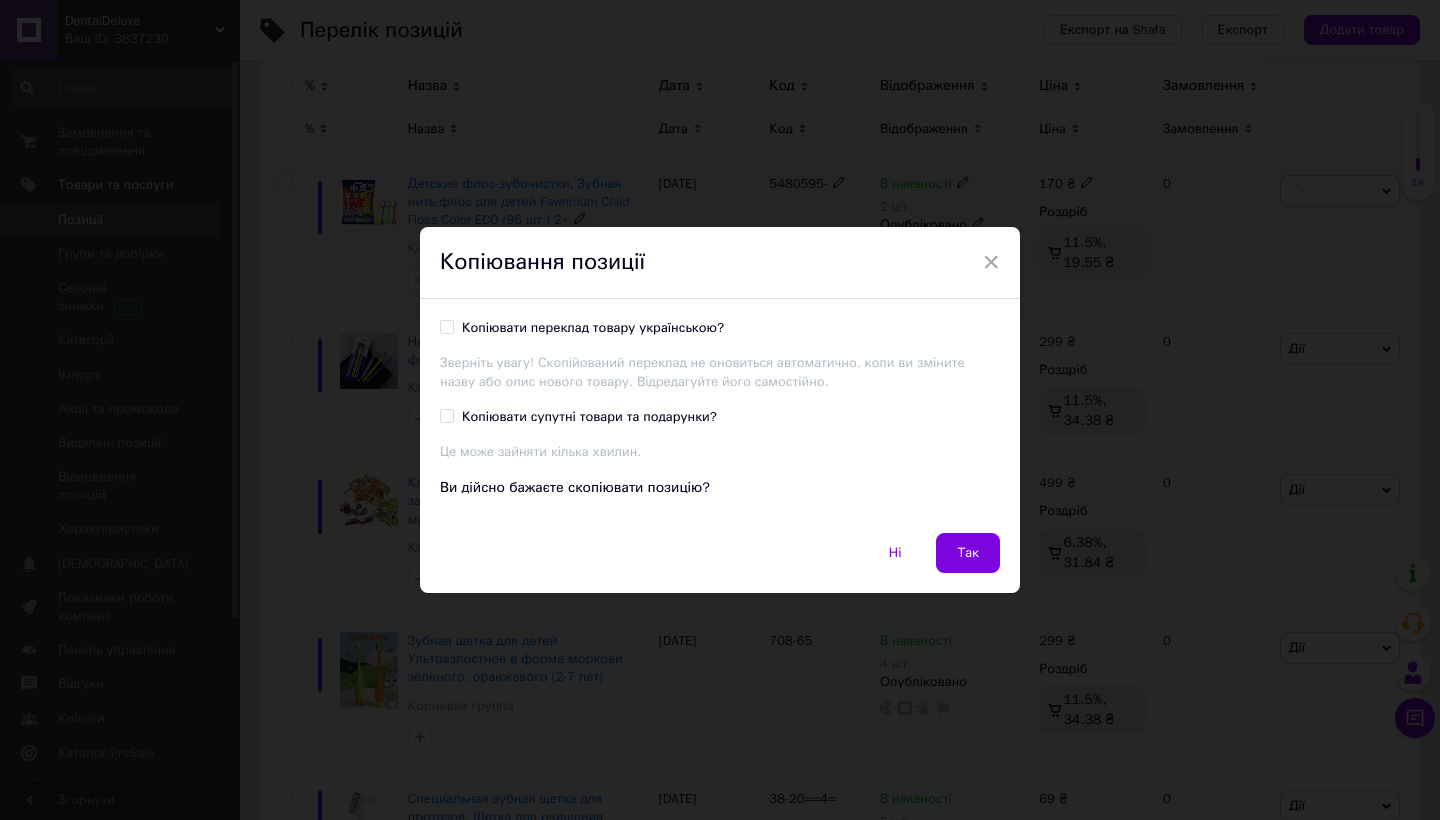 click on "Копіювати переклад товару українською? Зверніть увагу! Скопійований переклад не оновиться автоматично,
коли ви зміните назву або опис нового товару.
Відредагуйте його самостійно." at bounding box center (720, 355) 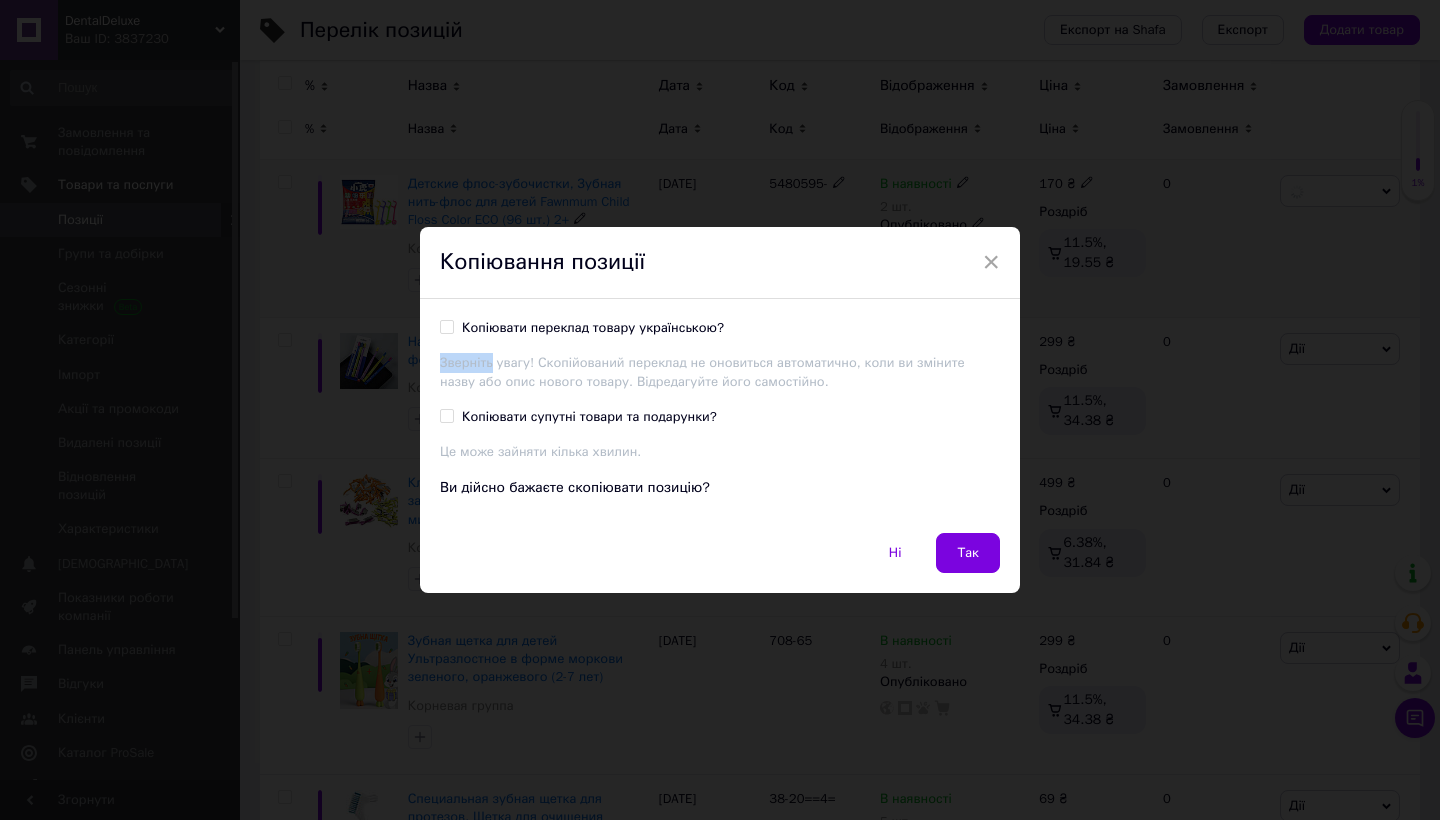 click on "Копіювати переклад товару українською? Зверніть увагу! Скопійований переклад не оновиться автоматично,
коли ви зміните назву або опис нового товару.
Відредагуйте його самостійно." at bounding box center (720, 355) 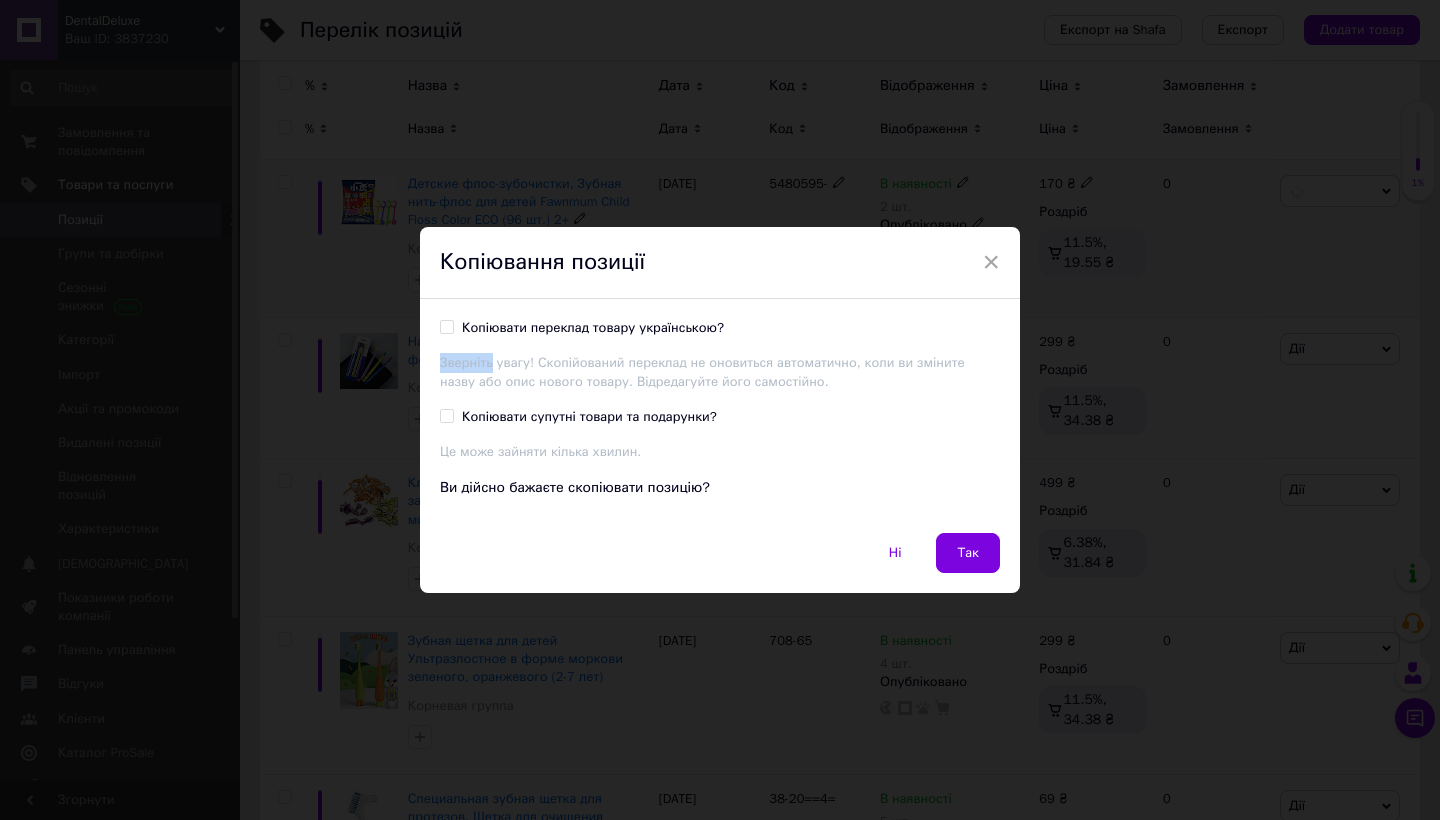 click on "Копіювати переклад товару українською?" at bounding box center (593, 328) 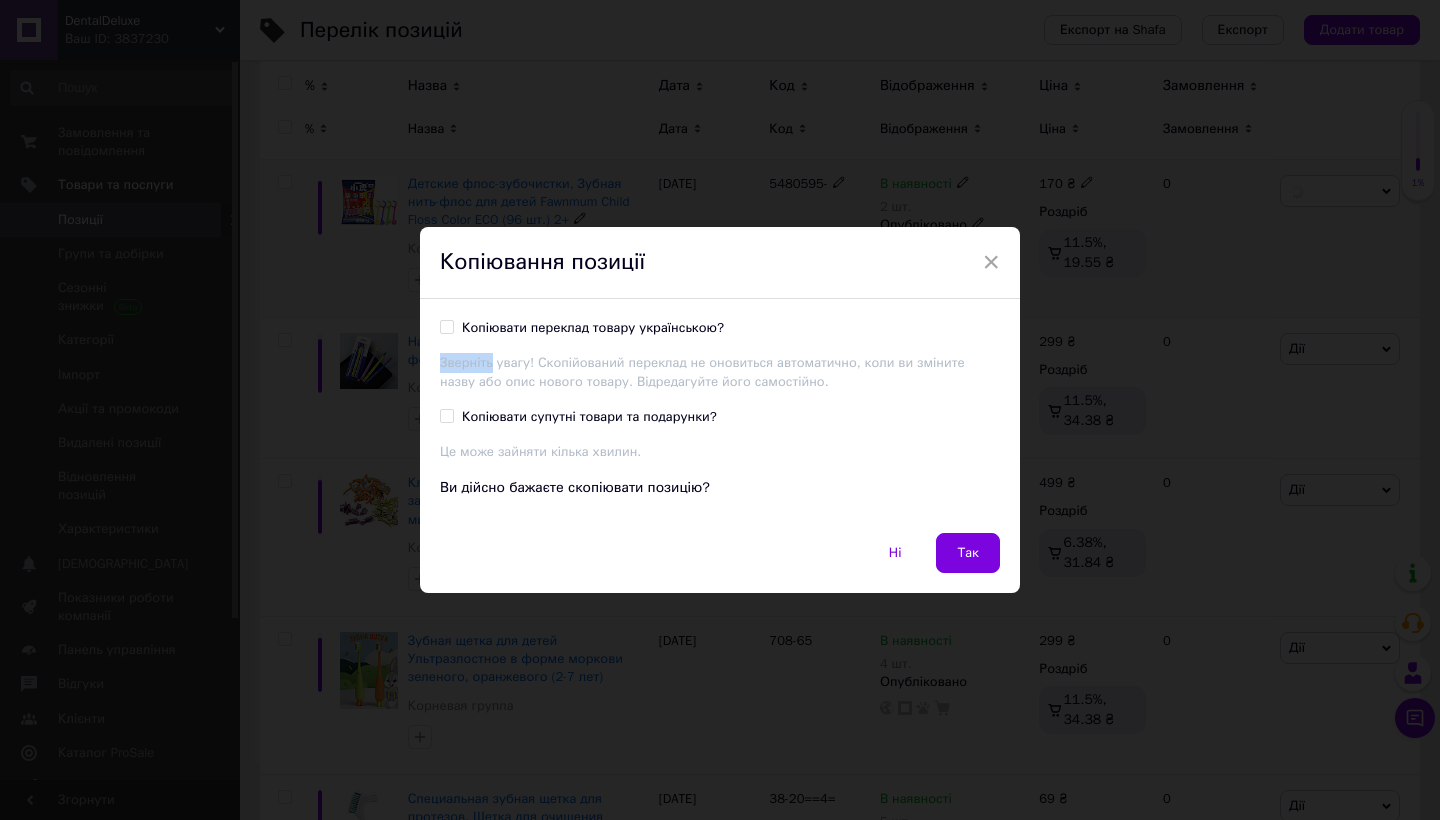 click on "Копіювати переклад товару українською?" at bounding box center [446, 326] 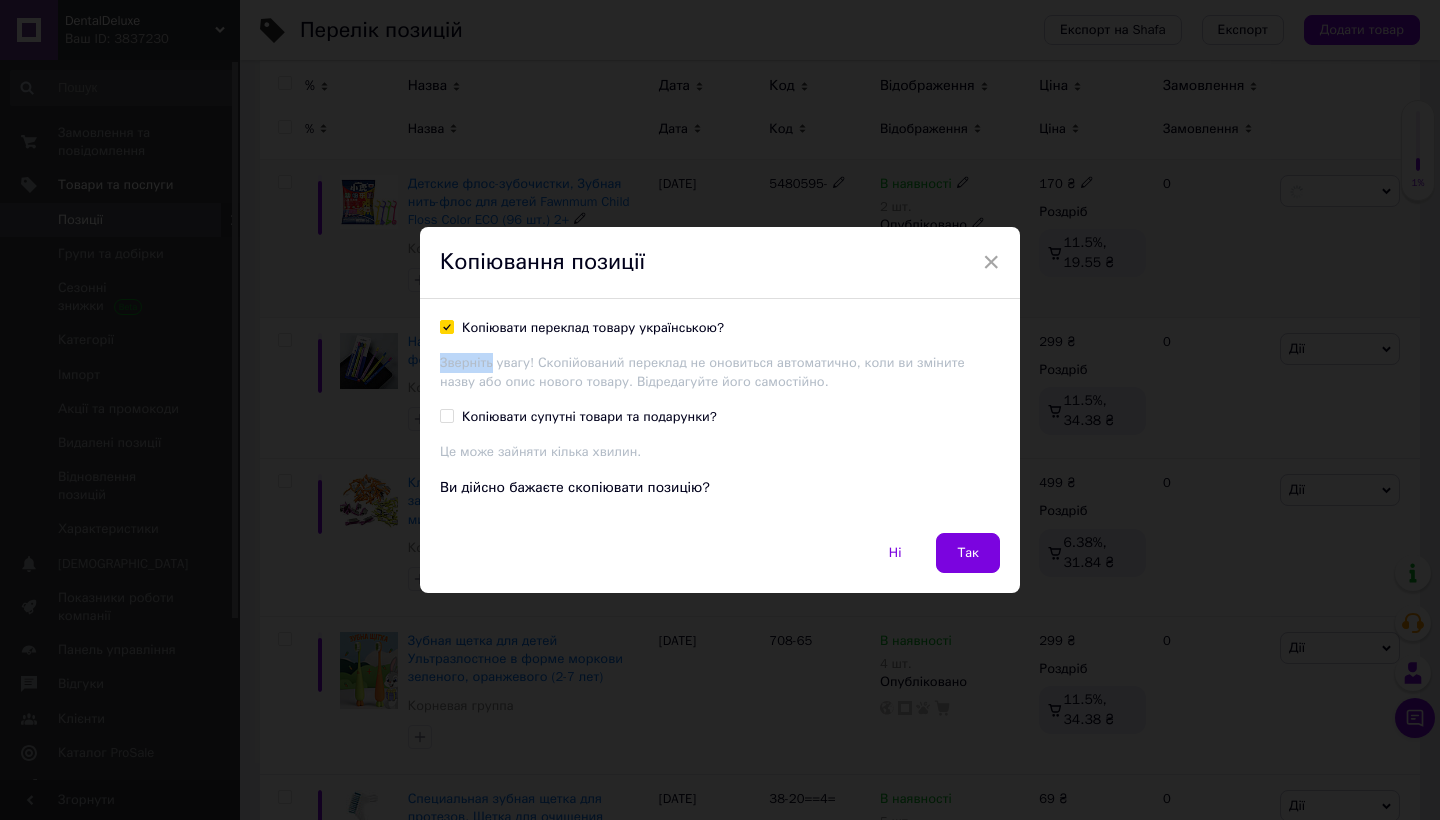 checkbox on "true" 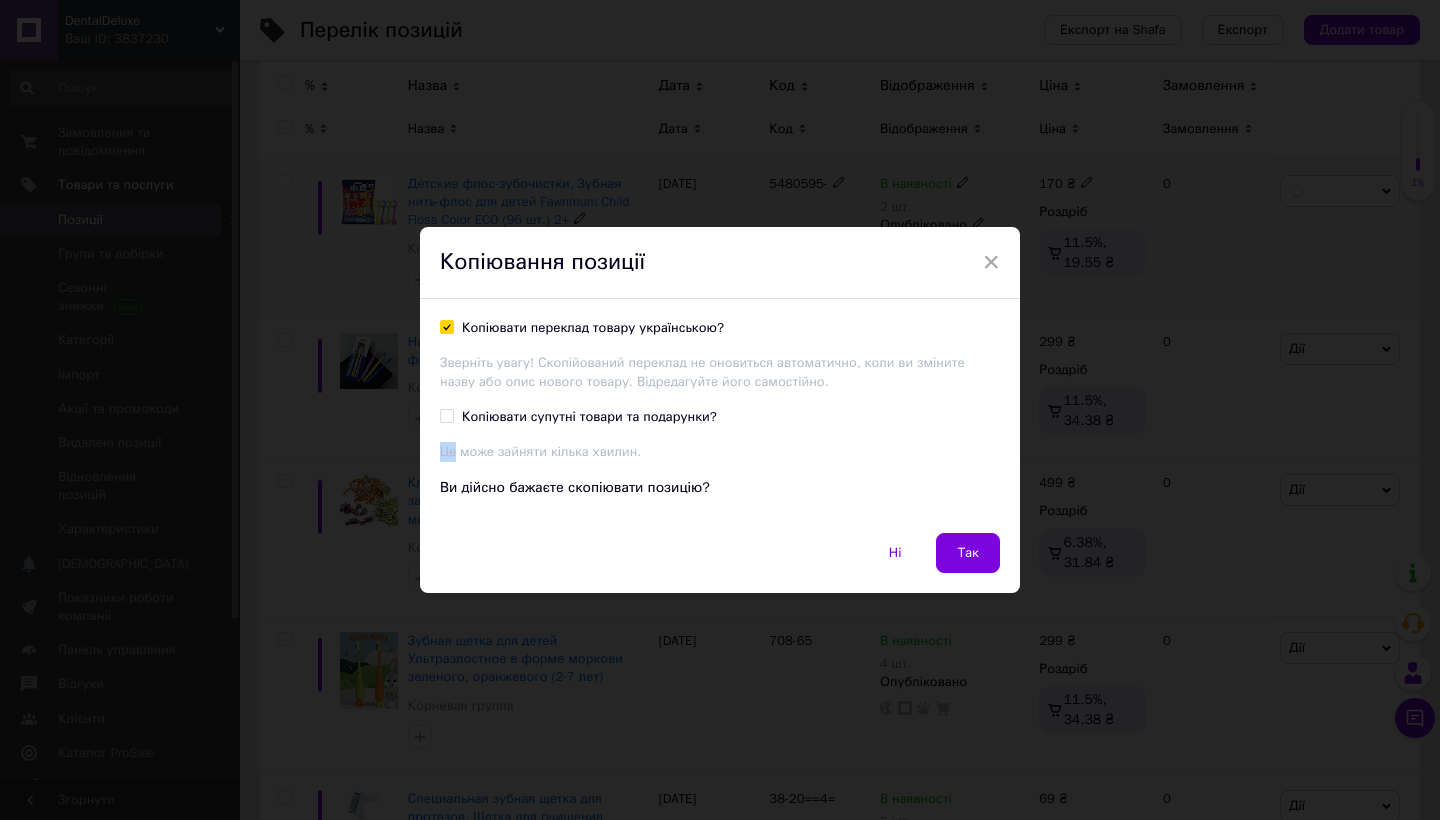 click on "Копіювати супутні товари та подарунки?" at bounding box center [589, 417] 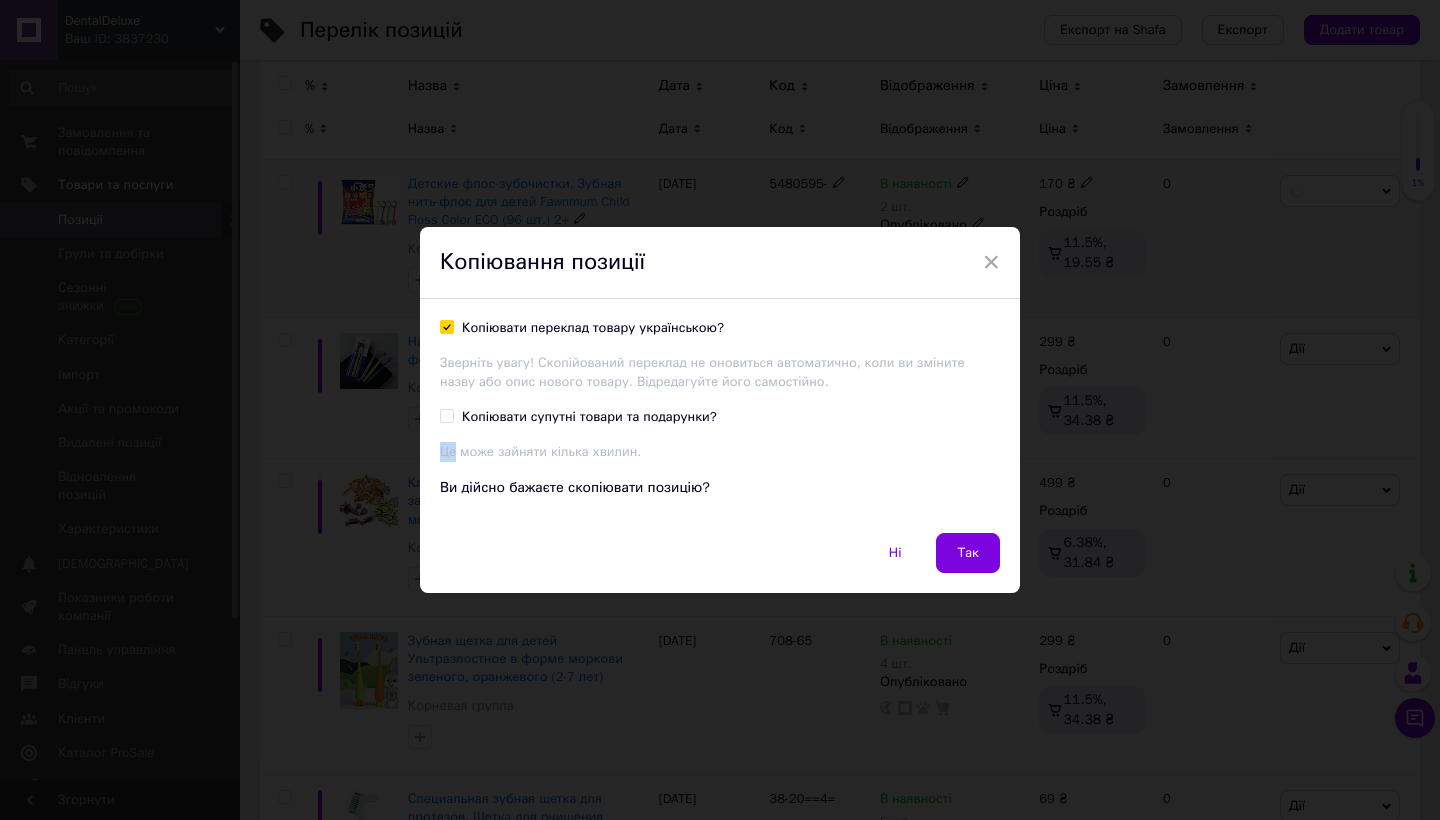 click on "Копіювати супутні товари та подарунки?" at bounding box center (446, 415) 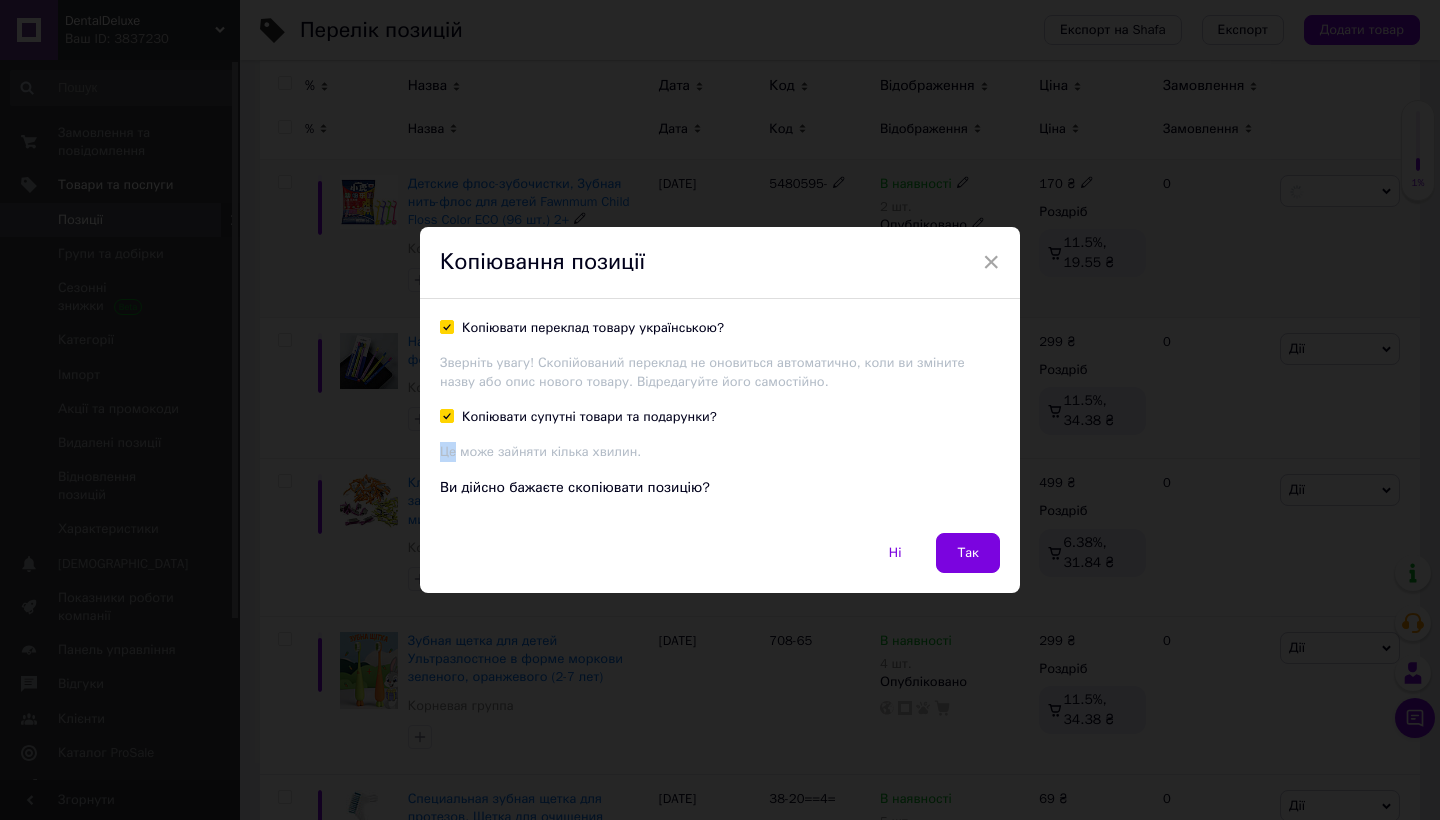 checkbox on "true" 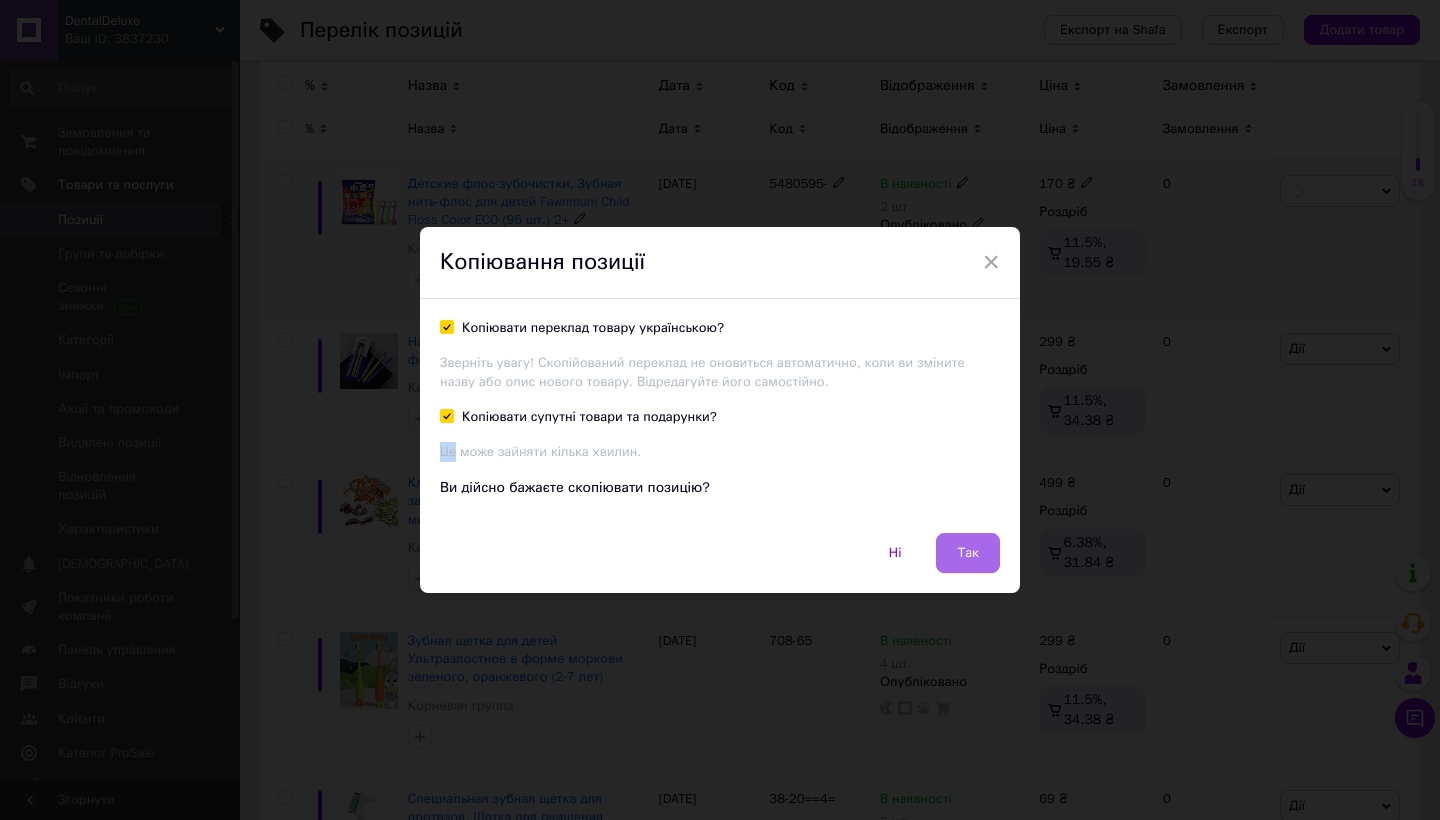 click on "Так" at bounding box center [968, 553] 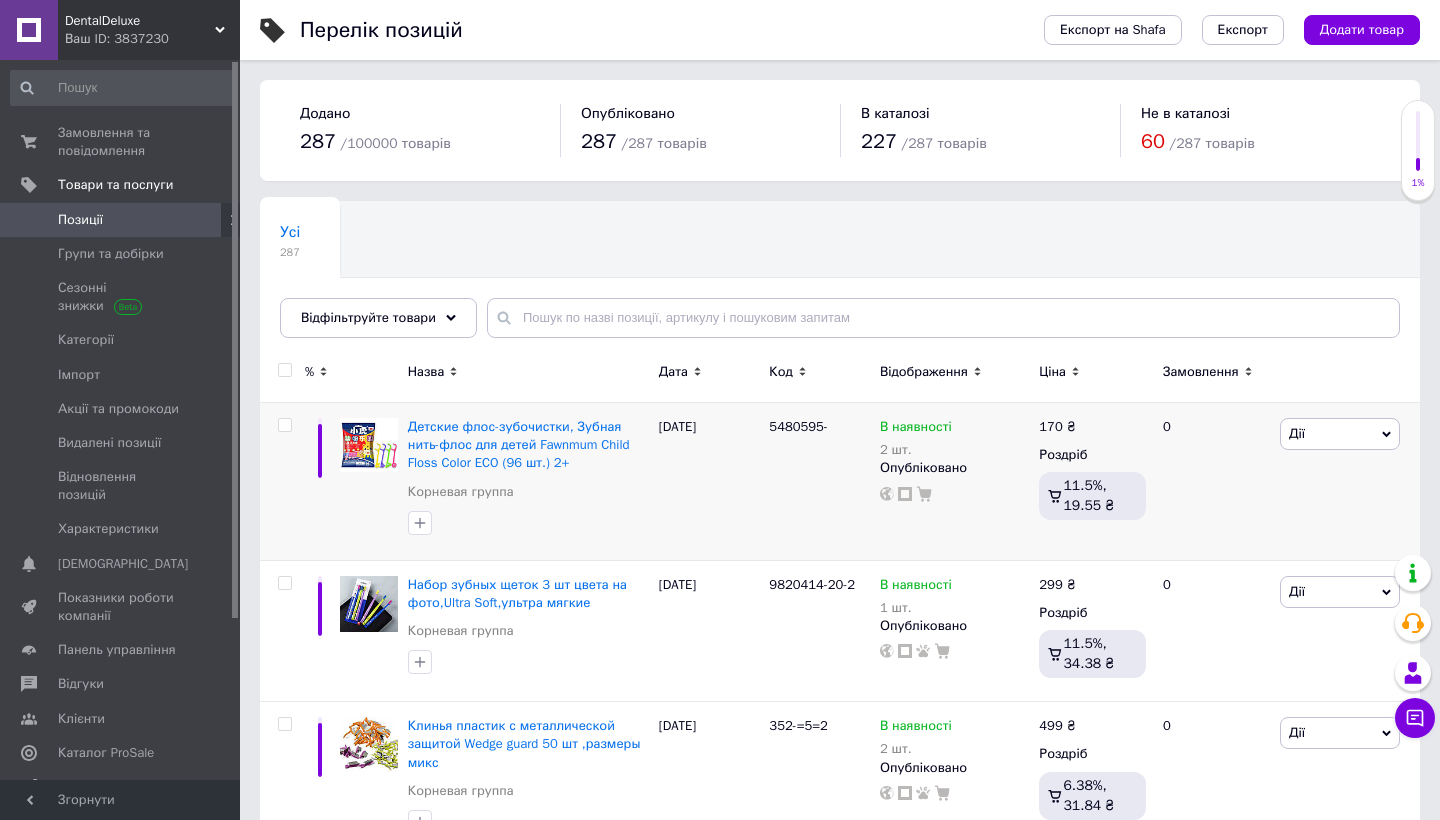 scroll, scrollTop: 0, scrollLeft: 0, axis: both 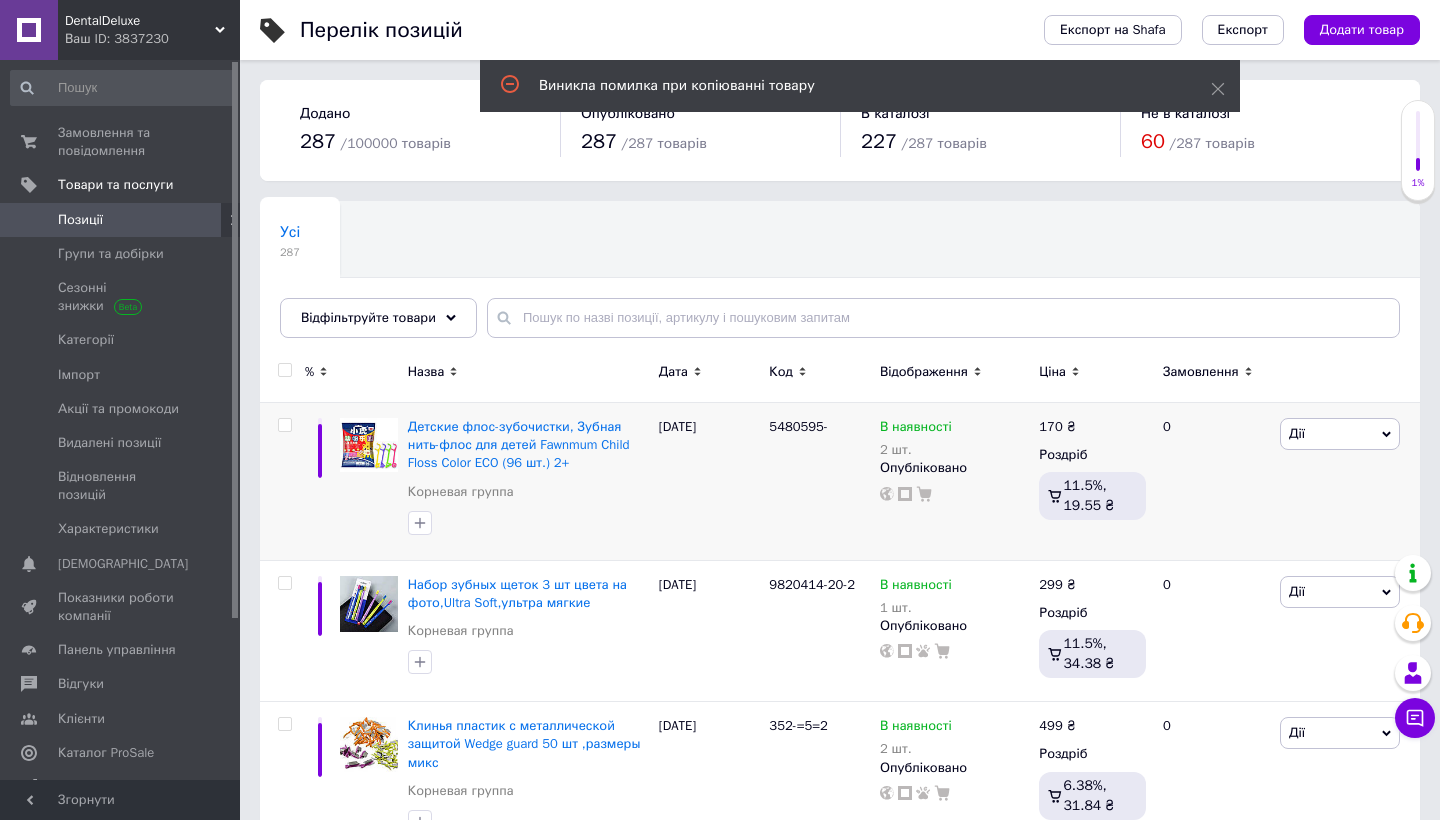 click on "Дії" at bounding box center [1340, 434] 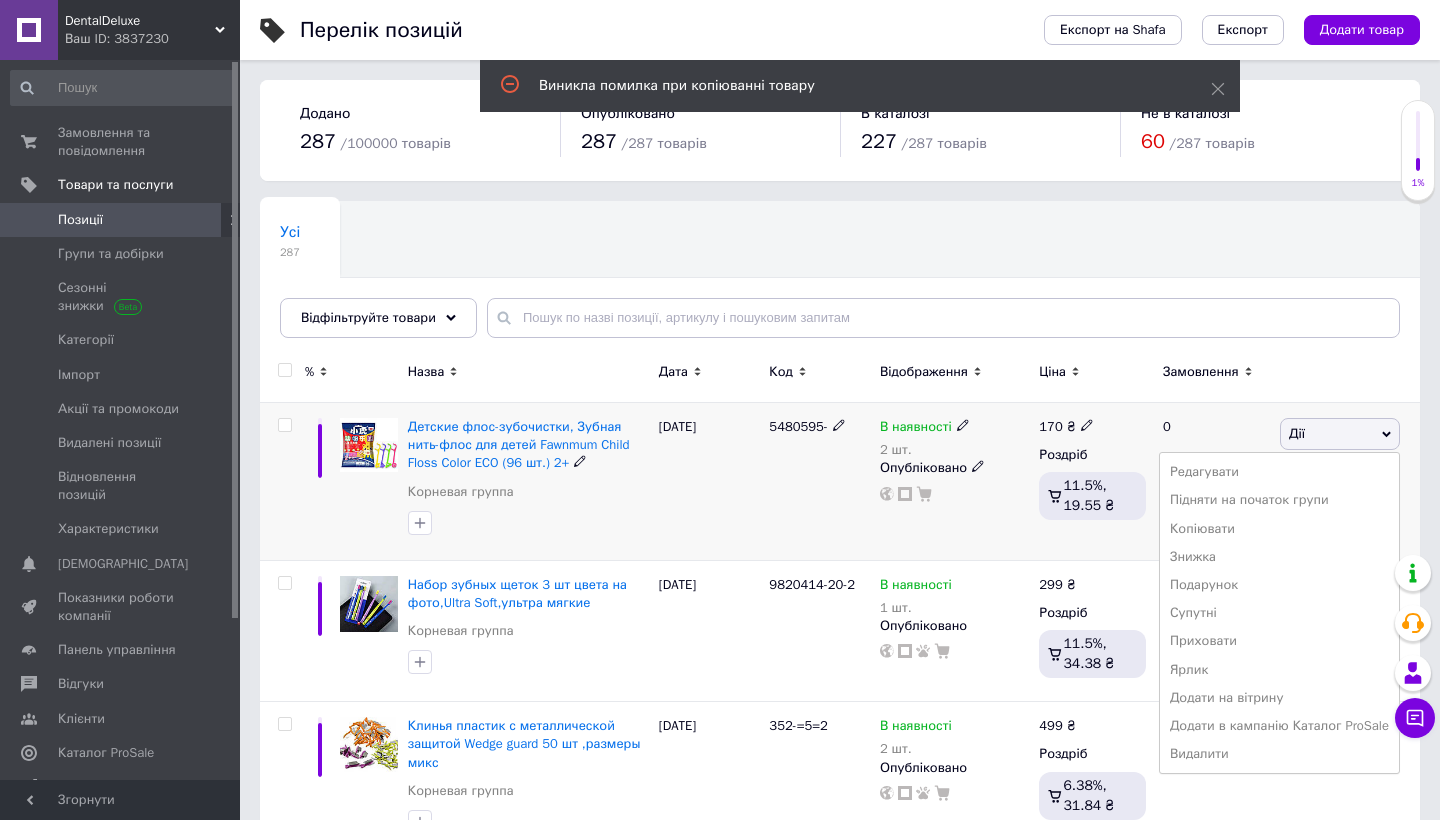 click on "Дії" at bounding box center [1340, 434] 